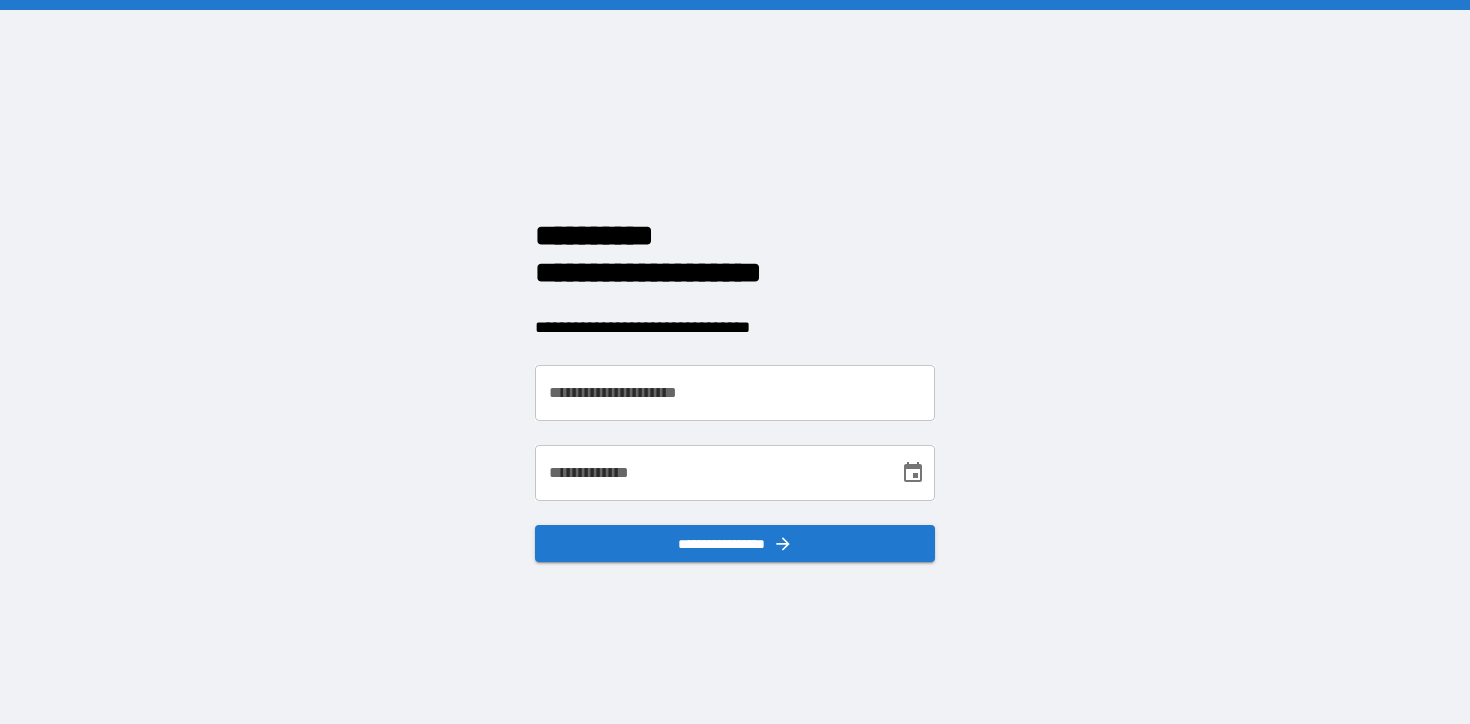scroll, scrollTop: 0, scrollLeft: 0, axis: both 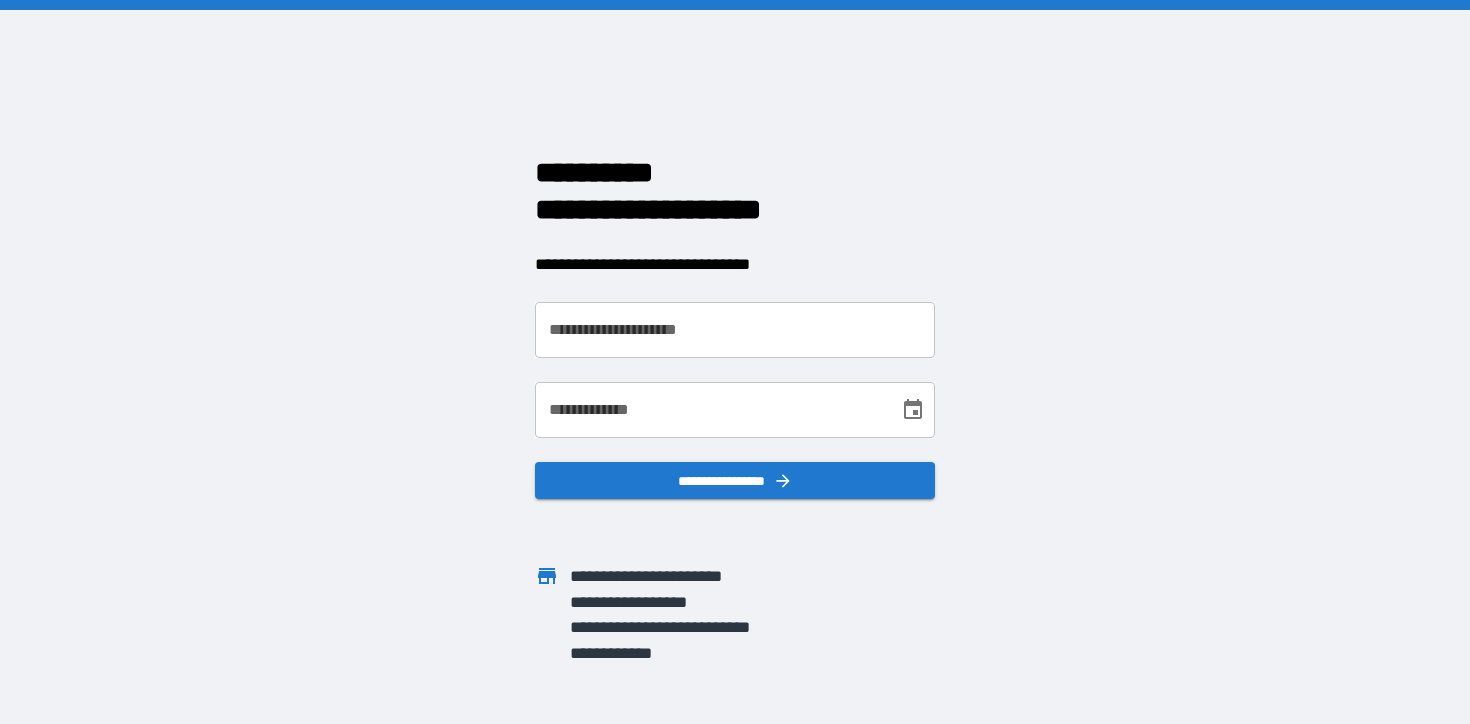click on "**********" at bounding box center [735, 330] 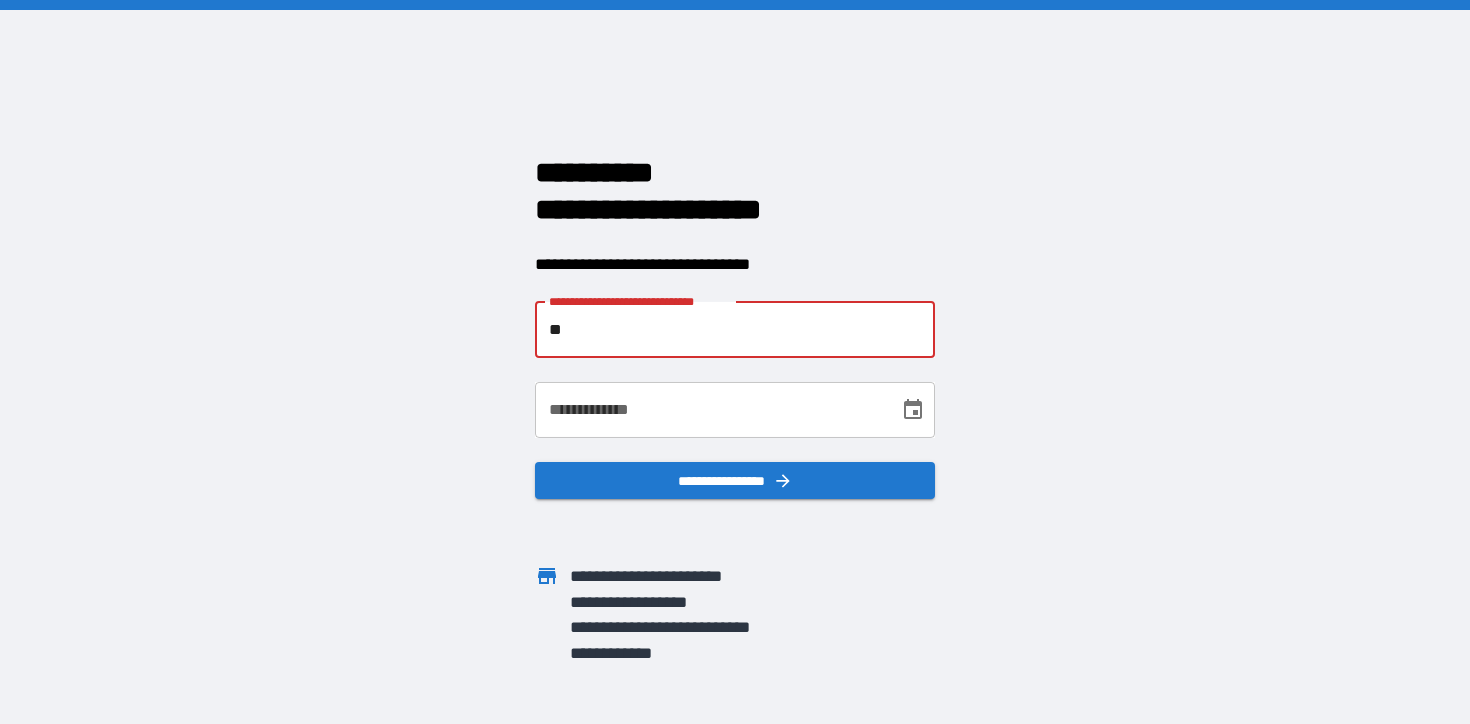 type on "*" 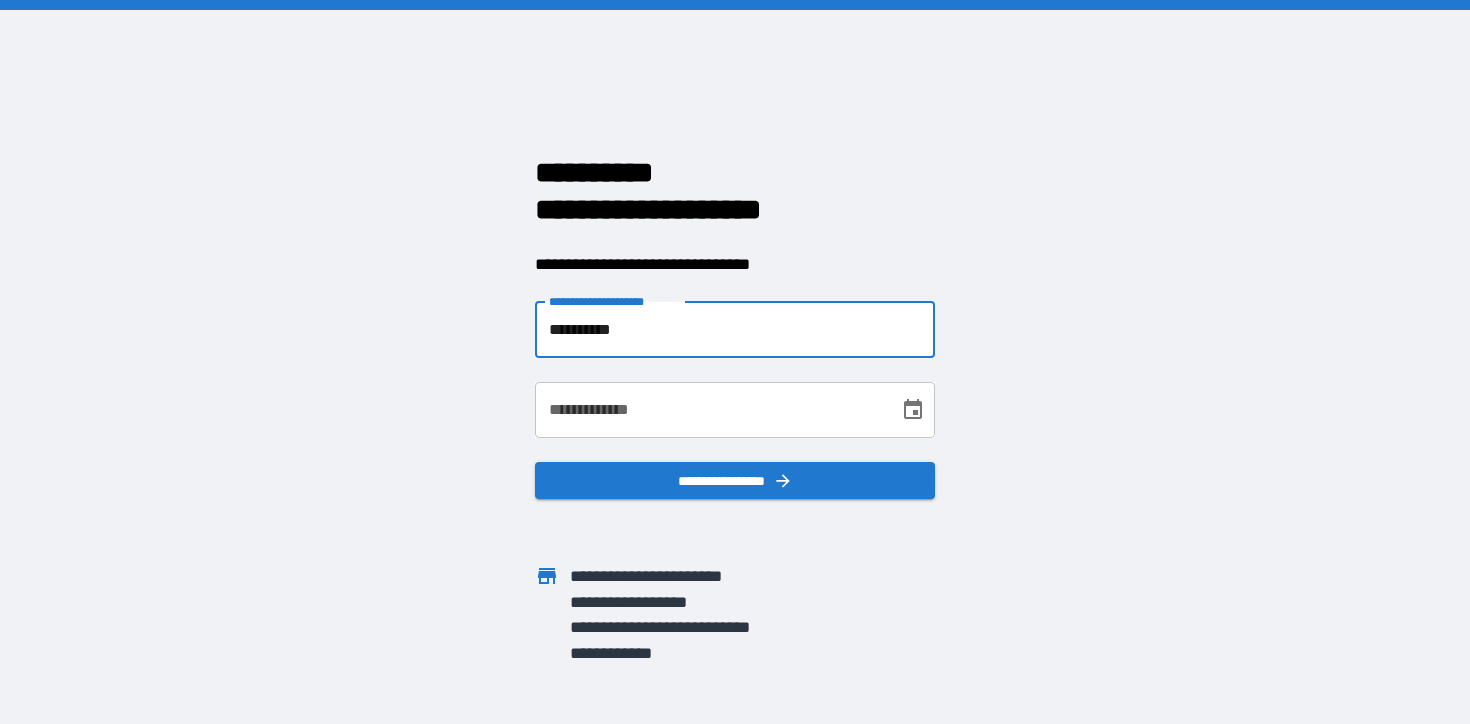 type on "**********" 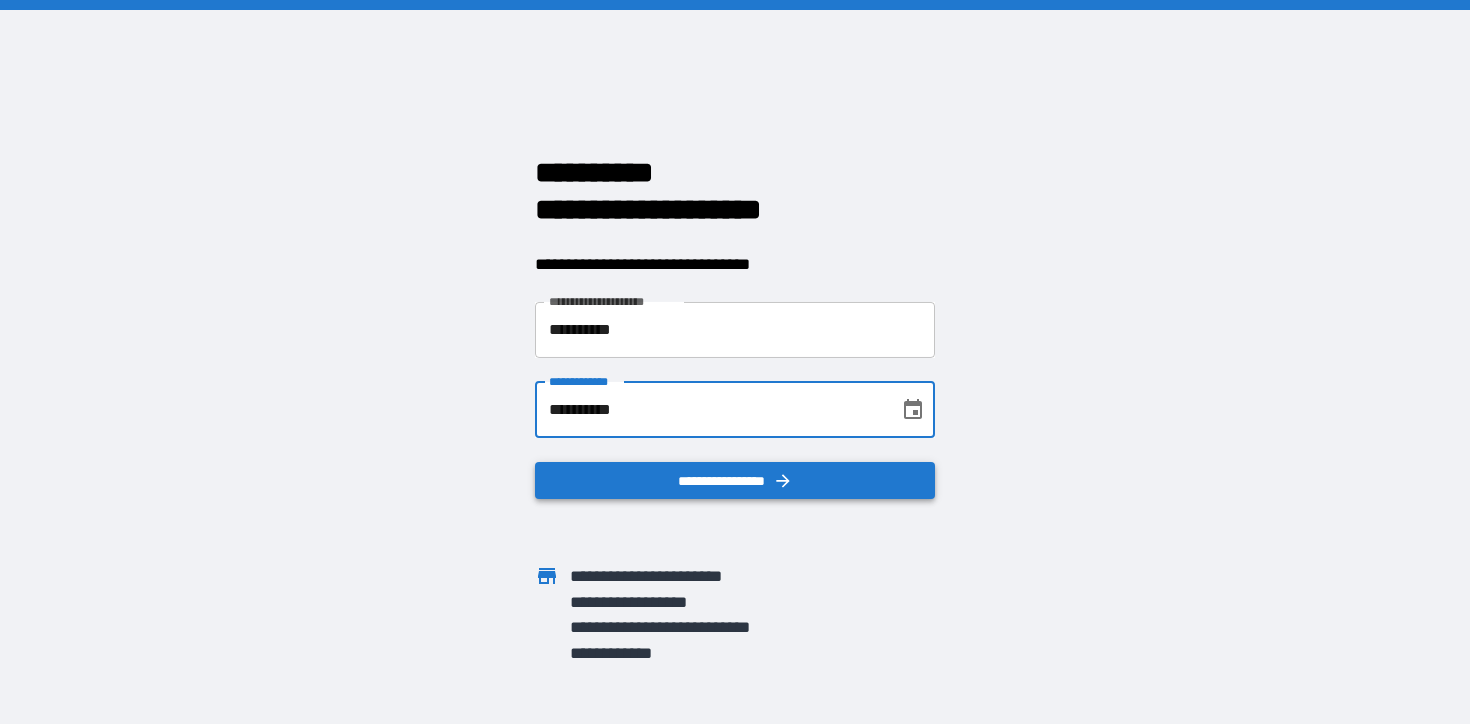 type on "**********" 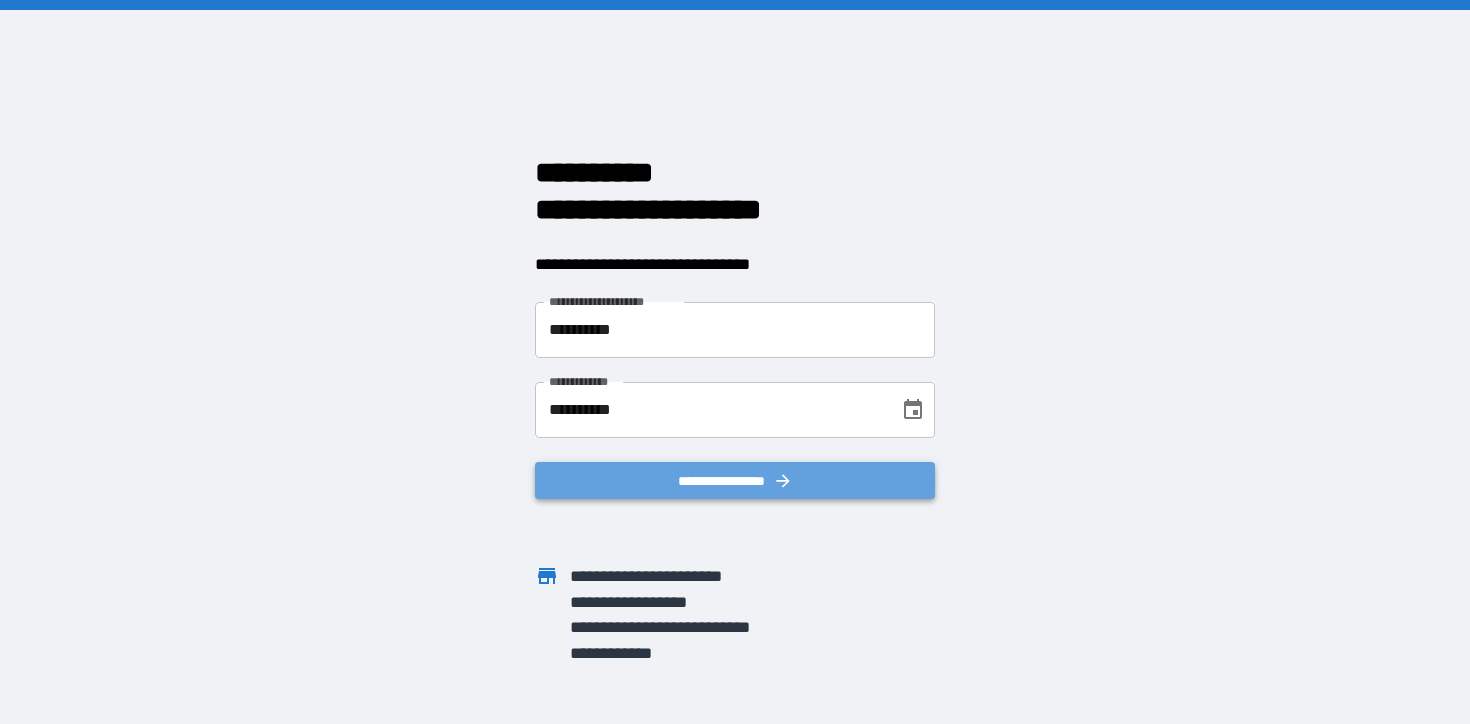 click on "**********" at bounding box center (735, 481) 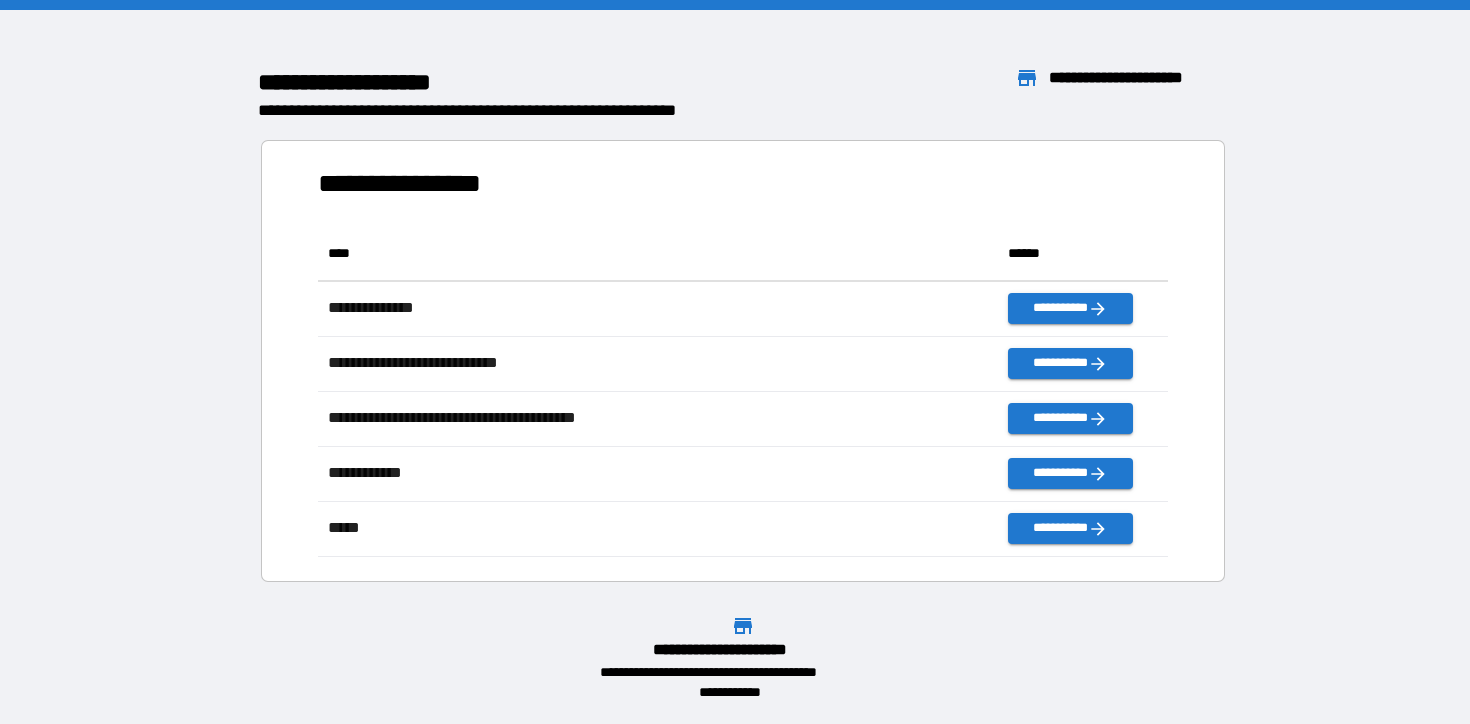 scroll, scrollTop: 1, scrollLeft: 1, axis: both 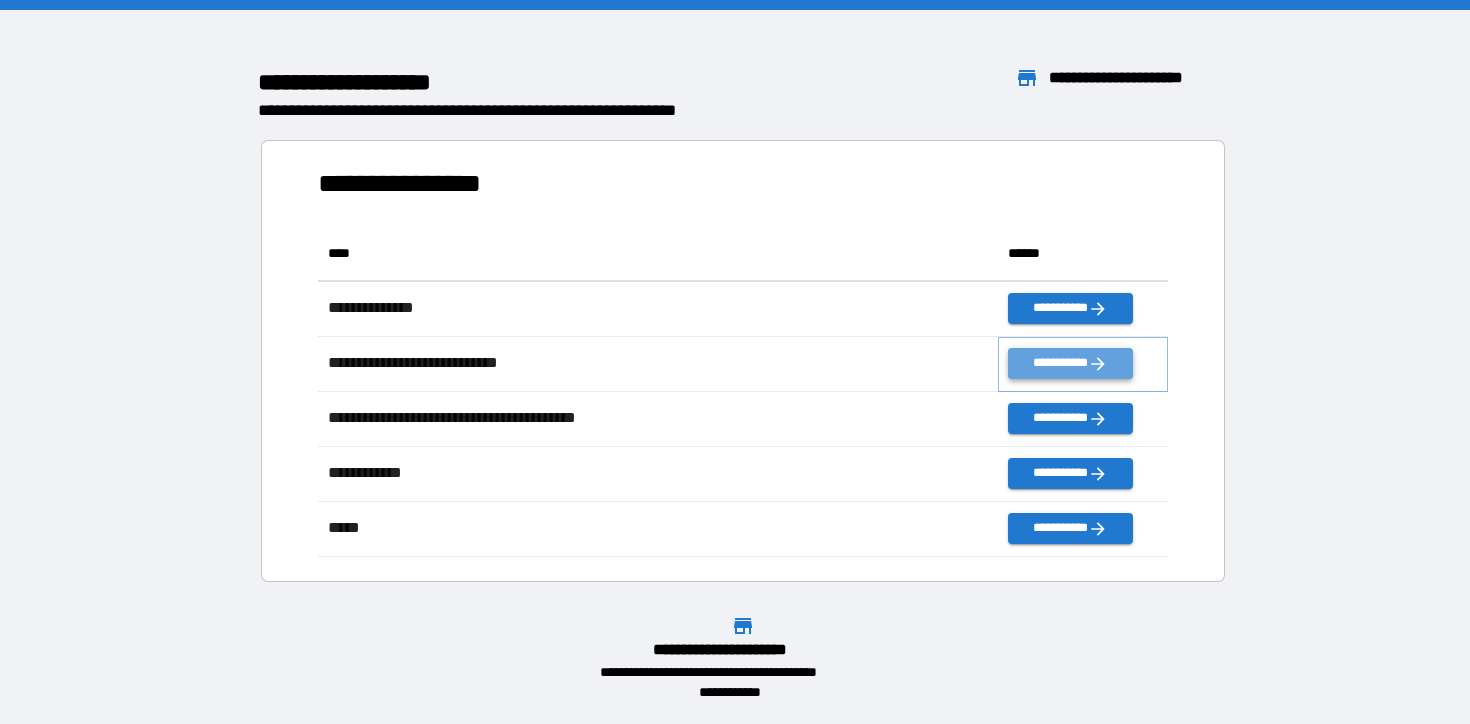 click on "**********" at bounding box center [1070, 363] 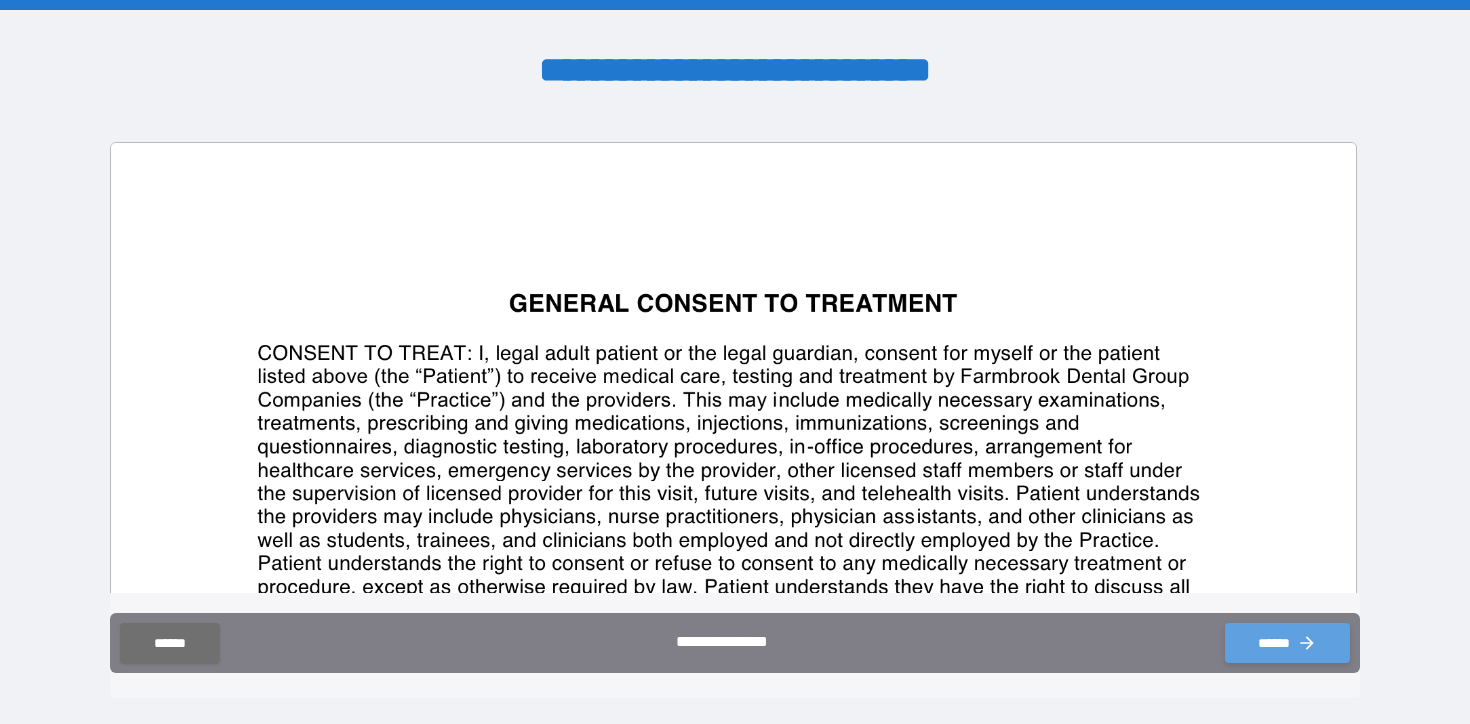 click on "******" at bounding box center (1287, 643) 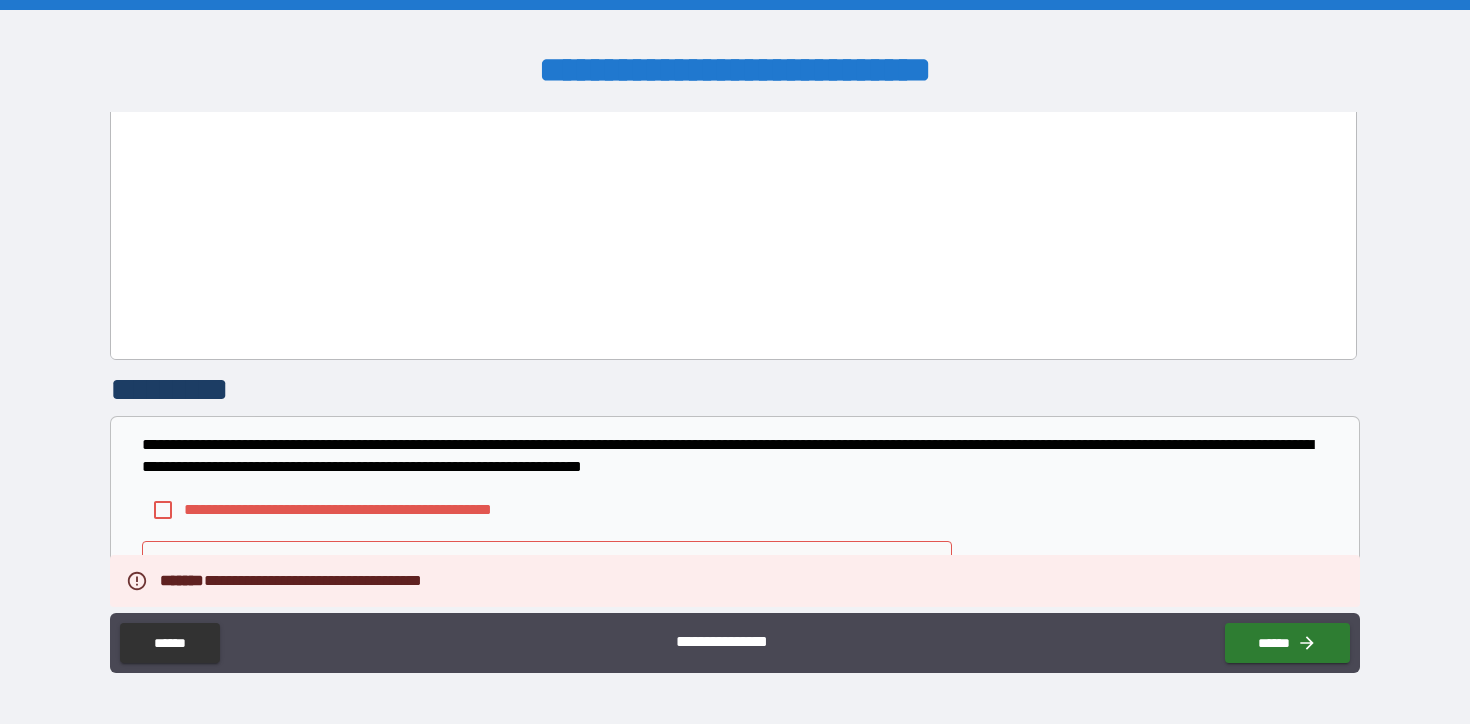 scroll, scrollTop: 3055, scrollLeft: 0, axis: vertical 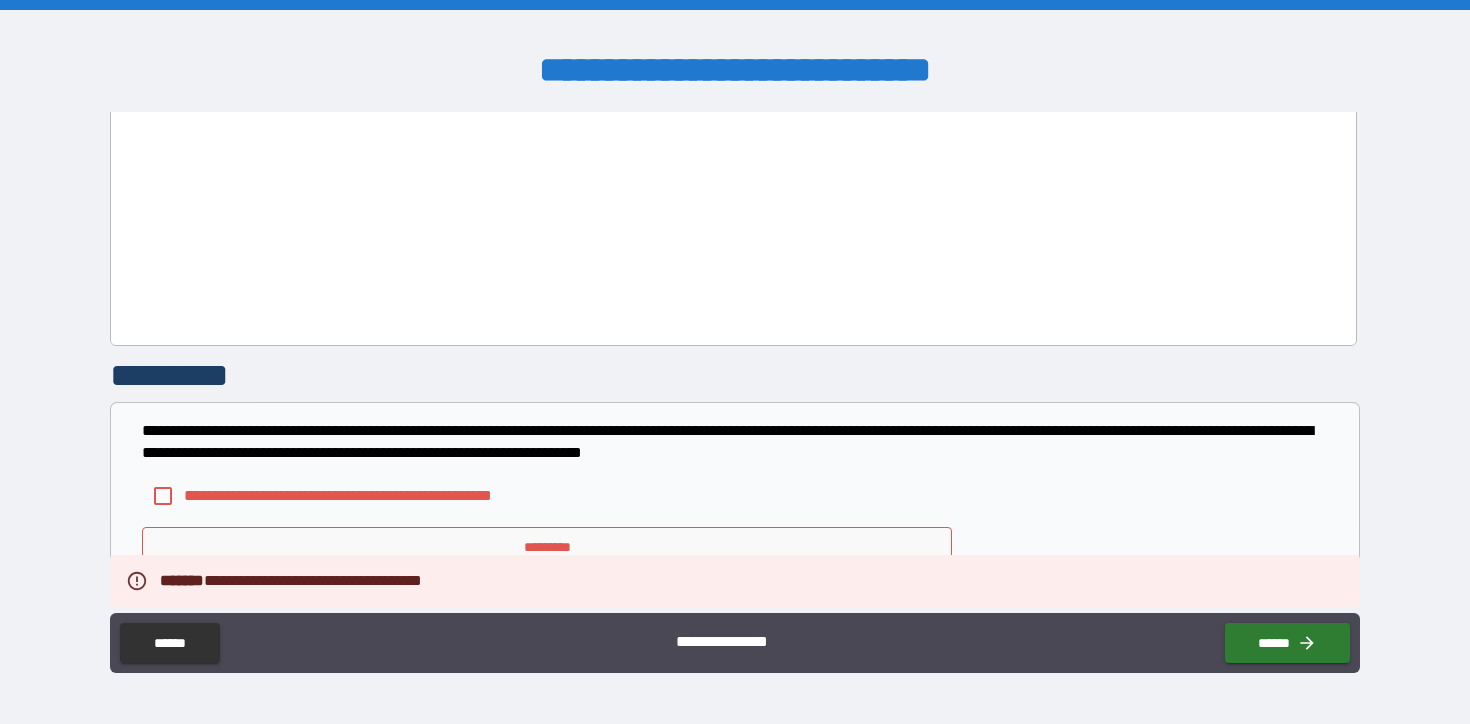 click on "**********" at bounding box center [349, 496] 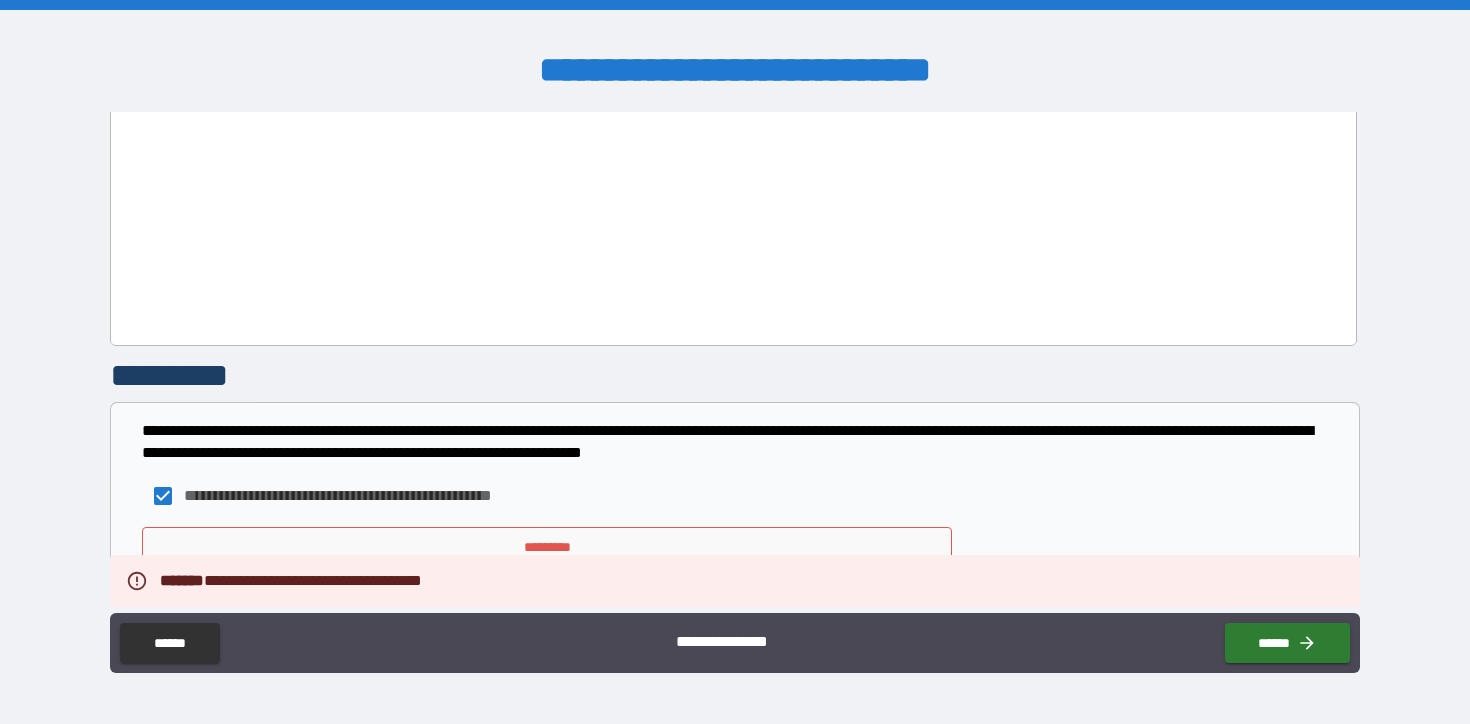 scroll, scrollTop: 3063, scrollLeft: 0, axis: vertical 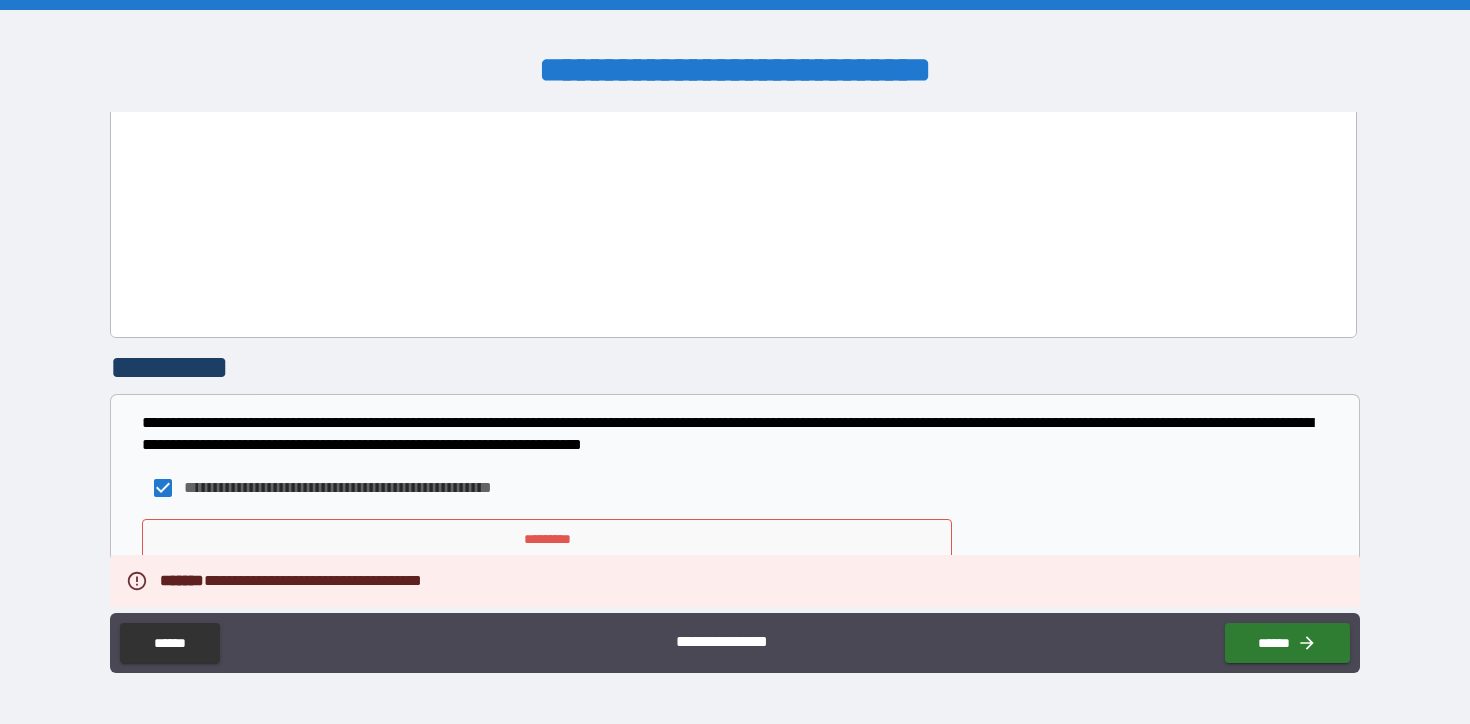 click on "*********" at bounding box center (547, 539) 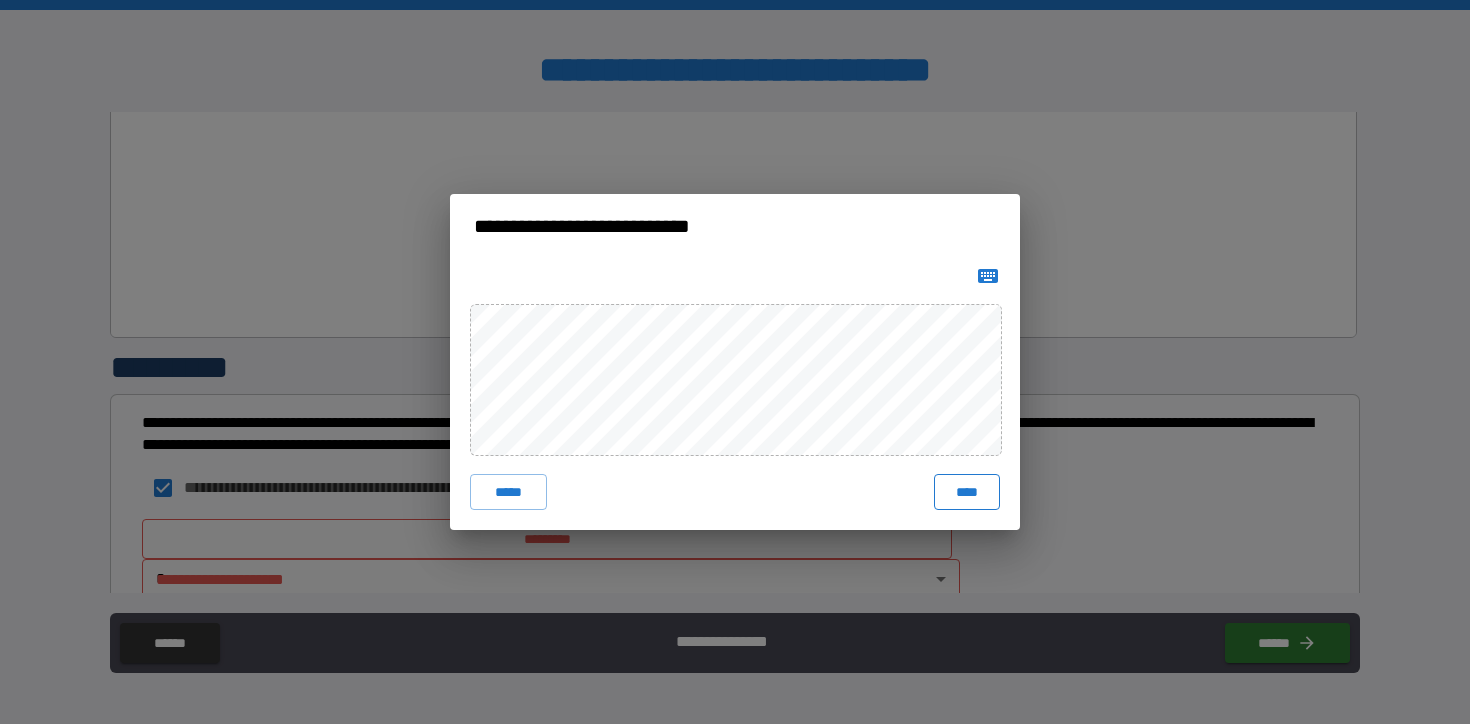 click on "****" at bounding box center (967, 492) 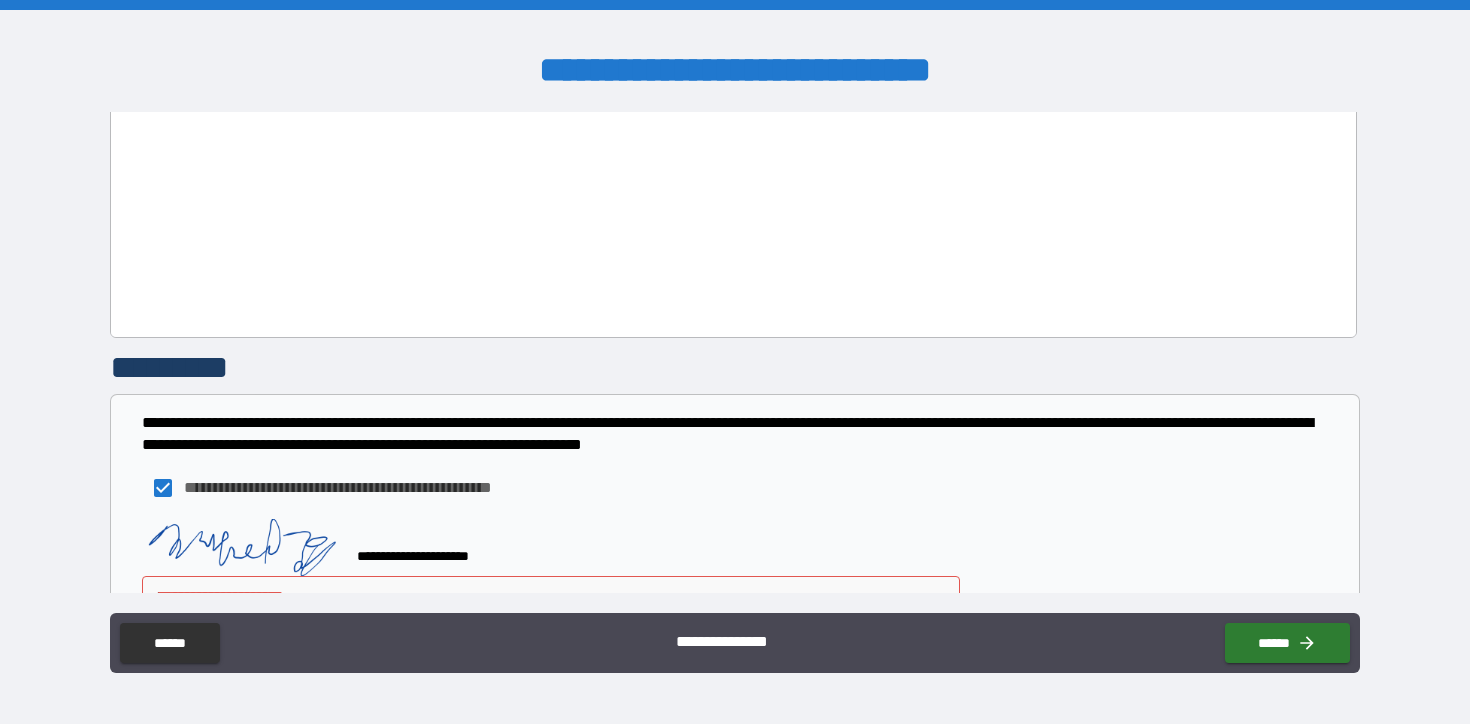 scroll, scrollTop: 3080, scrollLeft: 0, axis: vertical 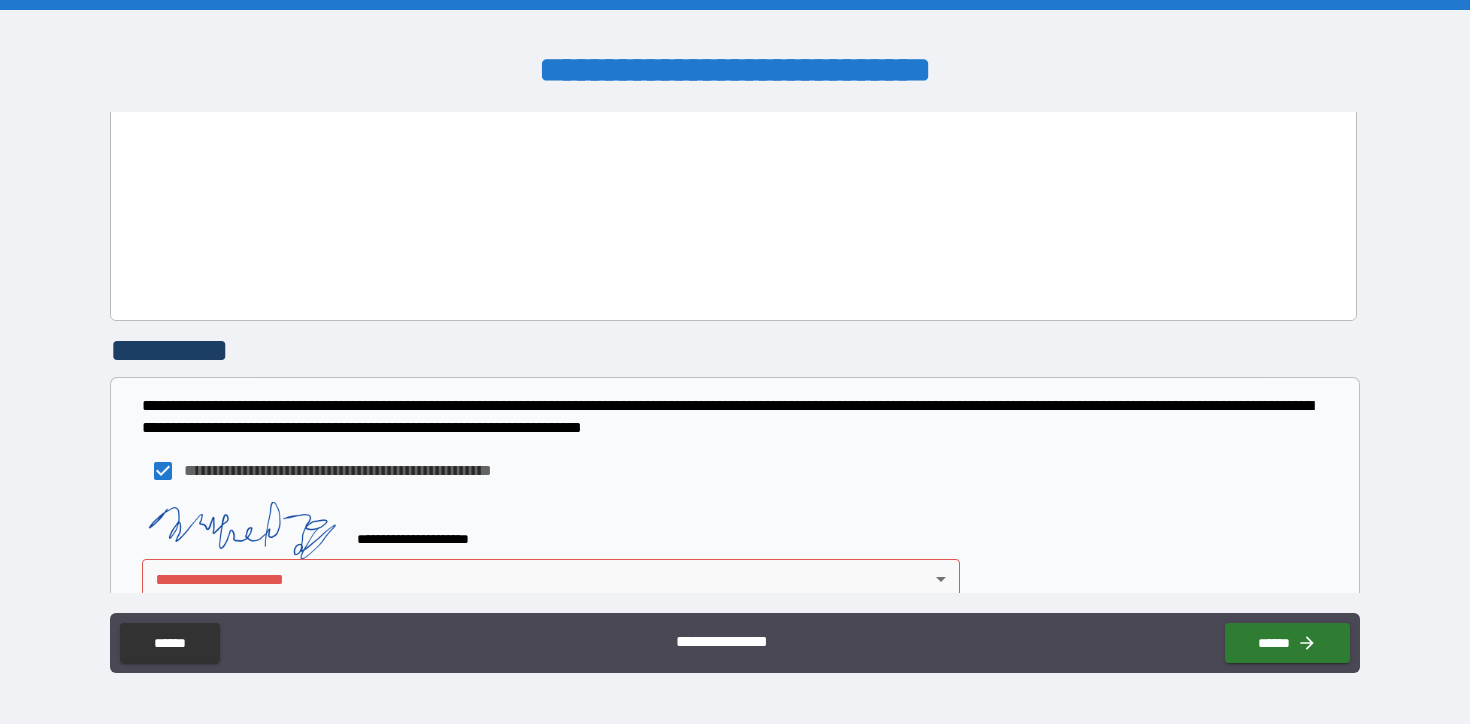 click on "**********" at bounding box center [735, 362] 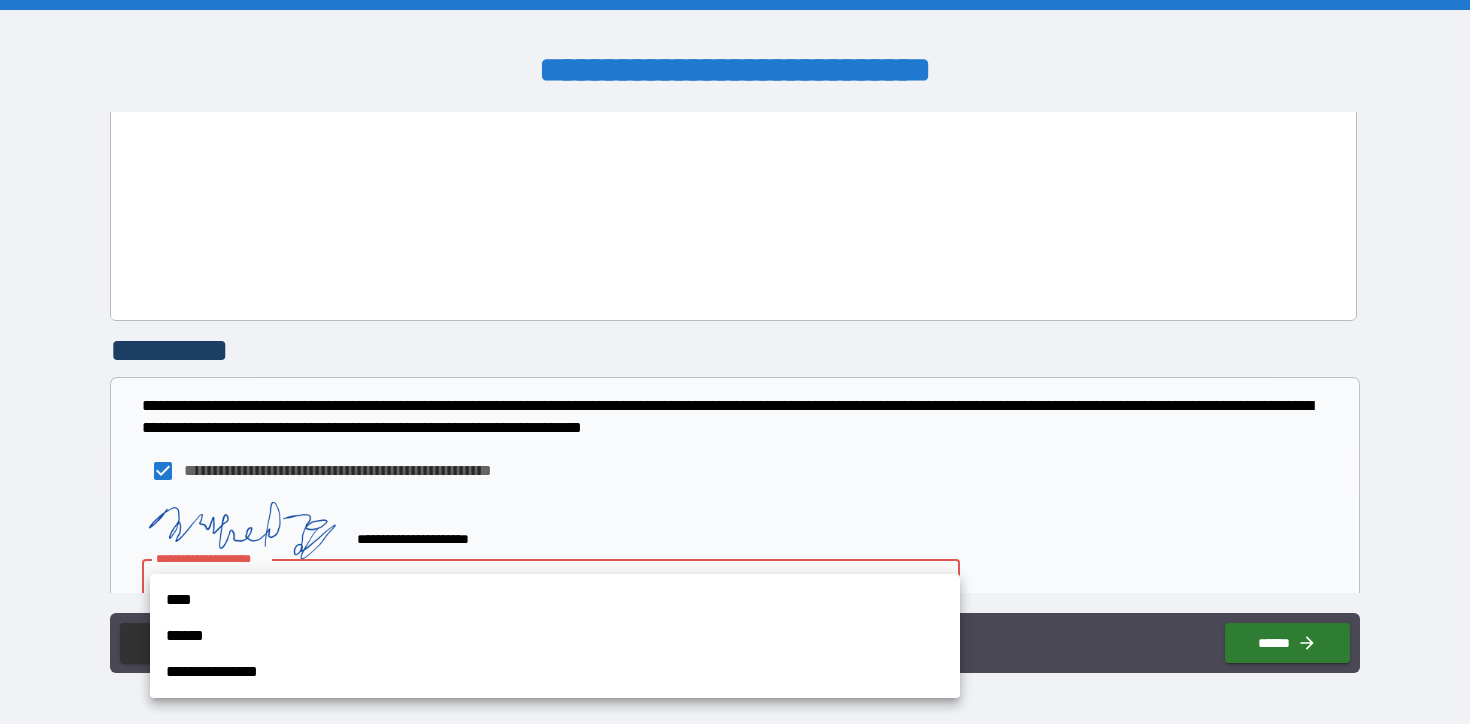 click at bounding box center (735, 362) 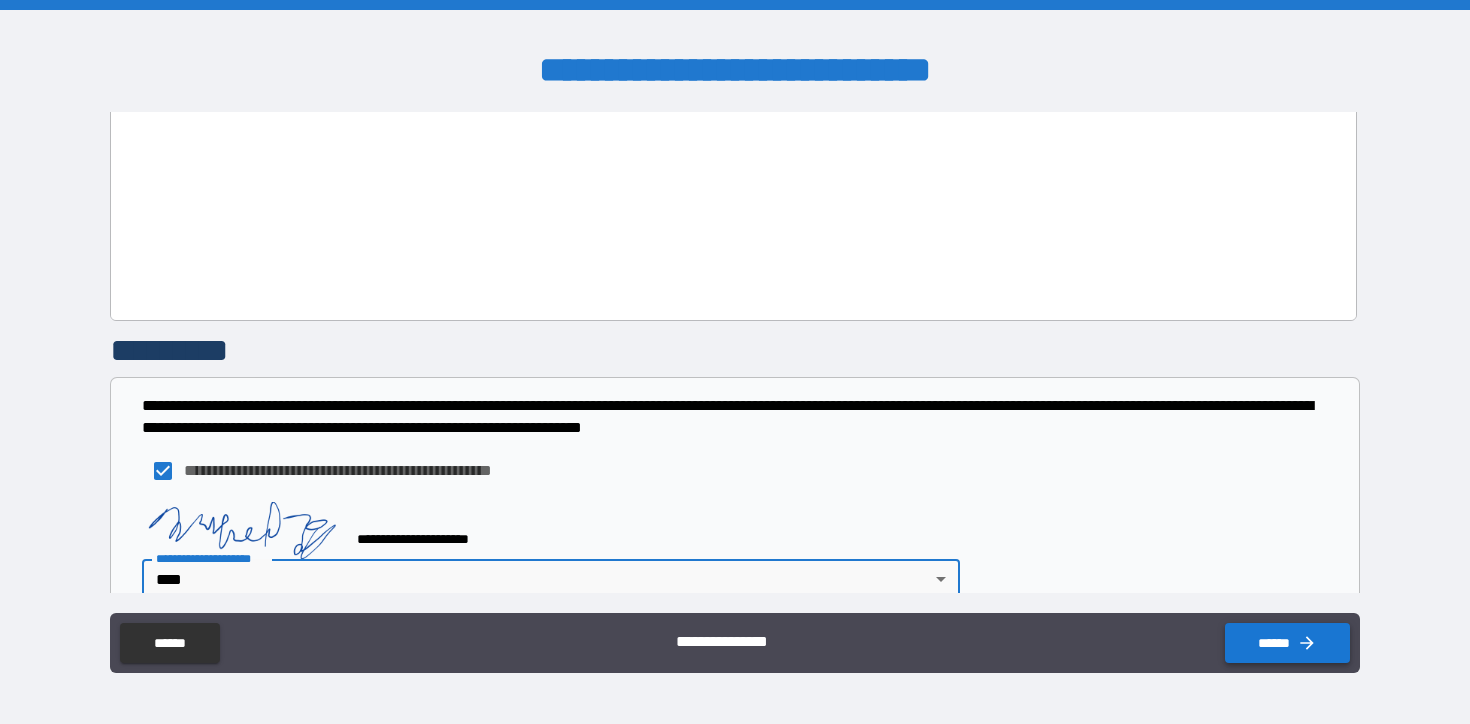 click on "******" at bounding box center (1287, 643) 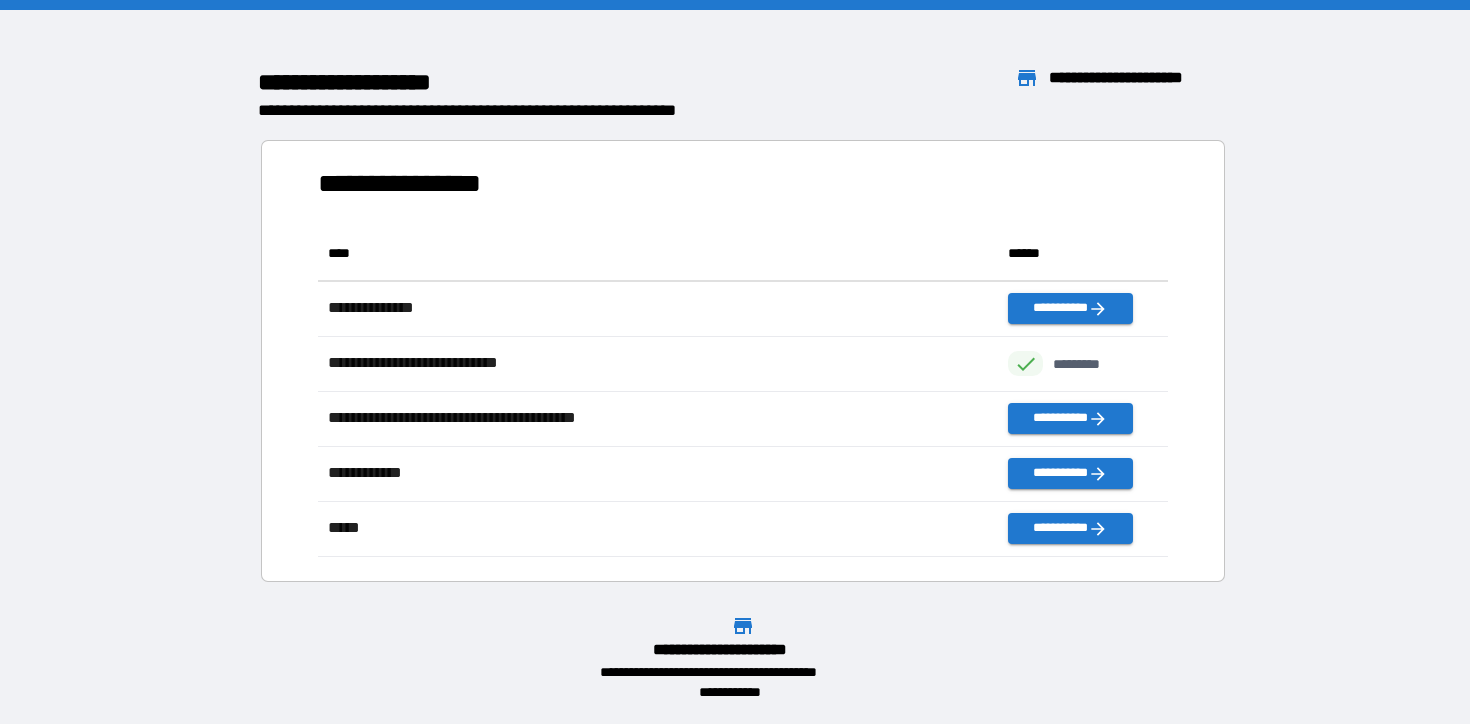 scroll, scrollTop: 1, scrollLeft: 1, axis: both 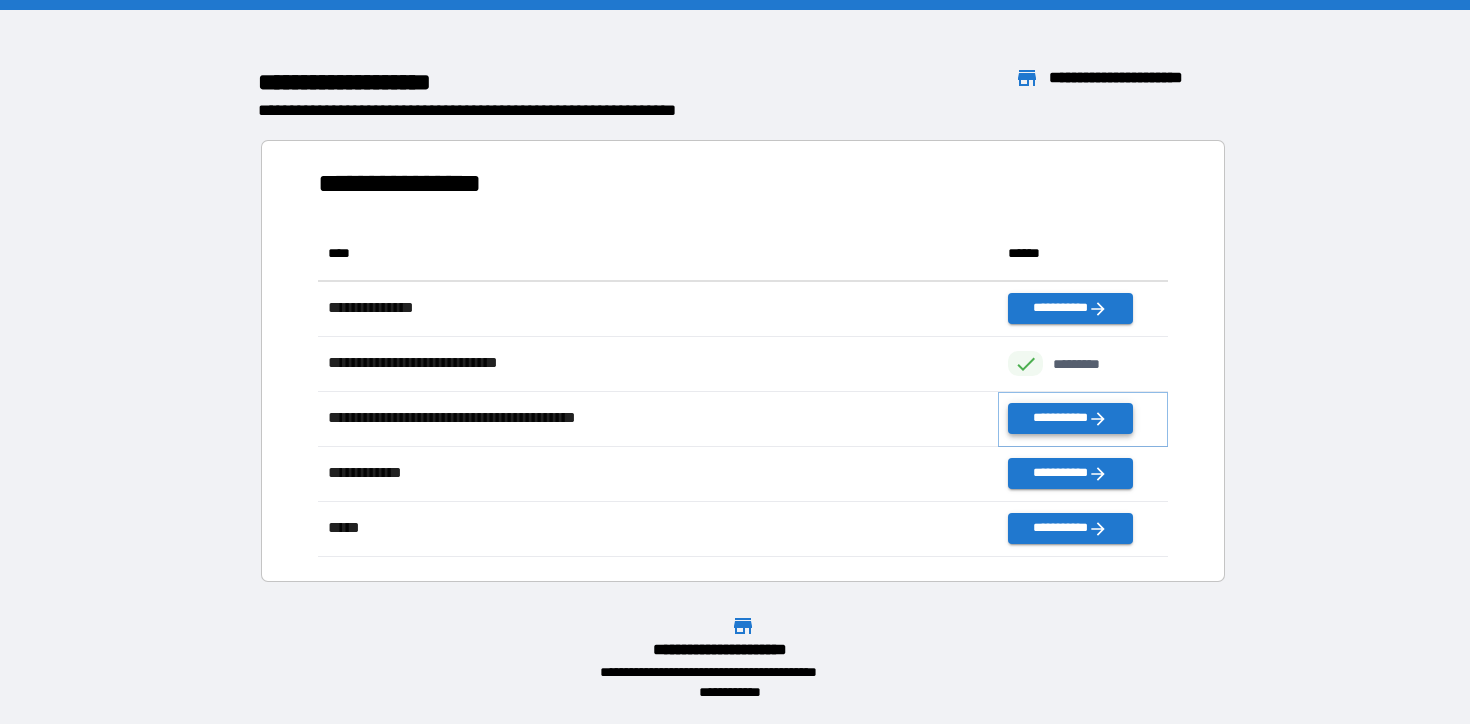 click on "**********" at bounding box center [1070, 418] 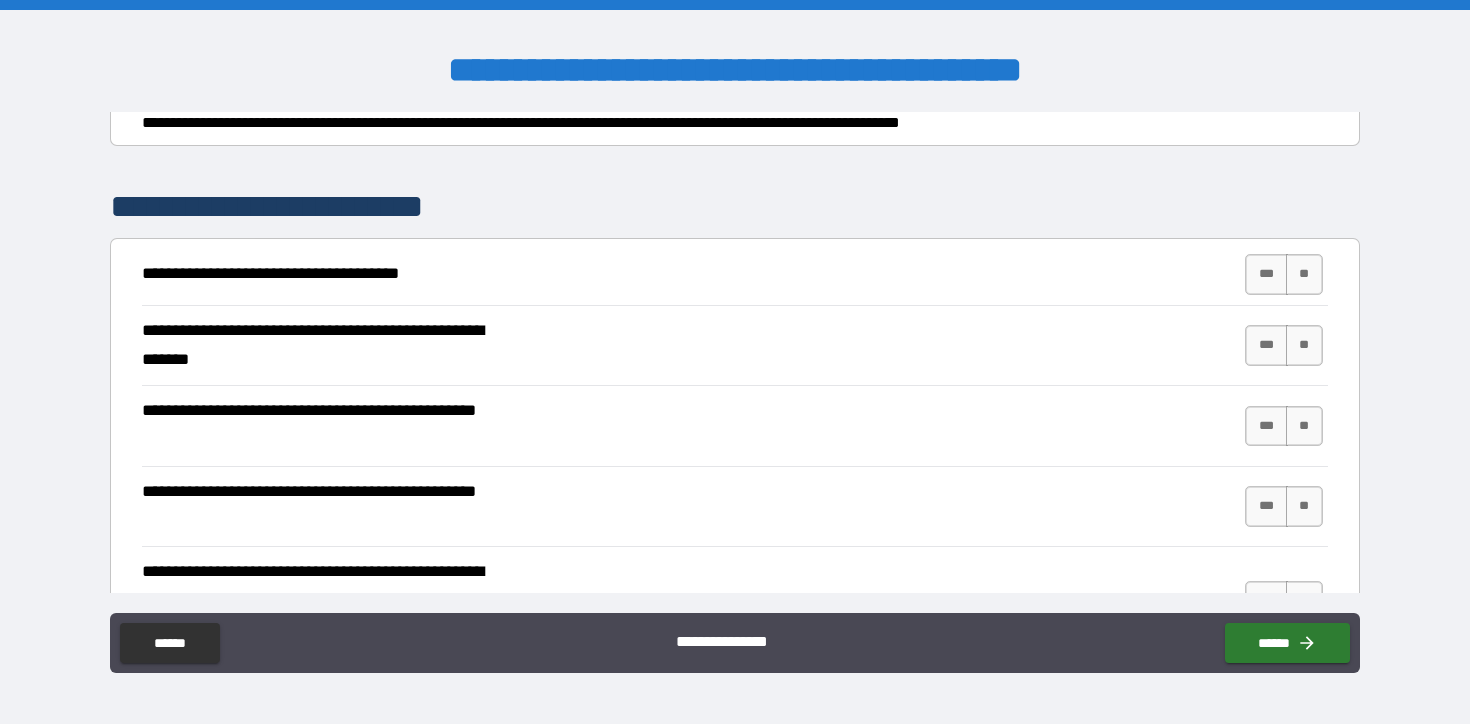 scroll, scrollTop: 290, scrollLeft: 0, axis: vertical 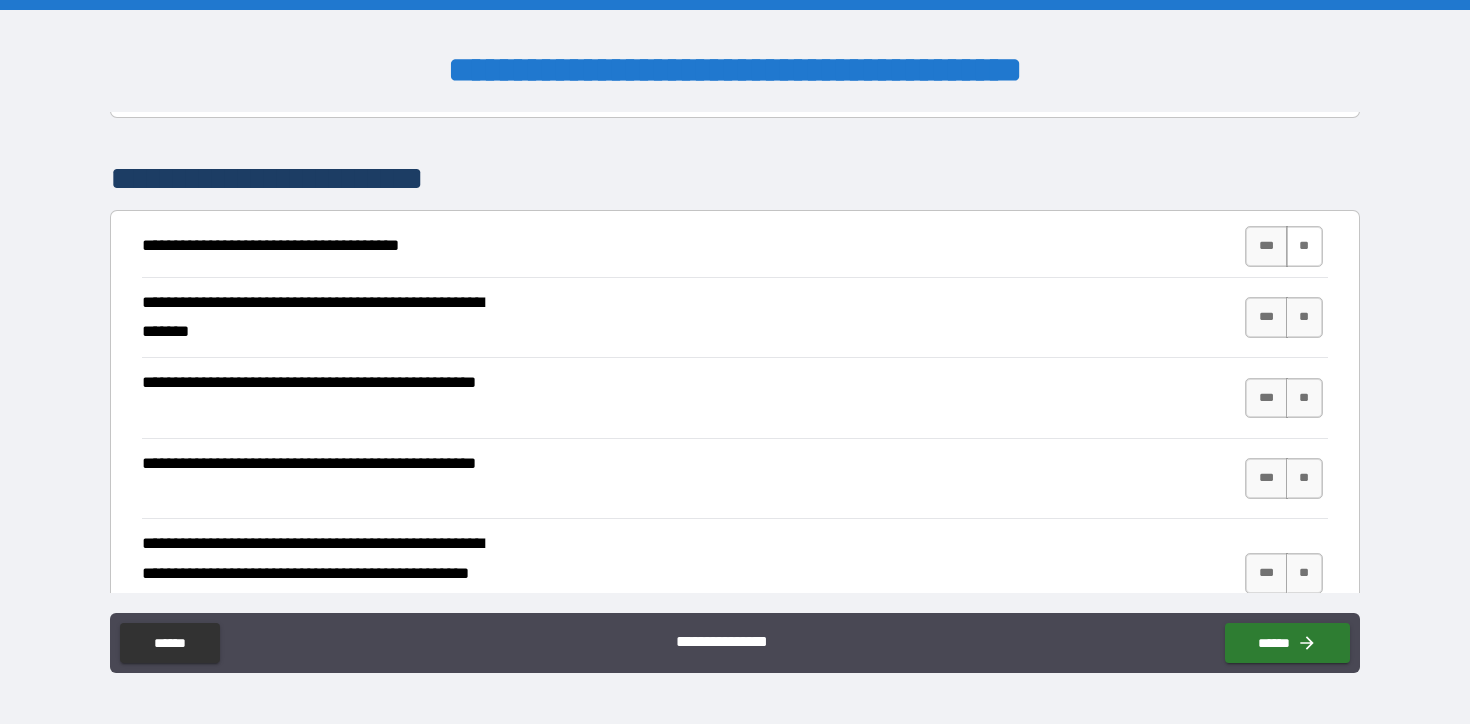 click on "**" at bounding box center [1304, 246] 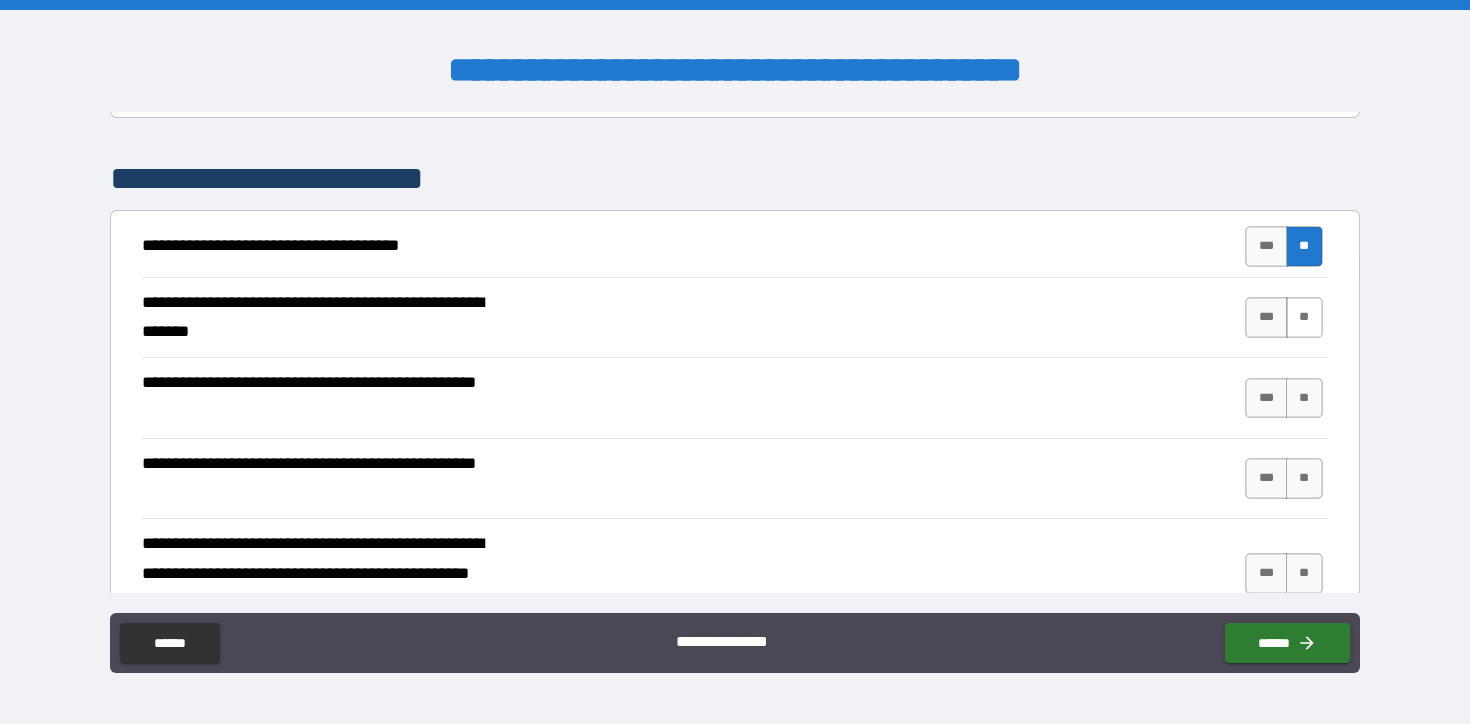 click on "**" at bounding box center (1304, 317) 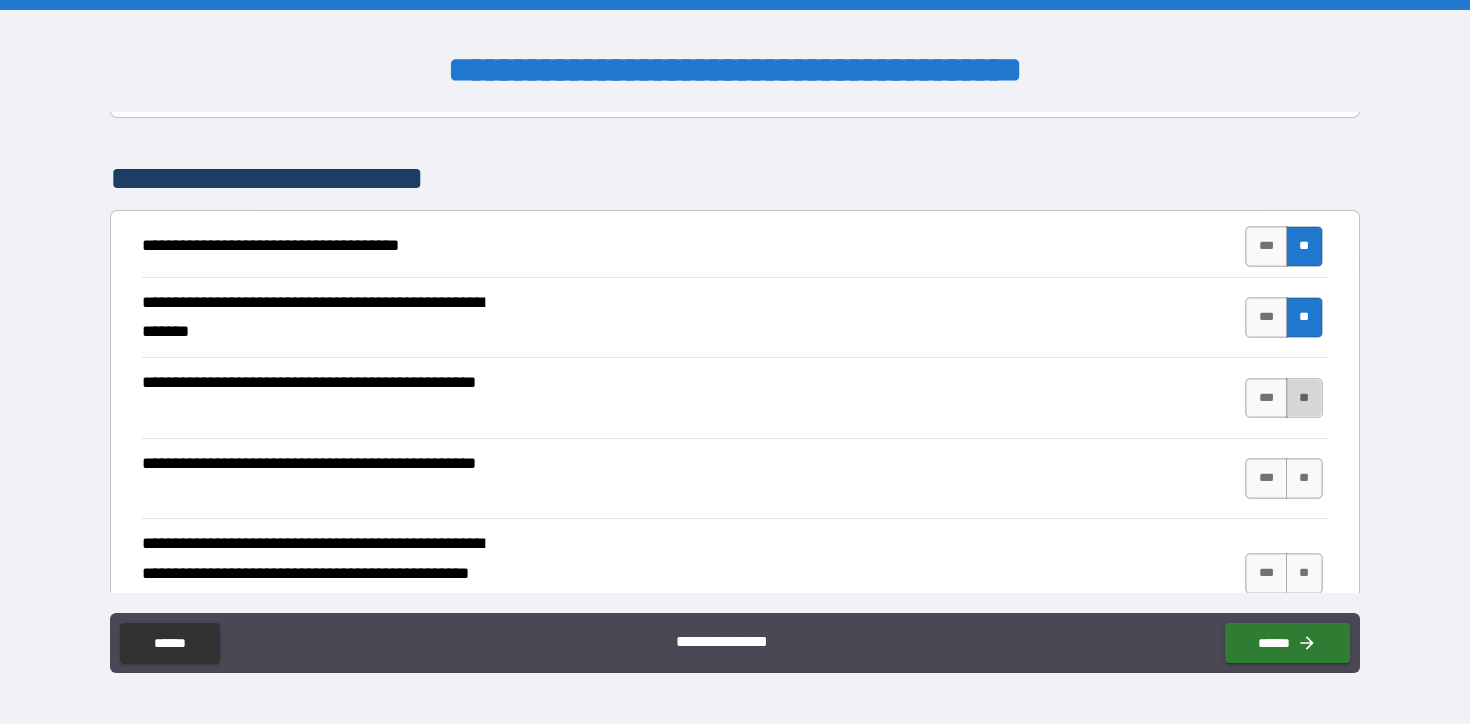 click on "**" at bounding box center (1304, 398) 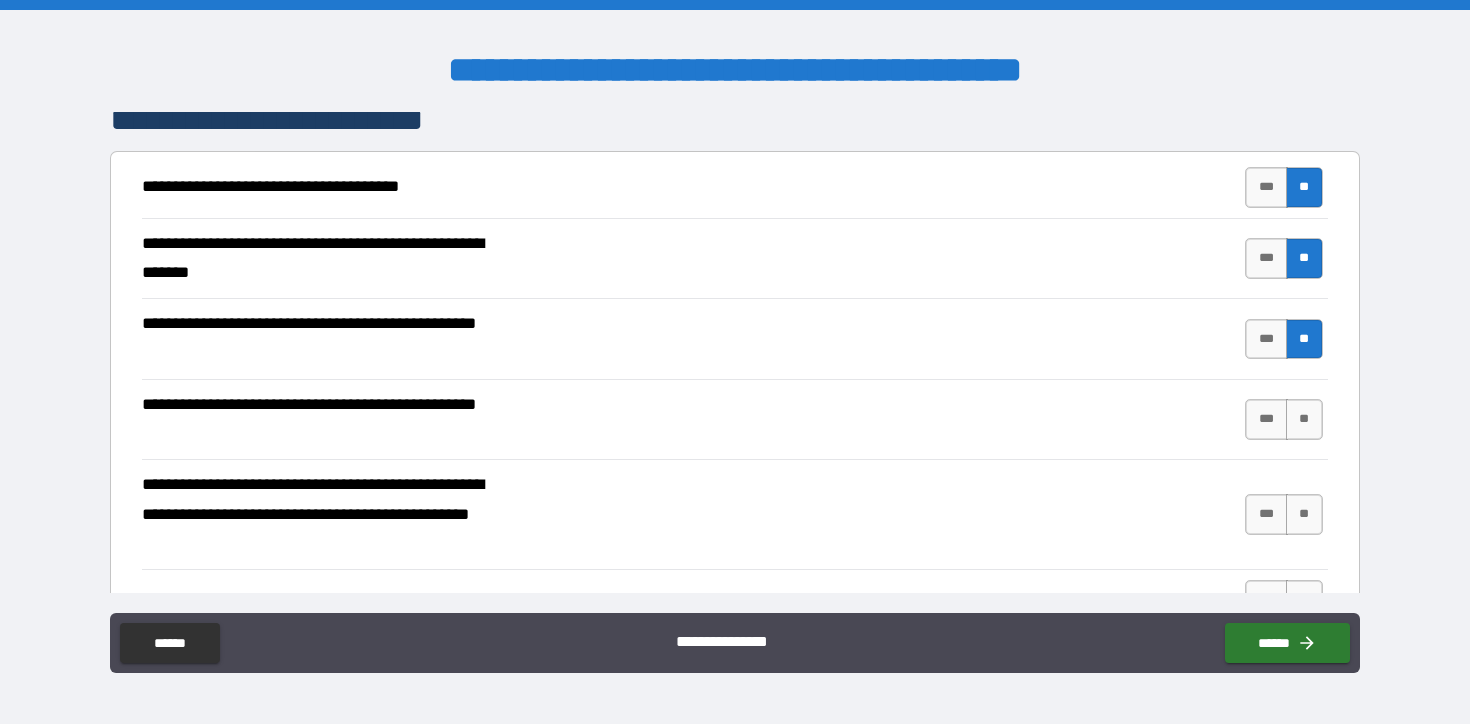 scroll, scrollTop: 358, scrollLeft: 0, axis: vertical 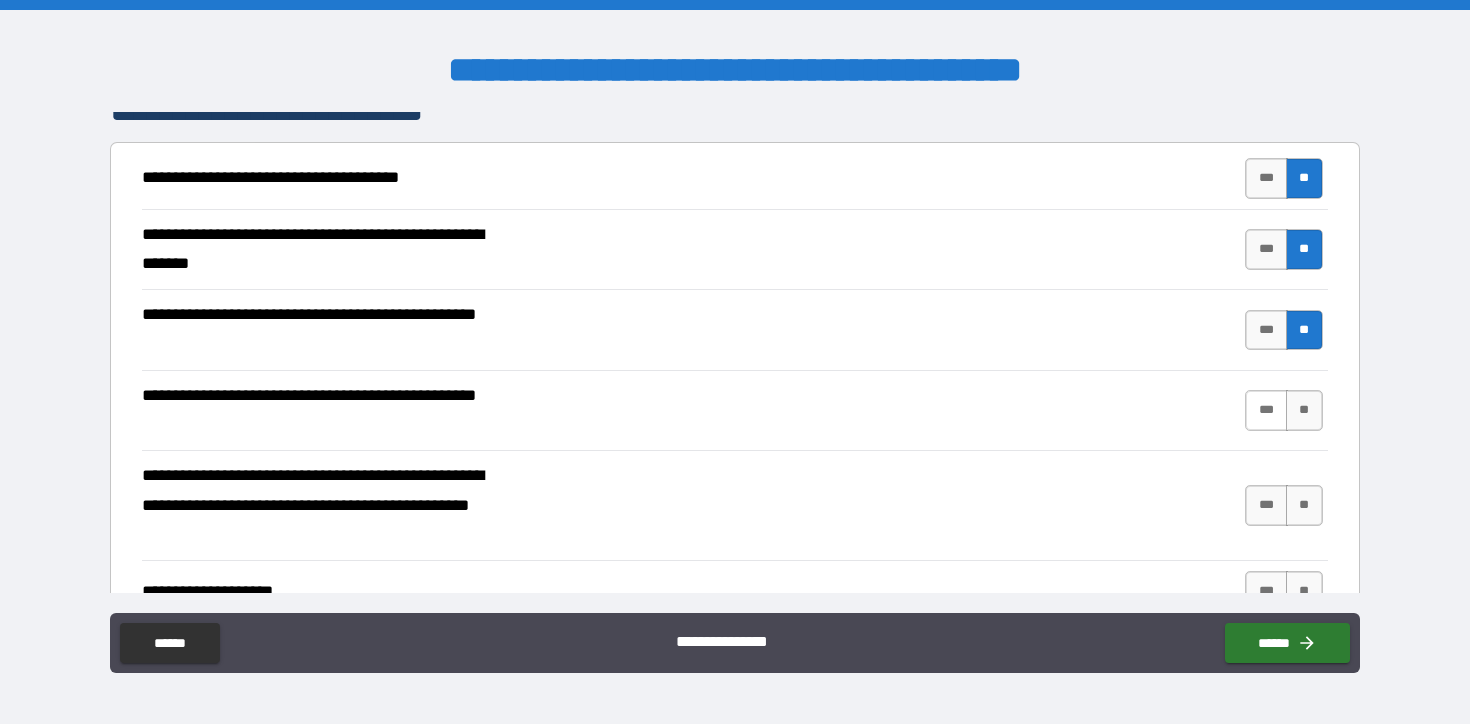 click on "***" at bounding box center [1266, 410] 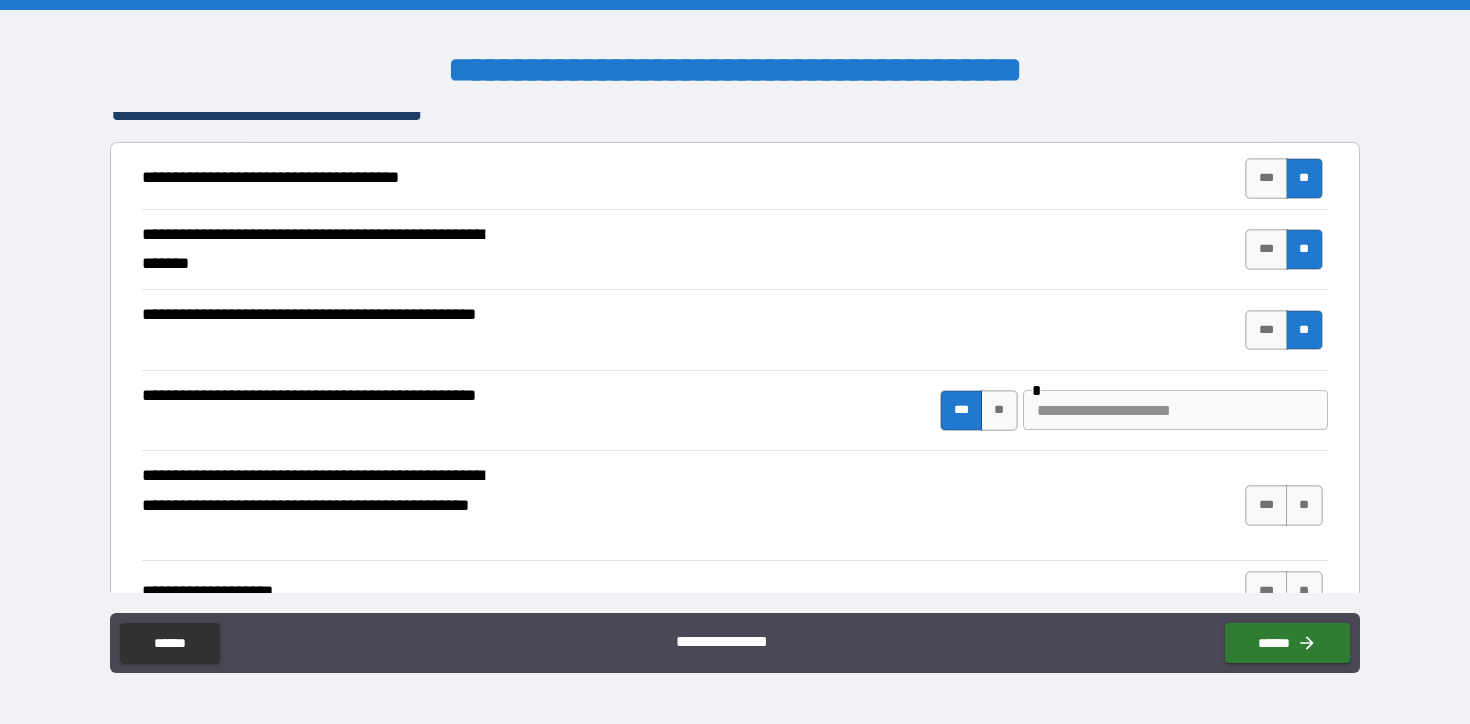 click at bounding box center (1175, 410) 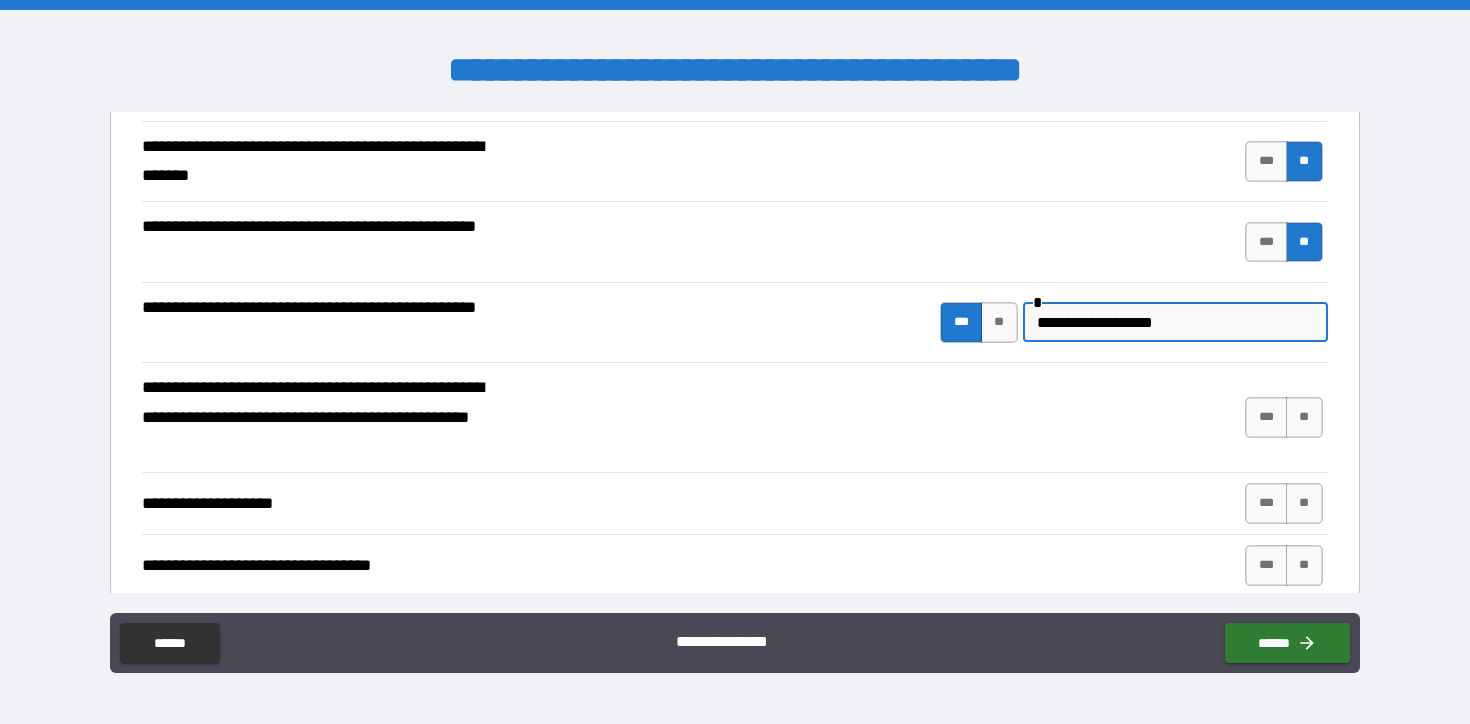 scroll, scrollTop: 448, scrollLeft: 0, axis: vertical 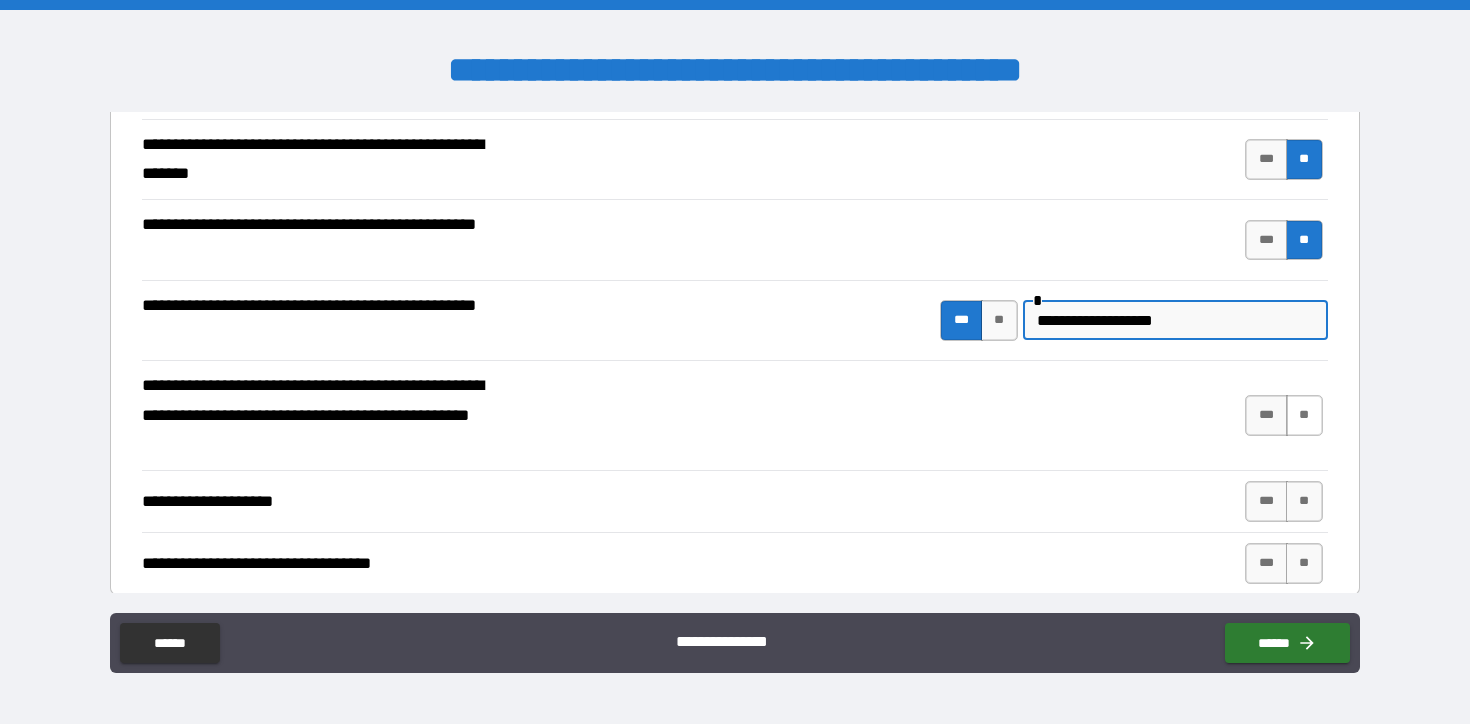 type on "**********" 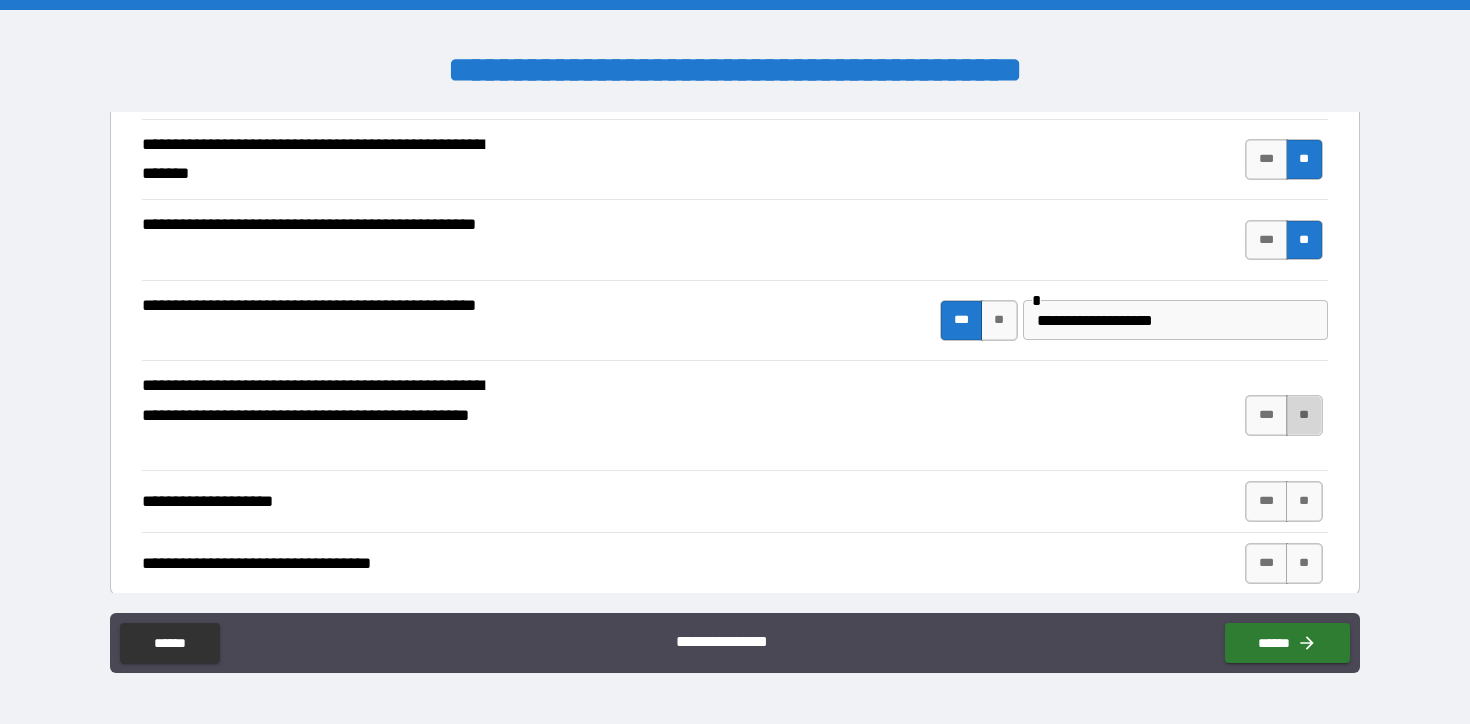click on "**" at bounding box center (1304, 415) 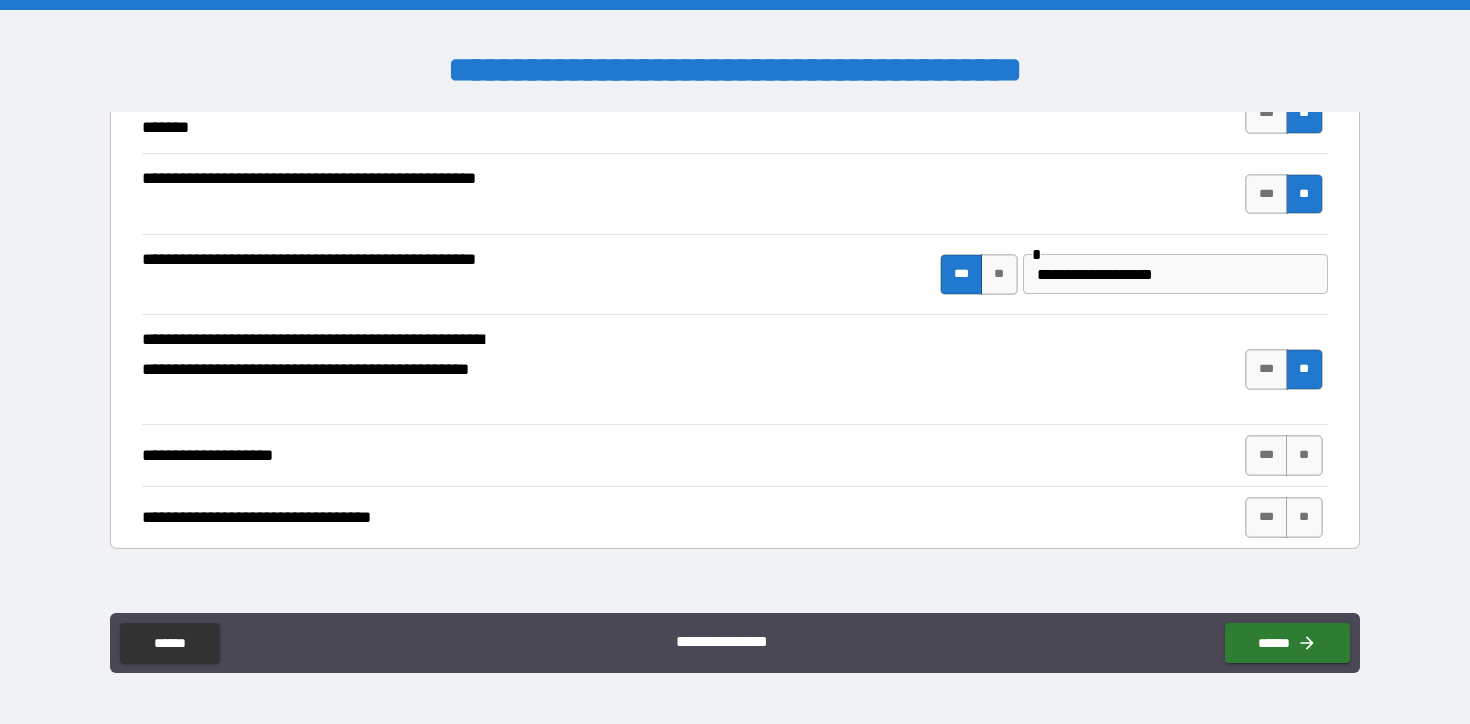 scroll, scrollTop: 530, scrollLeft: 0, axis: vertical 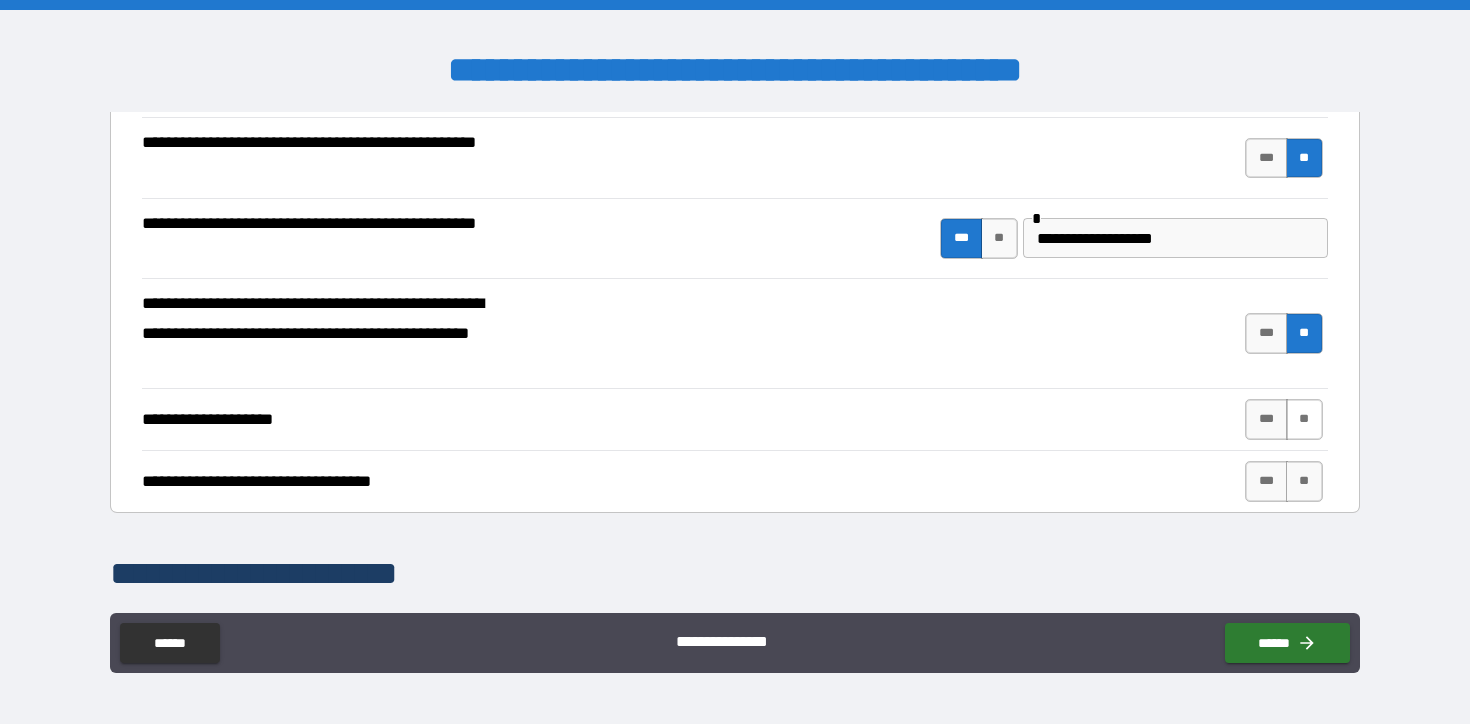 click on "**" at bounding box center [1304, 419] 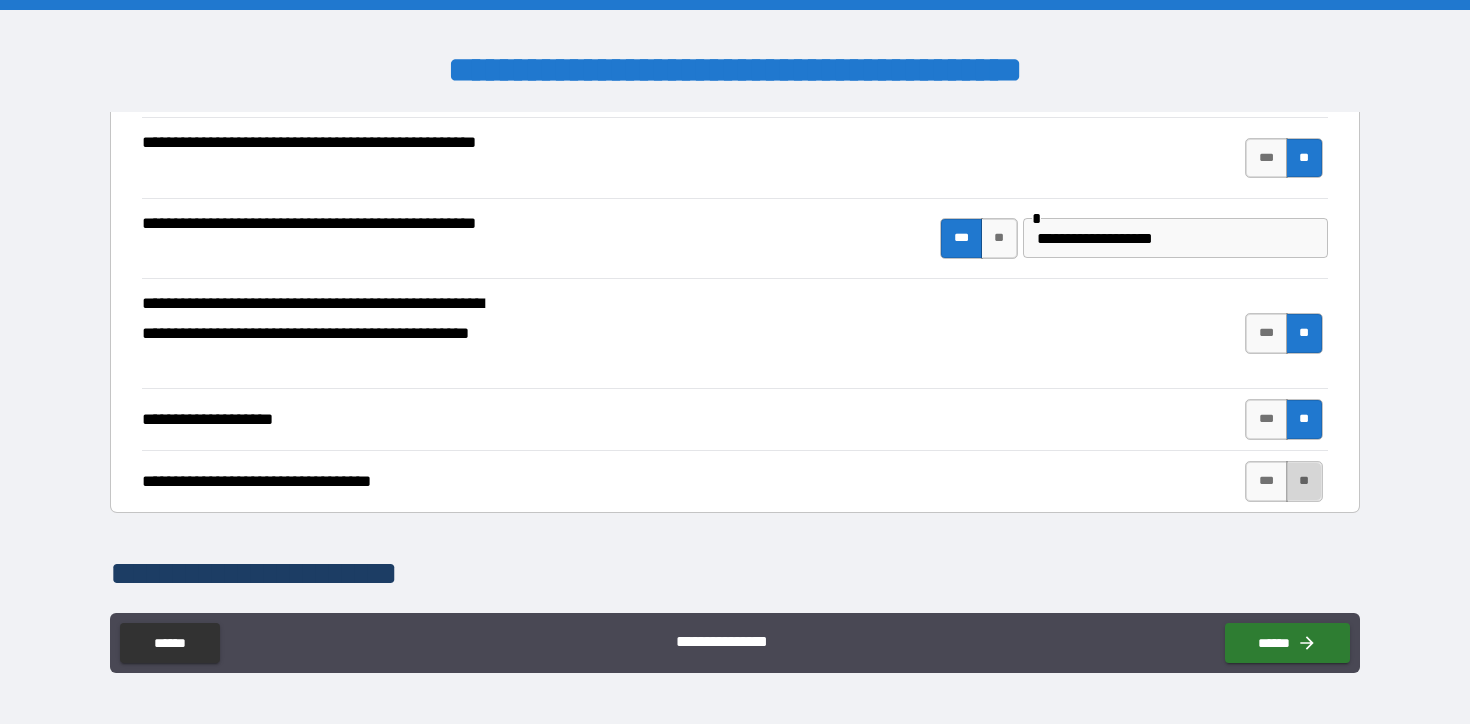 click on "**" at bounding box center [1304, 481] 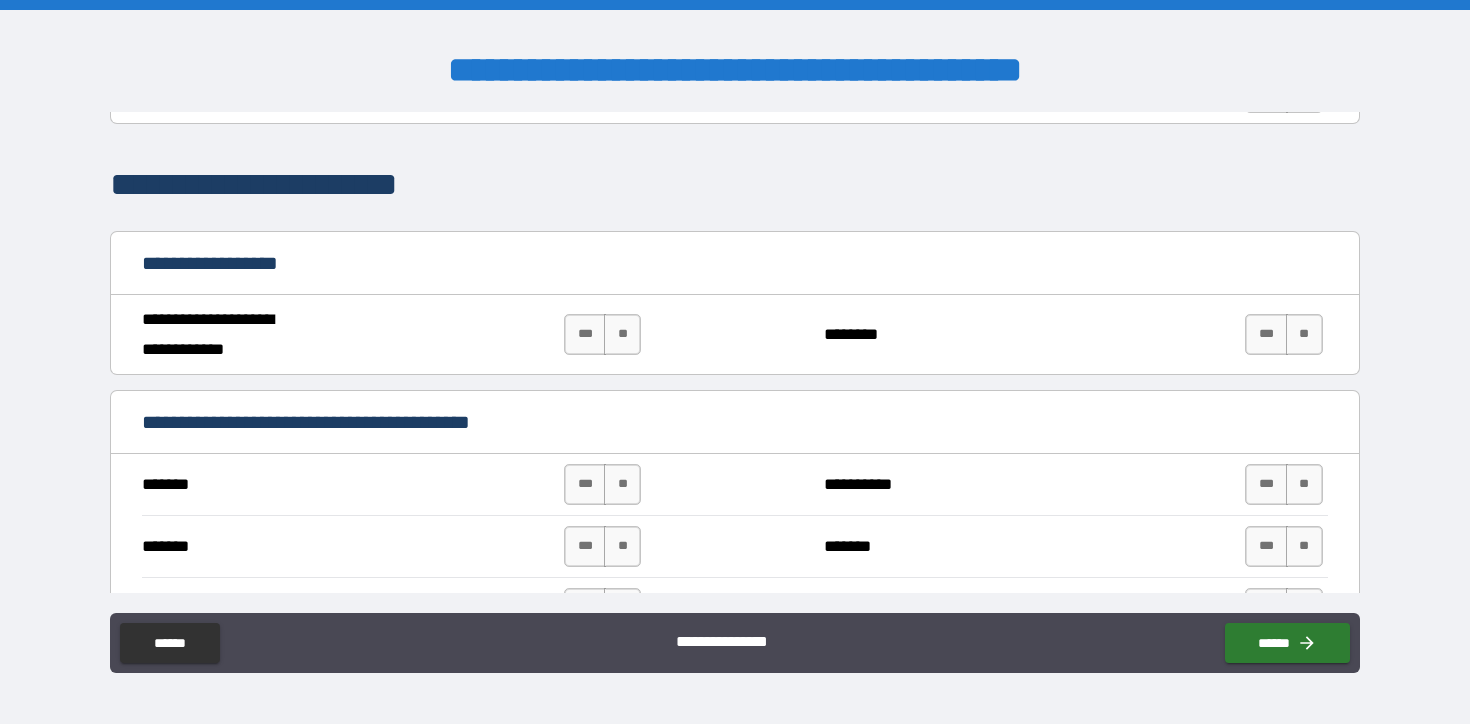 scroll, scrollTop: 924, scrollLeft: 0, axis: vertical 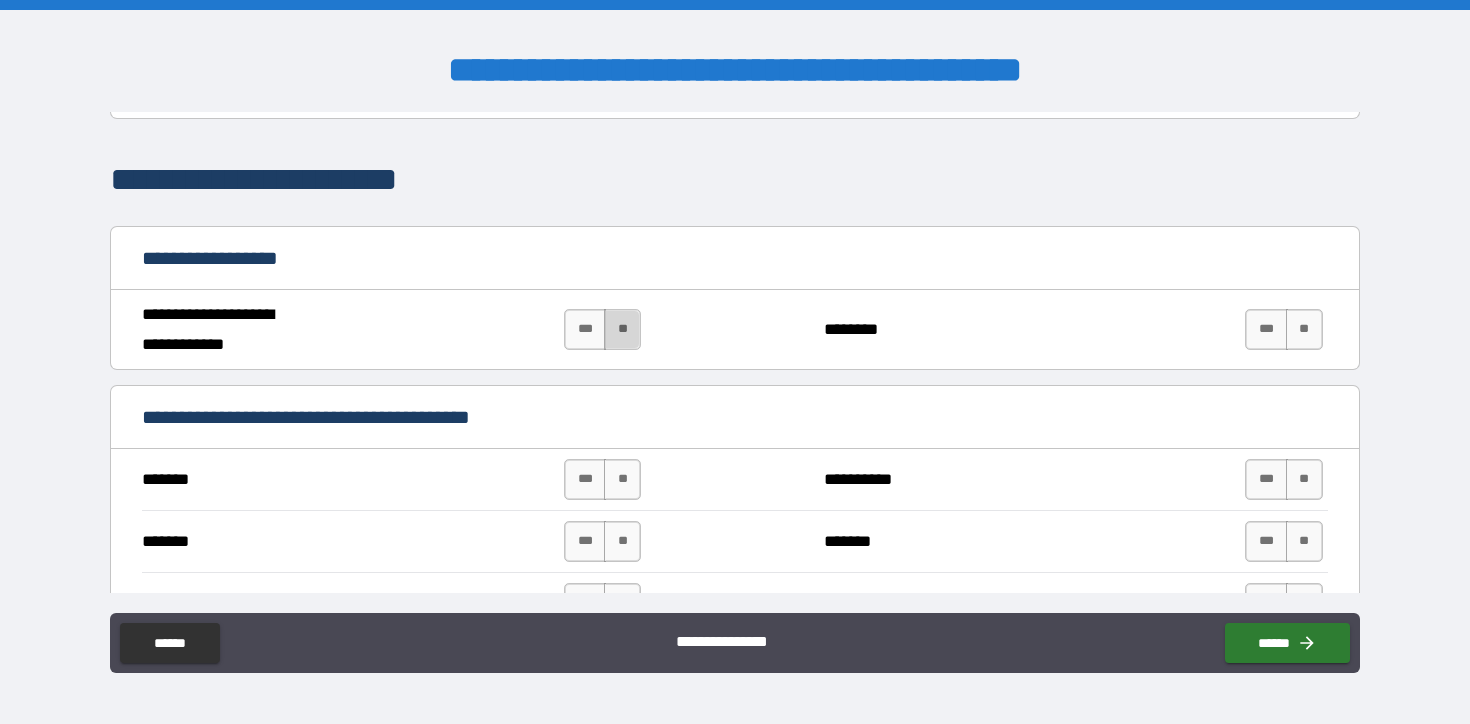 click on "**" at bounding box center [622, 329] 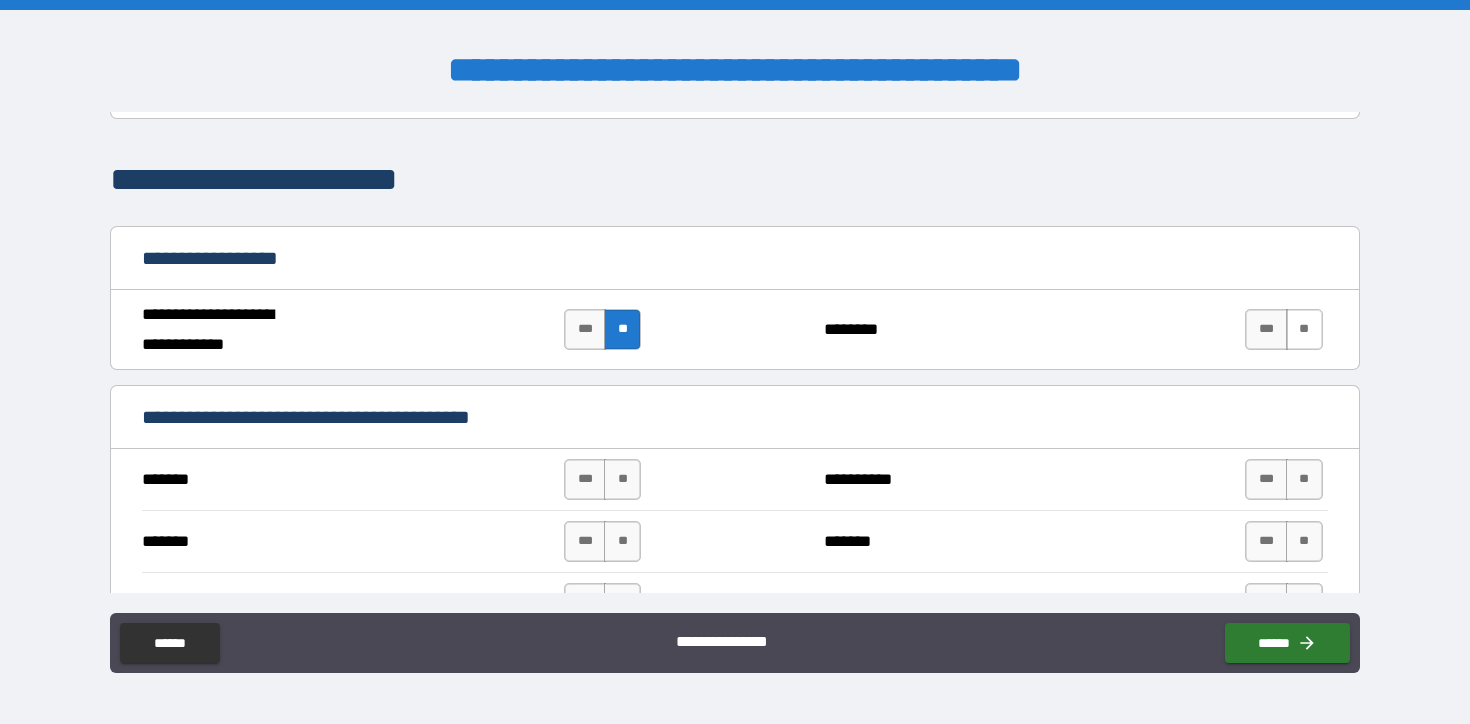 click on "**" at bounding box center [1304, 329] 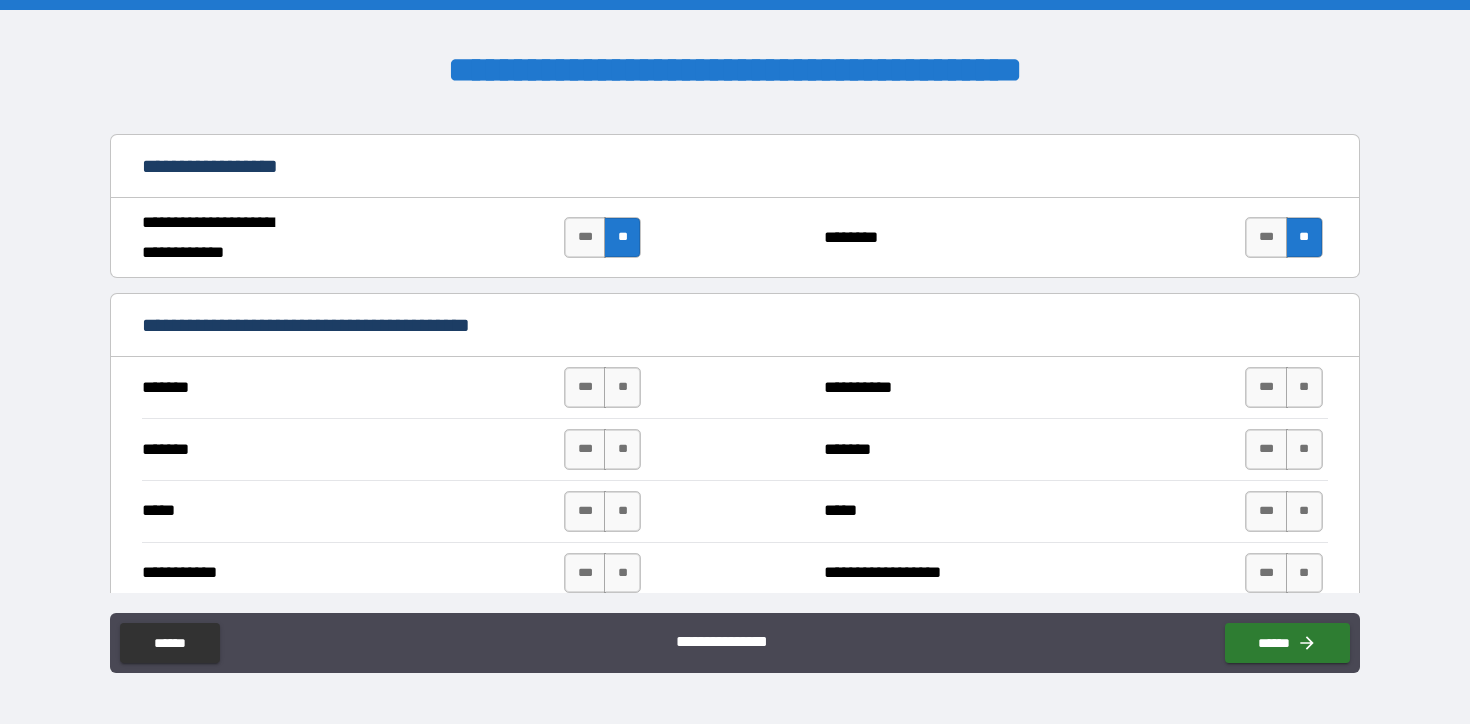 scroll, scrollTop: 1119, scrollLeft: 0, axis: vertical 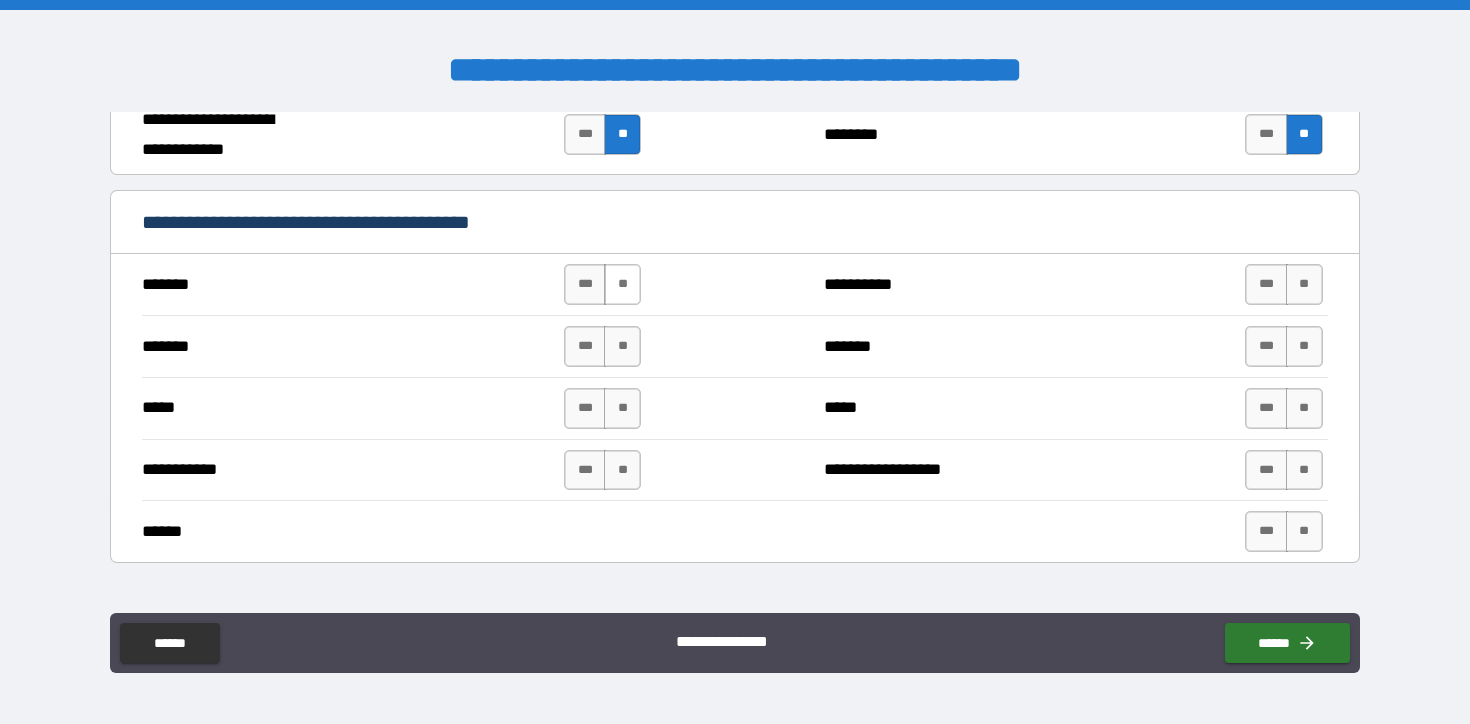 click on "**" at bounding box center (622, 284) 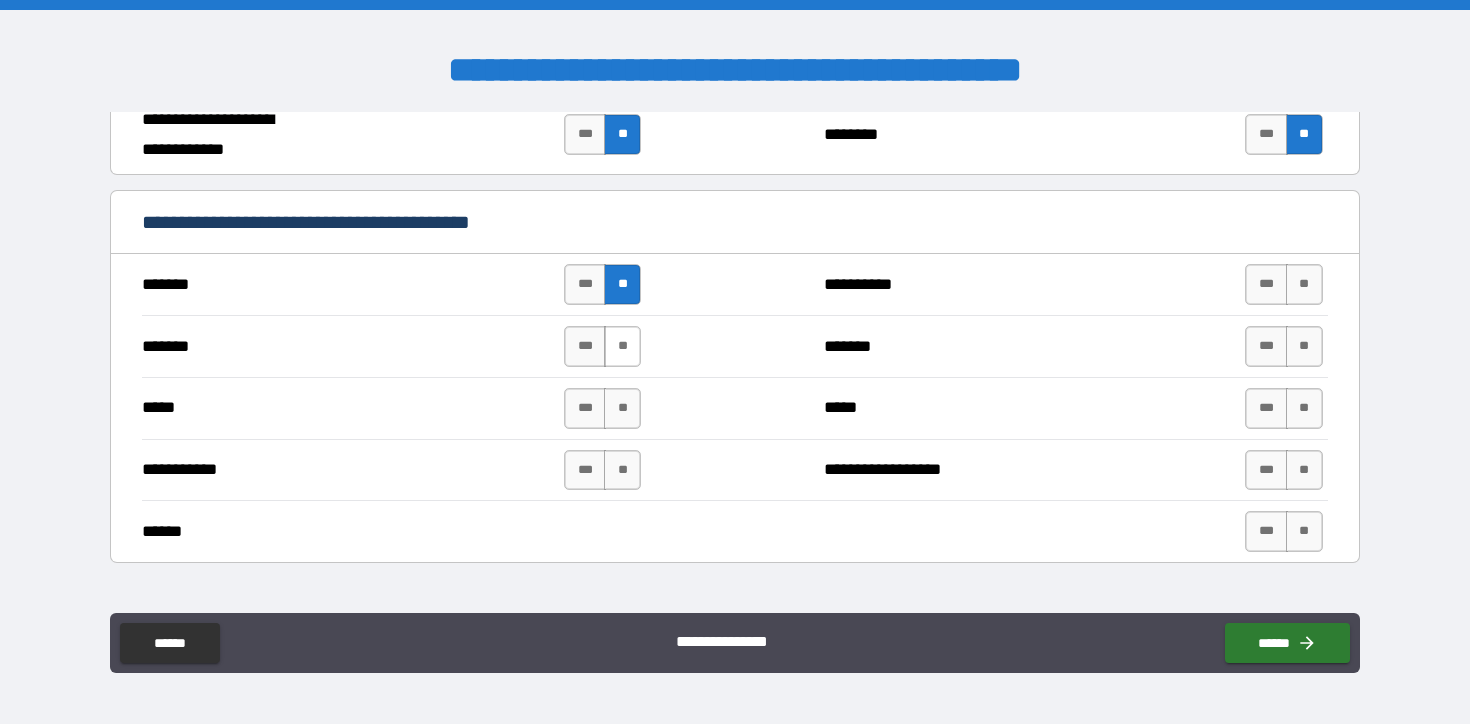 click on "**" at bounding box center (622, 346) 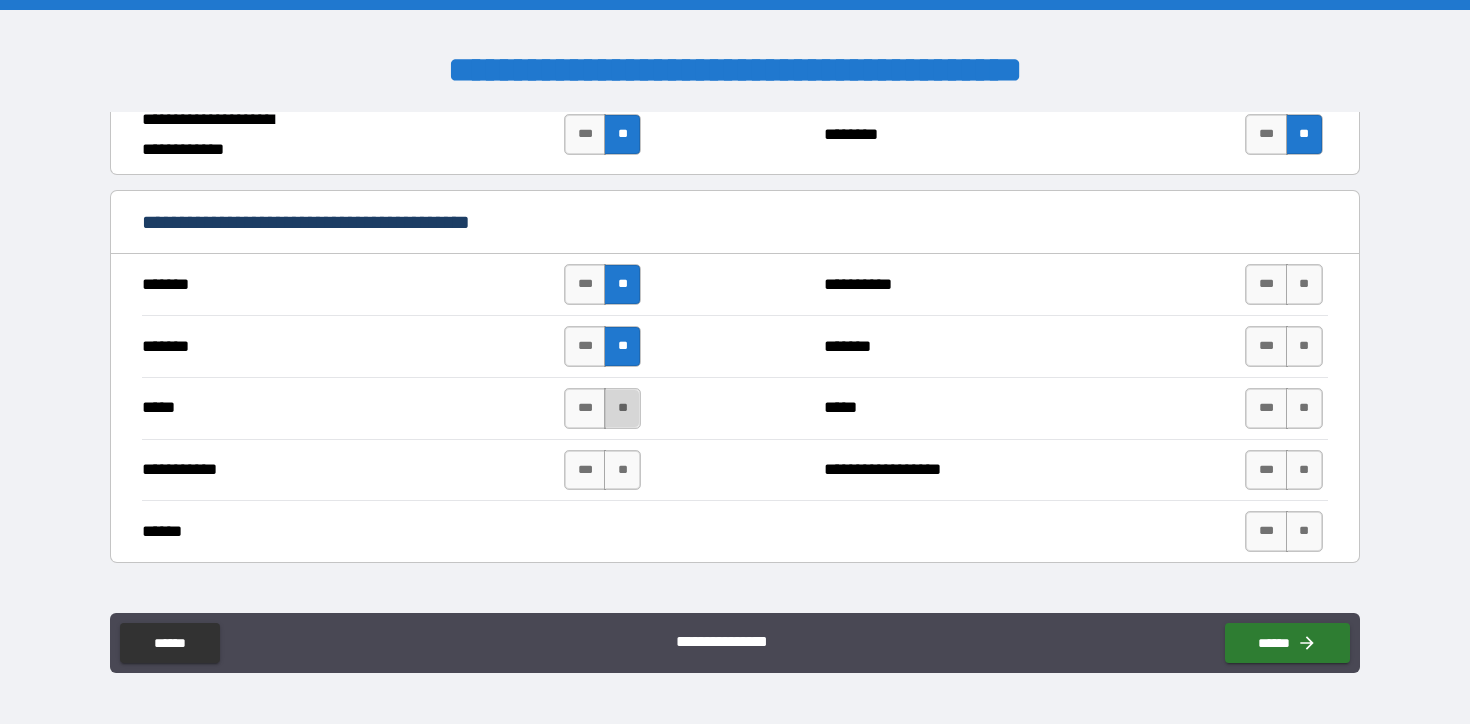 click on "**" at bounding box center (622, 408) 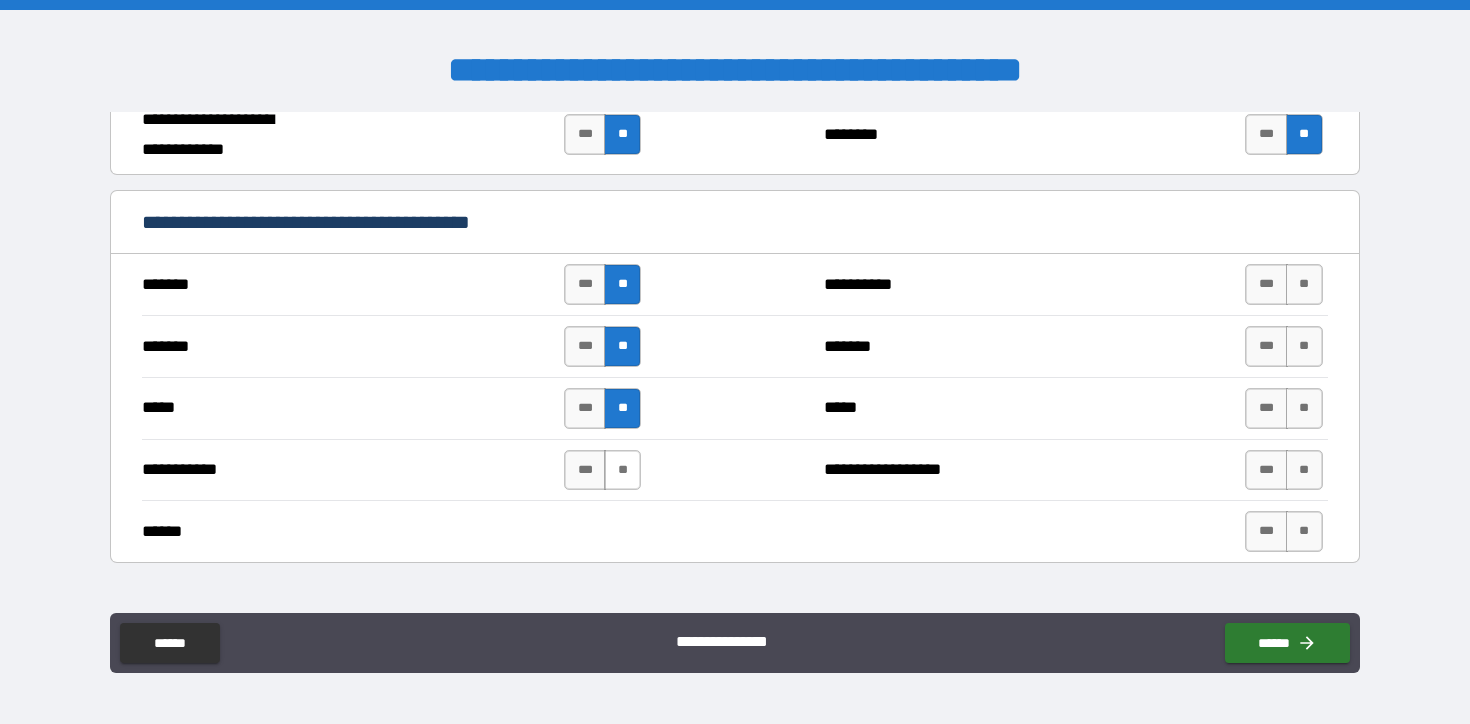 click on "**" at bounding box center [622, 470] 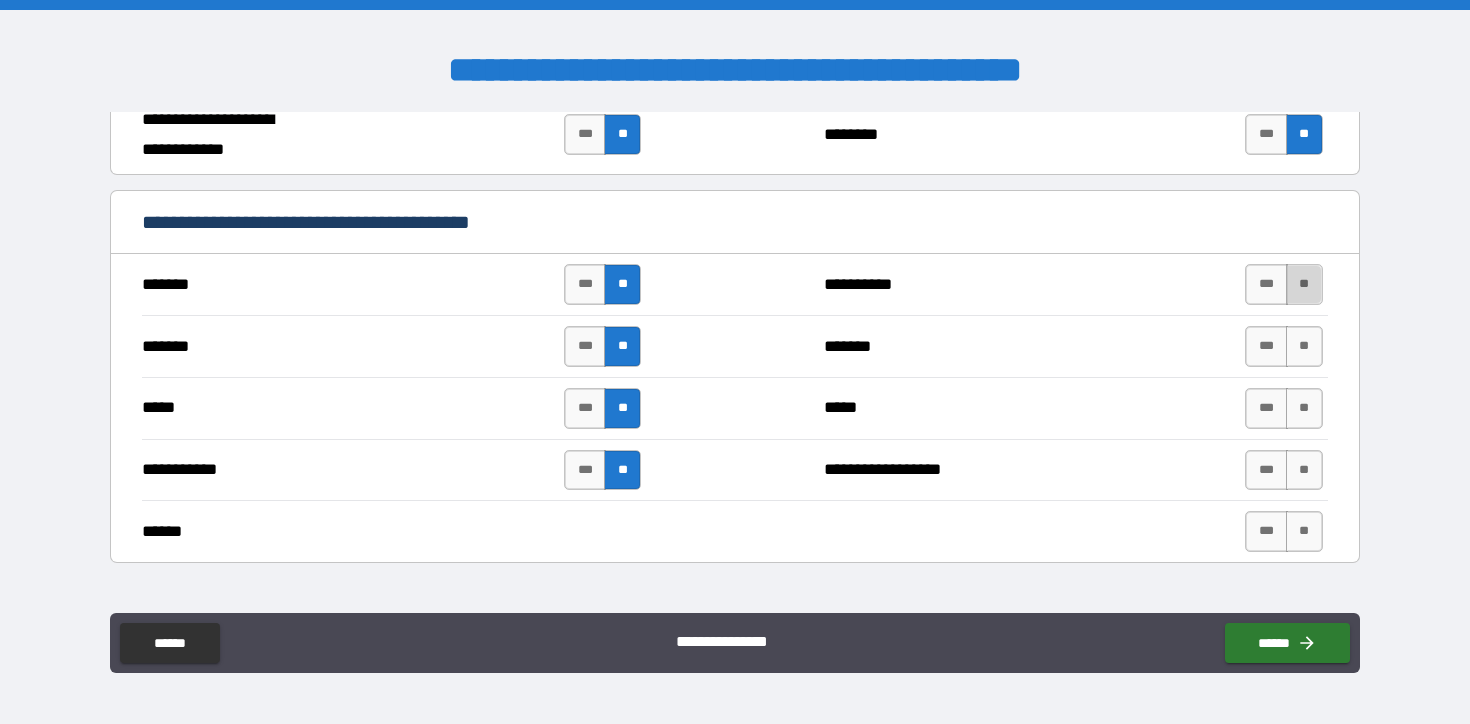 click on "**" at bounding box center (1304, 284) 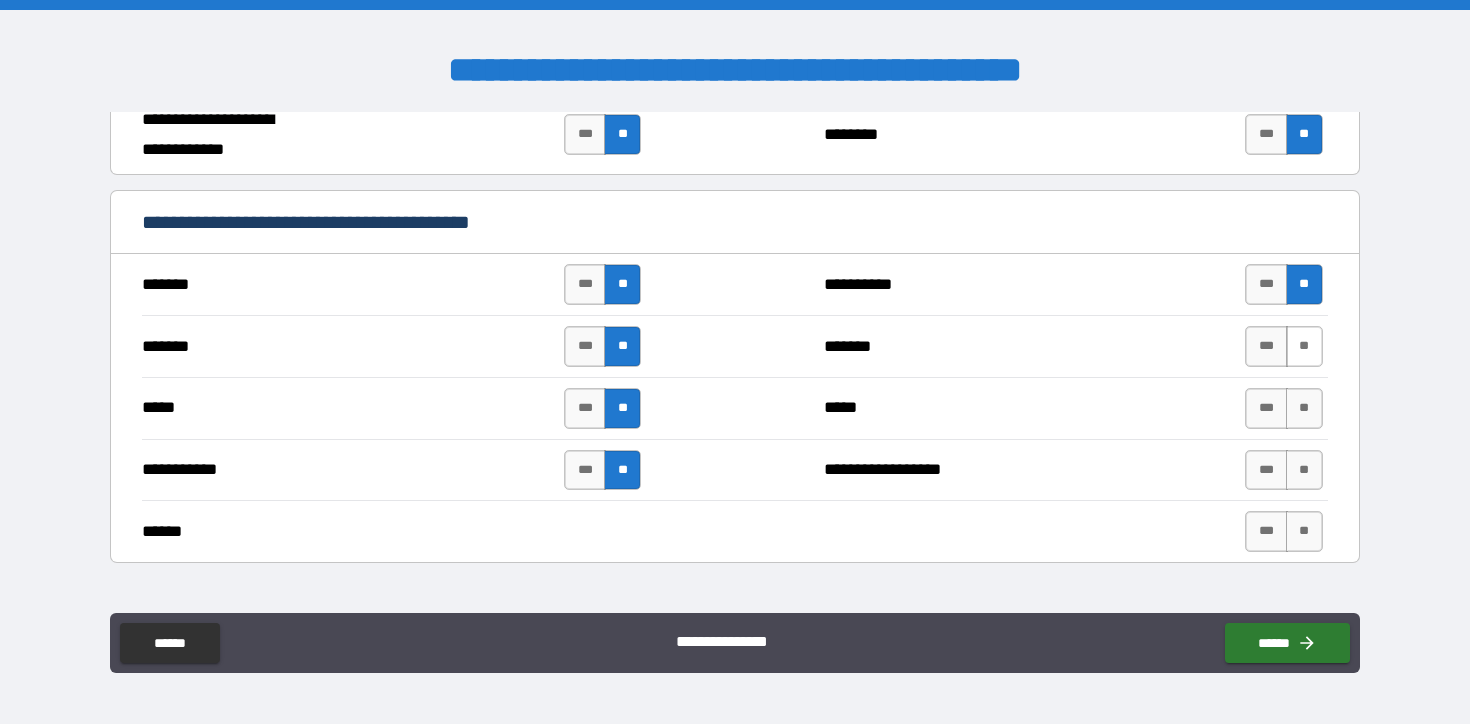 click on "**" at bounding box center [1304, 346] 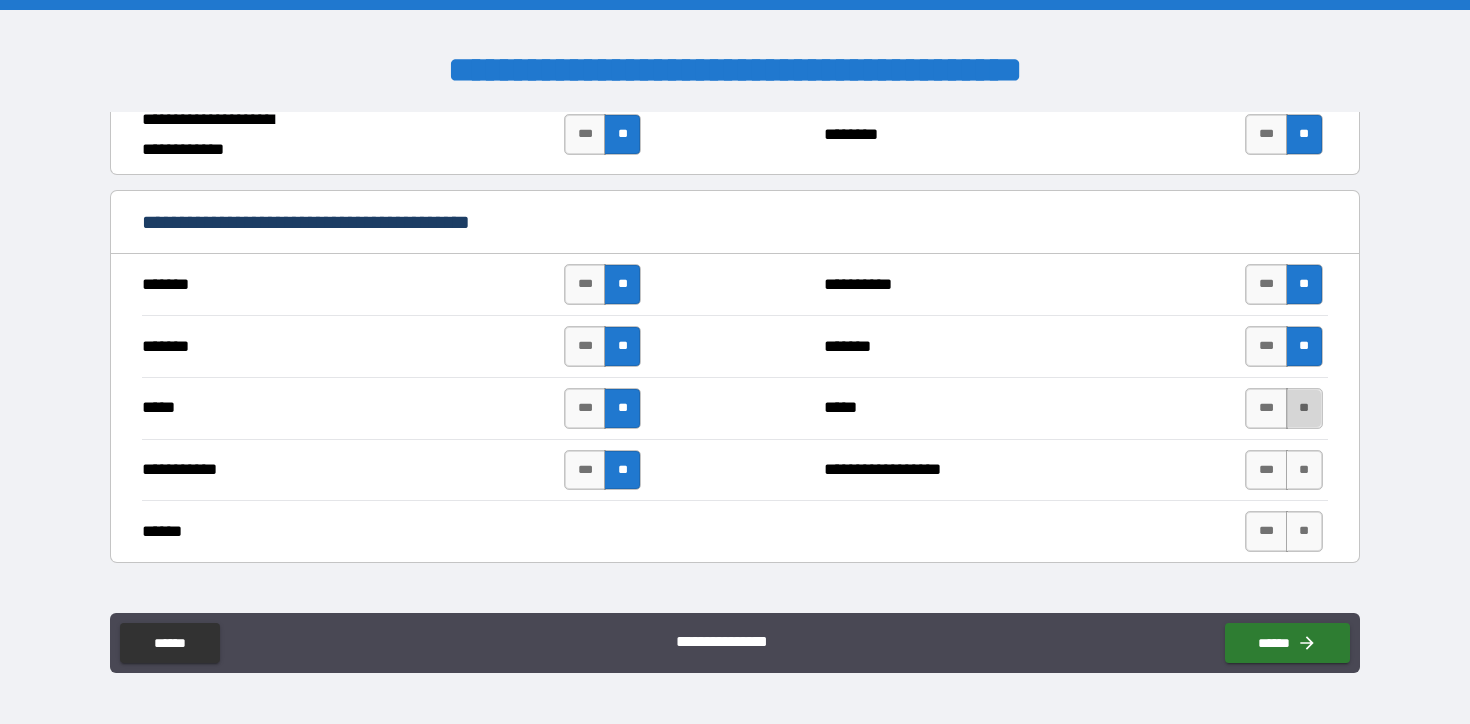 click on "**" at bounding box center (1304, 408) 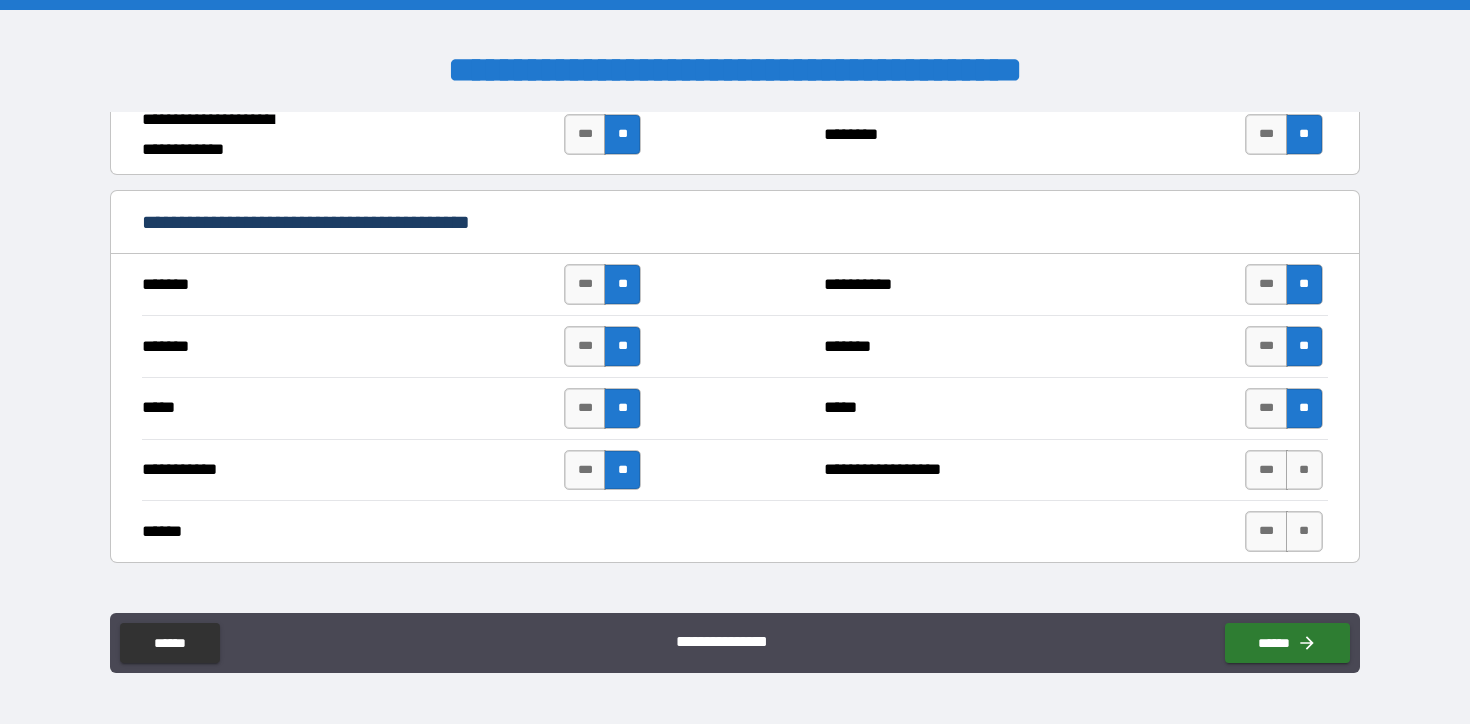 click on "**********" at bounding box center [734, 470] 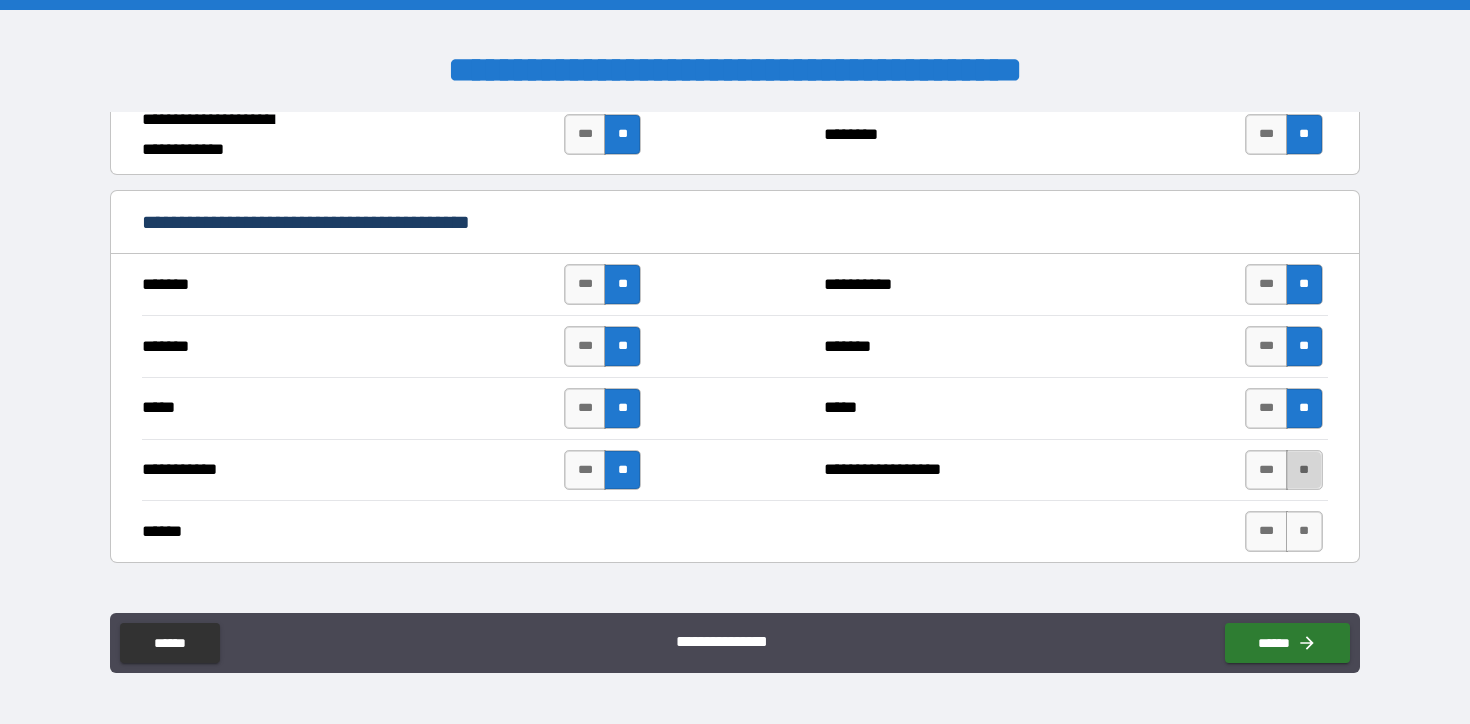 click on "**" at bounding box center [1304, 470] 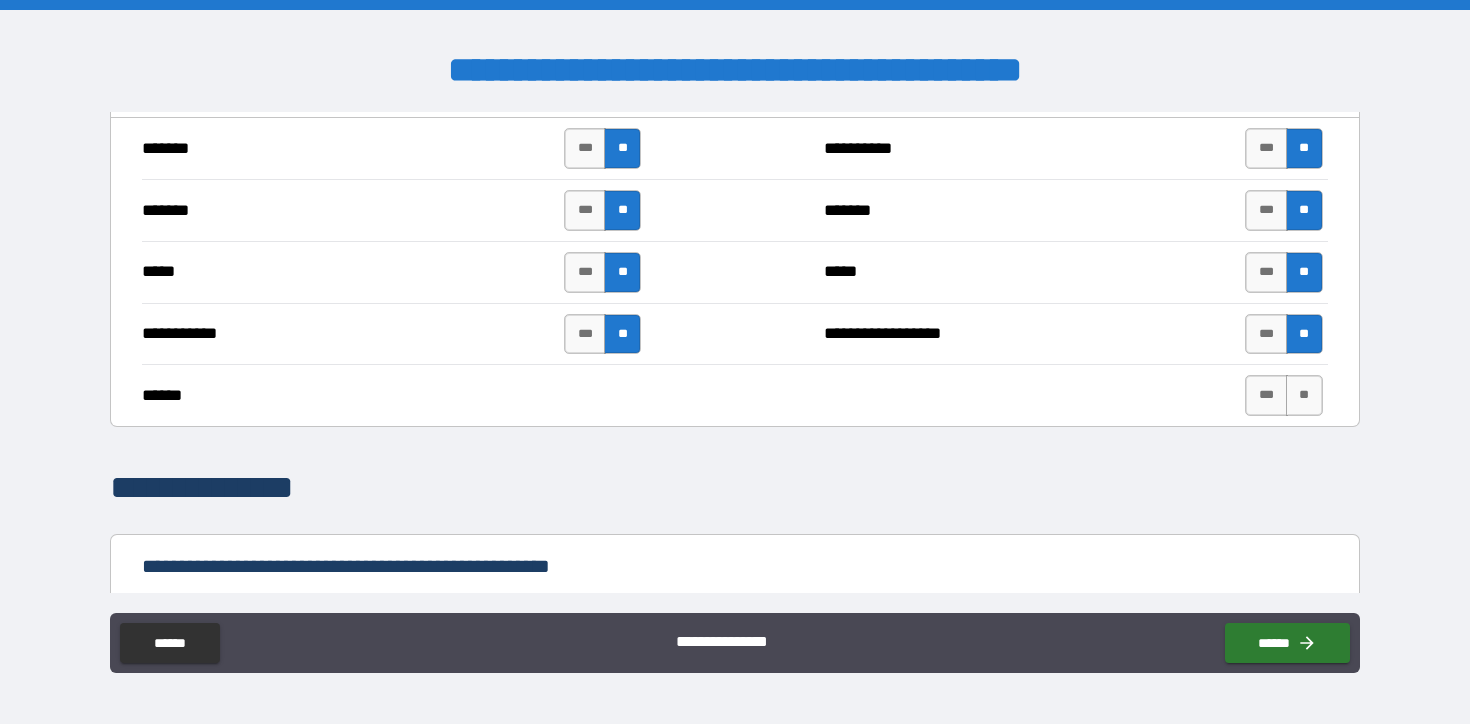 scroll, scrollTop: 1292, scrollLeft: 0, axis: vertical 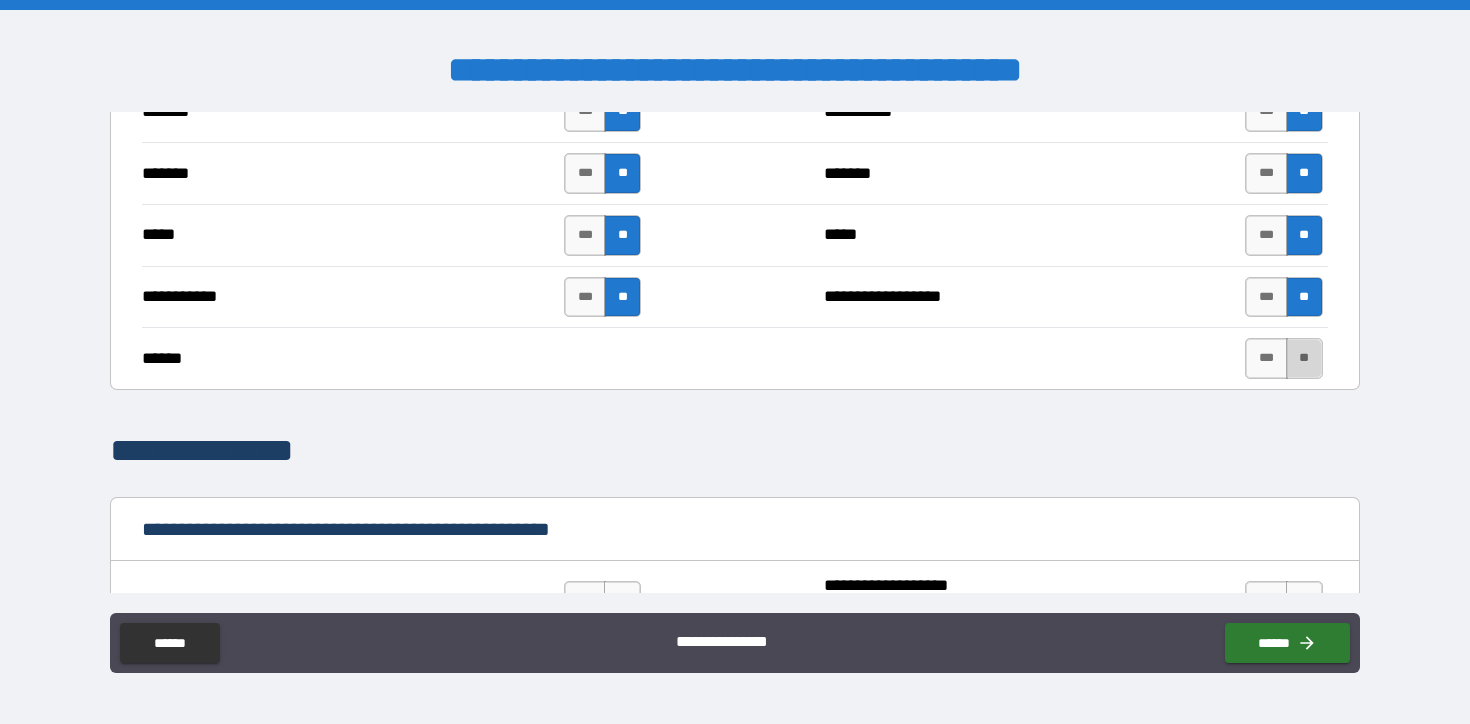 click on "**" at bounding box center [1304, 358] 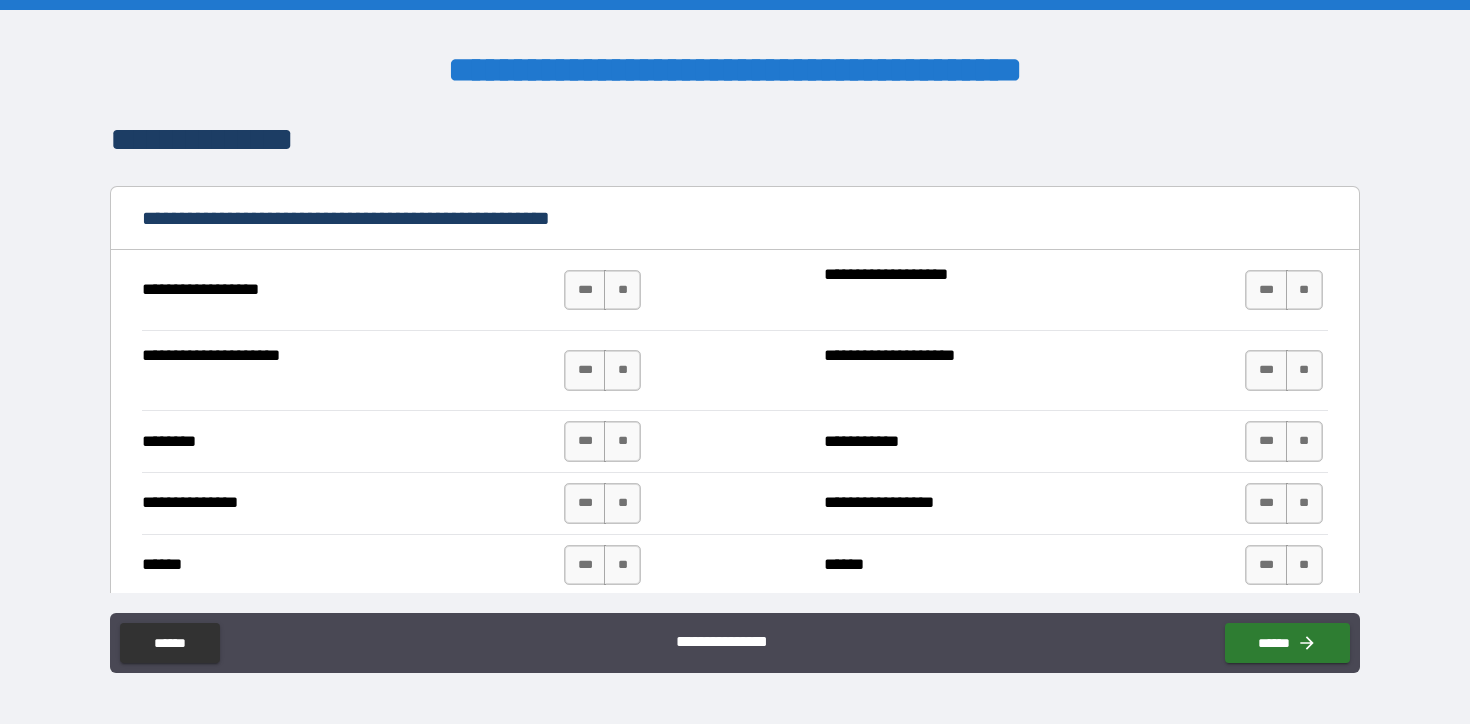 scroll, scrollTop: 1639, scrollLeft: 0, axis: vertical 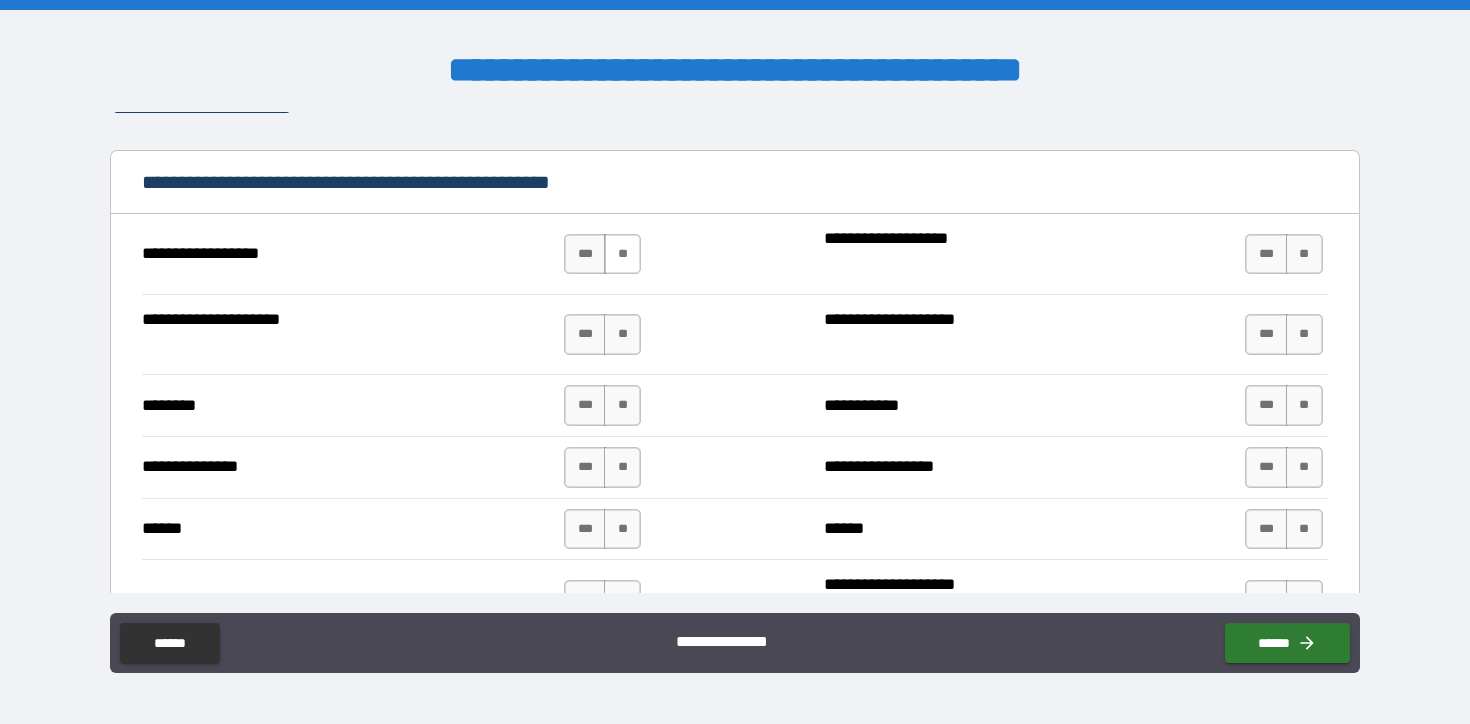 click on "**" at bounding box center (622, 254) 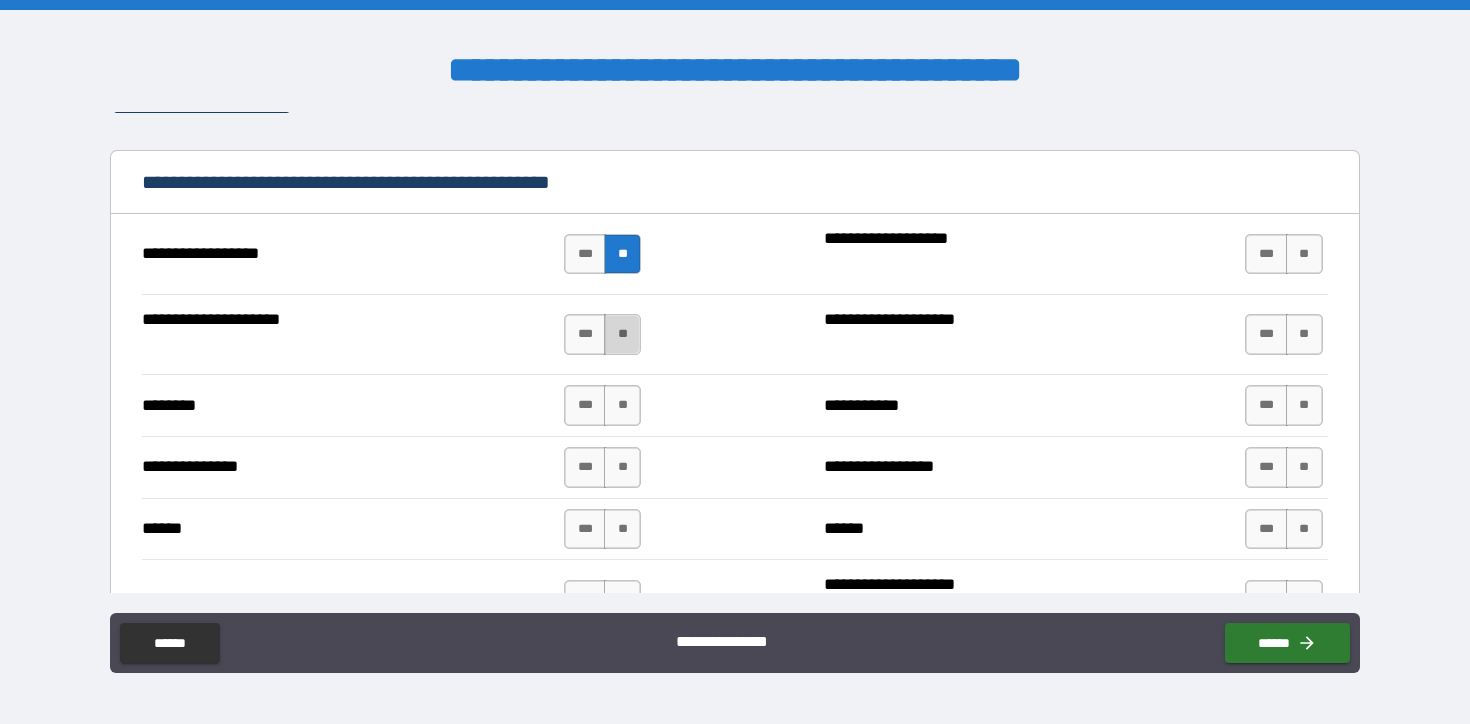 click on "**" at bounding box center (622, 334) 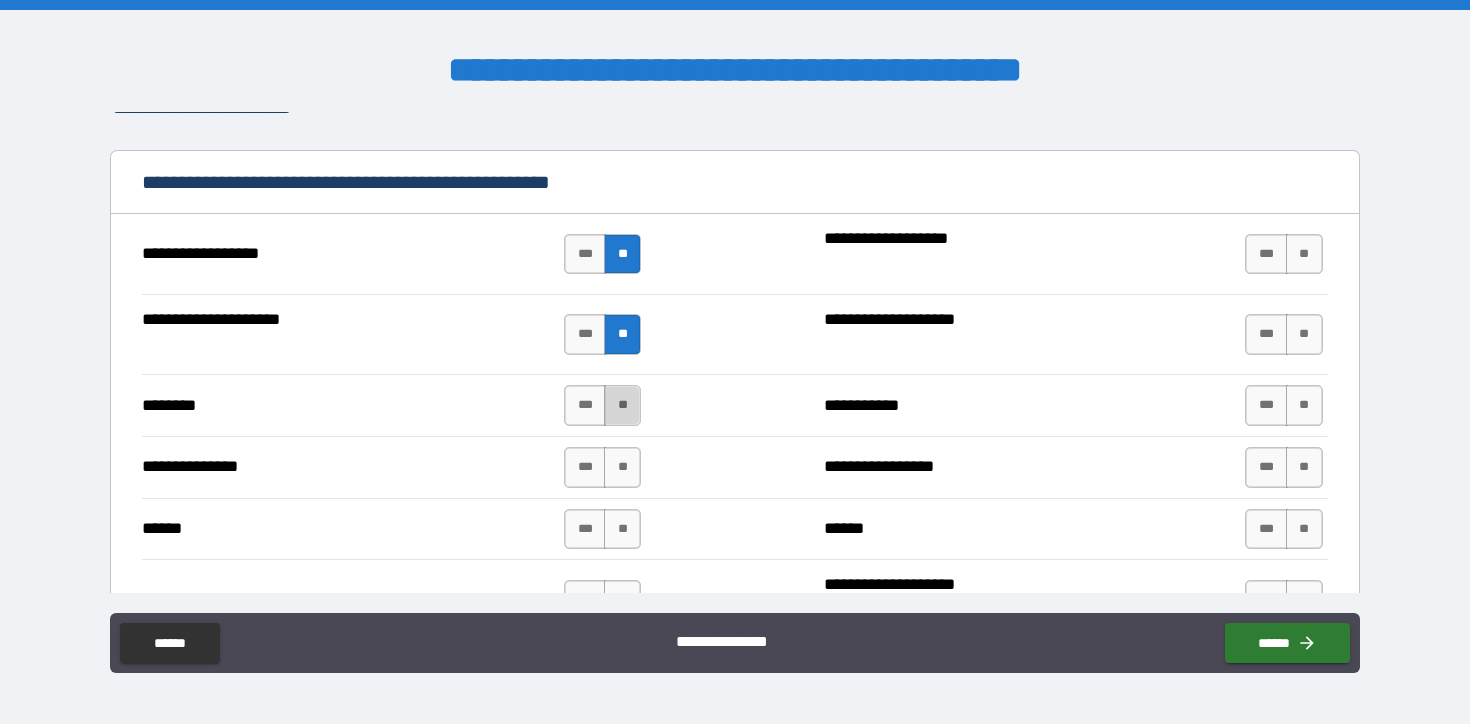 click on "**" at bounding box center (622, 405) 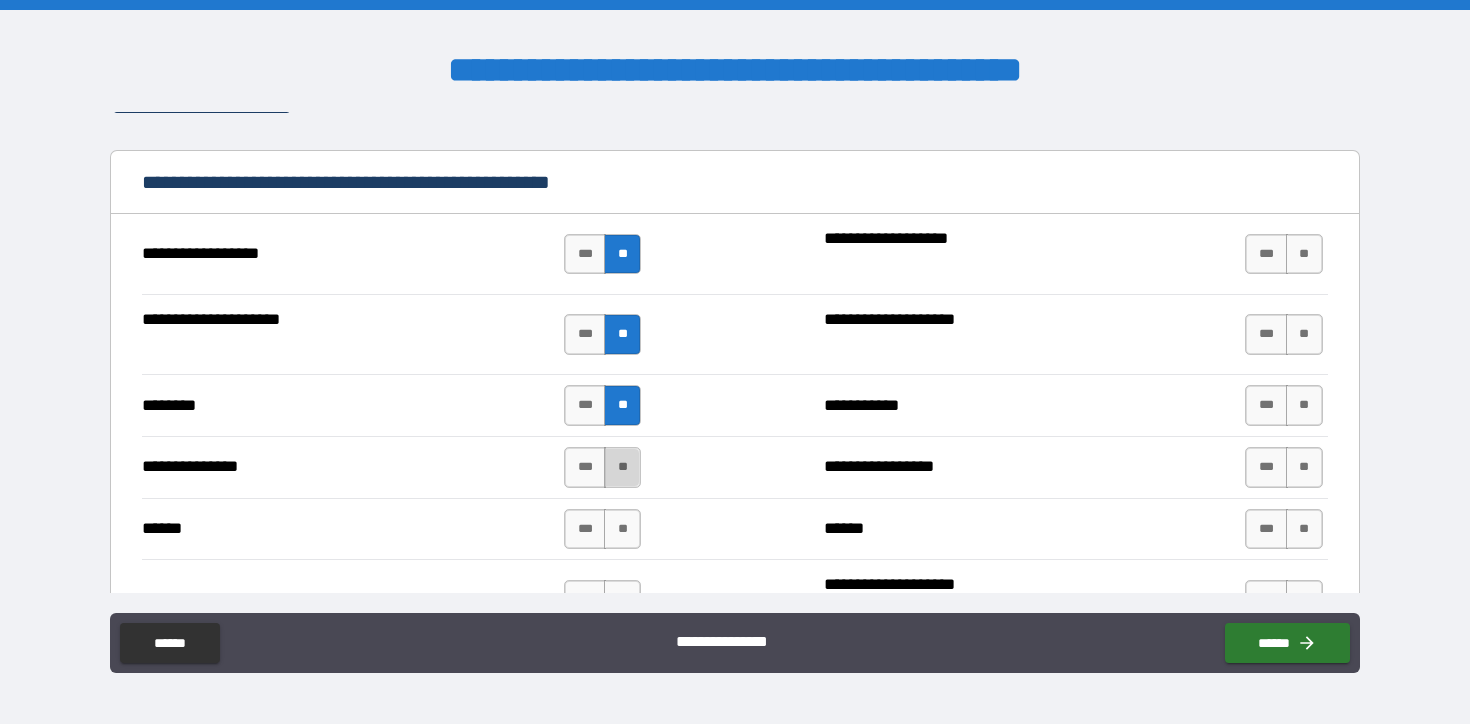 click on "**" at bounding box center [622, 467] 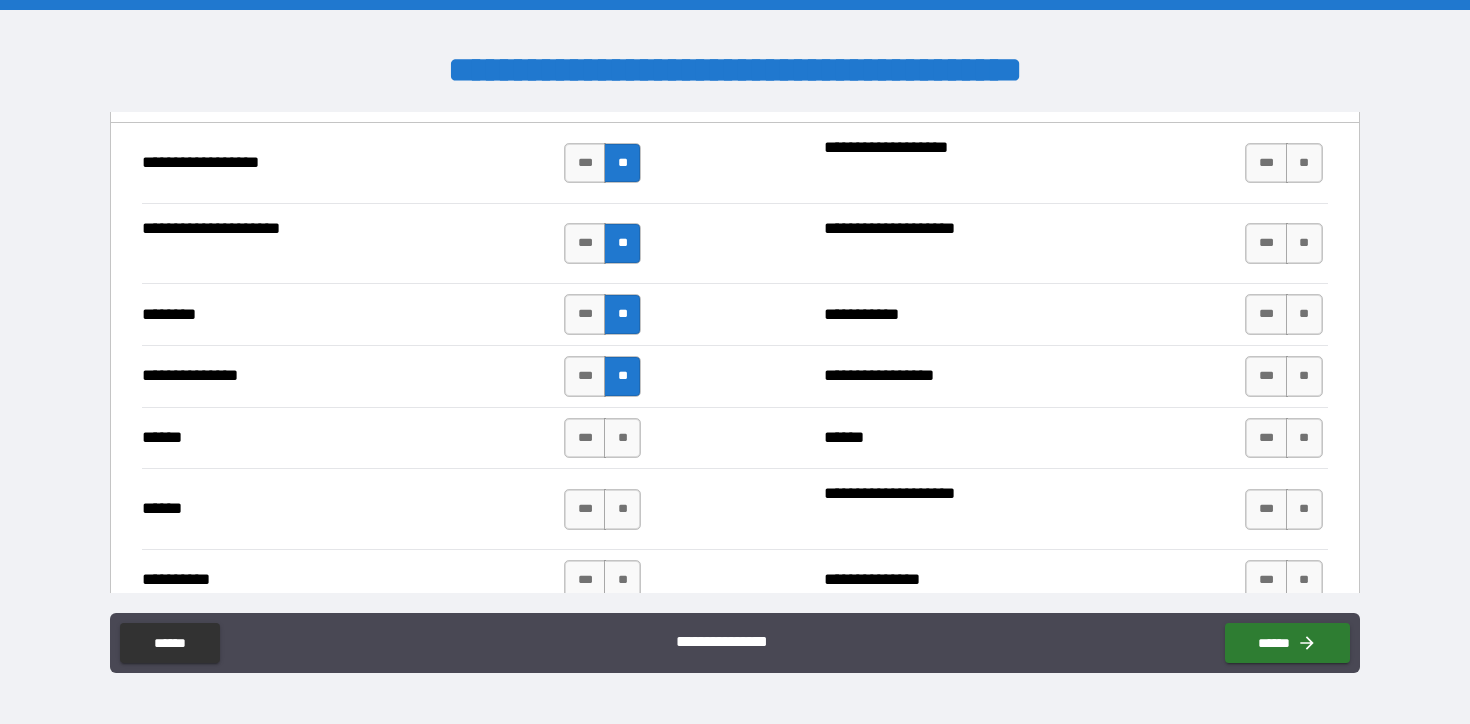scroll, scrollTop: 1731, scrollLeft: 0, axis: vertical 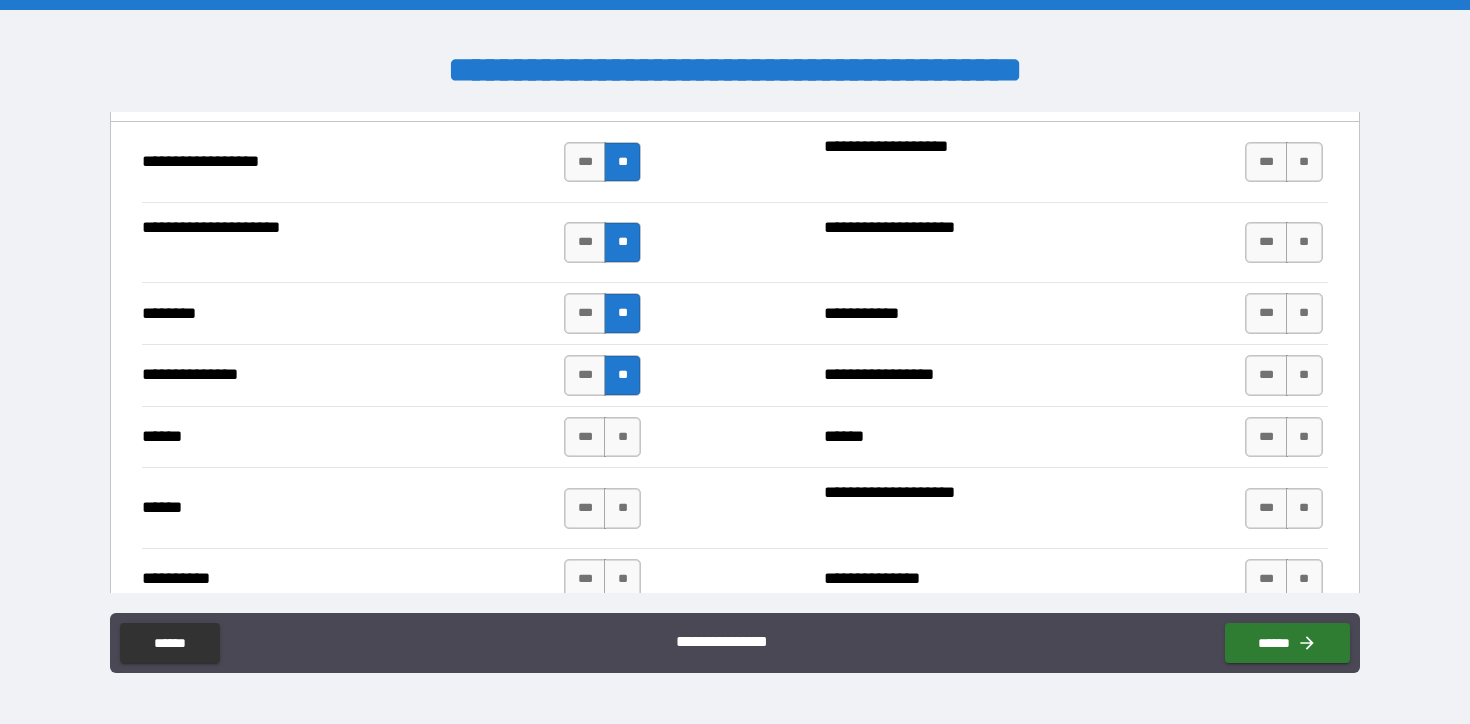 click on "****** *** ** ****** *** **" at bounding box center (734, 437) 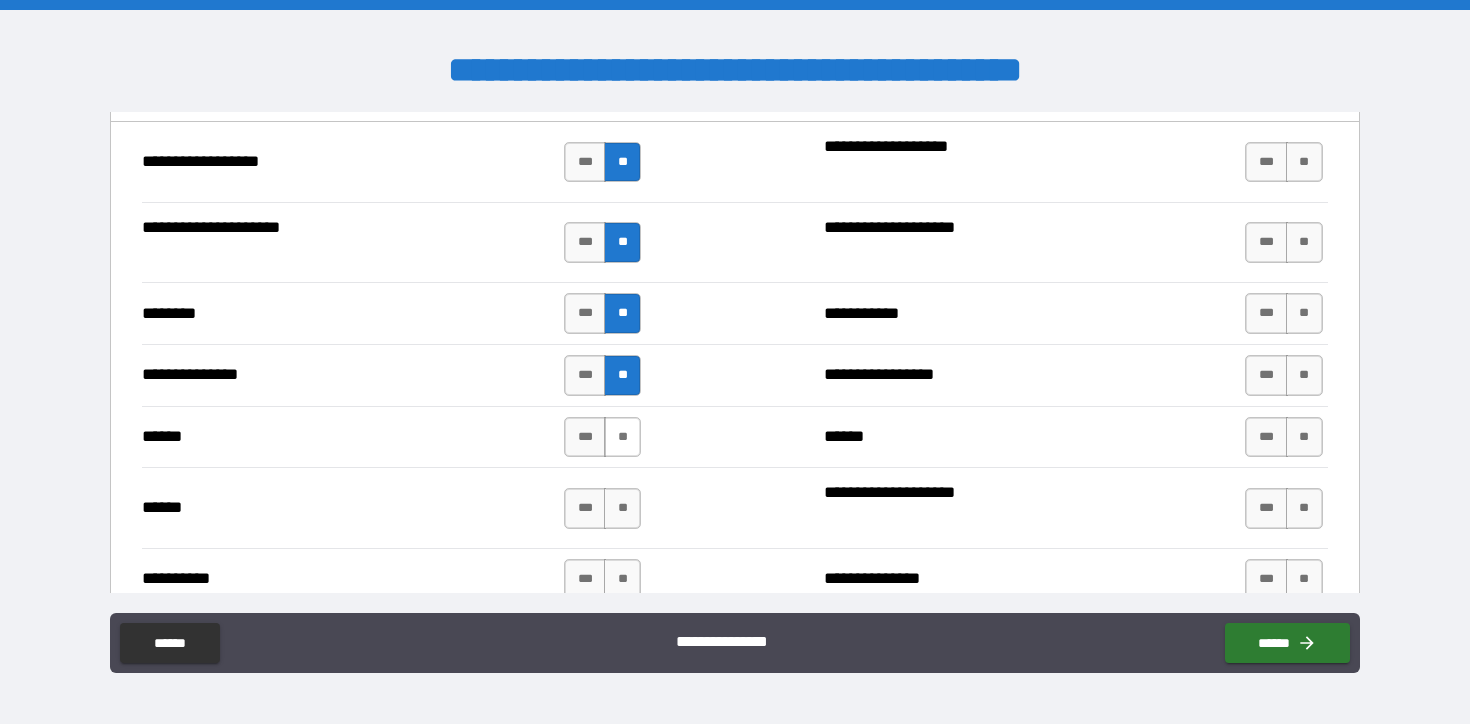 click on "**" at bounding box center [622, 437] 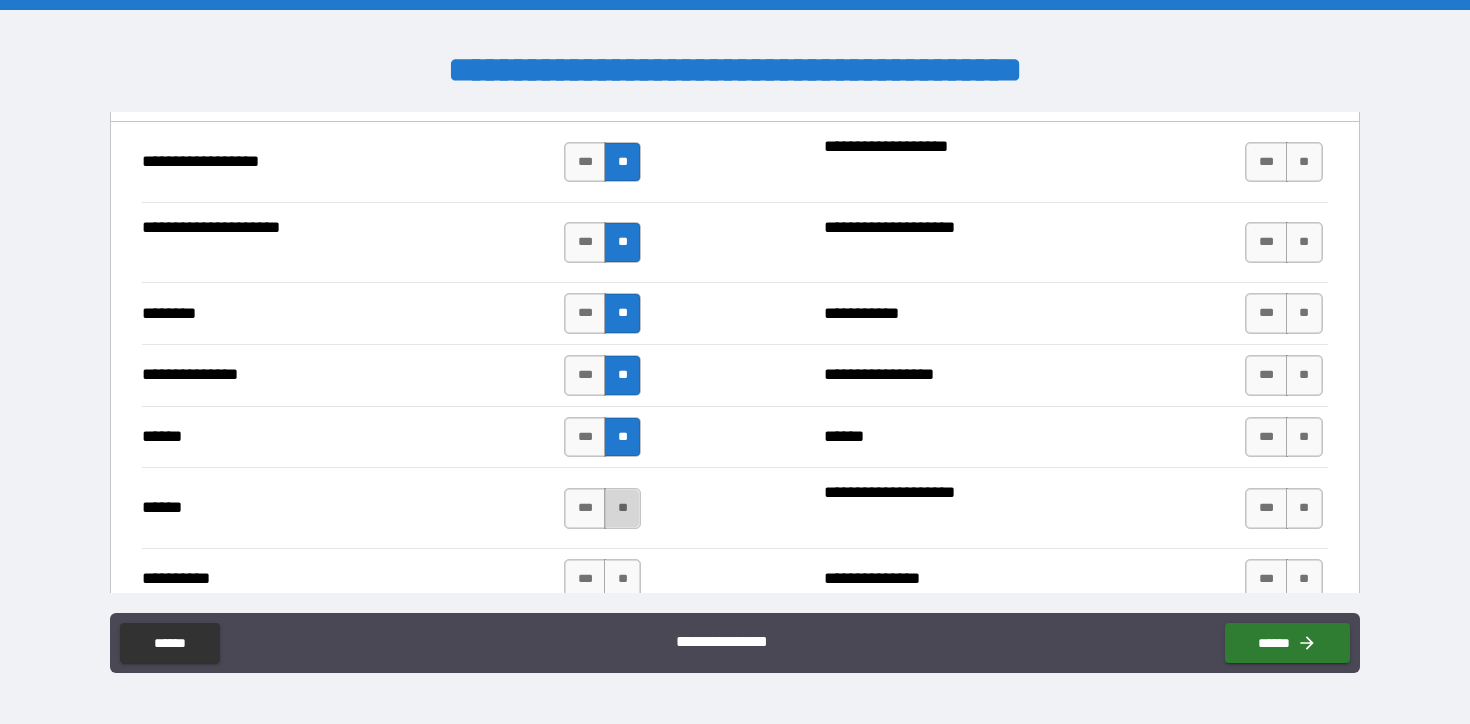 click on "**" at bounding box center (622, 508) 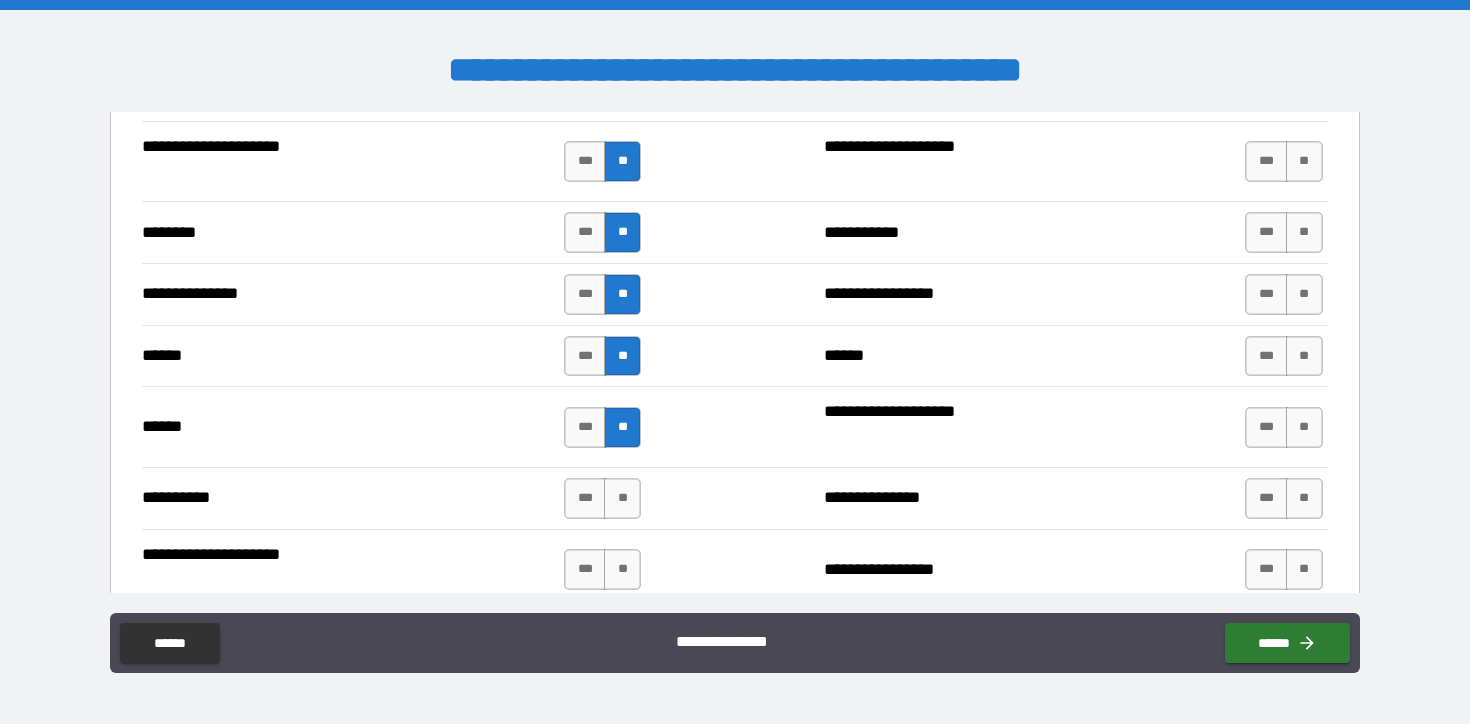 scroll, scrollTop: 1818, scrollLeft: 0, axis: vertical 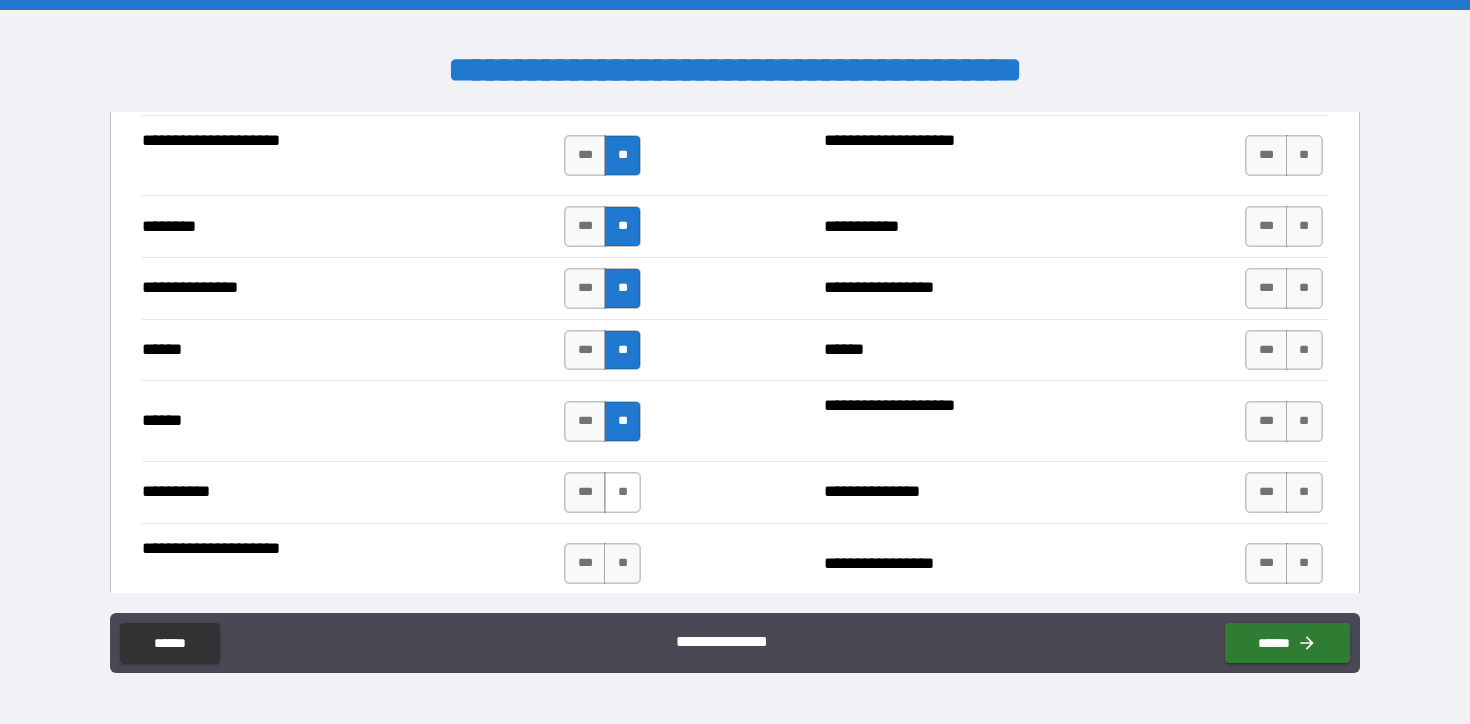 click on "**" at bounding box center [622, 492] 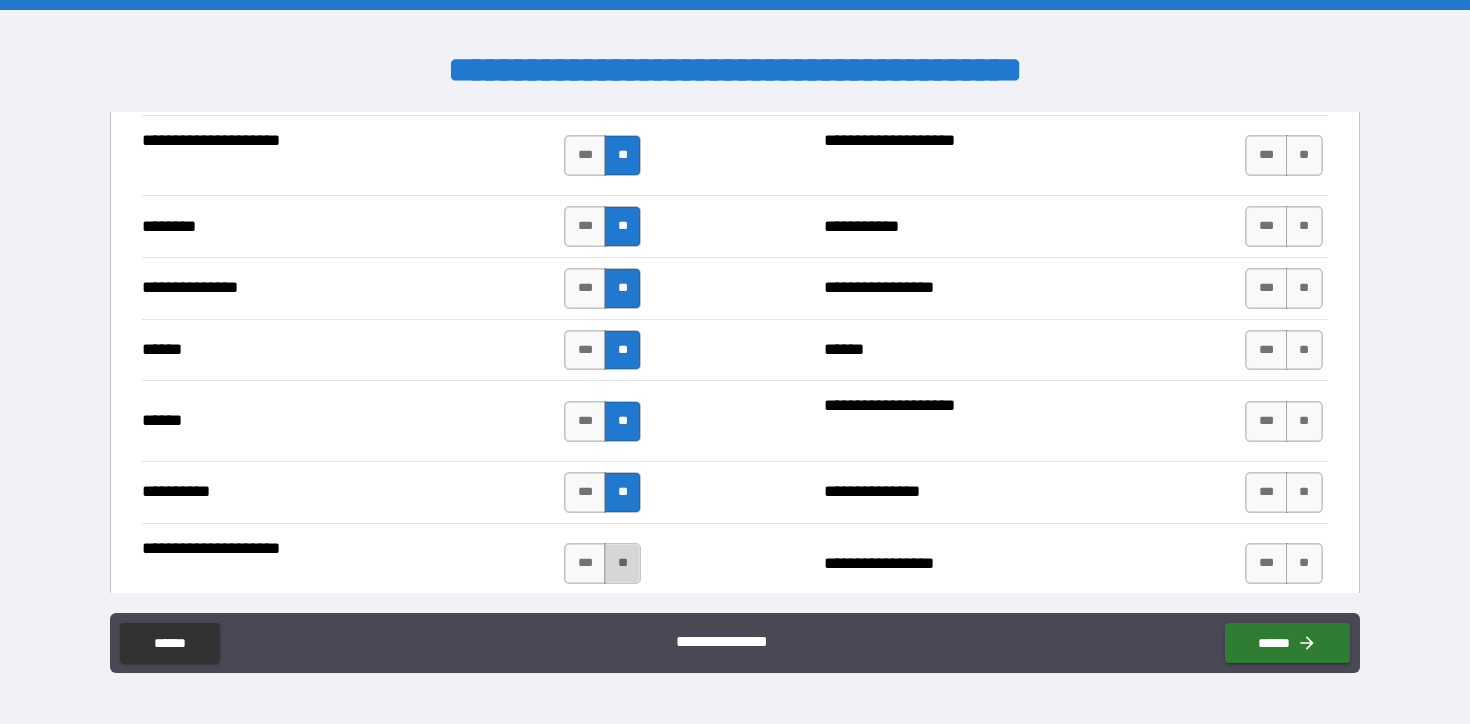 click on "**" at bounding box center [622, 563] 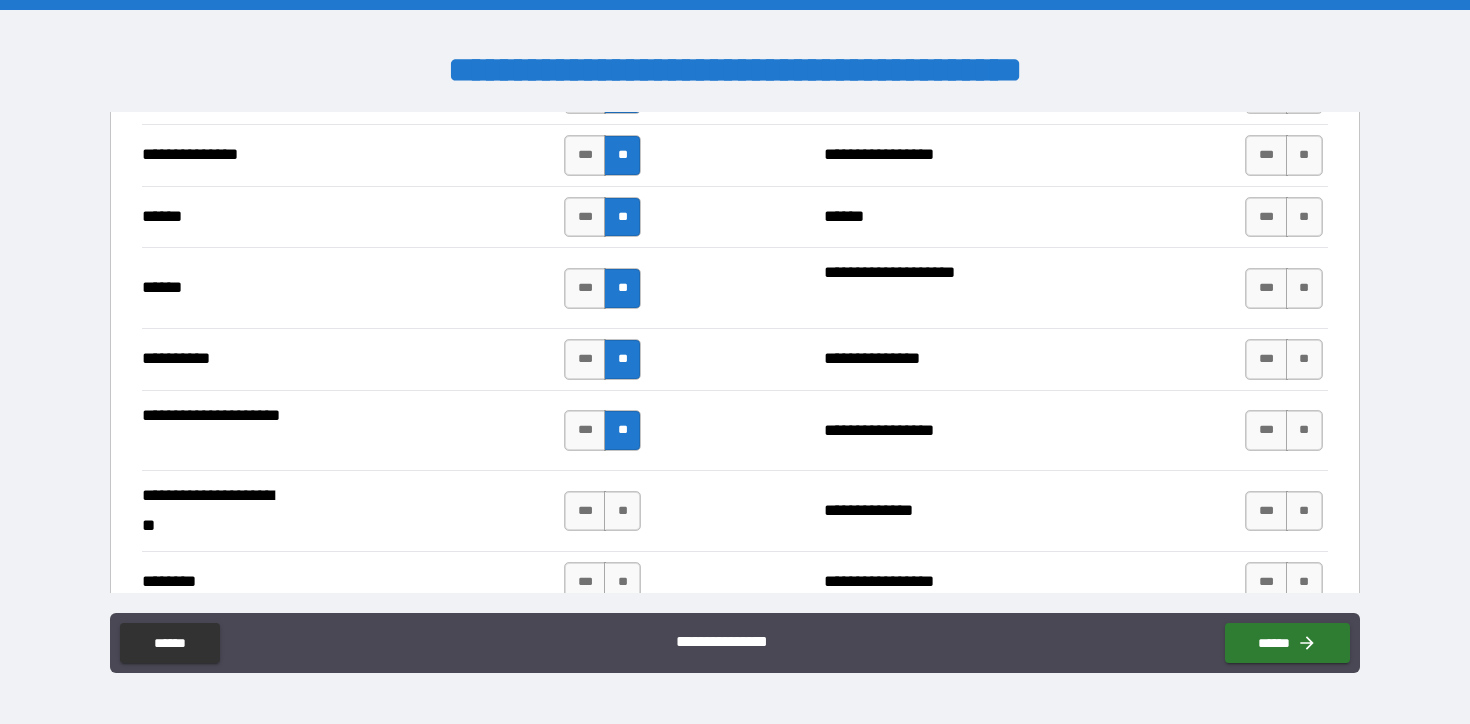 scroll, scrollTop: 1952, scrollLeft: 0, axis: vertical 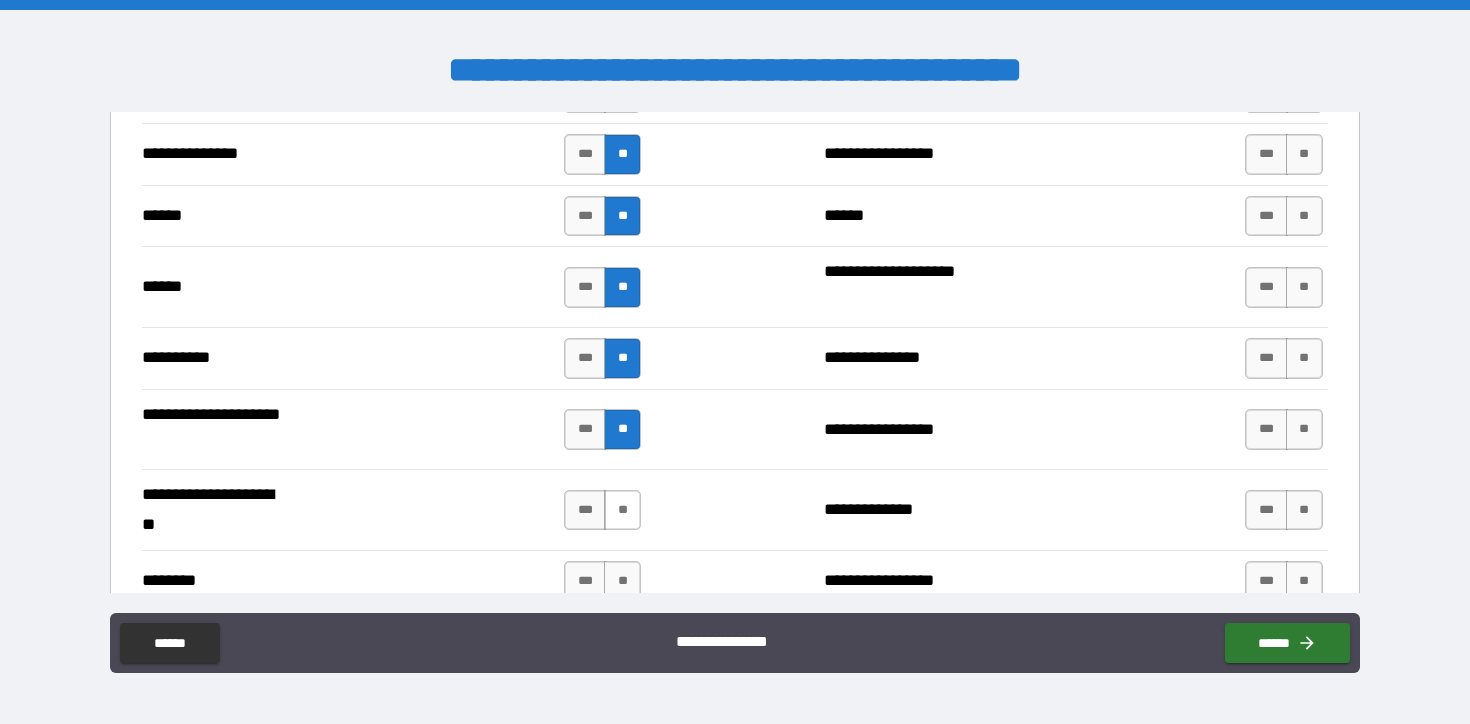 click on "**" at bounding box center [622, 510] 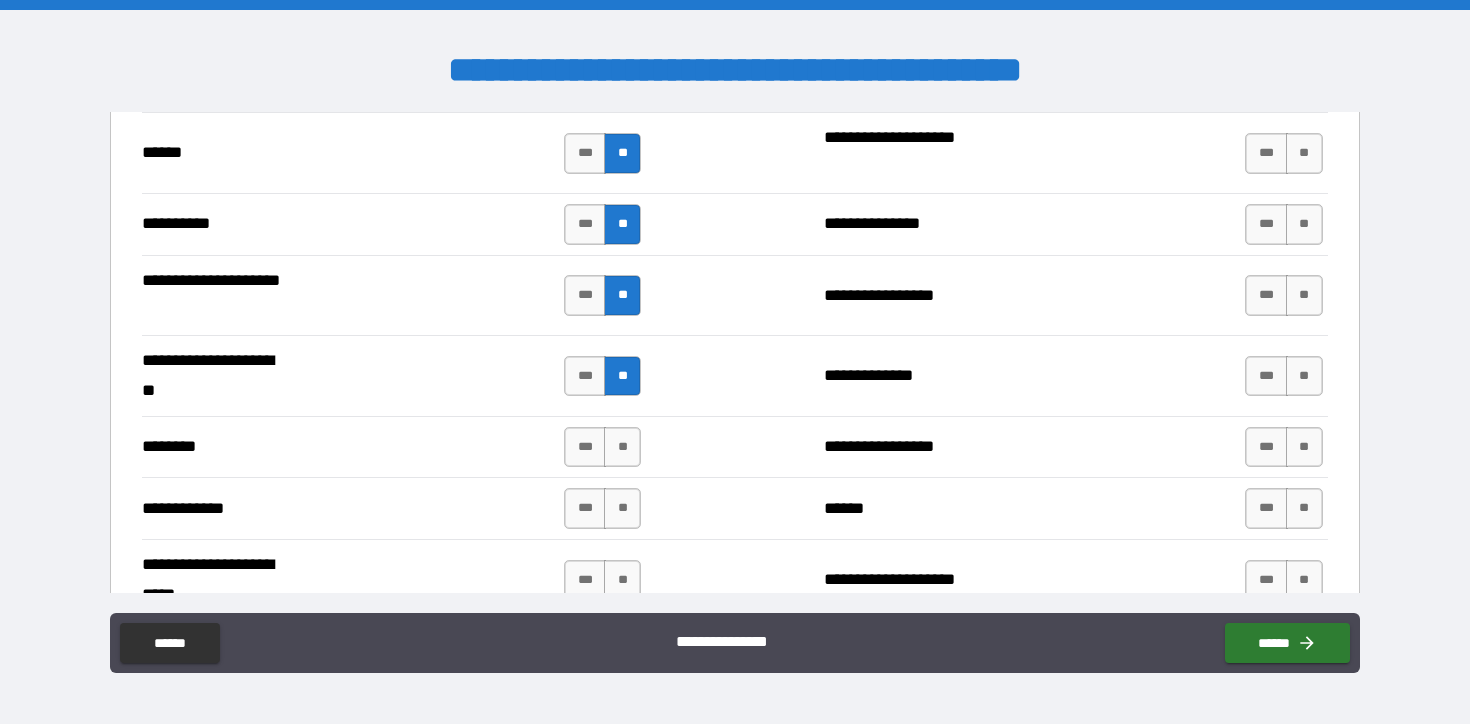 scroll, scrollTop: 2101, scrollLeft: 0, axis: vertical 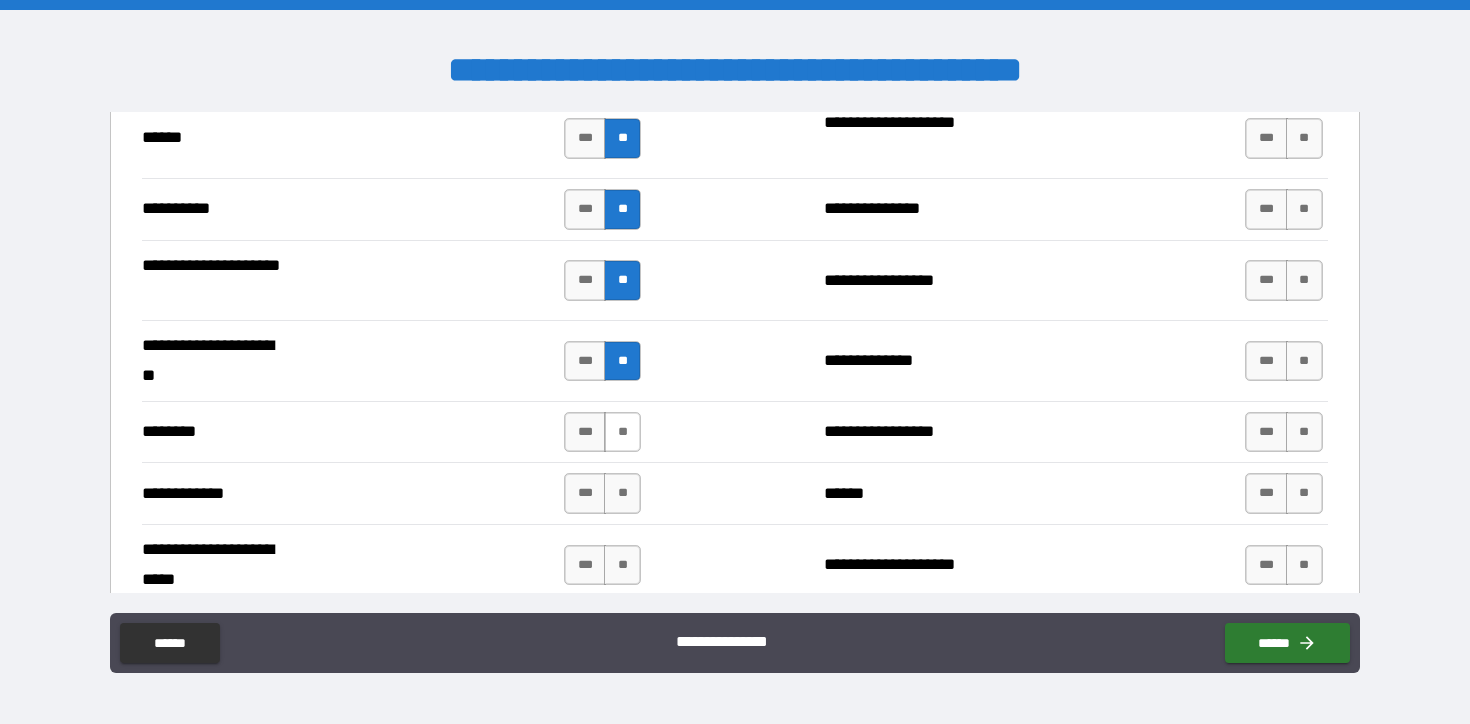 click on "**" at bounding box center [622, 432] 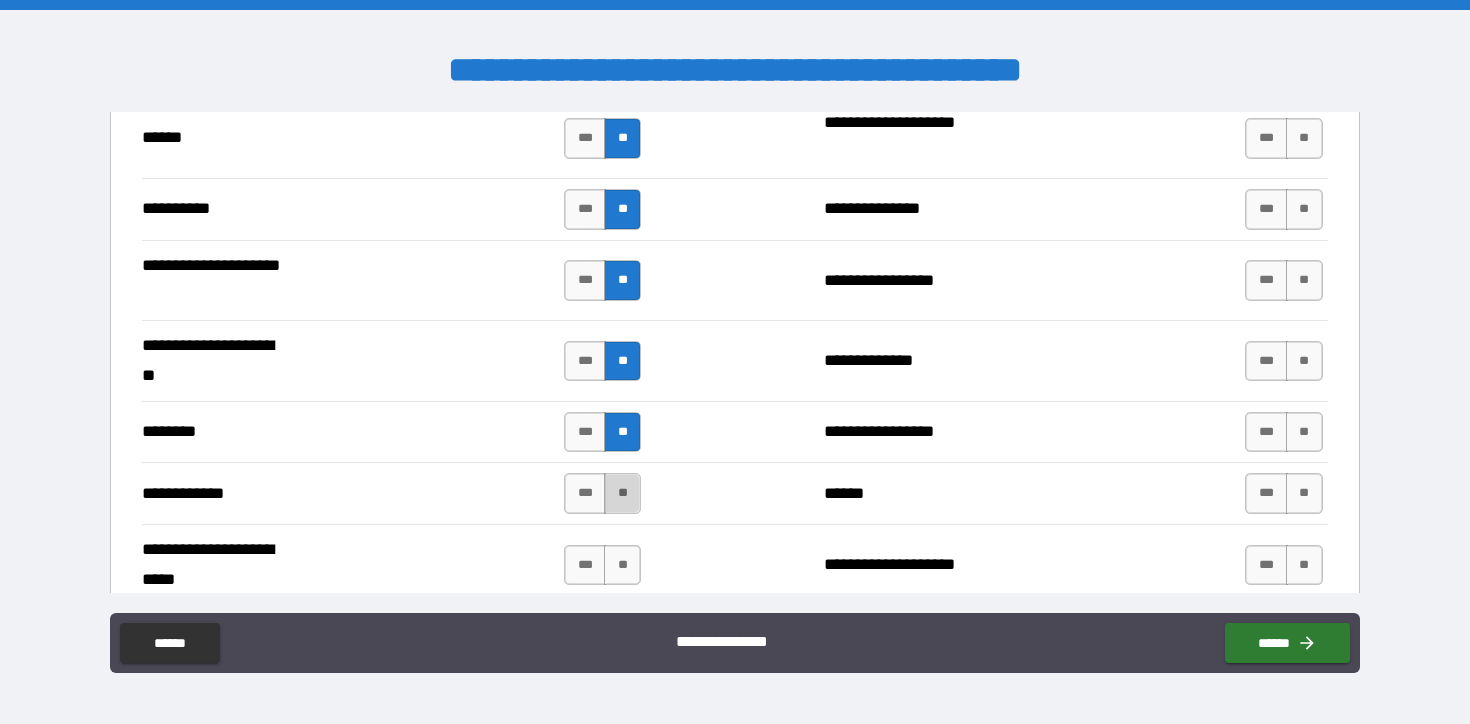click on "**" at bounding box center (622, 493) 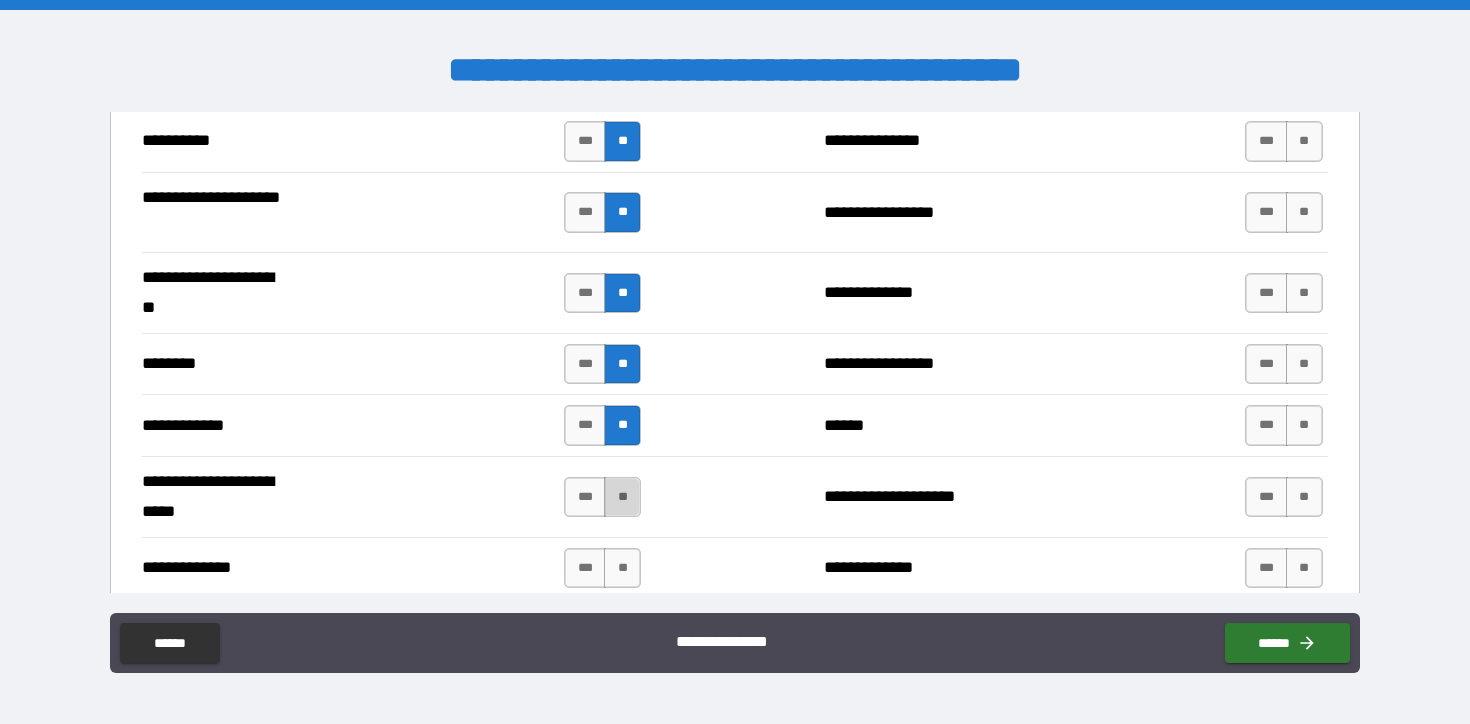 click on "**" at bounding box center (622, 497) 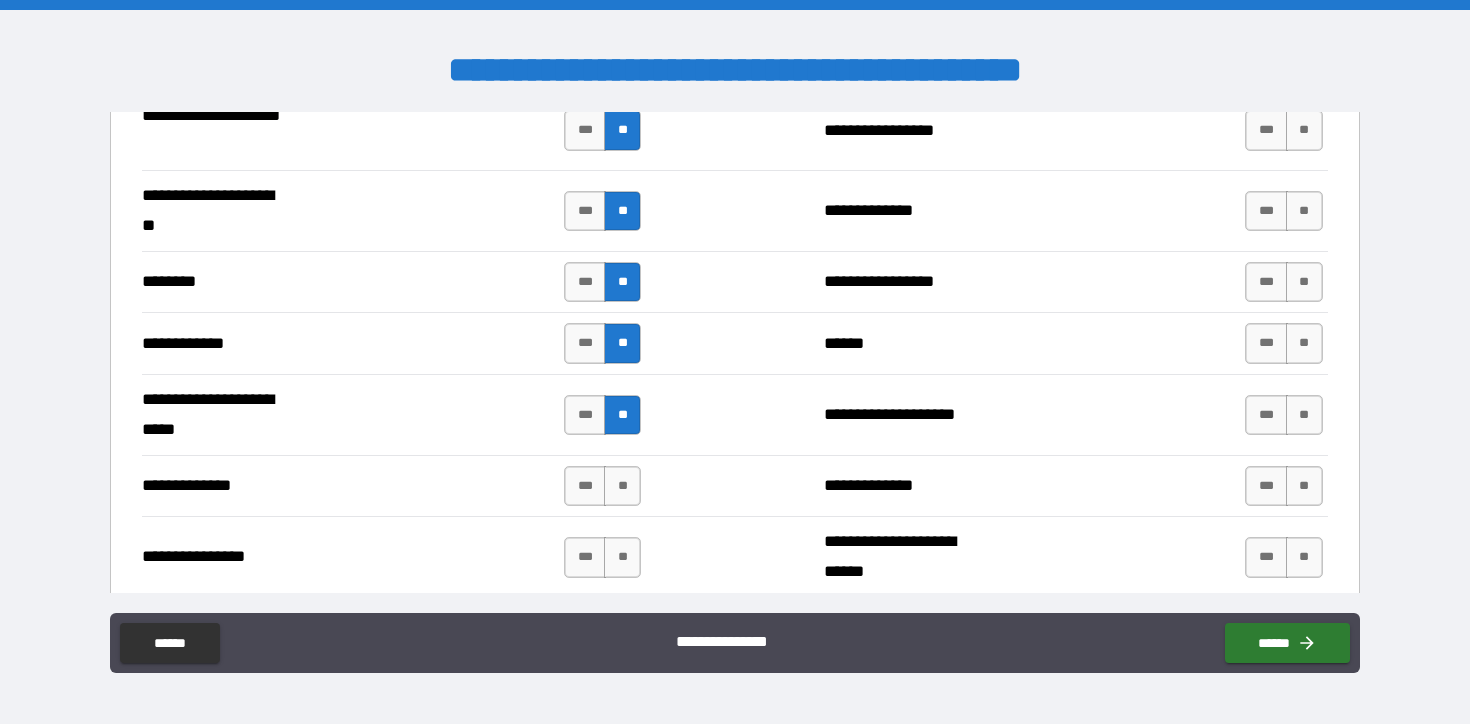scroll, scrollTop: 2263, scrollLeft: 0, axis: vertical 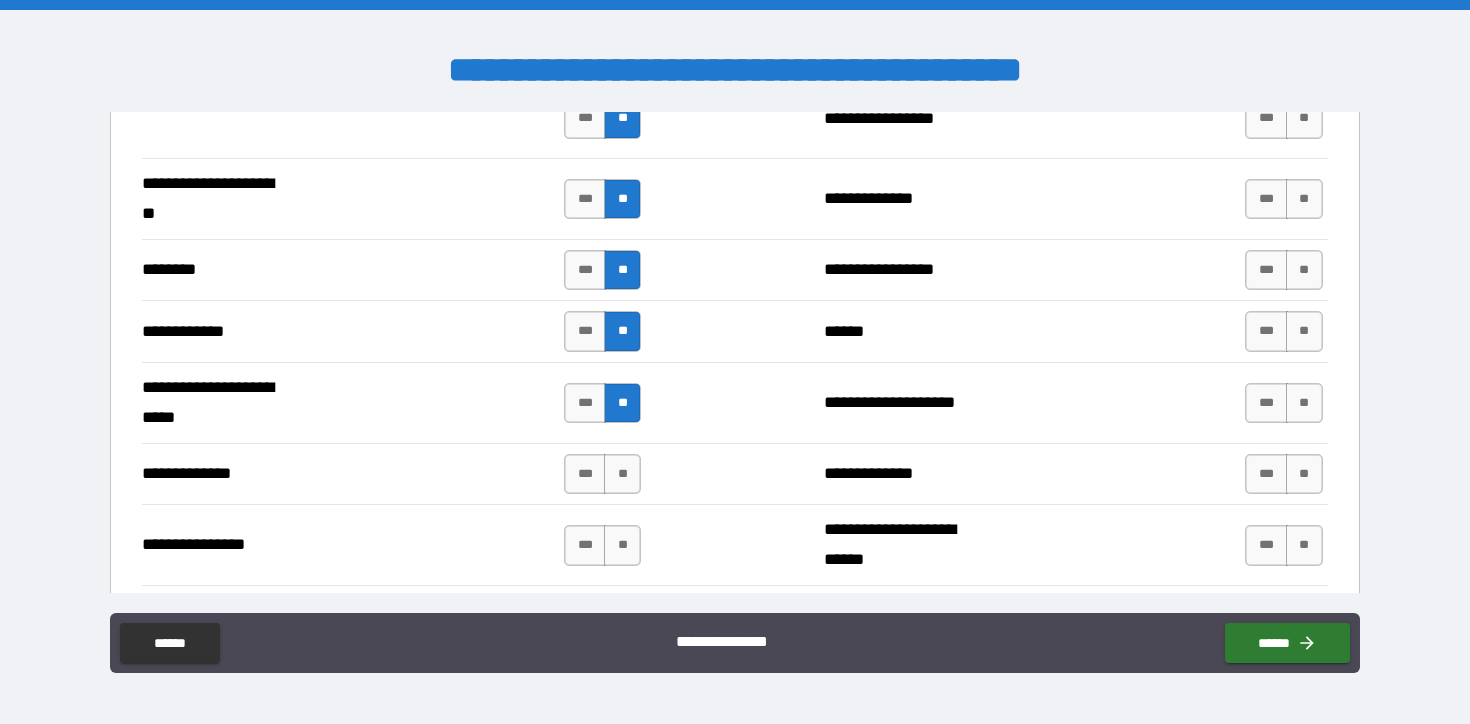 click on "**********" at bounding box center [734, 474] 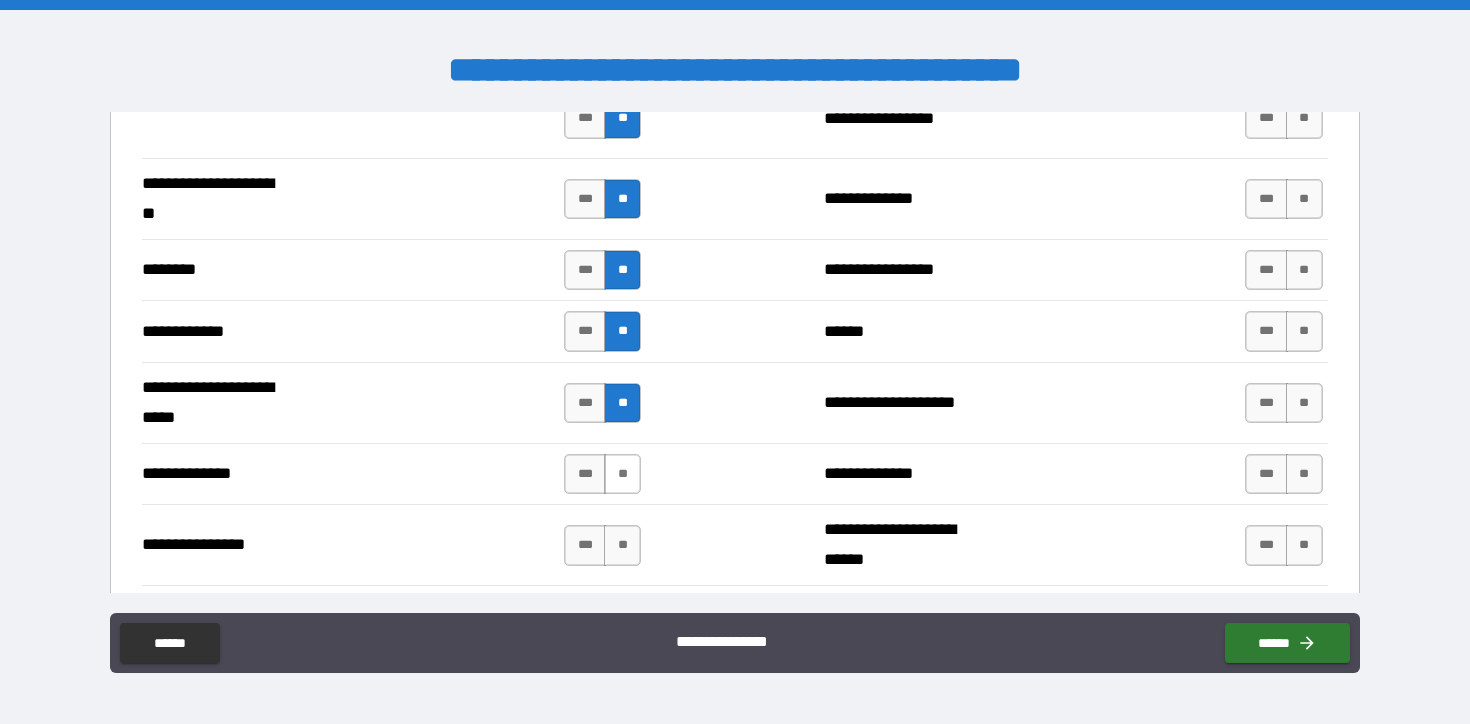 click on "**" at bounding box center [622, 474] 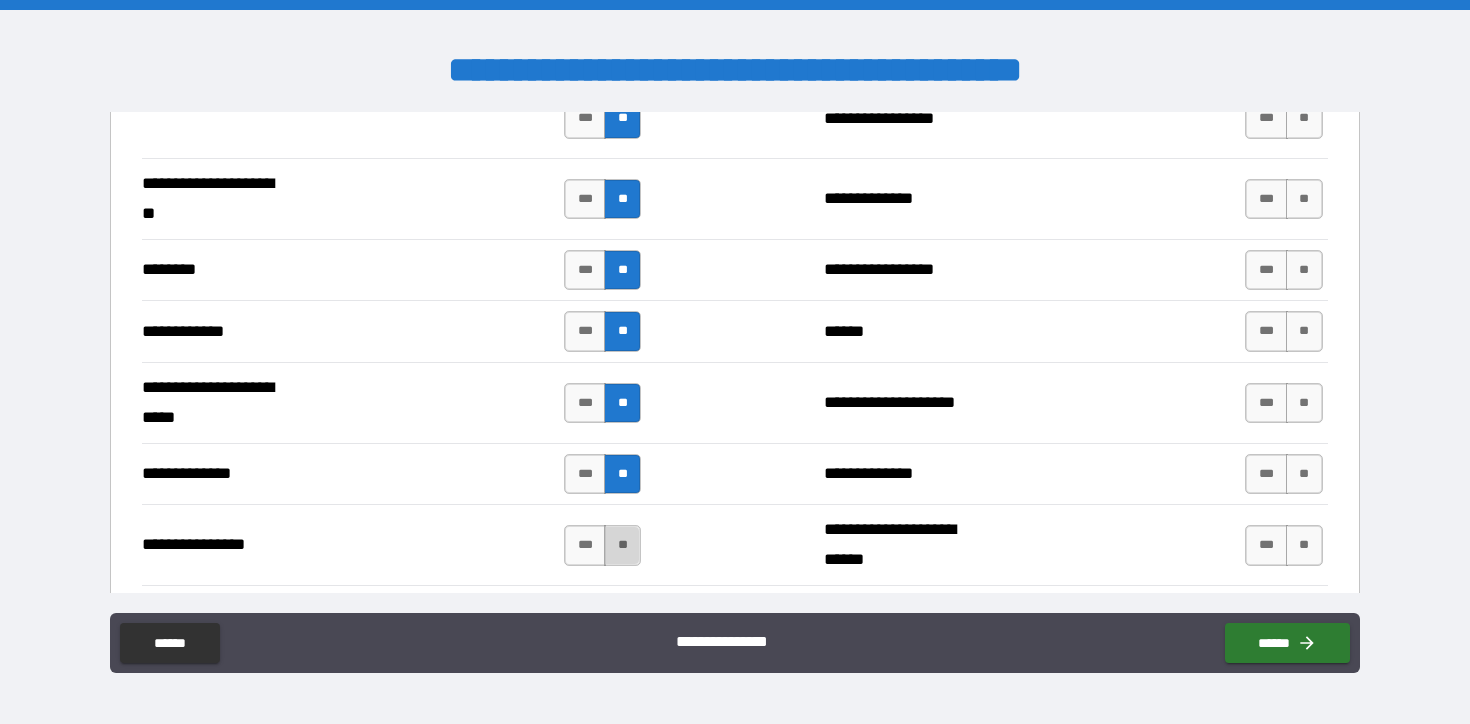 click on "**" at bounding box center [622, 545] 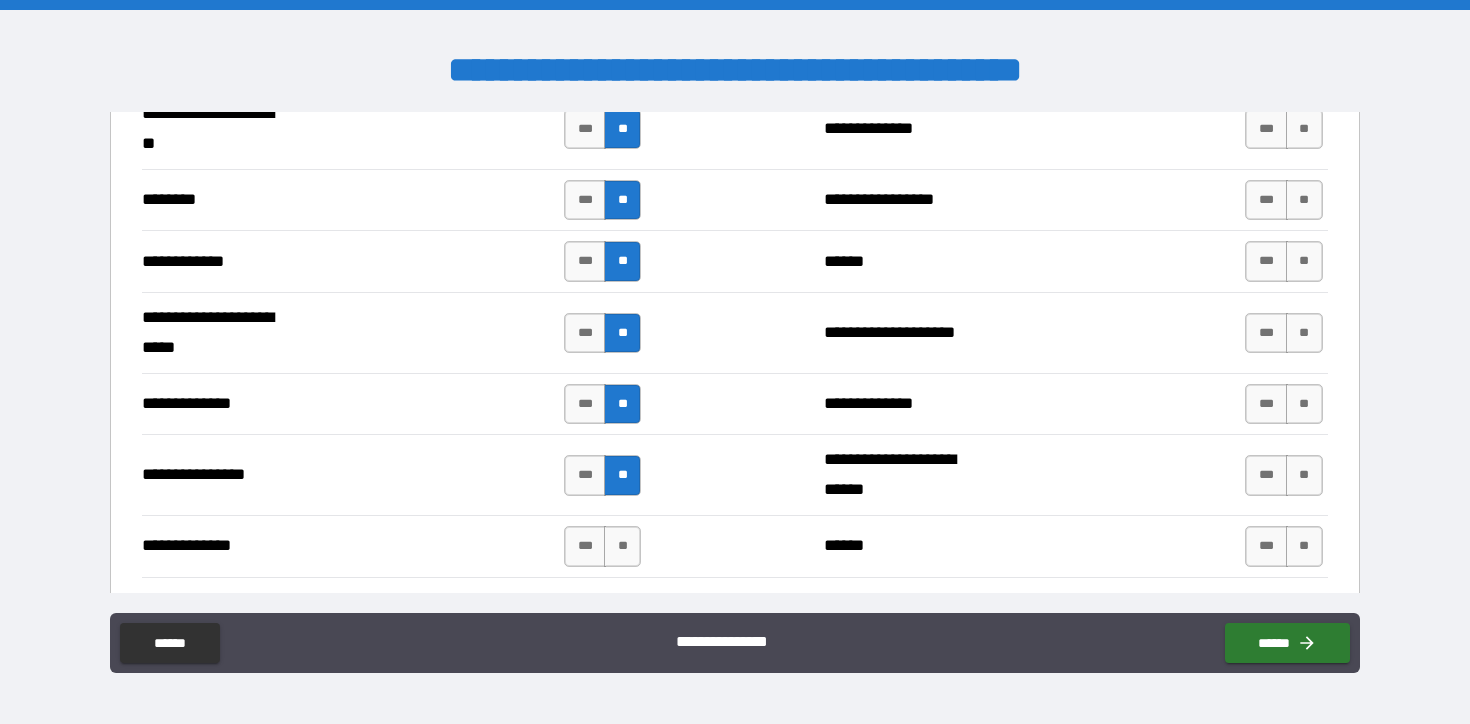 scroll, scrollTop: 2445, scrollLeft: 0, axis: vertical 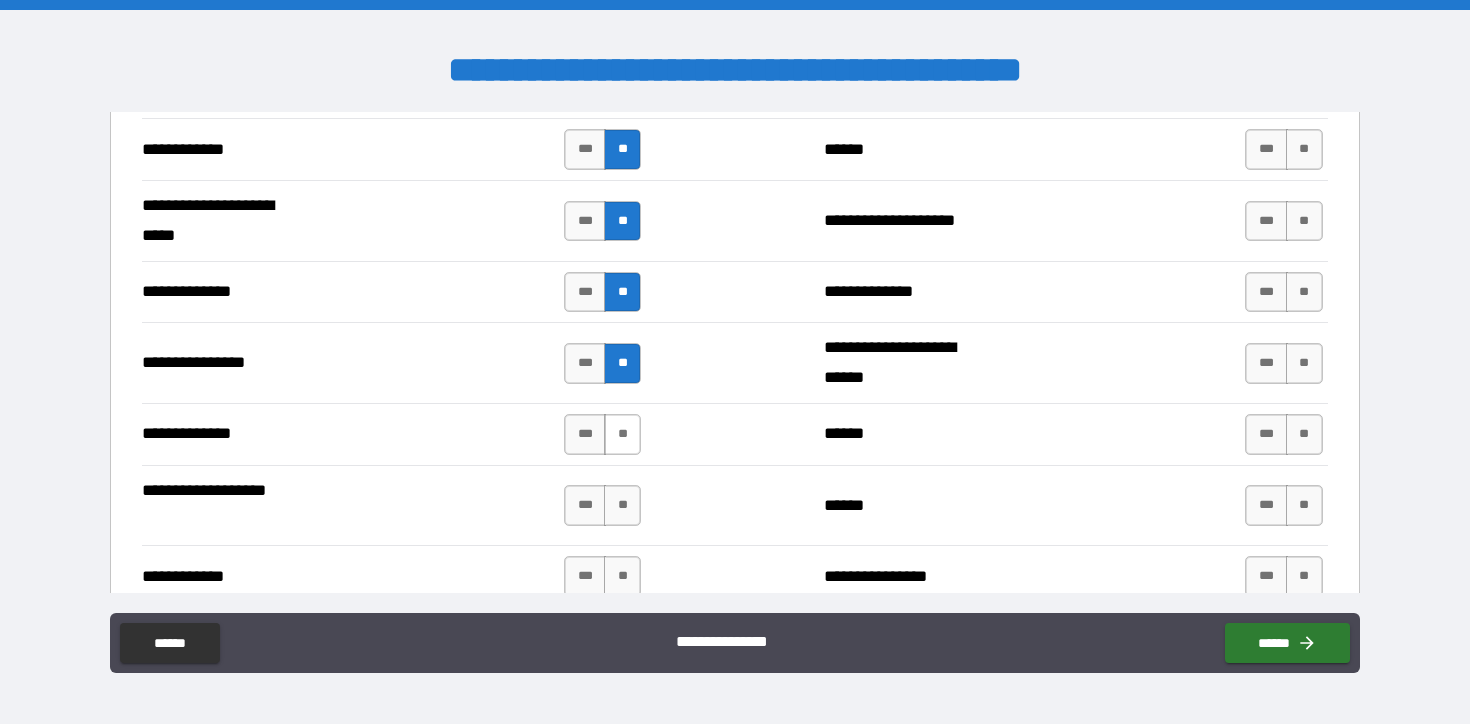 drag, startPoint x: 628, startPoint y: 428, endPoint x: 627, endPoint y: 445, distance: 17.029387 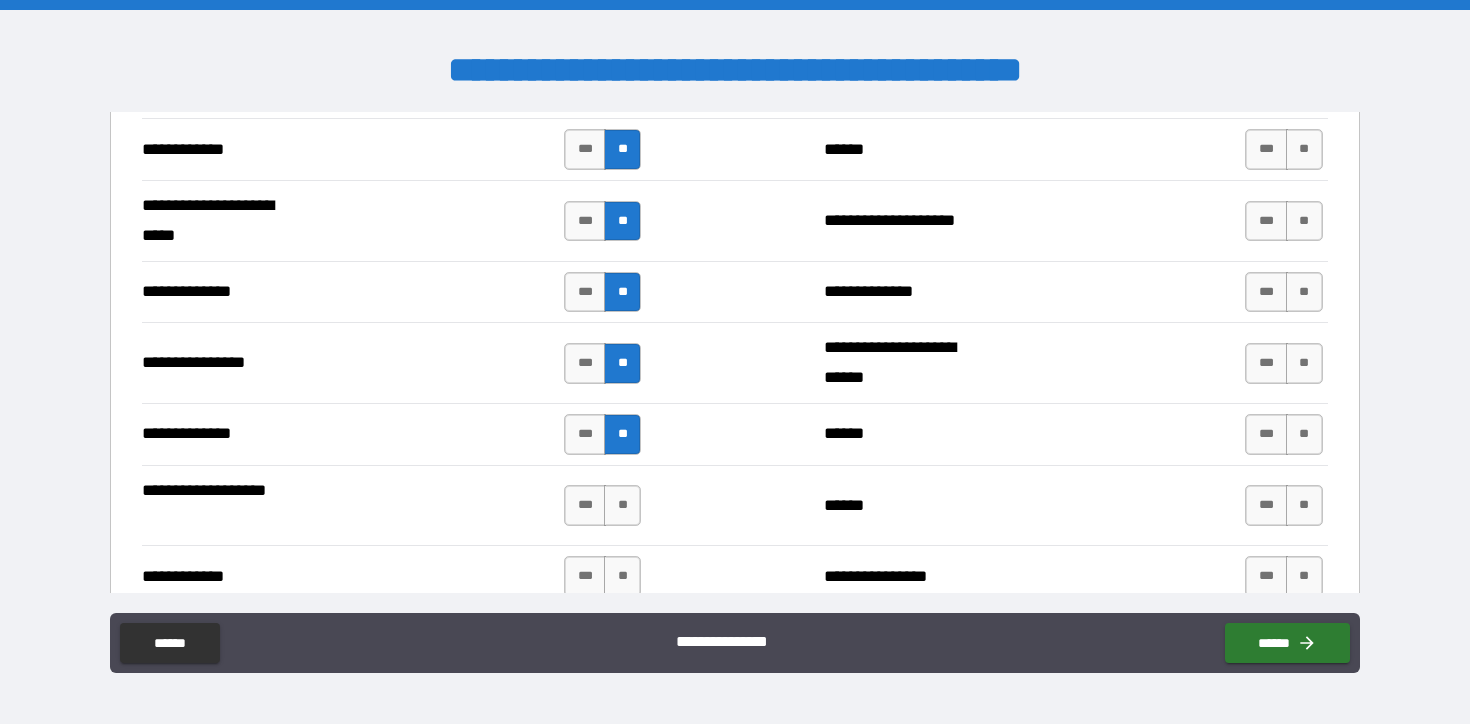 click on "**********" at bounding box center [734, 434] 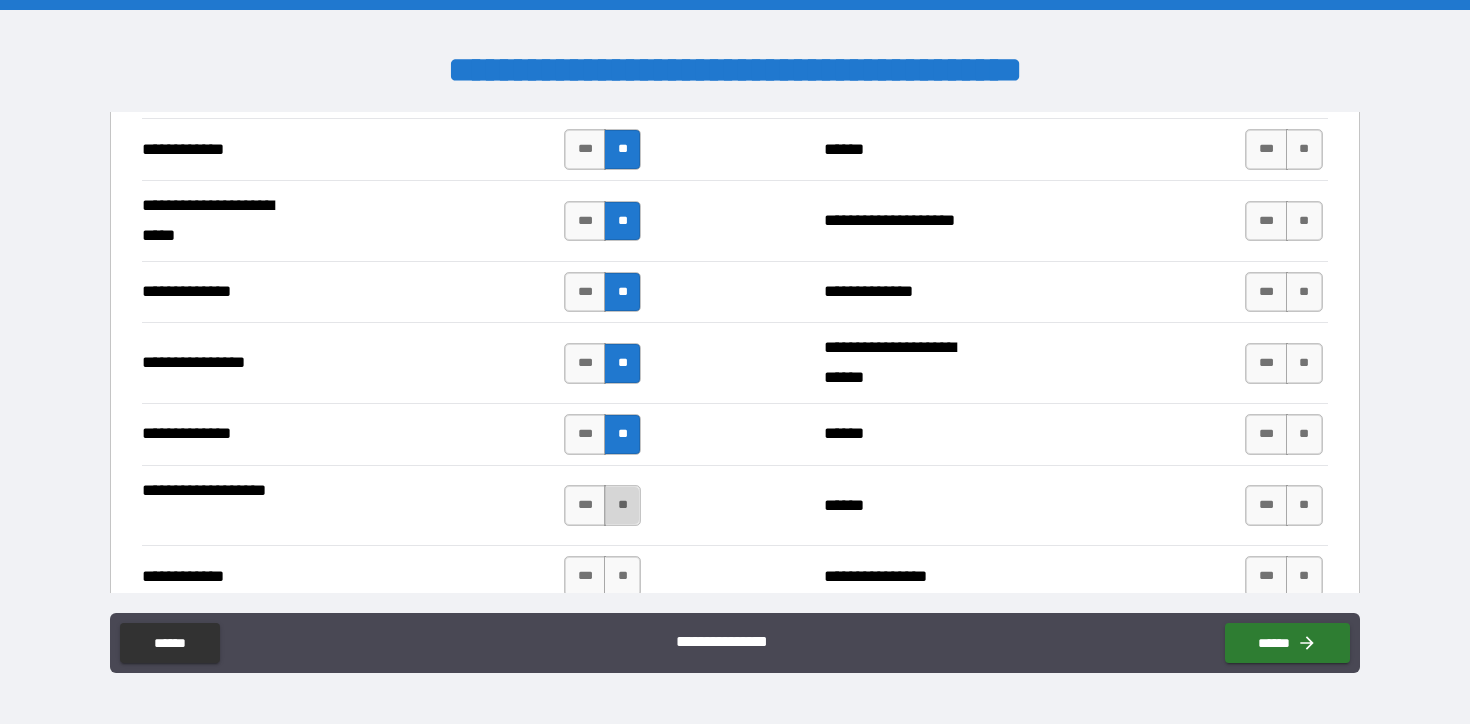 click on "**" at bounding box center (622, 505) 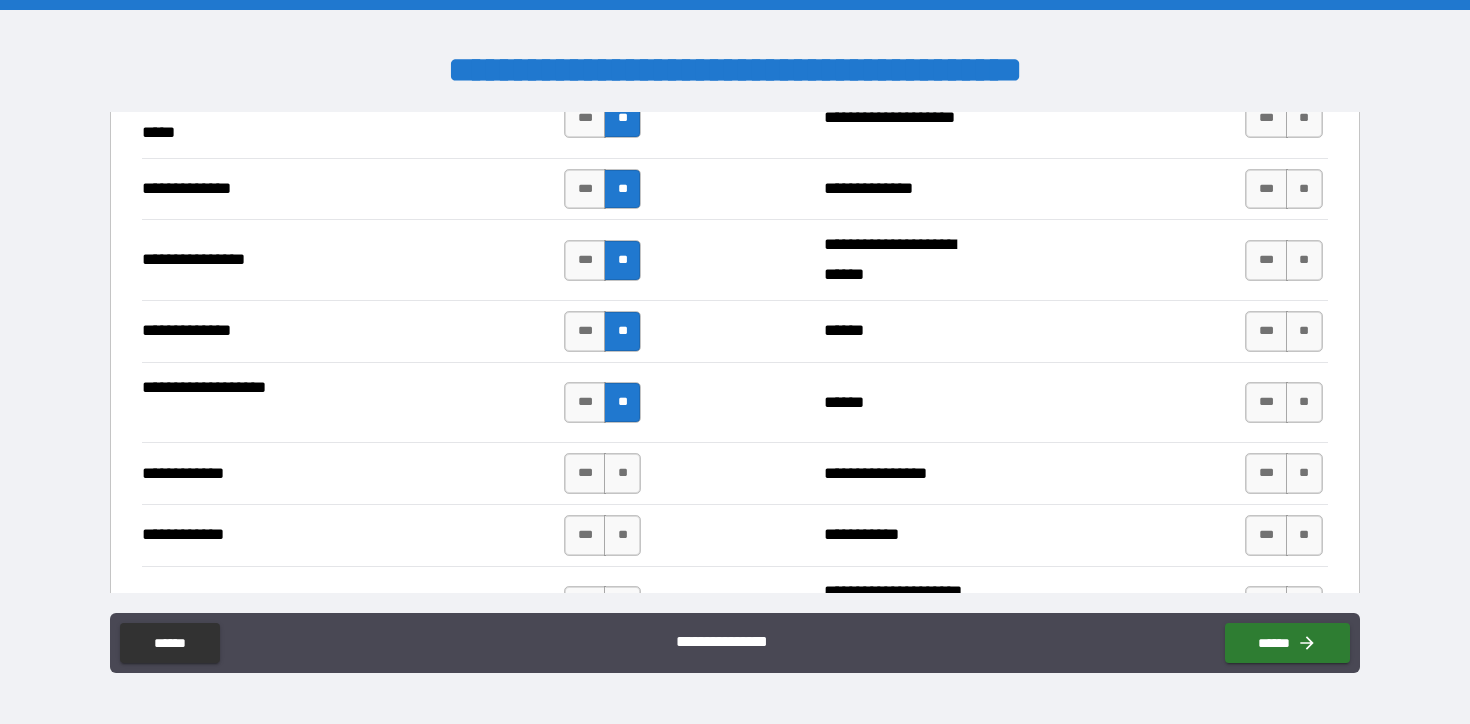 scroll, scrollTop: 2560, scrollLeft: 0, axis: vertical 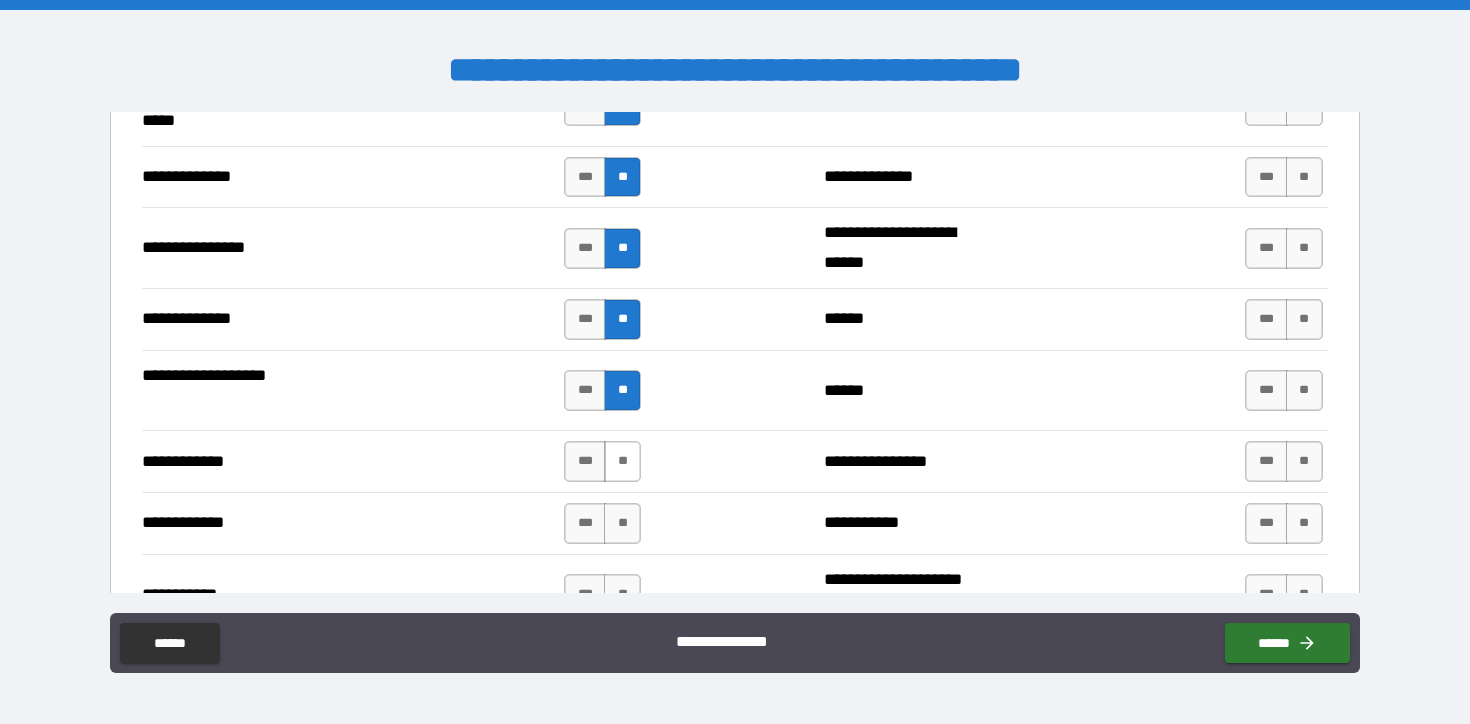 click on "**" at bounding box center (622, 461) 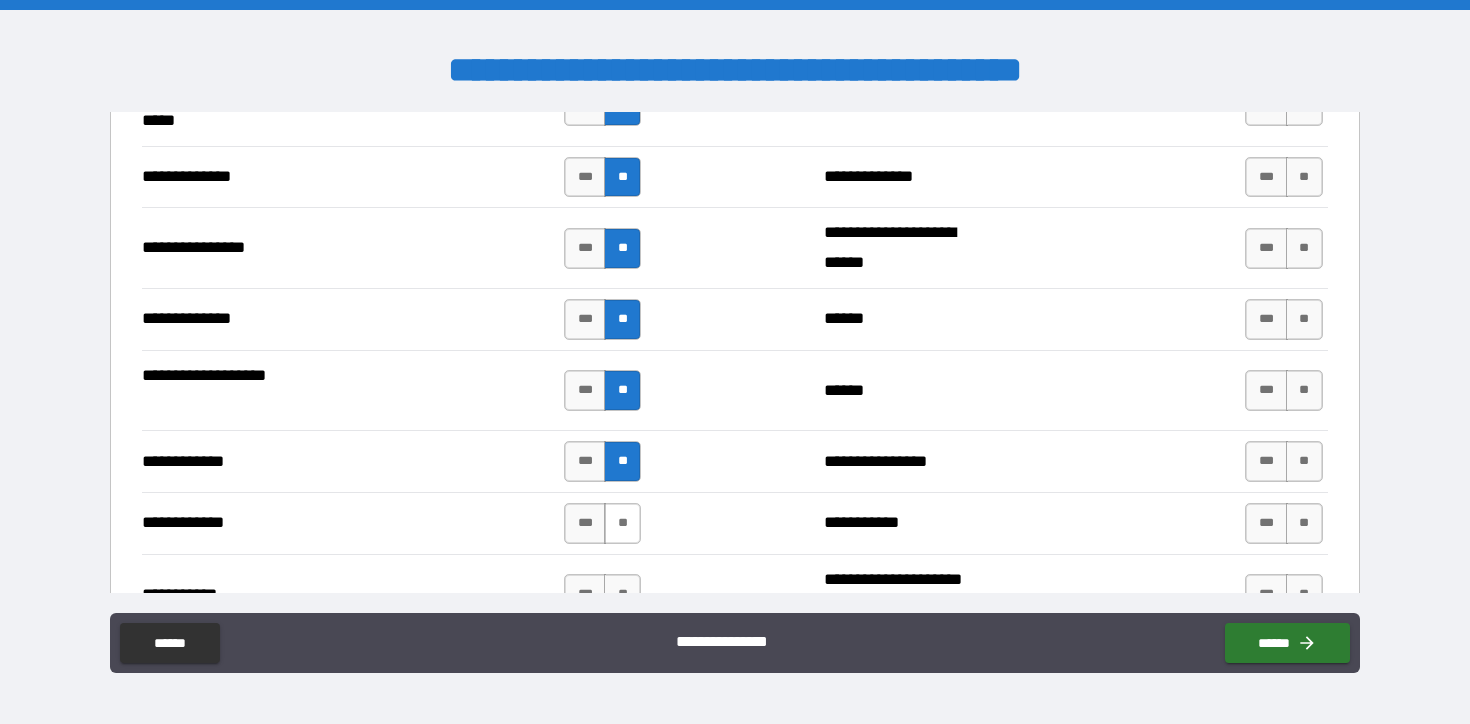 click on "**" at bounding box center [622, 523] 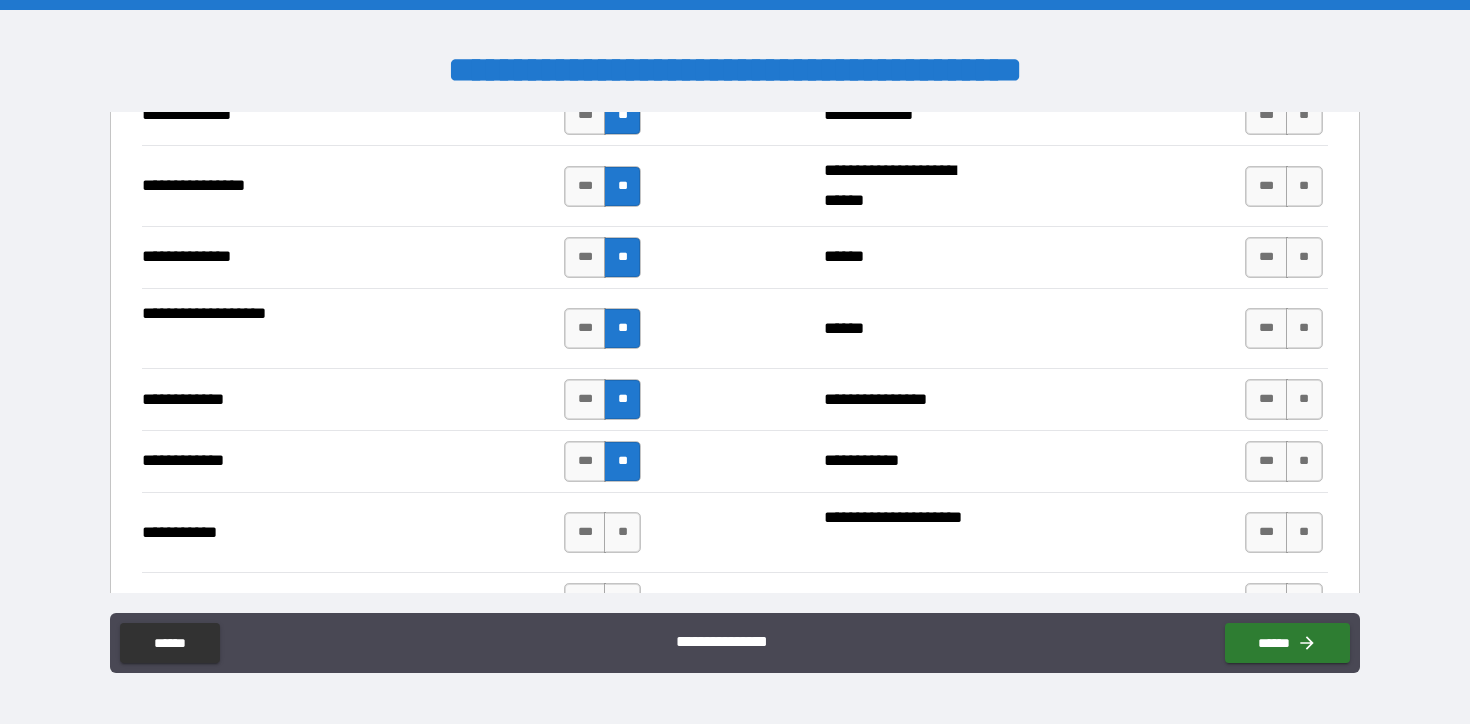click on "**" at bounding box center (622, 532) 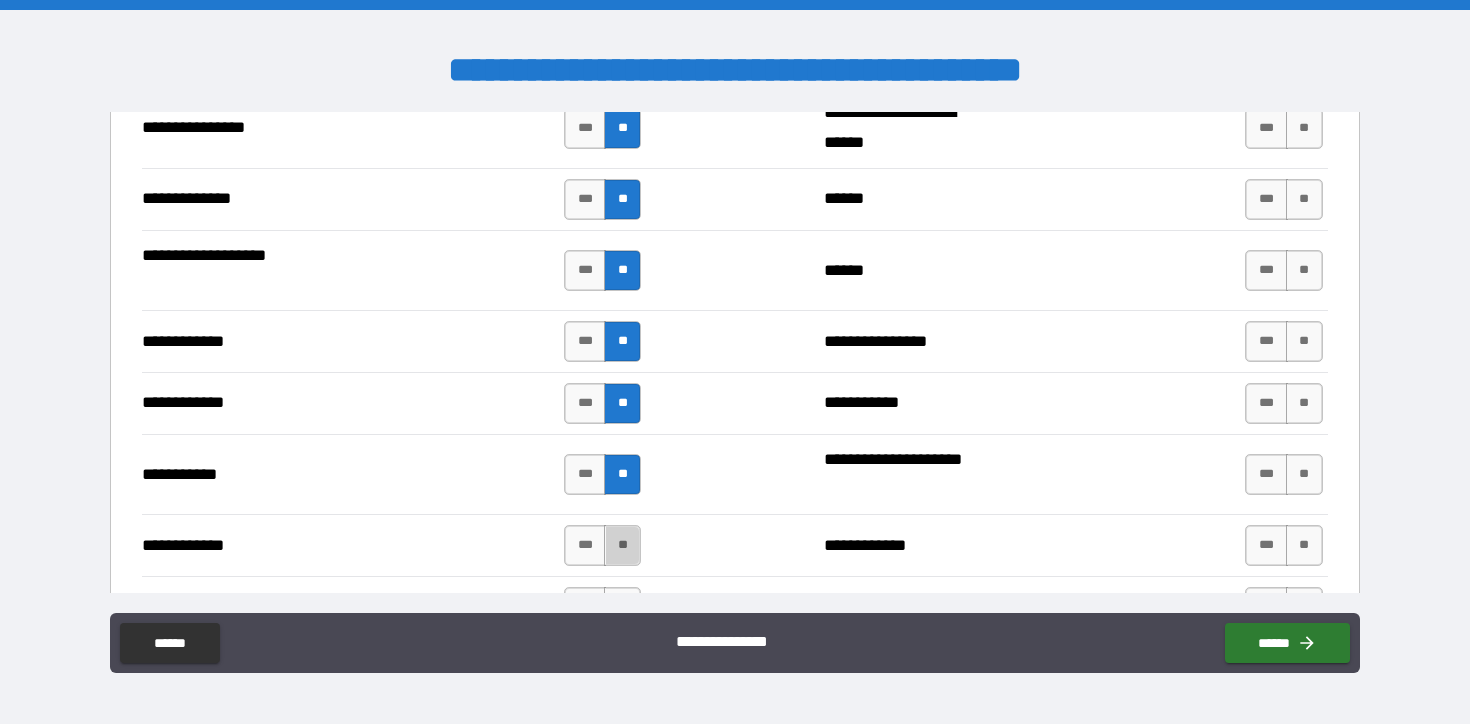 click on "**" at bounding box center (622, 545) 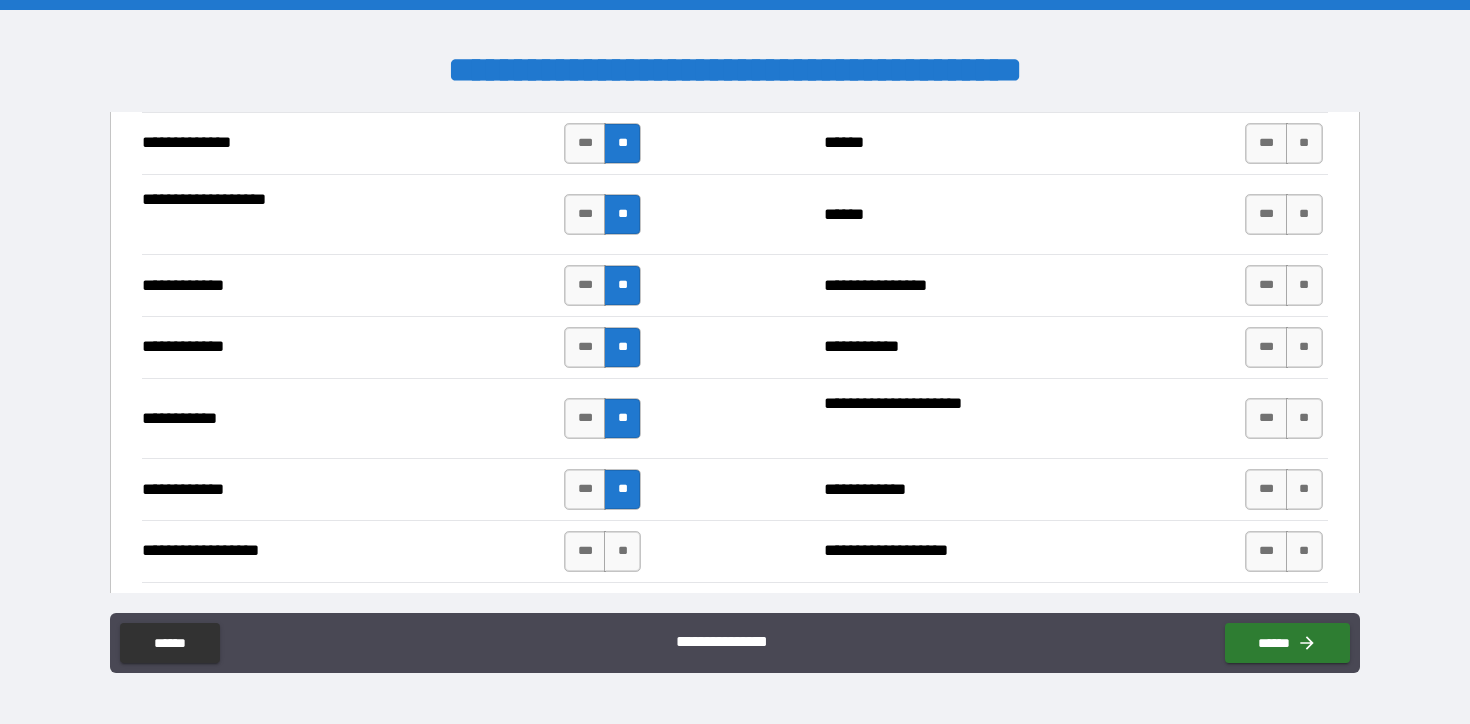 click on "**" at bounding box center (622, 551) 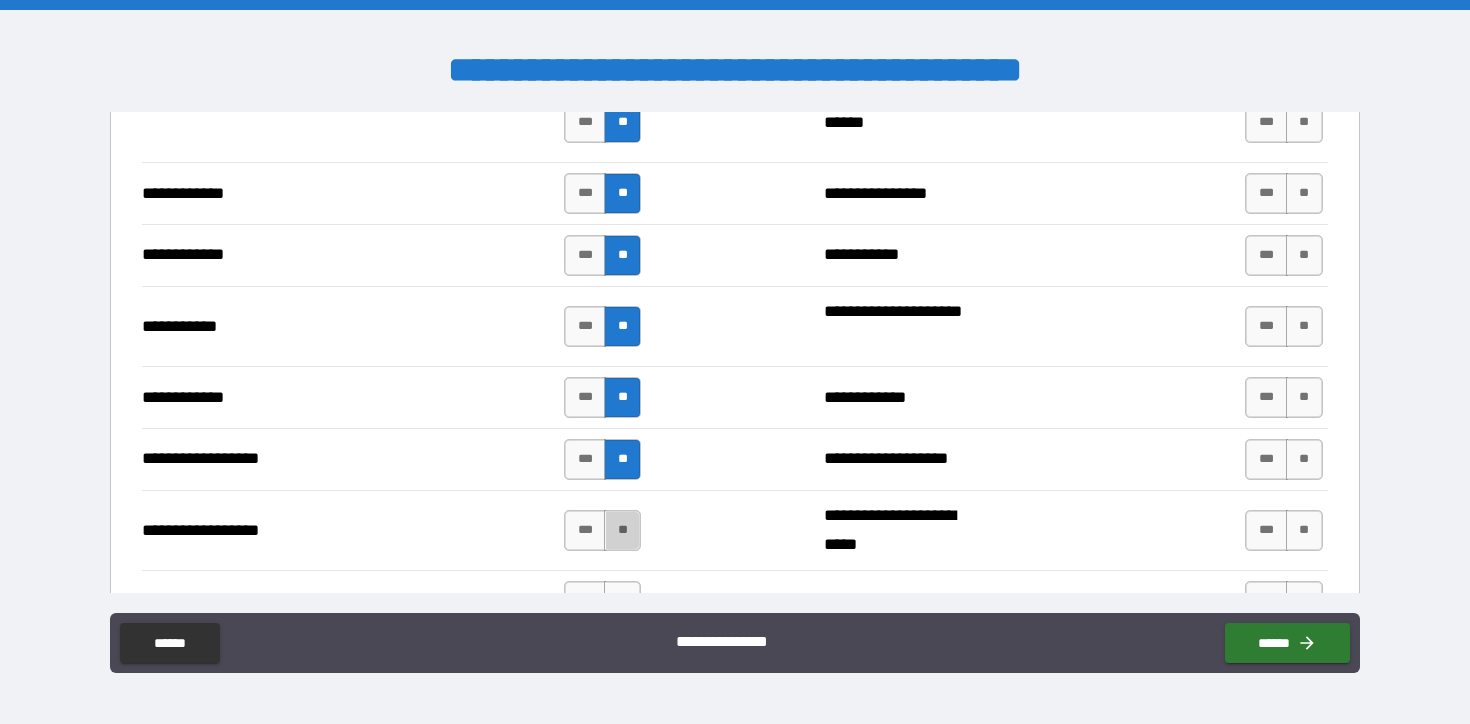 click on "**" at bounding box center (622, 530) 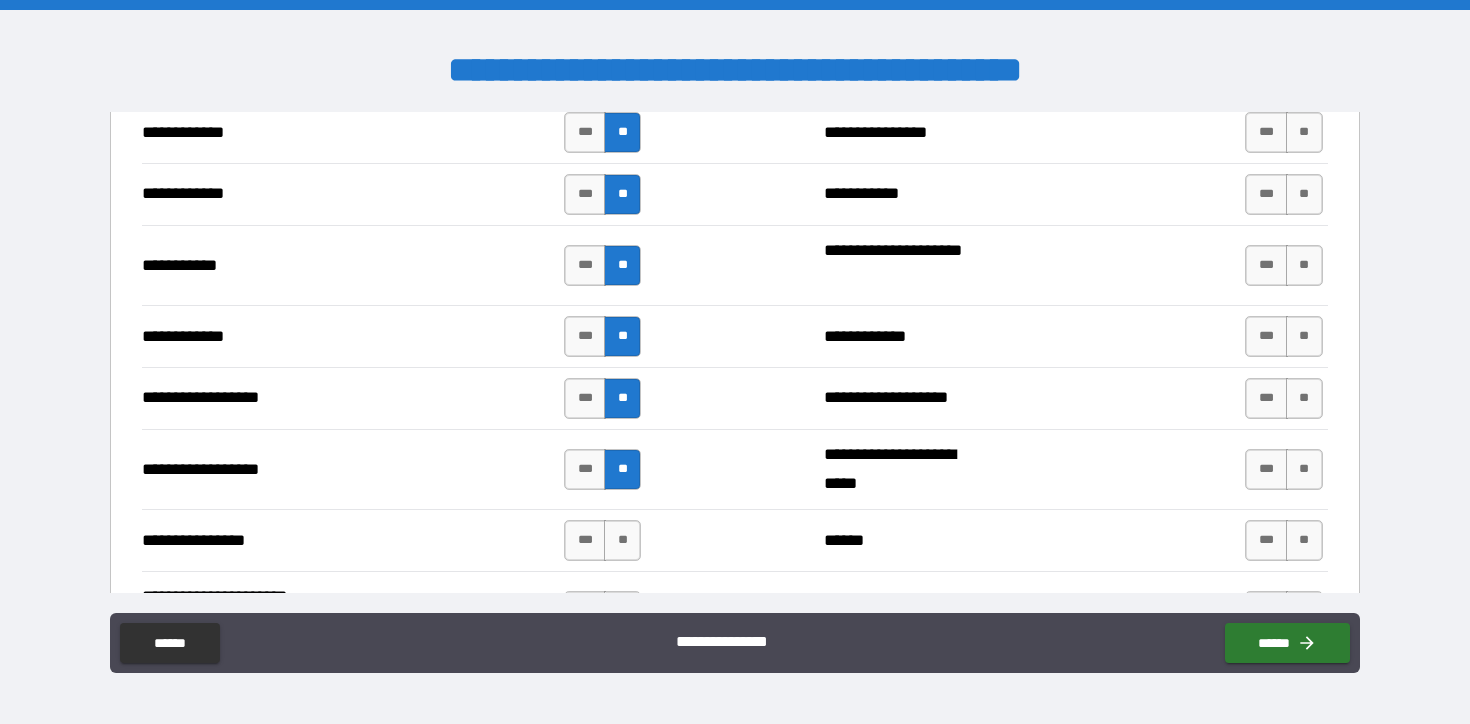 click on "**" at bounding box center [622, 540] 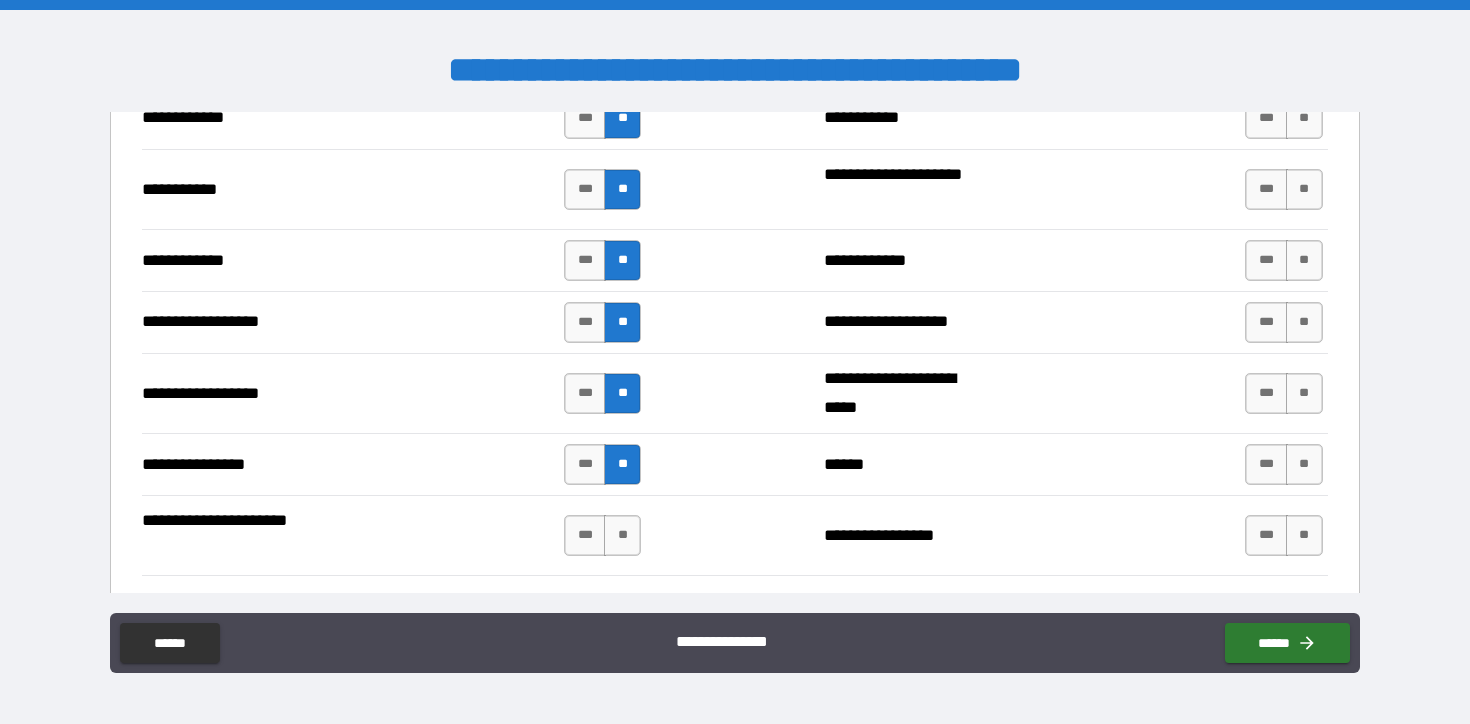 click on "**" at bounding box center [622, 535] 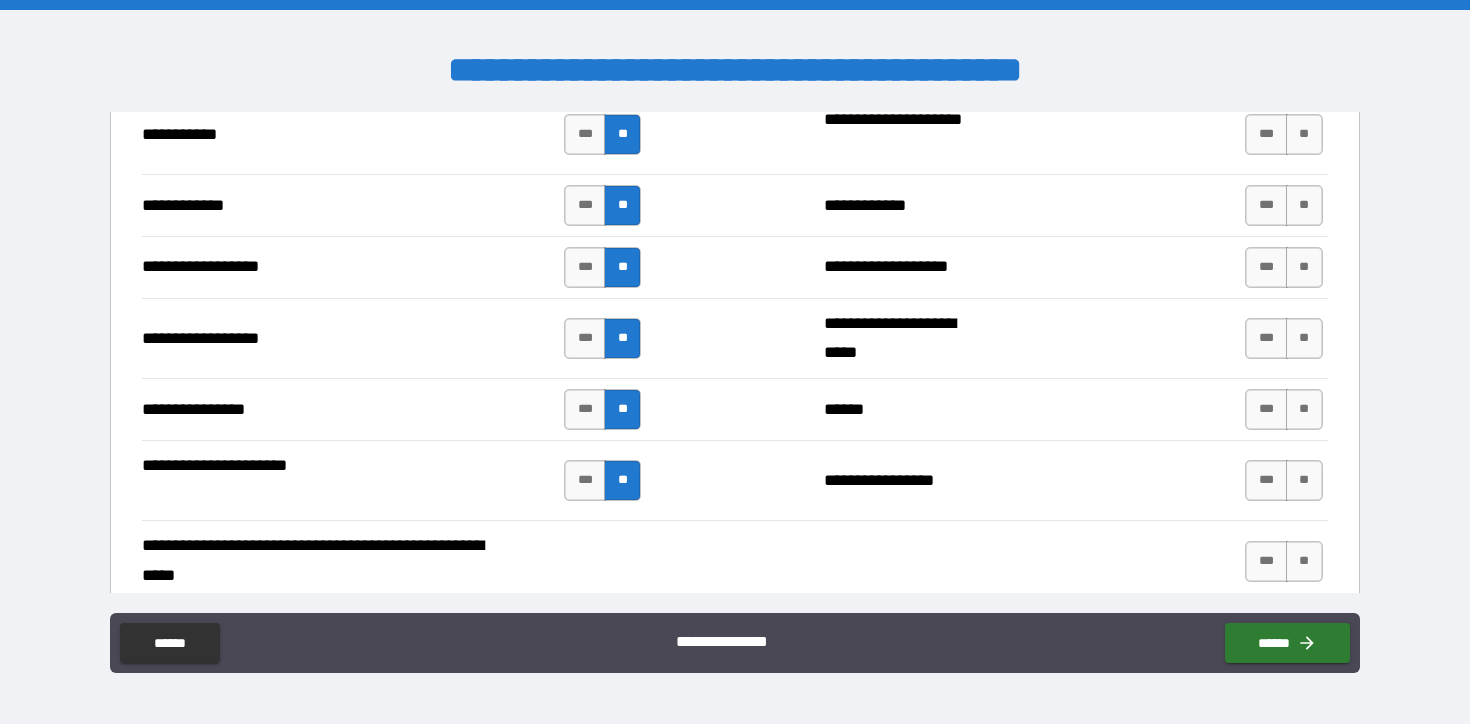 click on "**********" at bounding box center (734, 561) 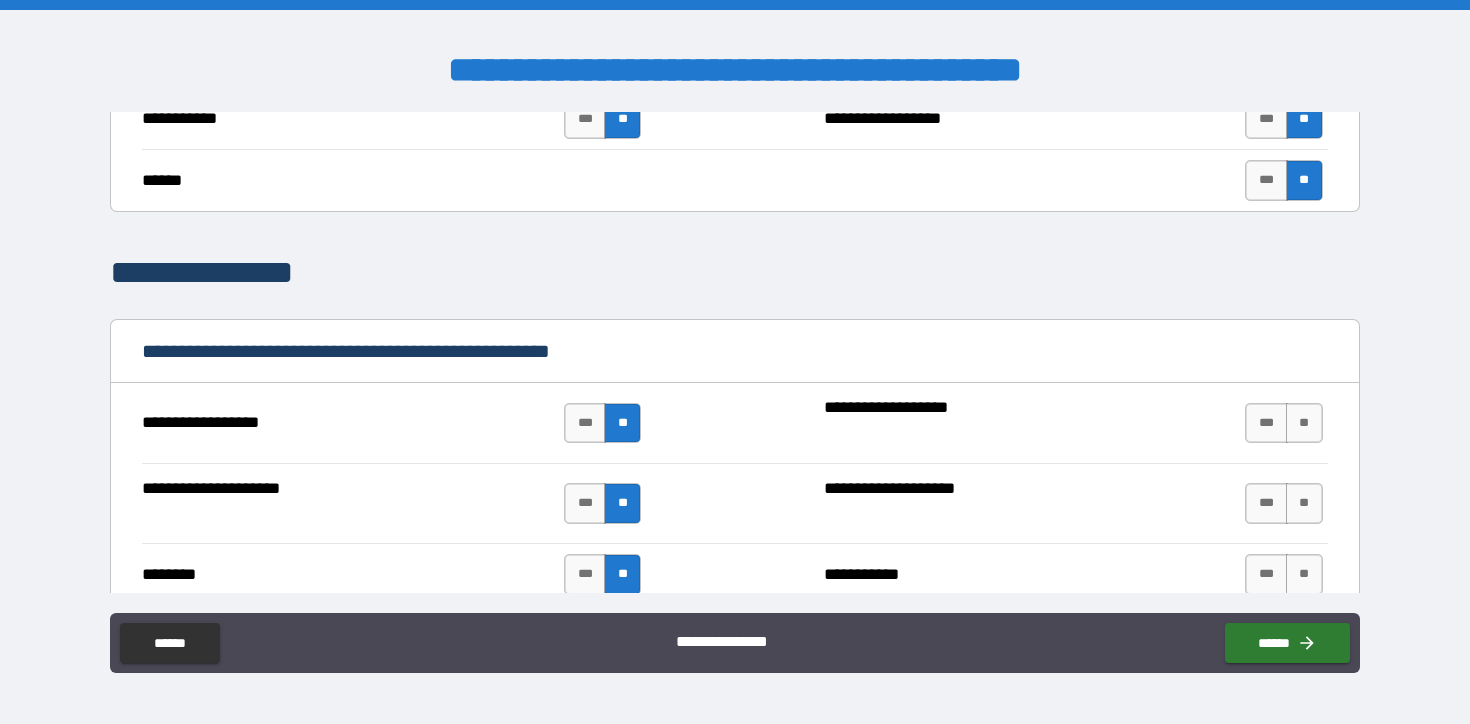 scroll, scrollTop: 1455, scrollLeft: 0, axis: vertical 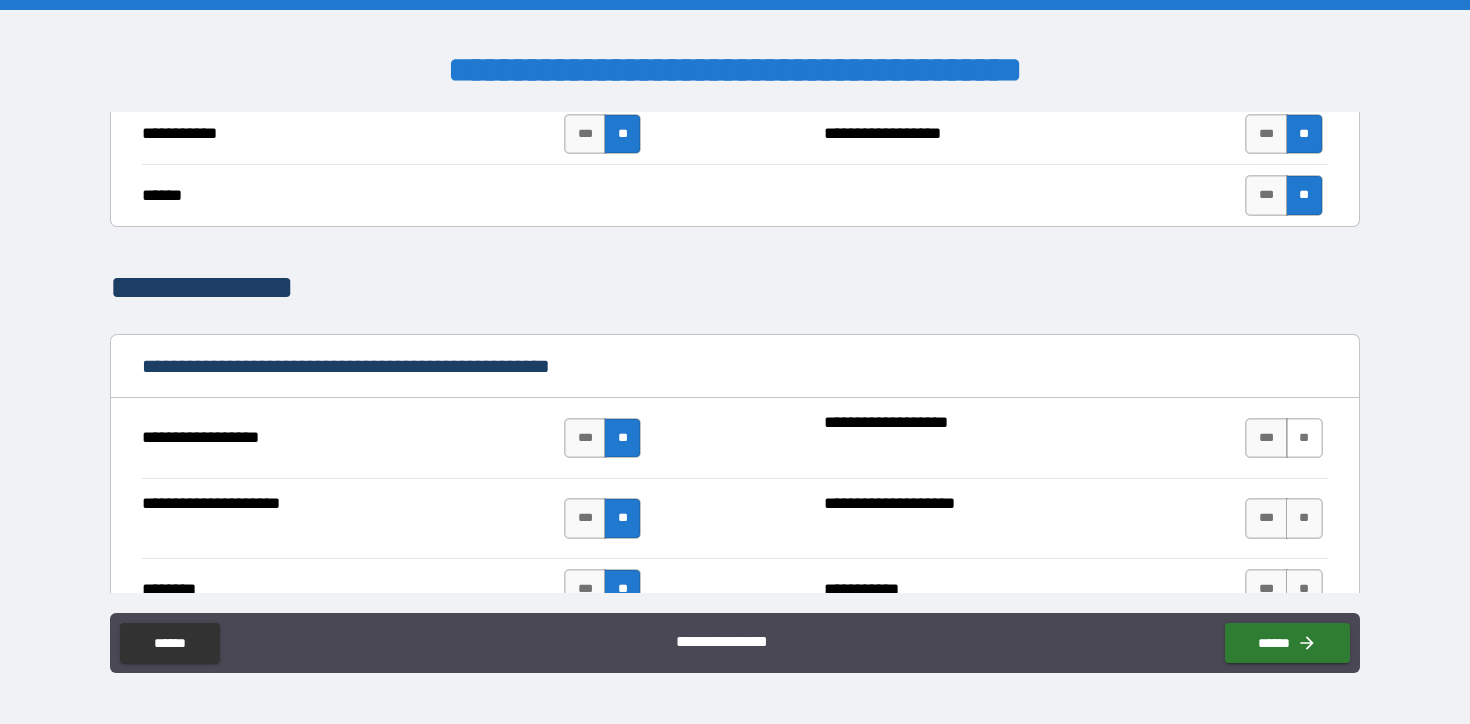 click on "**" at bounding box center (1304, 438) 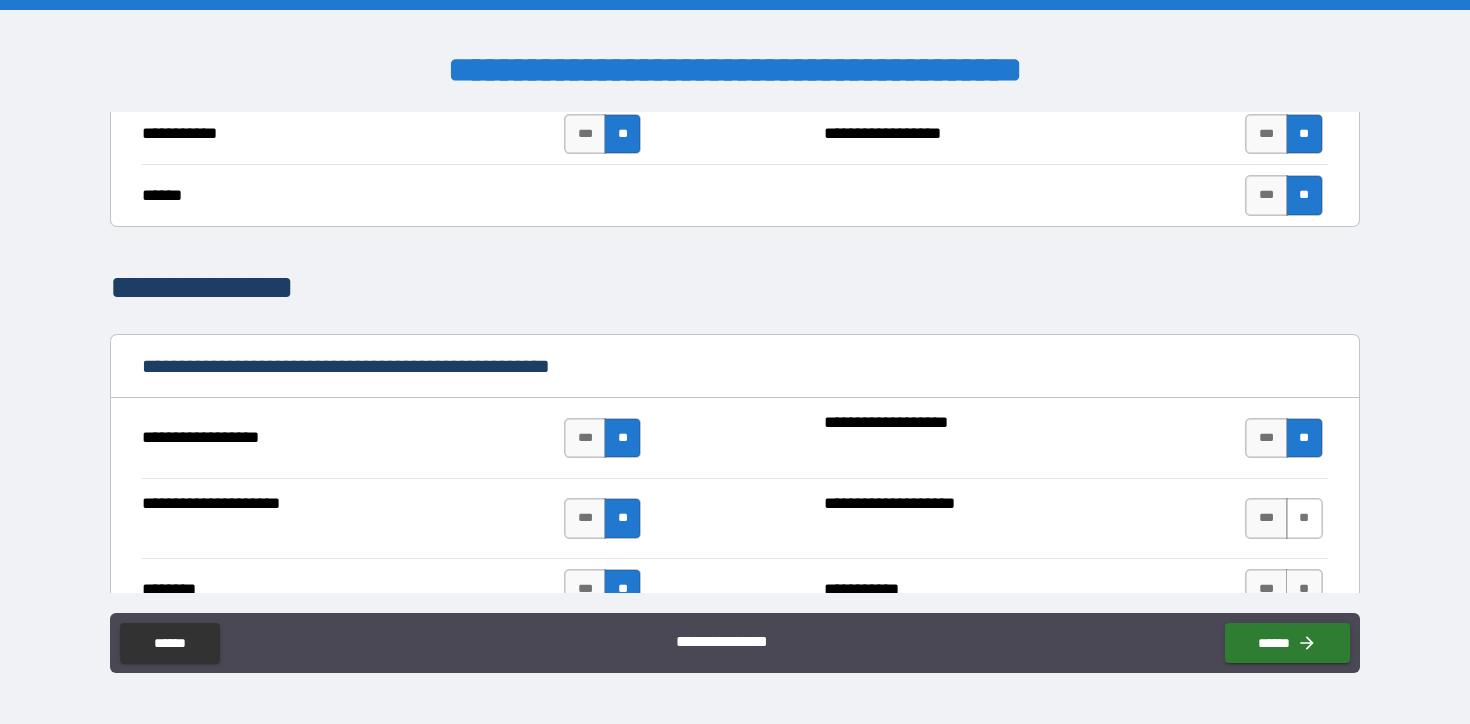 click on "**" at bounding box center [1304, 518] 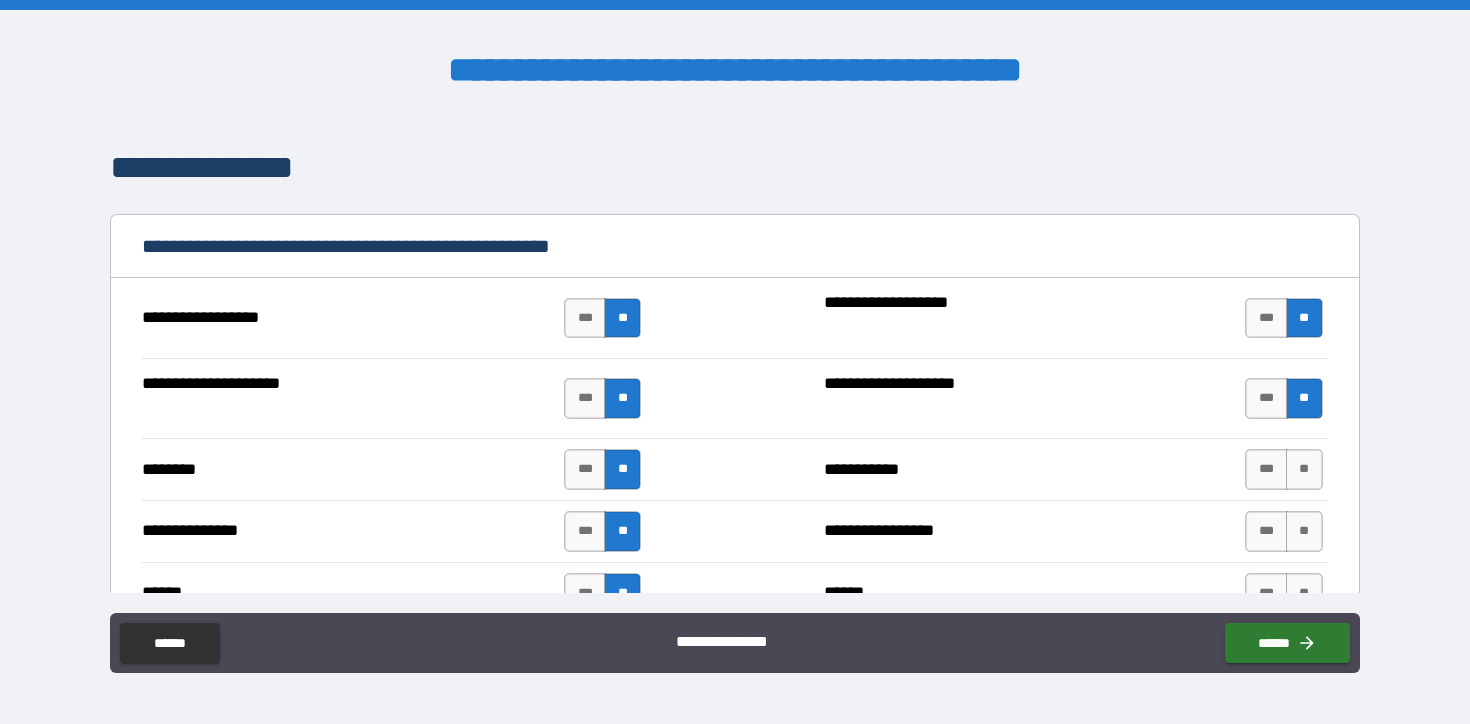 scroll, scrollTop: 1587, scrollLeft: 0, axis: vertical 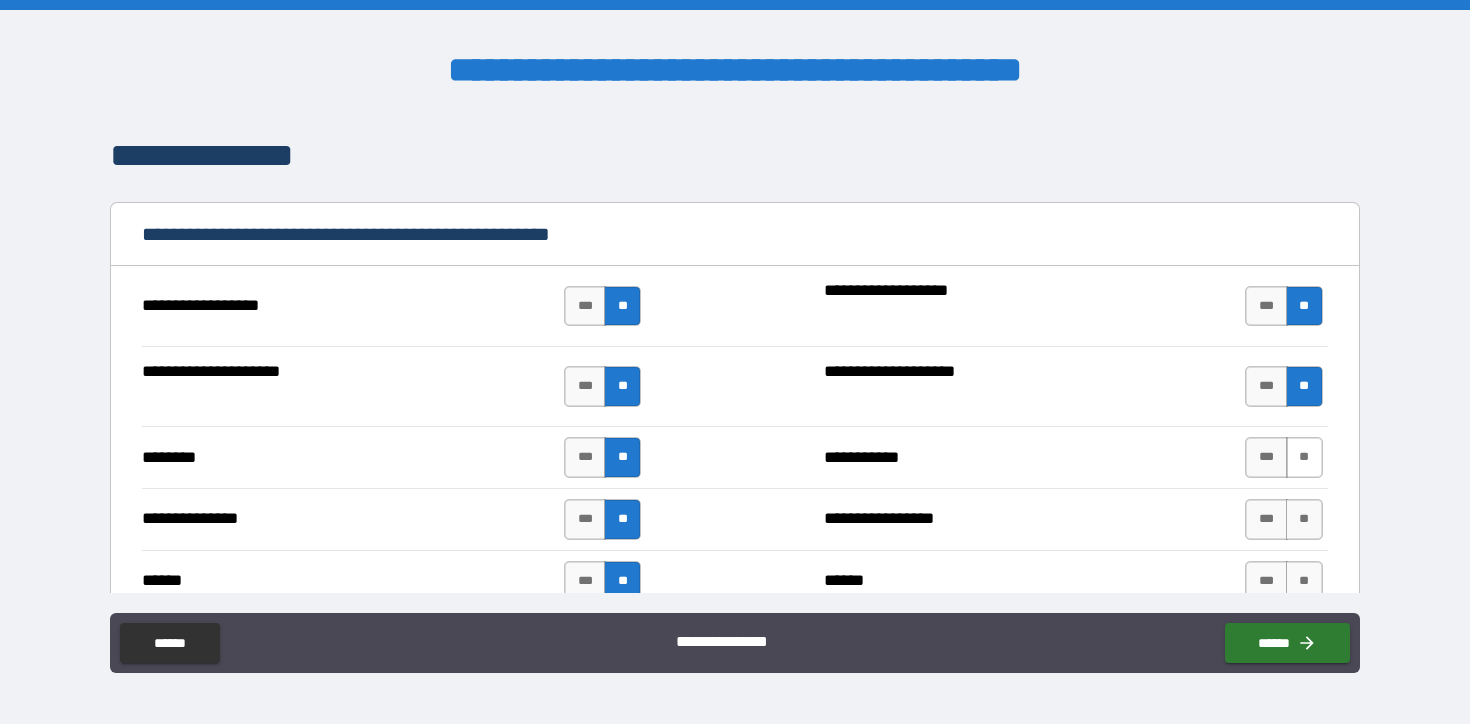 click on "**" at bounding box center (1304, 457) 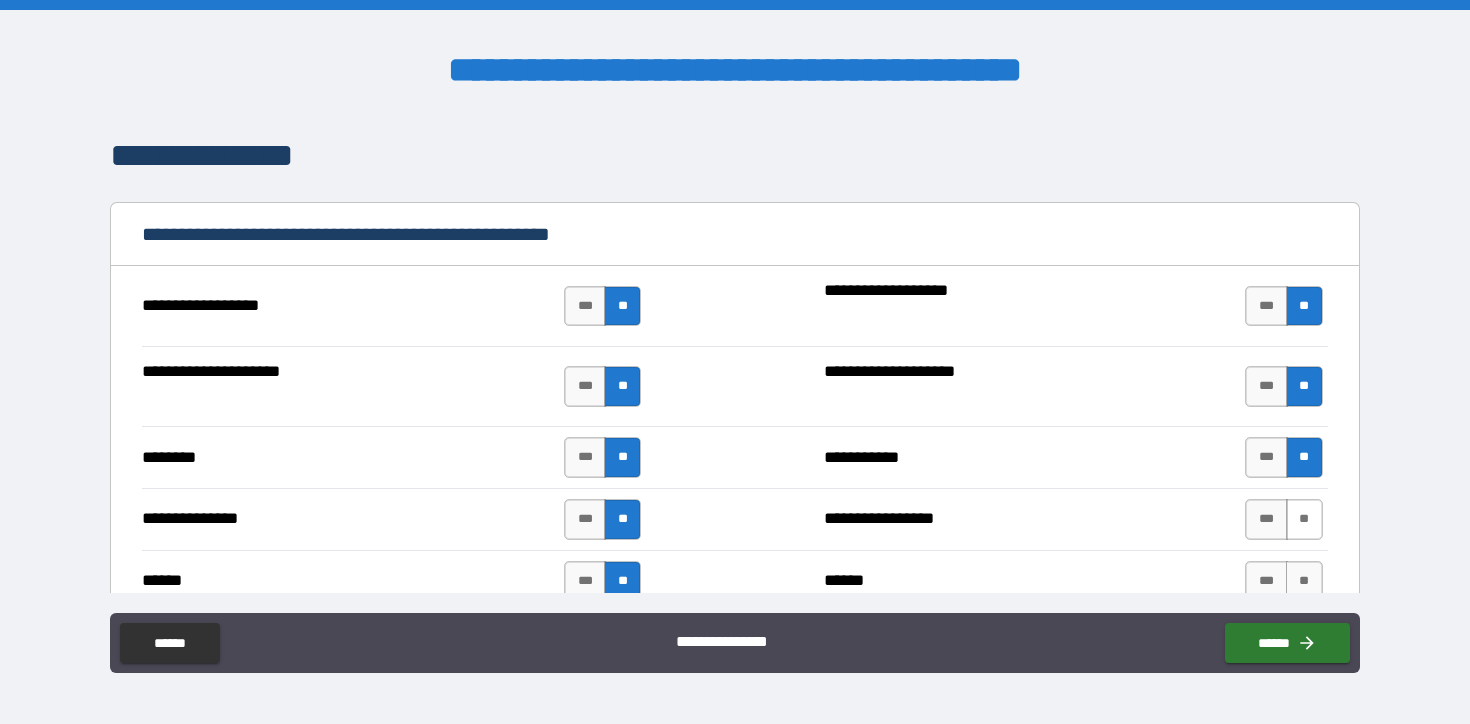 click on "**" at bounding box center (1304, 519) 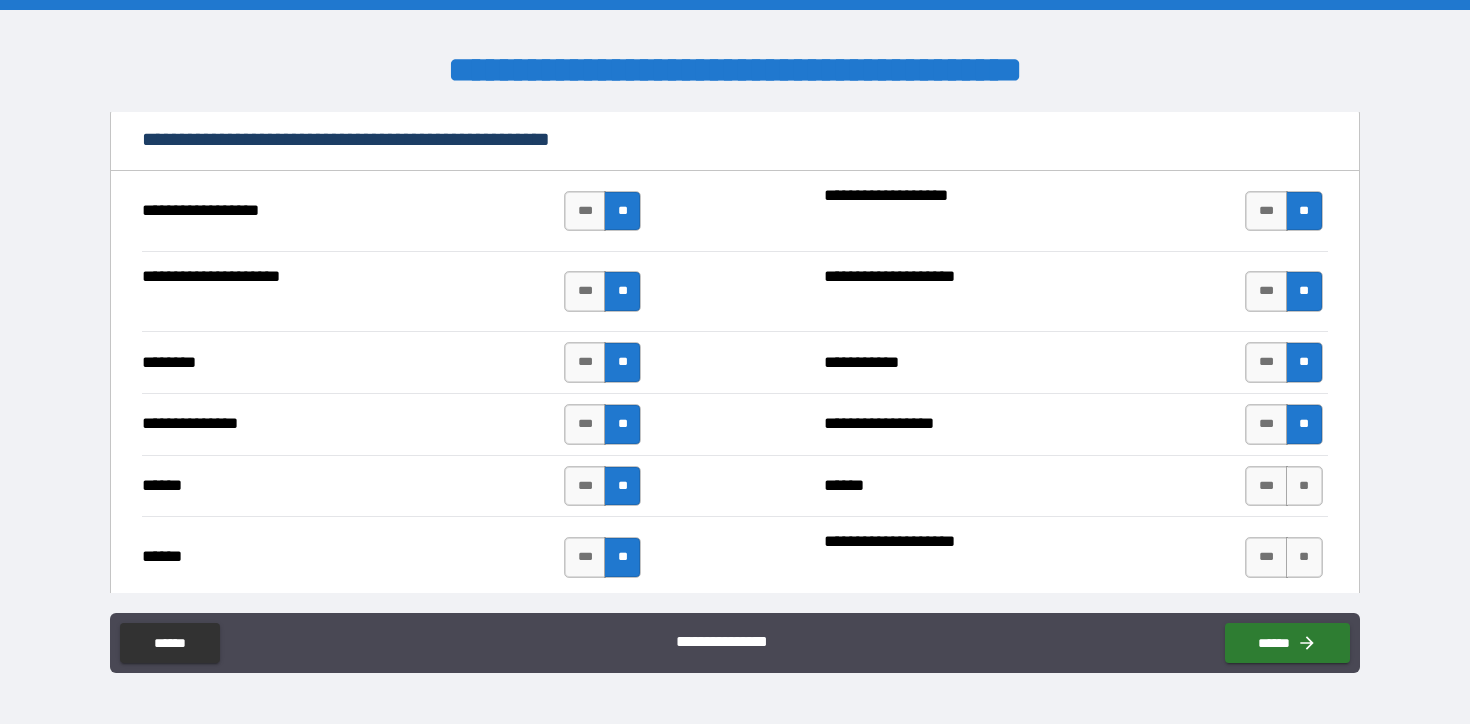 scroll, scrollTop: 1705, scrollLeft: 0, axis: vertical 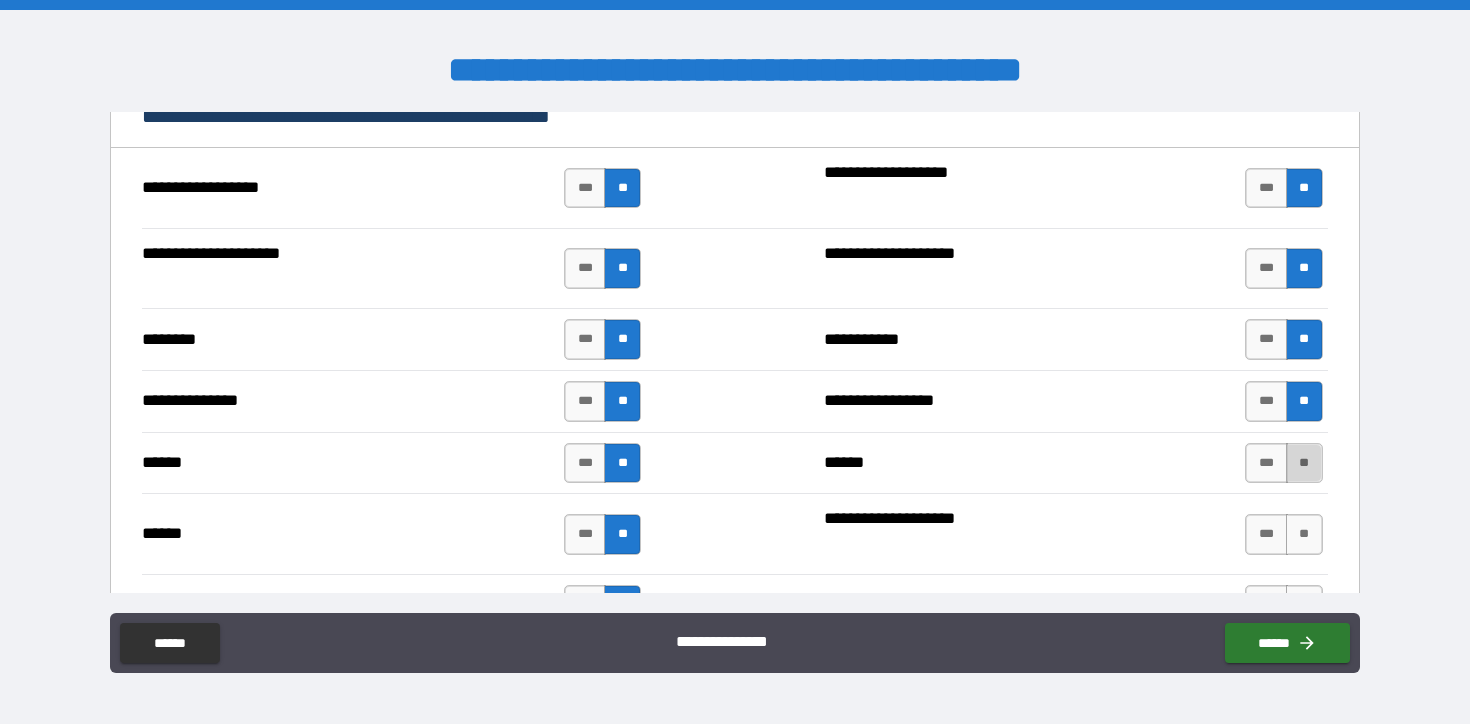 click on "**" at bounding box center (1304, 463) 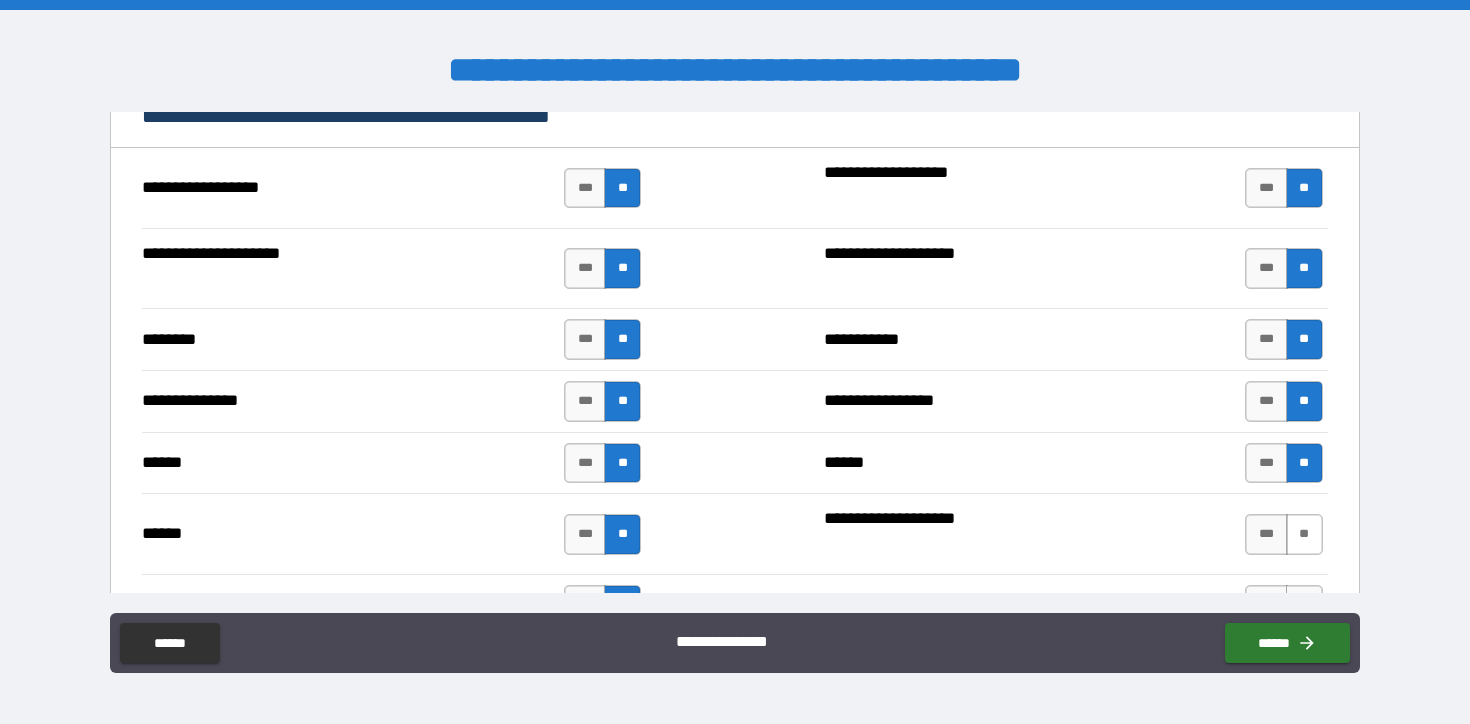 click on "**" at bounding box center (1304, 534) 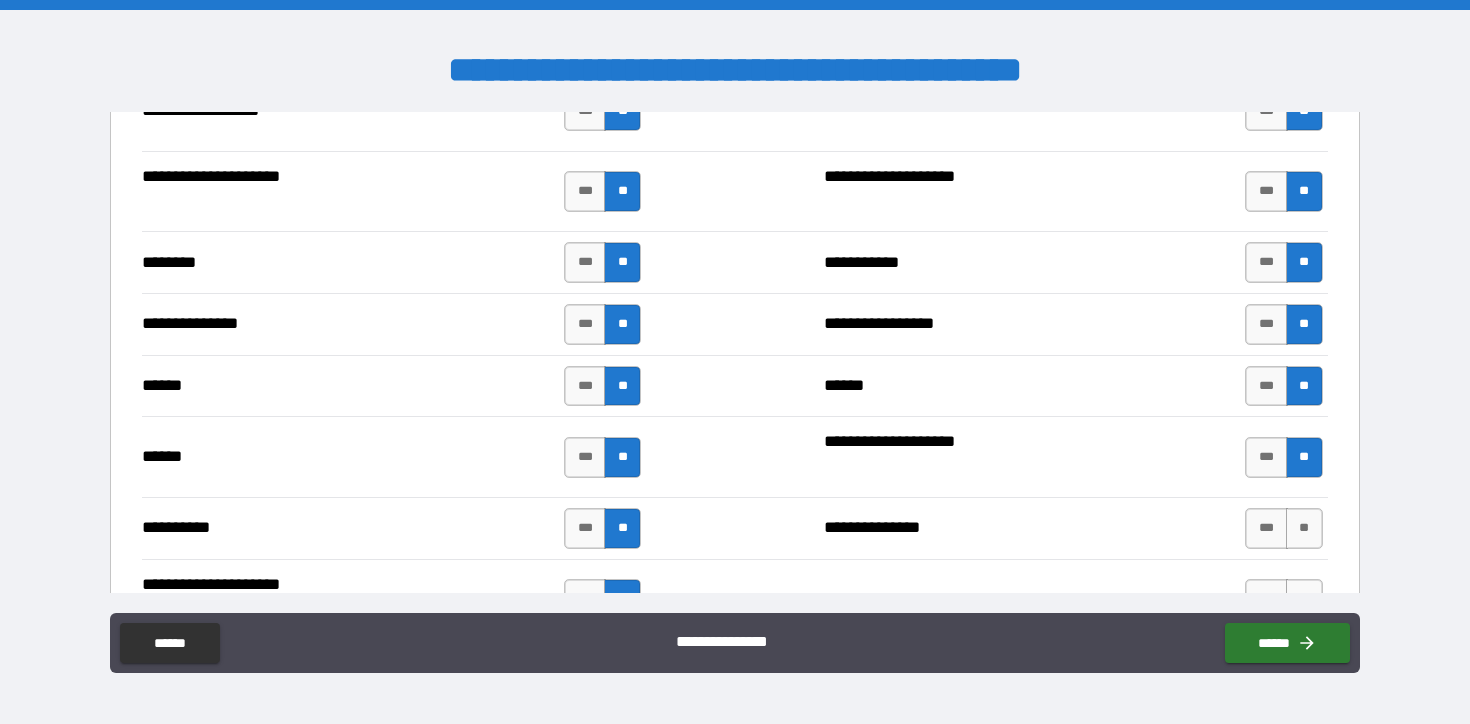scroll, scrollTop: 1793, scrollLeft: 0, axis: vertical 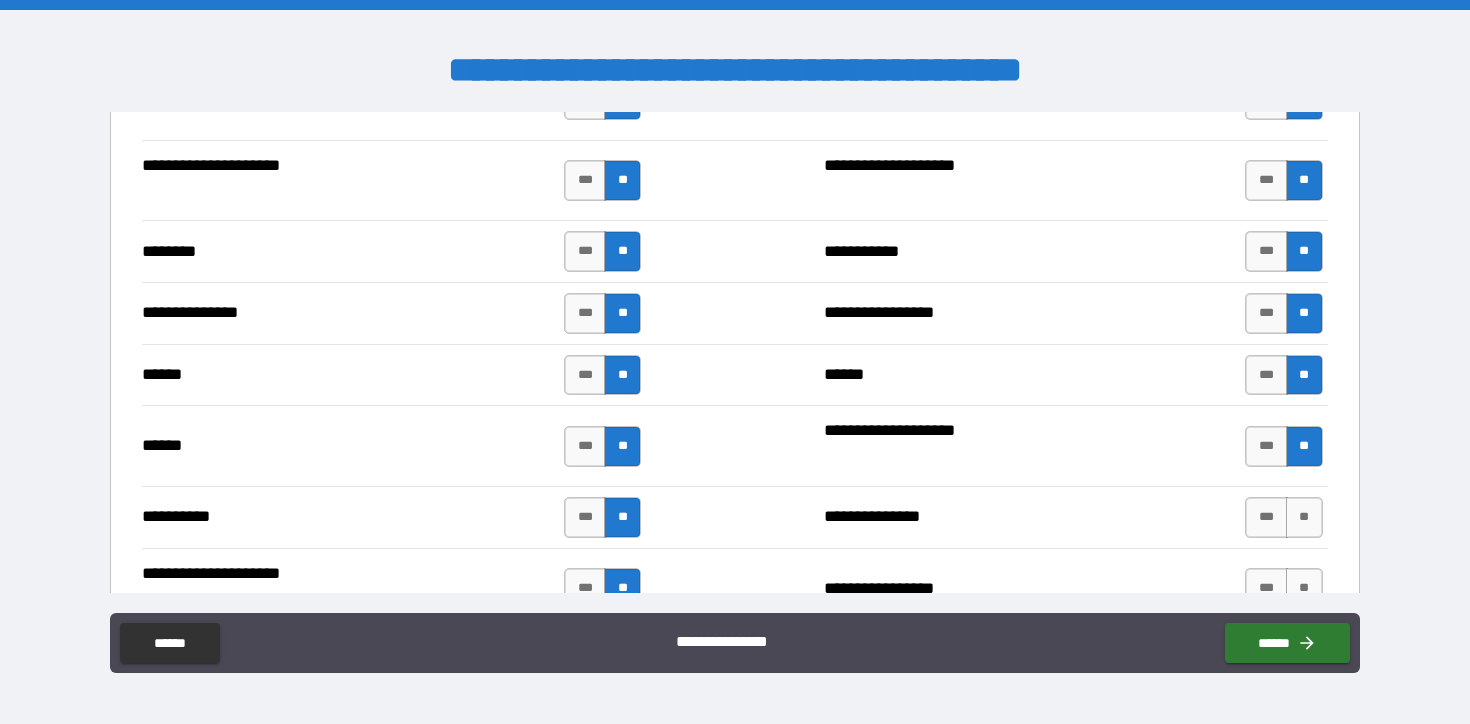click on "**" at bounding box center [1304, 517] 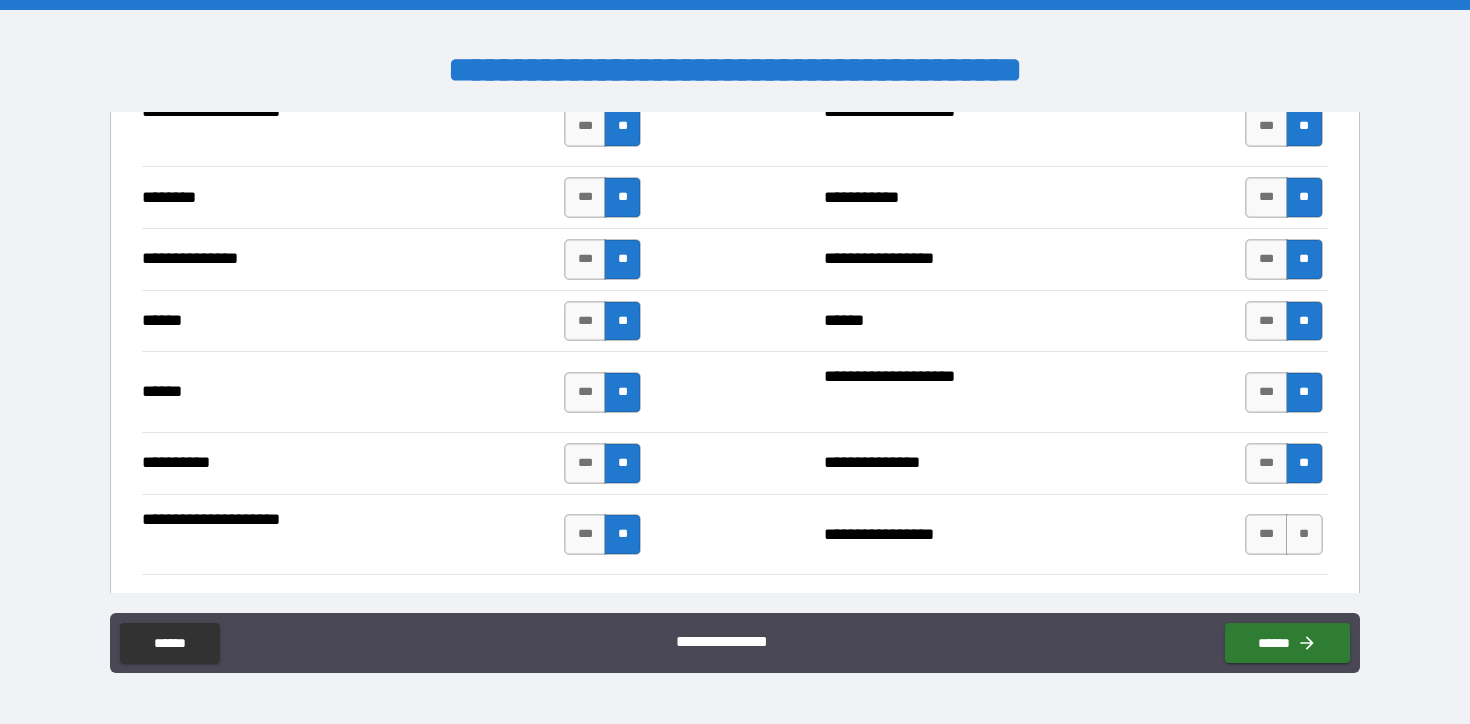 click on "**" at bounding box center [1304, 534] 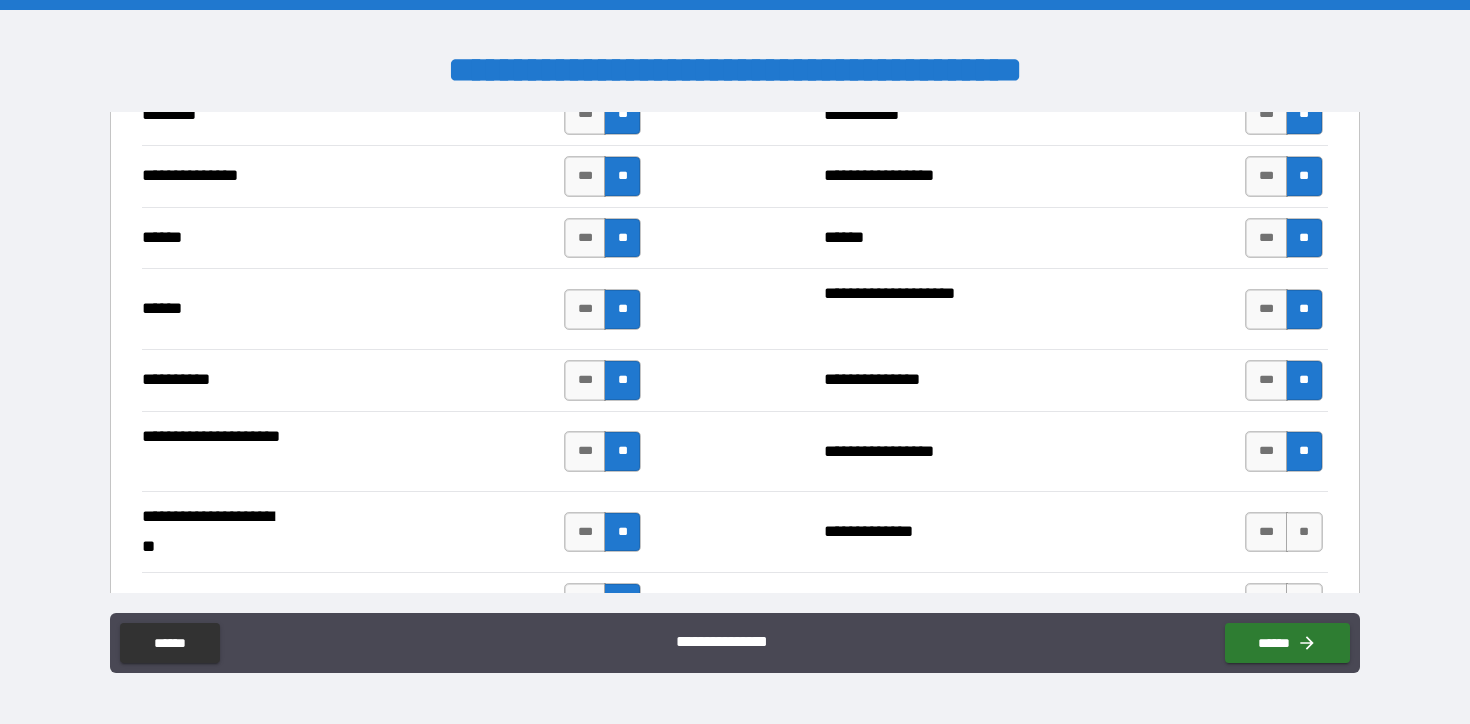 click on "**" at bounding box center [1304, 532] 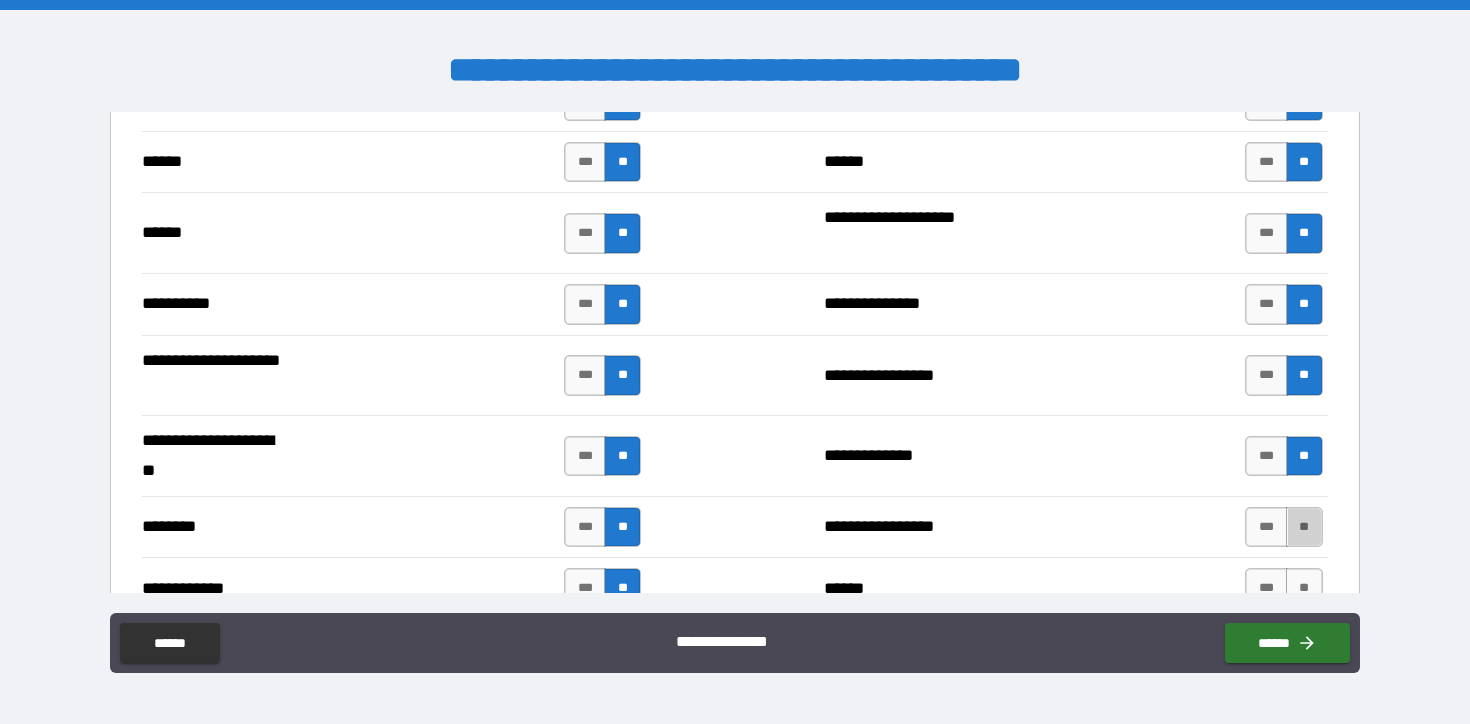 click on "**" at bounding box center [1304, 527] 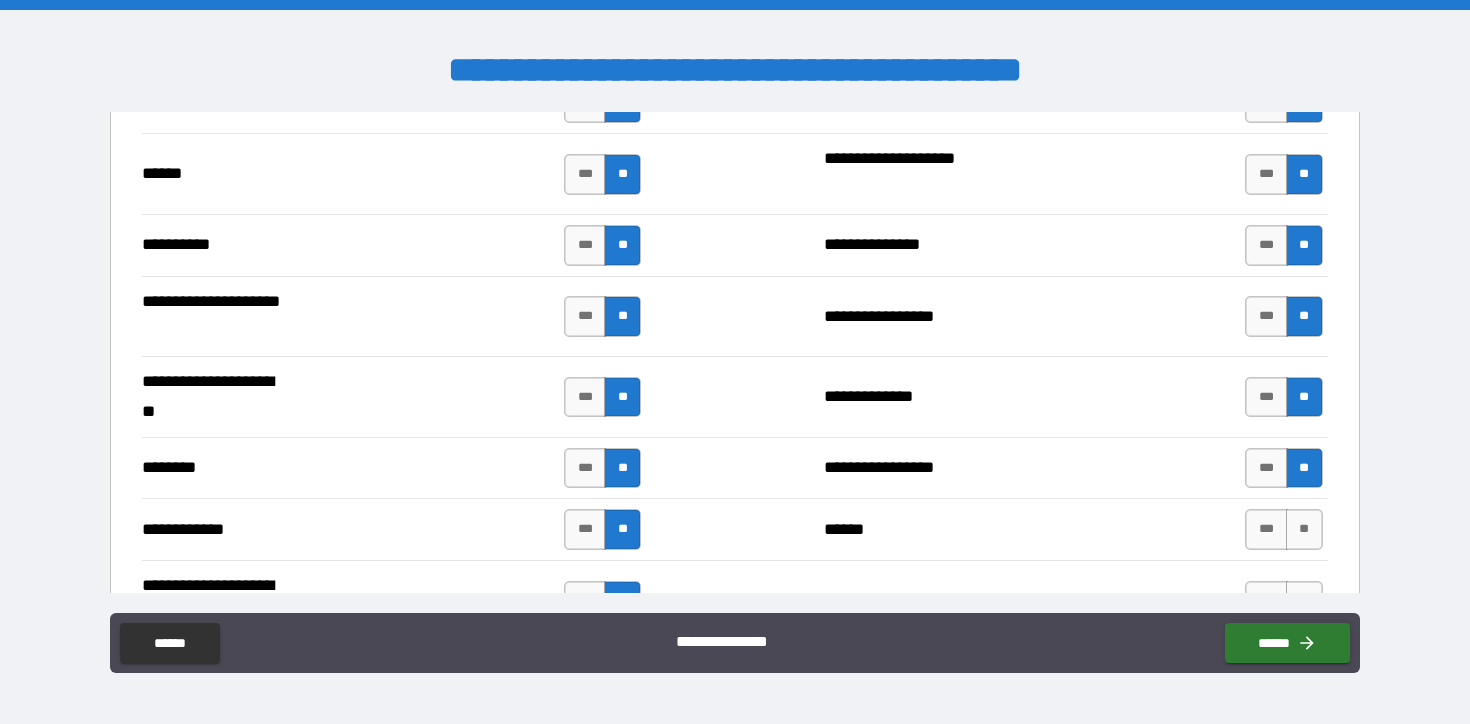 click on "**" at bounding box center [1304, 529] 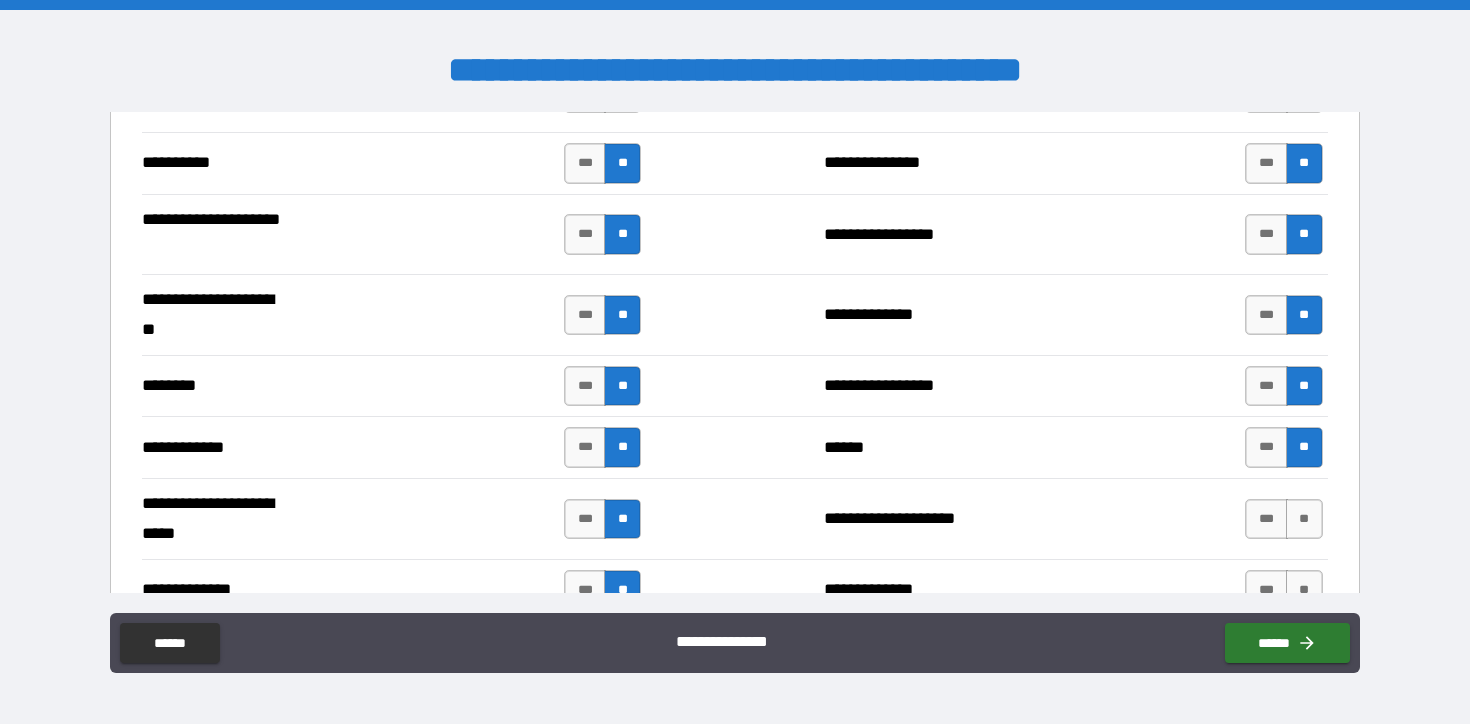 click on "**" at bounding box center (1304, 519) 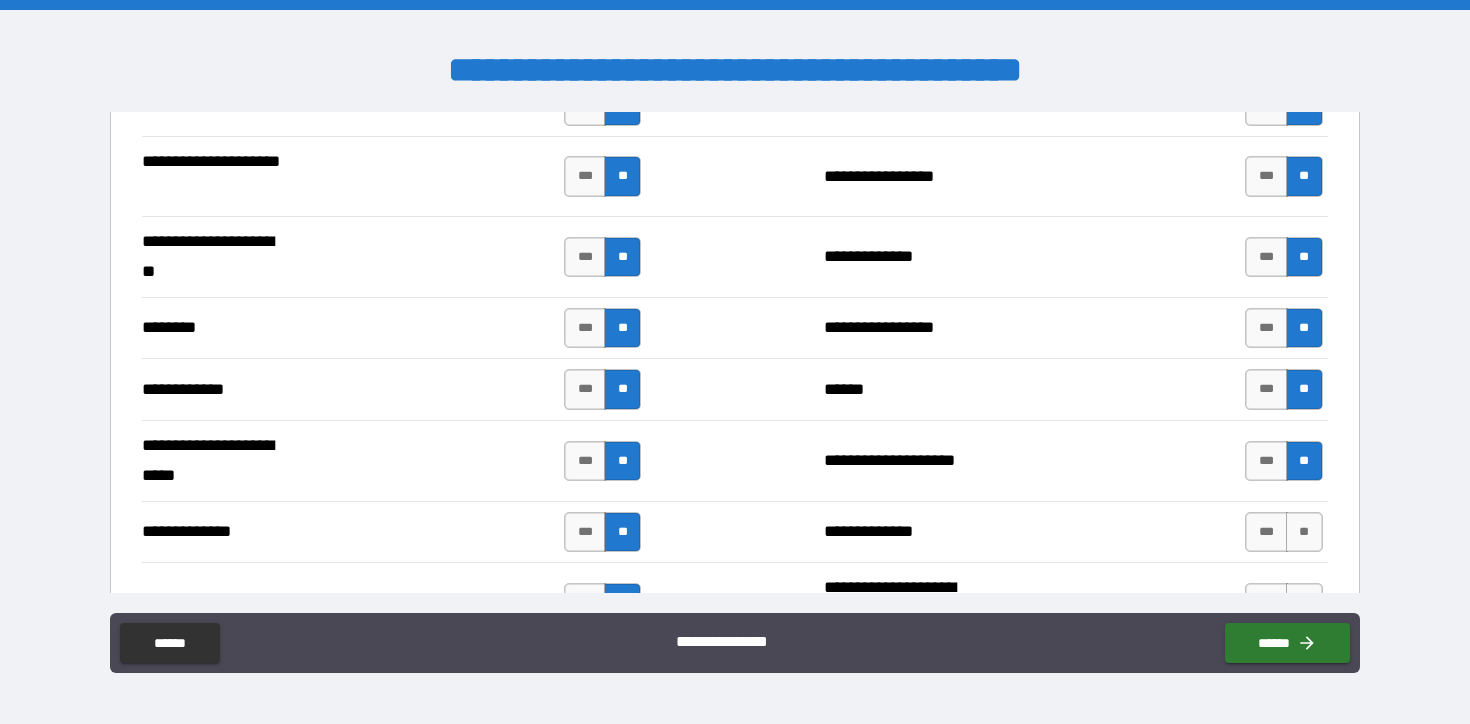 click on "**" at bounding box center (1304, 532) 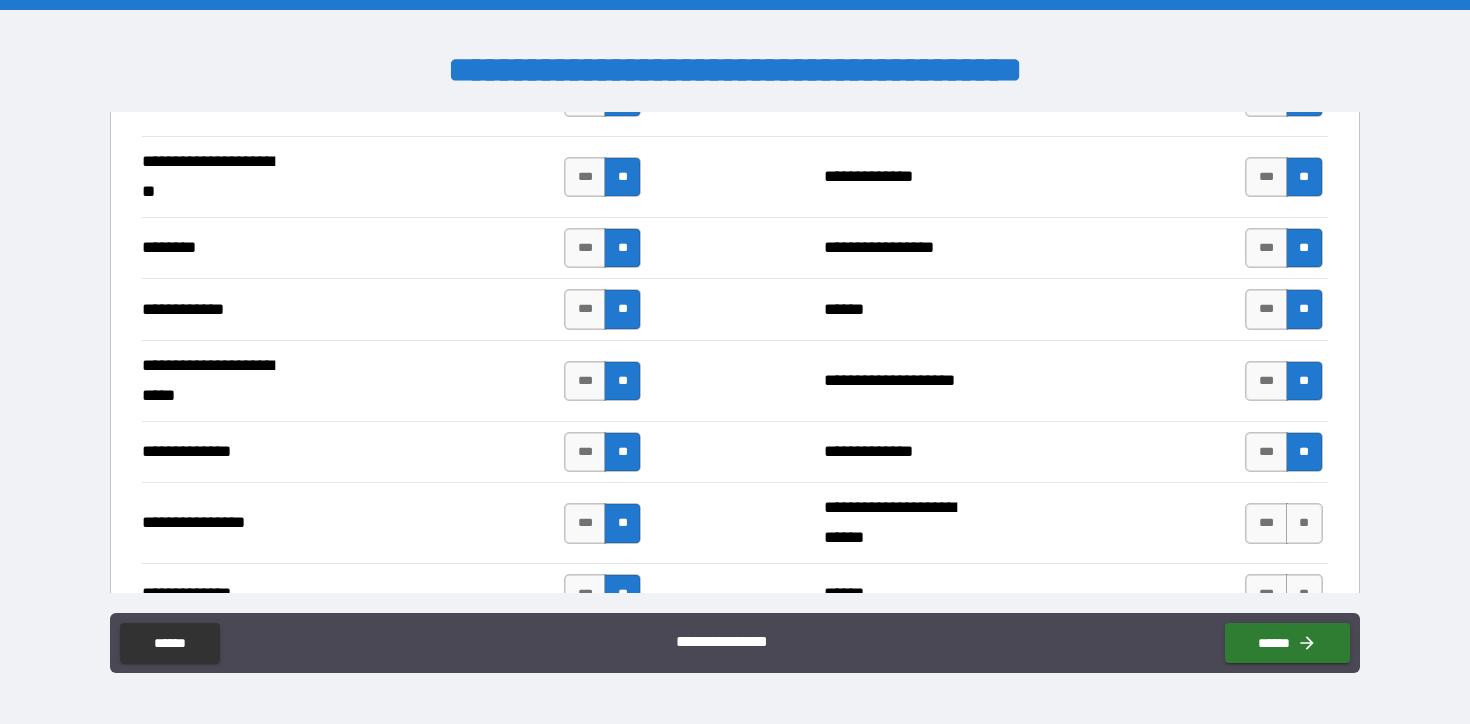 click on "**" at bounding box center (1304, 523) 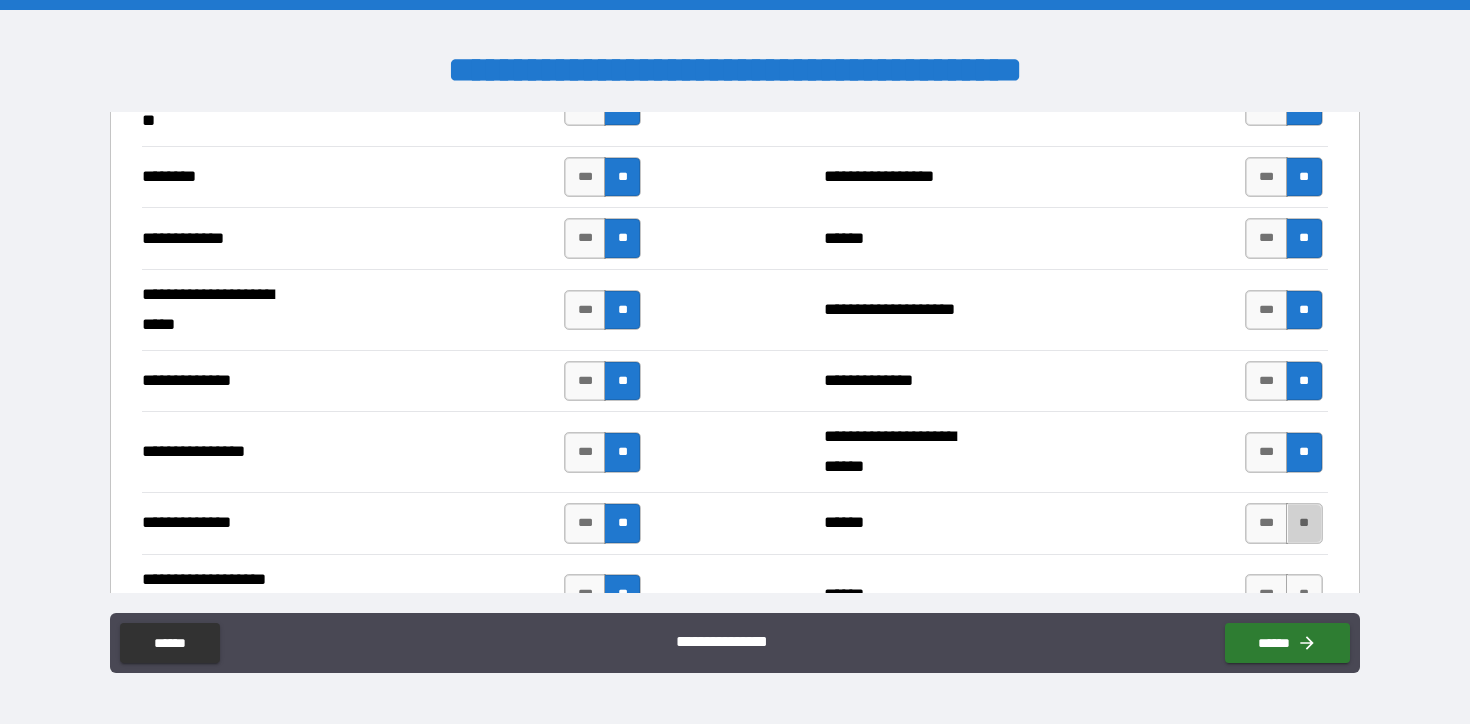 click on "**" at bounding box center (1304, 523) 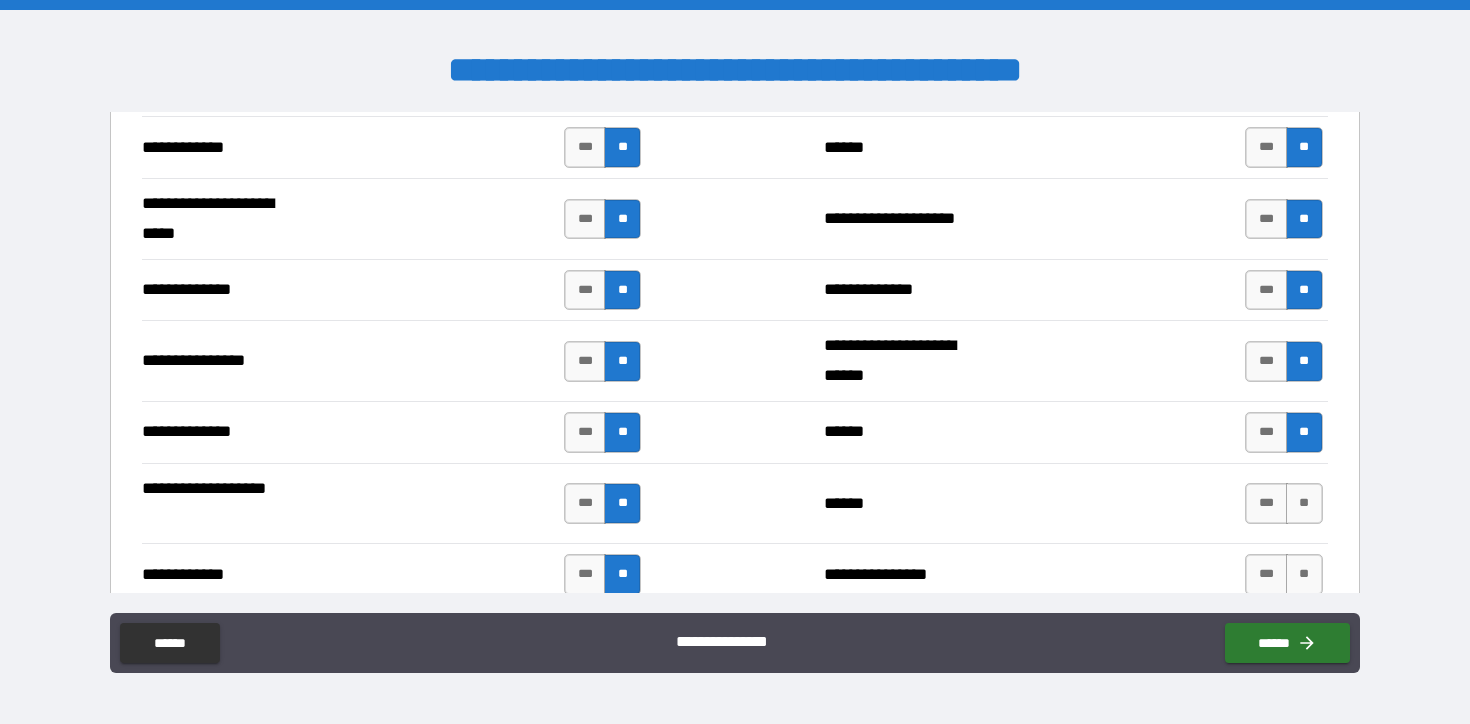 click on "**" at bounding box center (1304, 503) 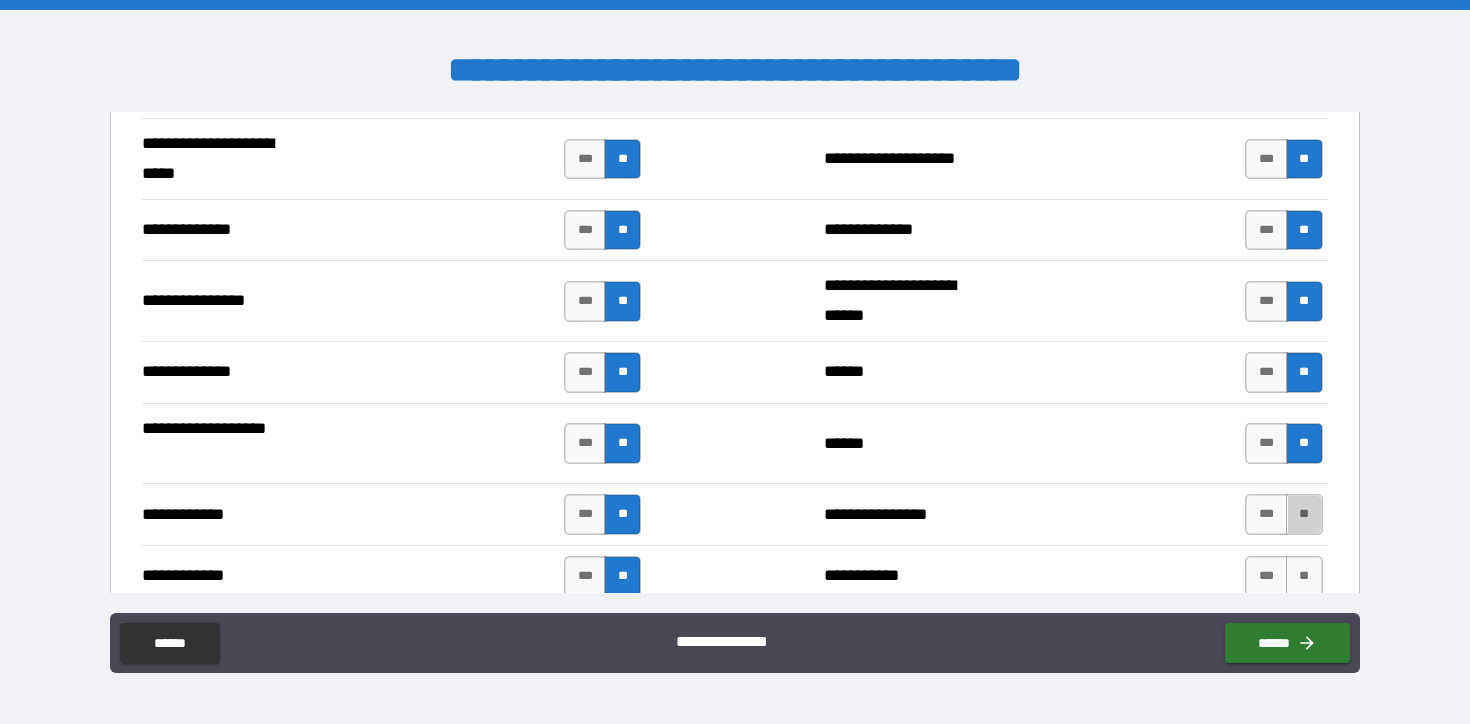 click on "**" at bounding box center [1304, 514] 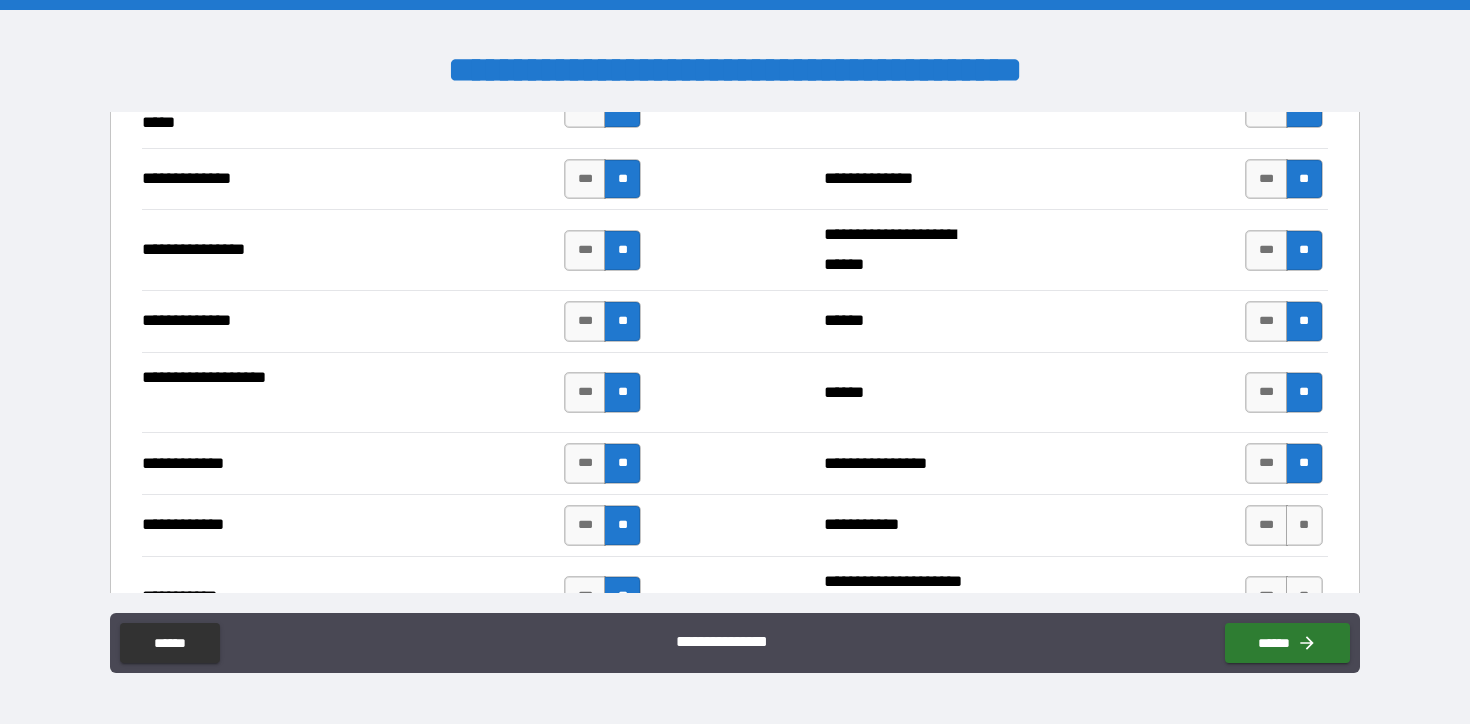 click on "**" at bounding box center (1304, 525) 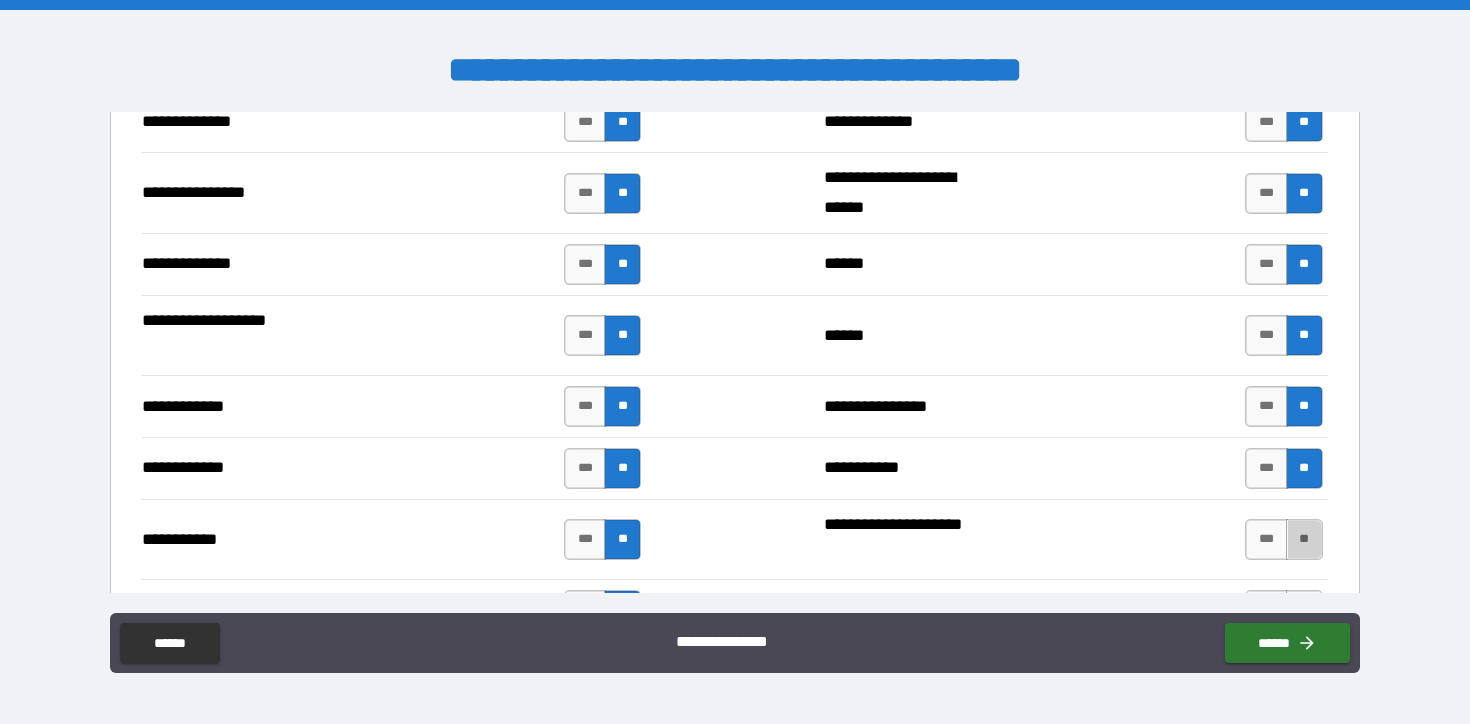 click on "**" at bounding box center (1304, 539) 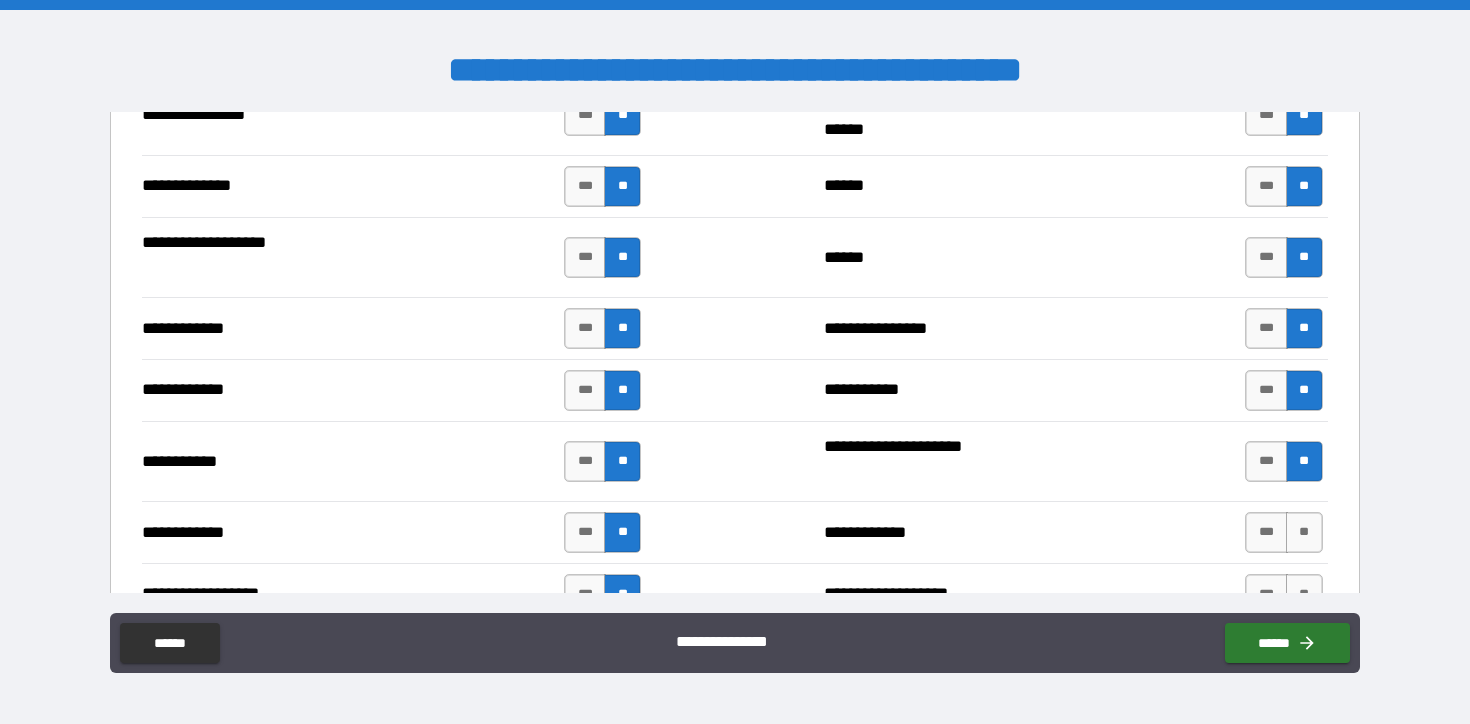 click on "**" at bounding box center (1304, 532) 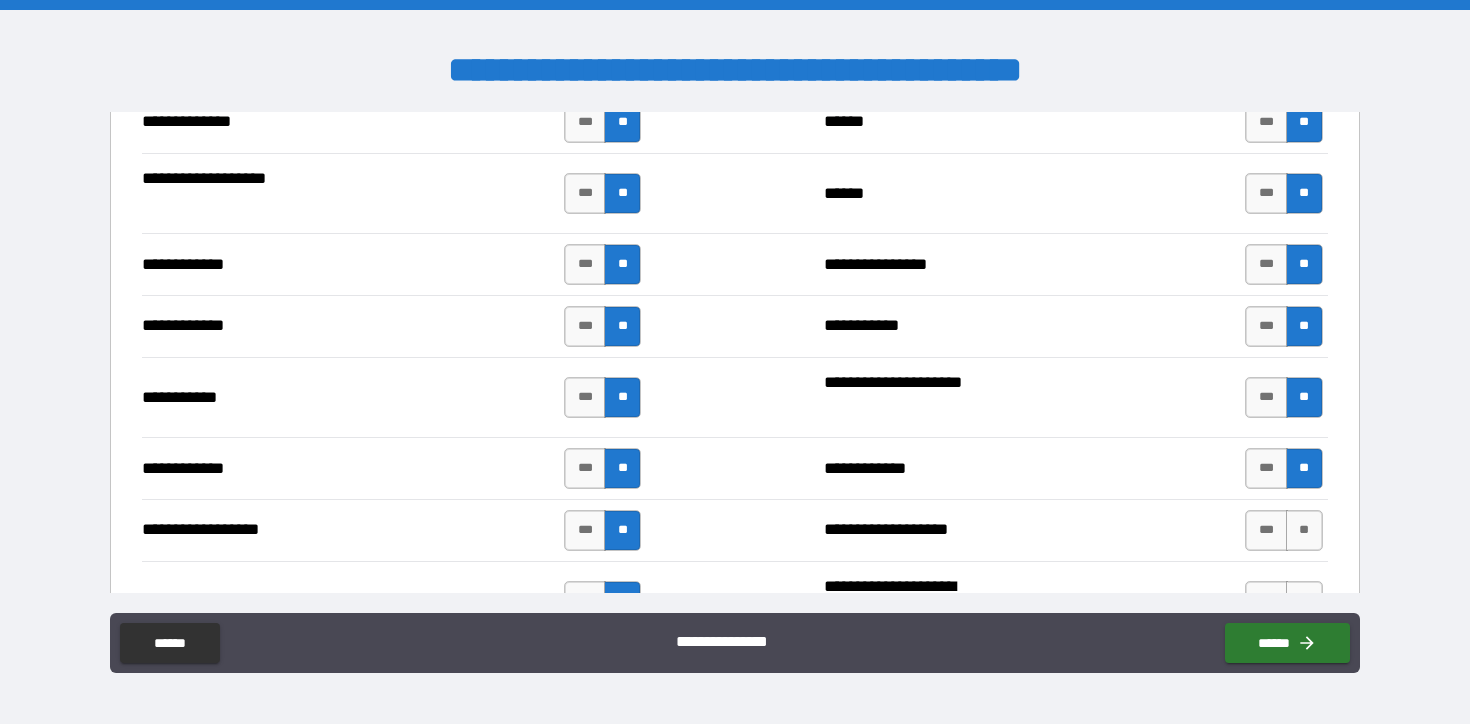 click on "**" at bounding box center (1304, 530) 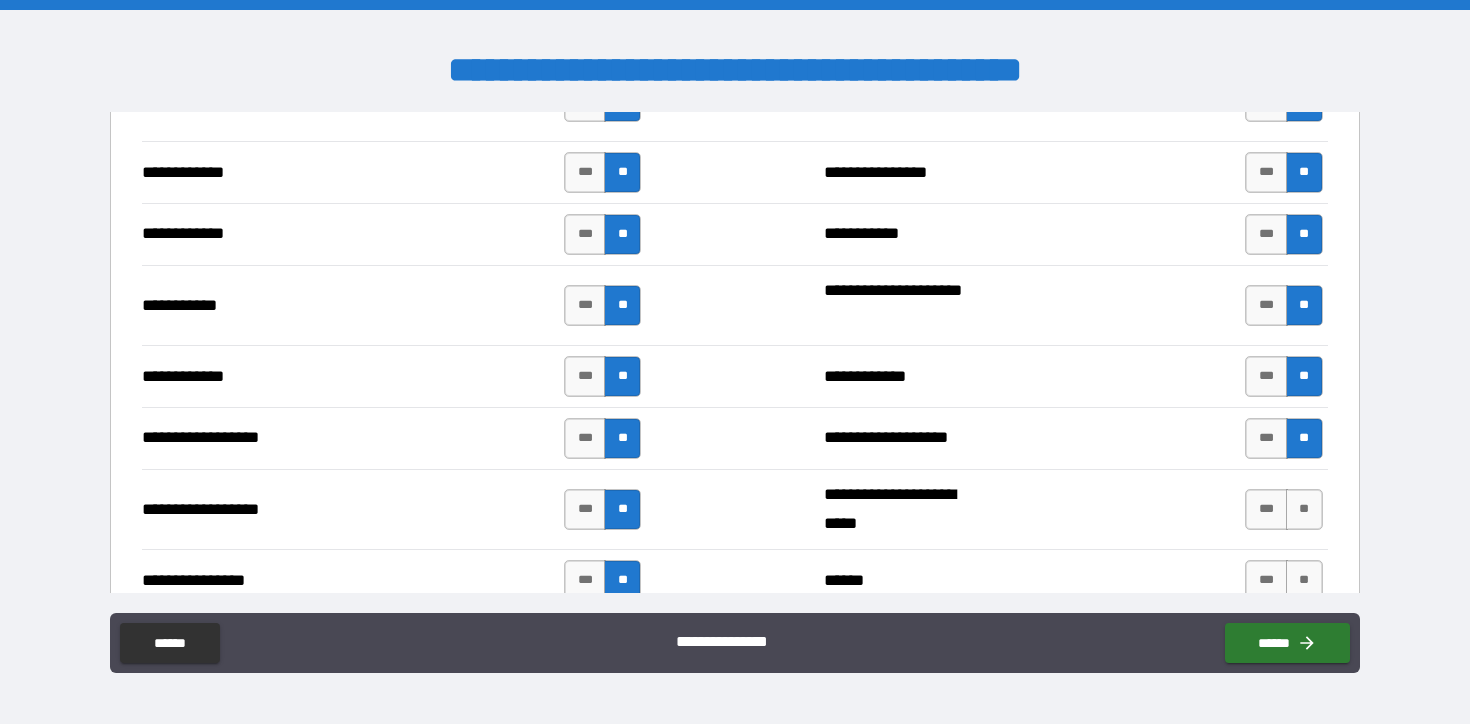 click on "**" at bounding box center (1304, 509) 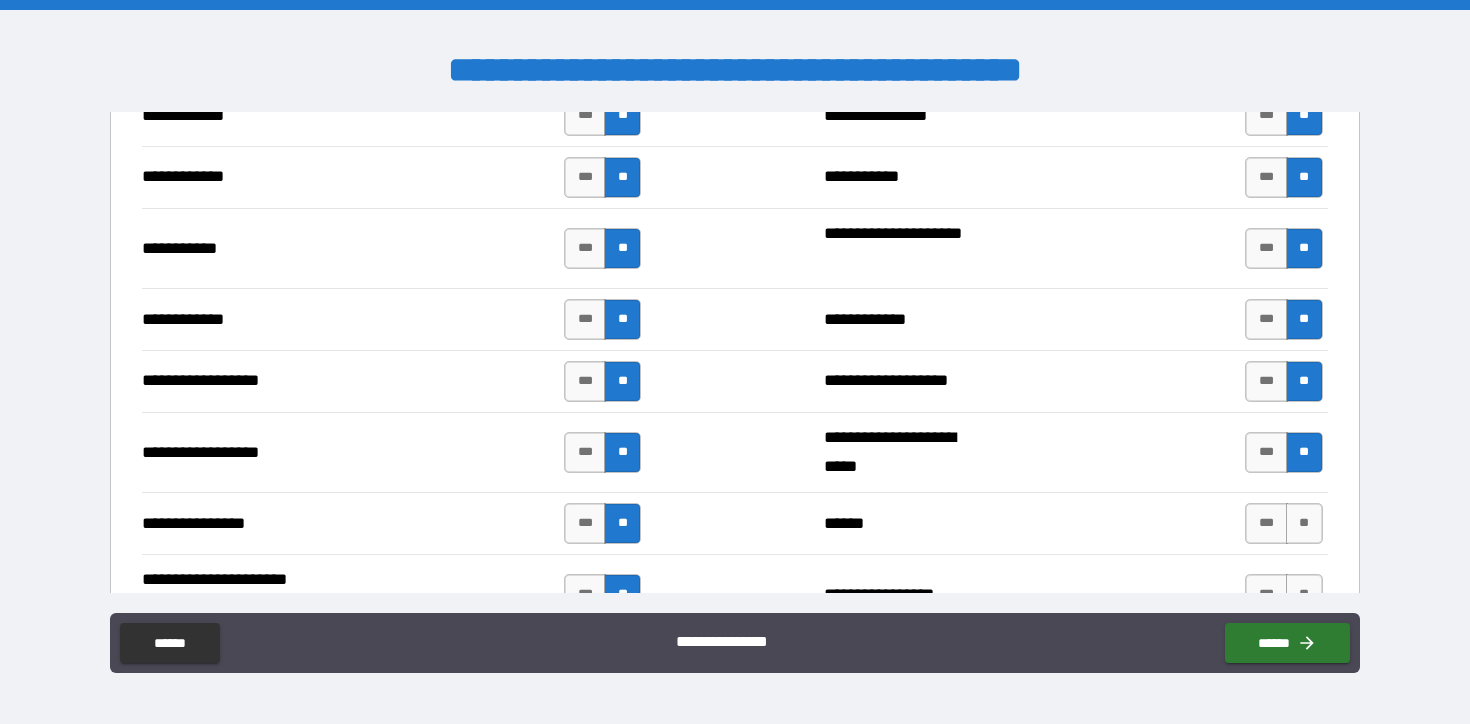 click on "**" at bounding box center [1304, 523] 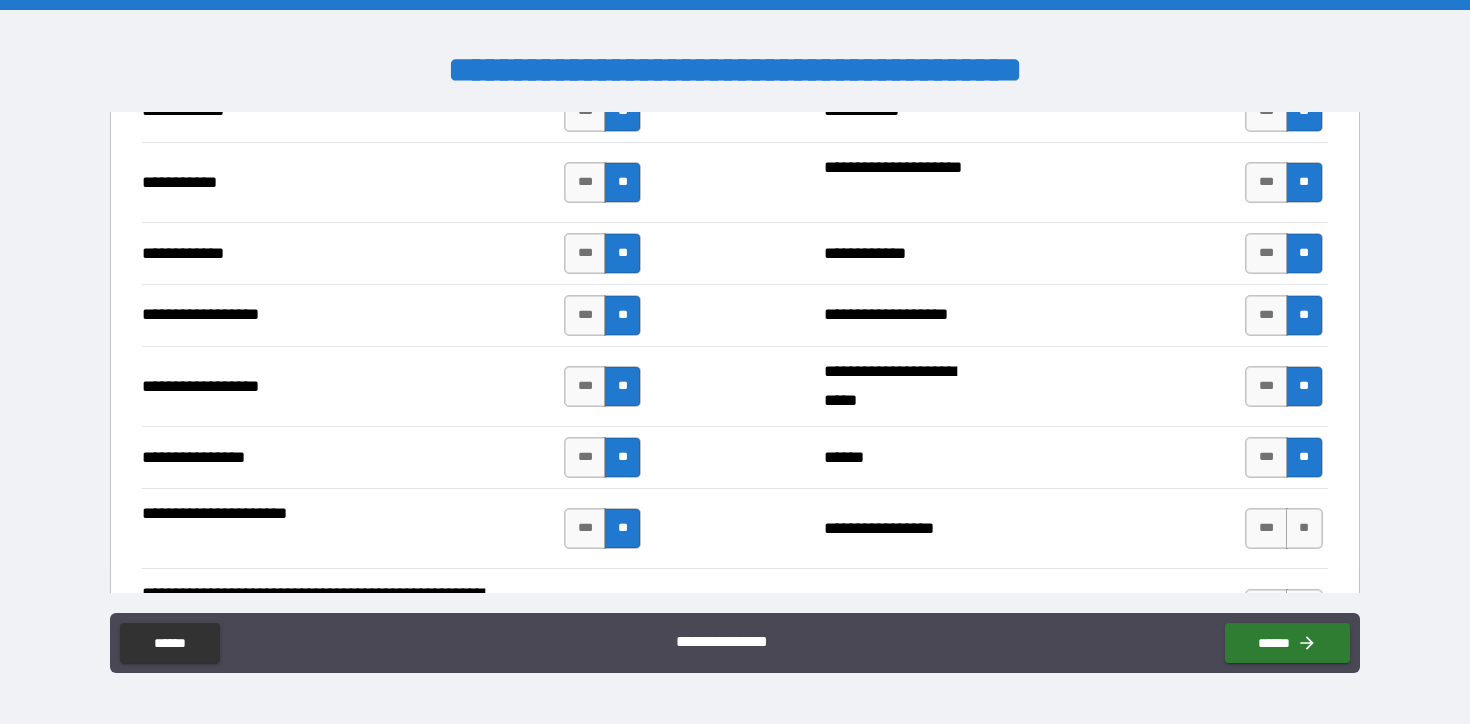 click on "**" at bounding box center (1304, 528) 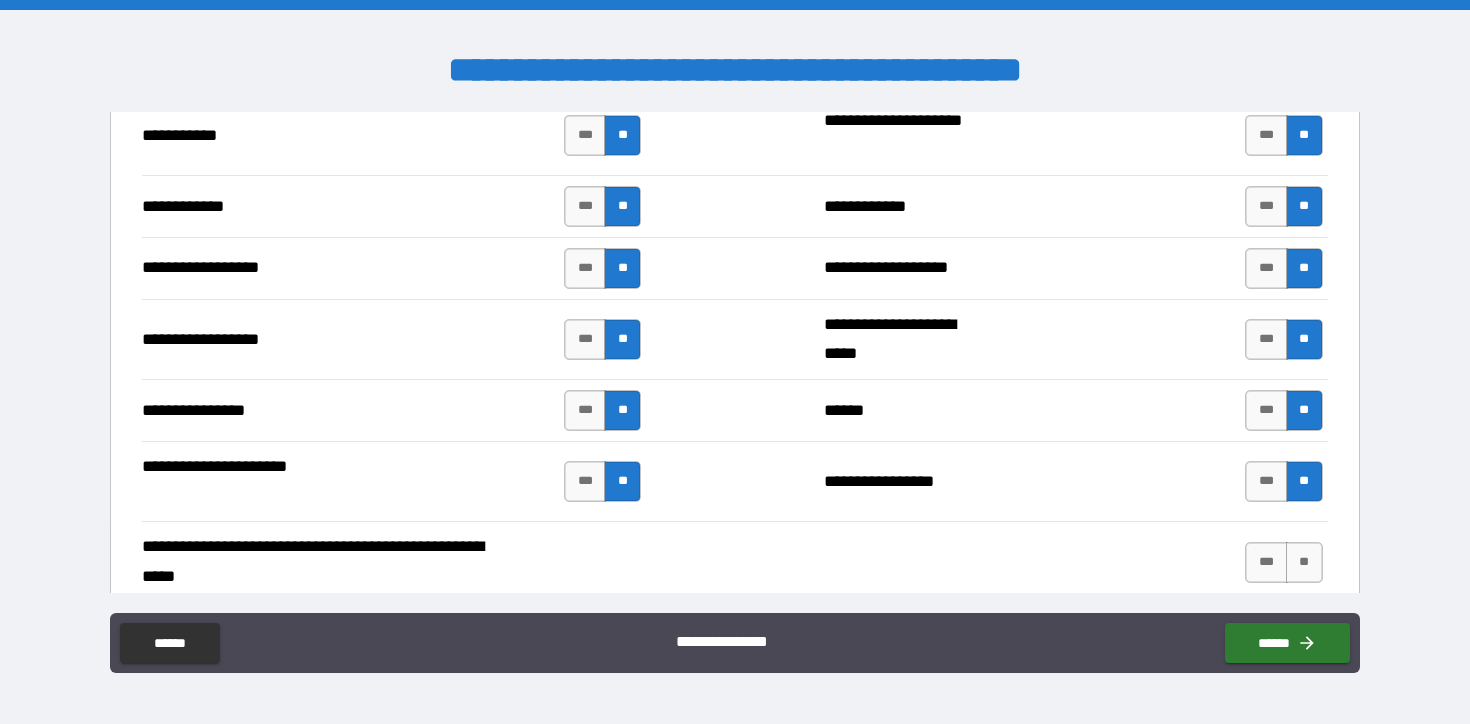 scroll, scrollTop: 3075, scrollLeft: 0, axis: vertical 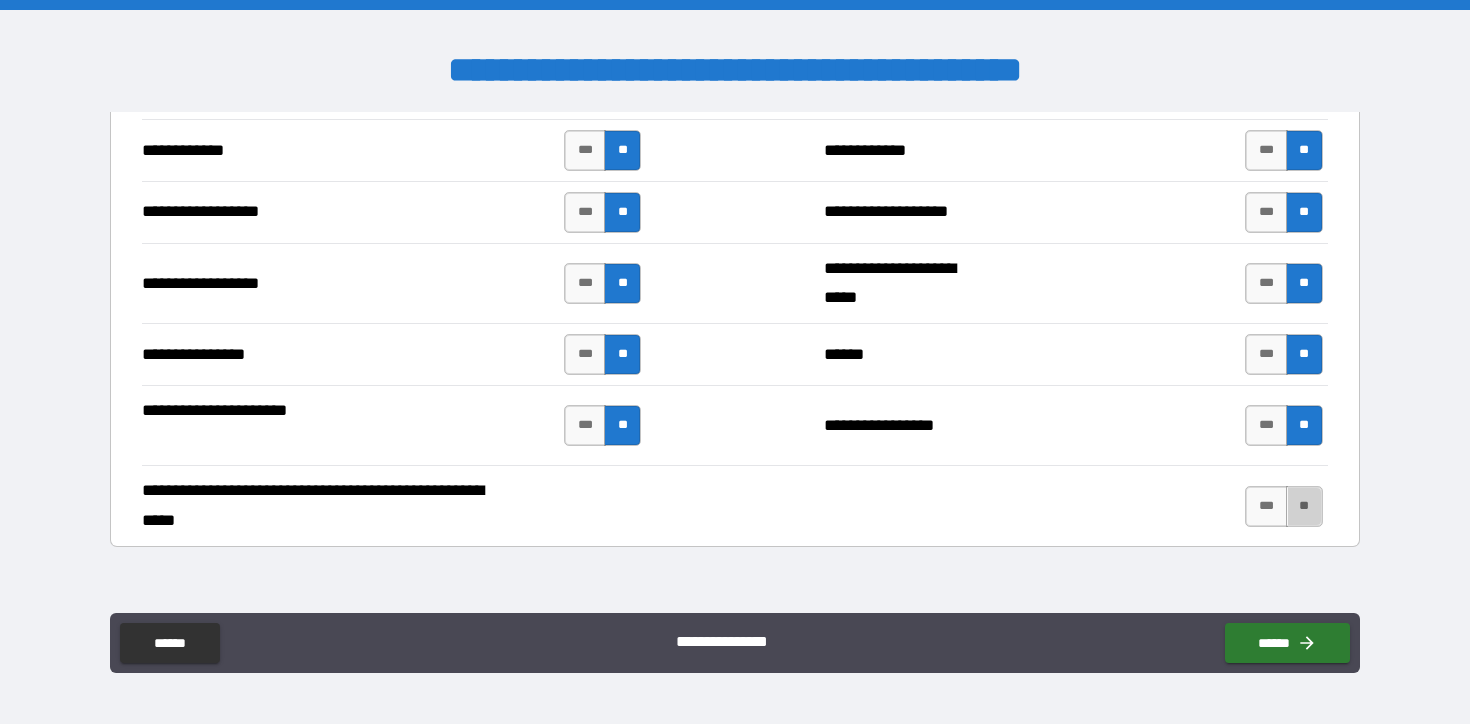 click on "**" at bounding box center (1304, 506) 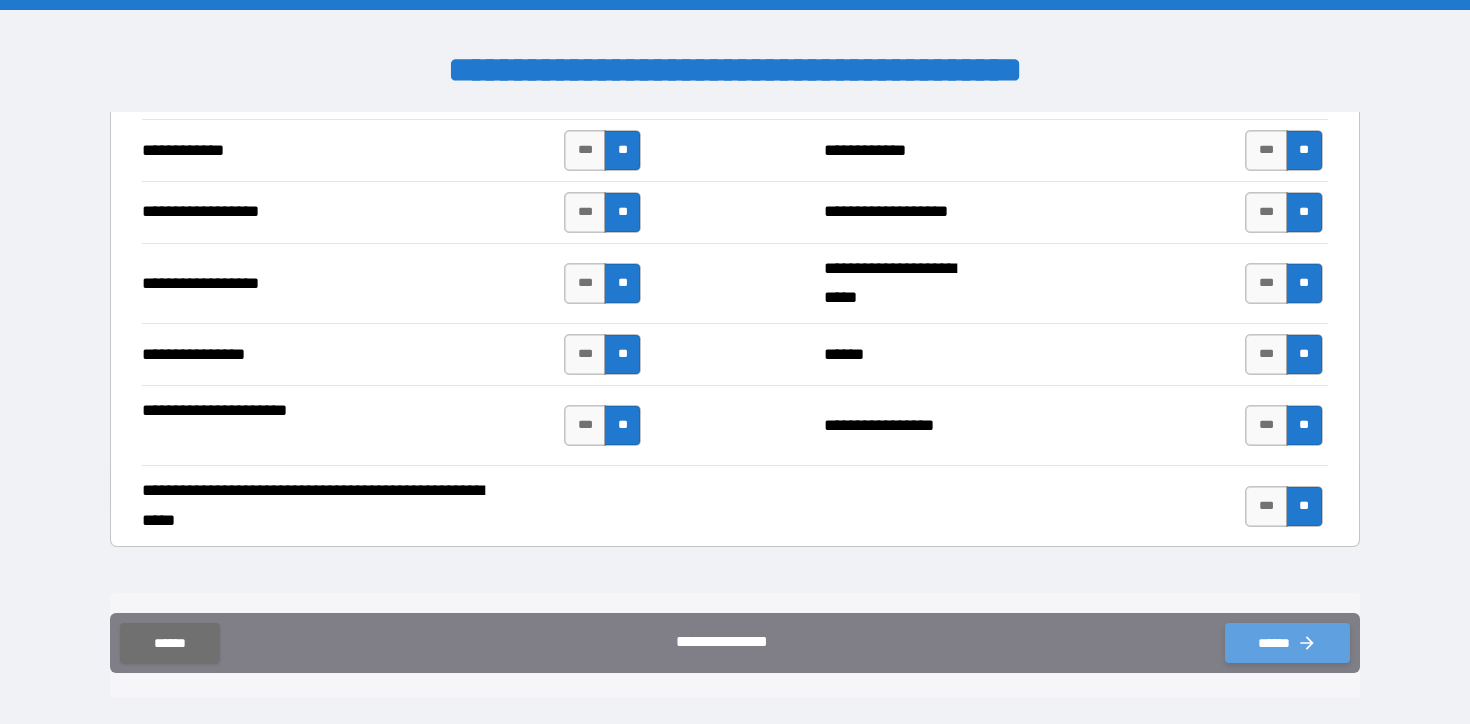 click on "******" at bounding box center [1287, 643] 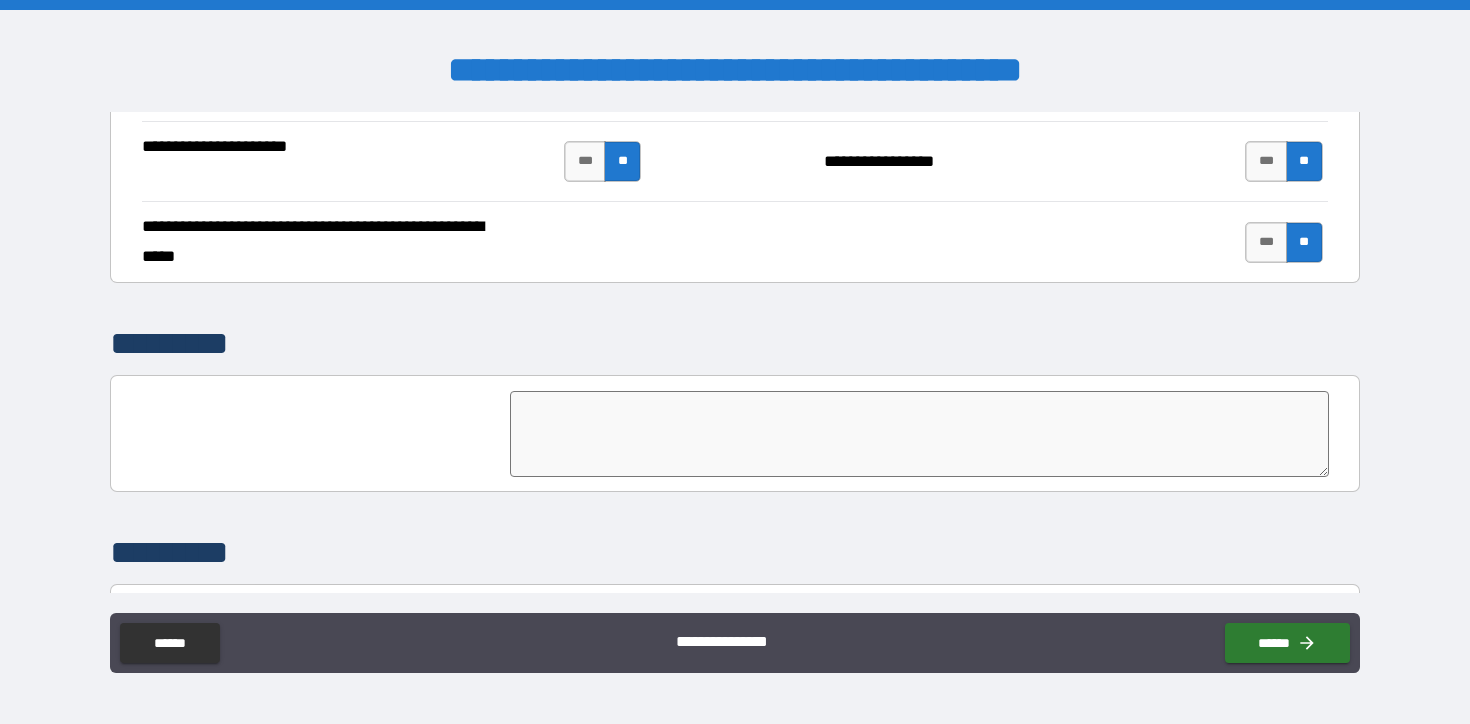 scroll, scrollTop: 3490, scrollLeft: 0, axis: vertical 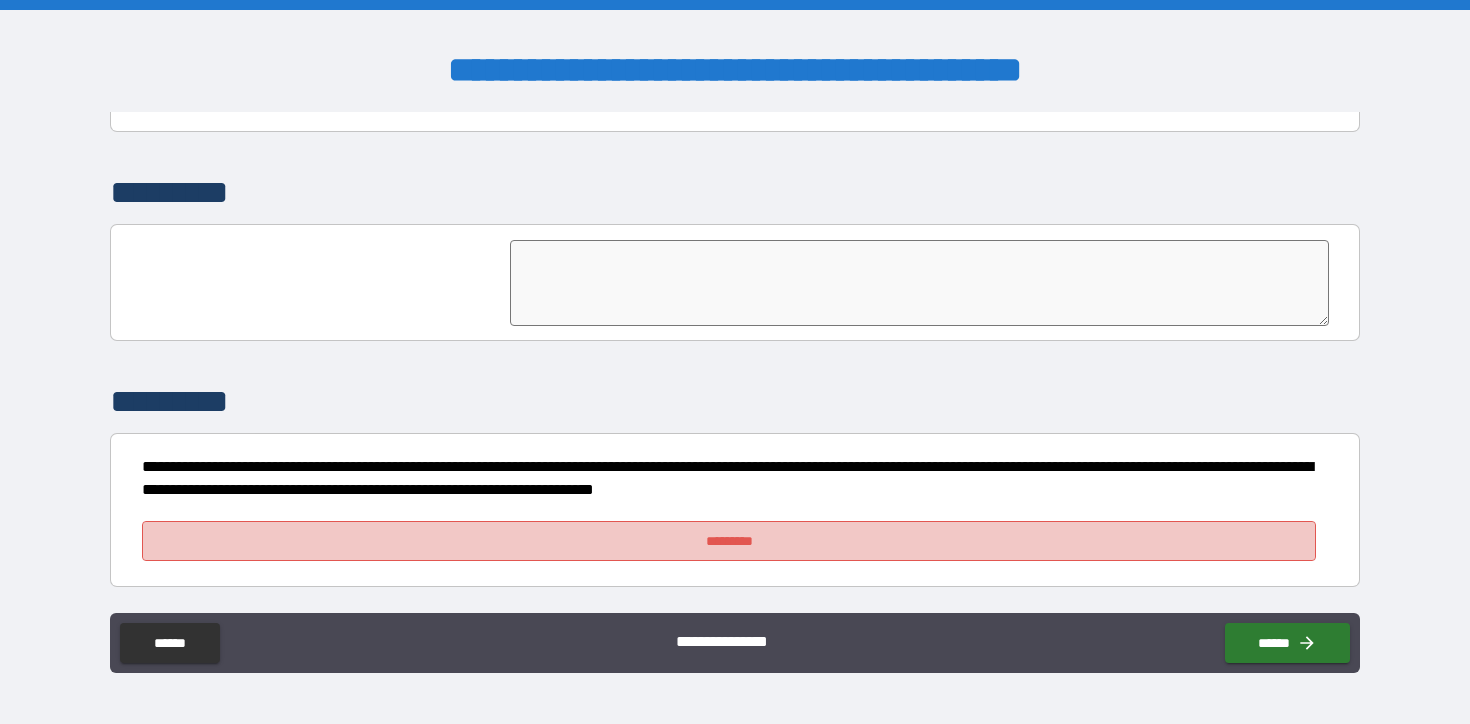 click on "*********" at bounding box center [728, 541] 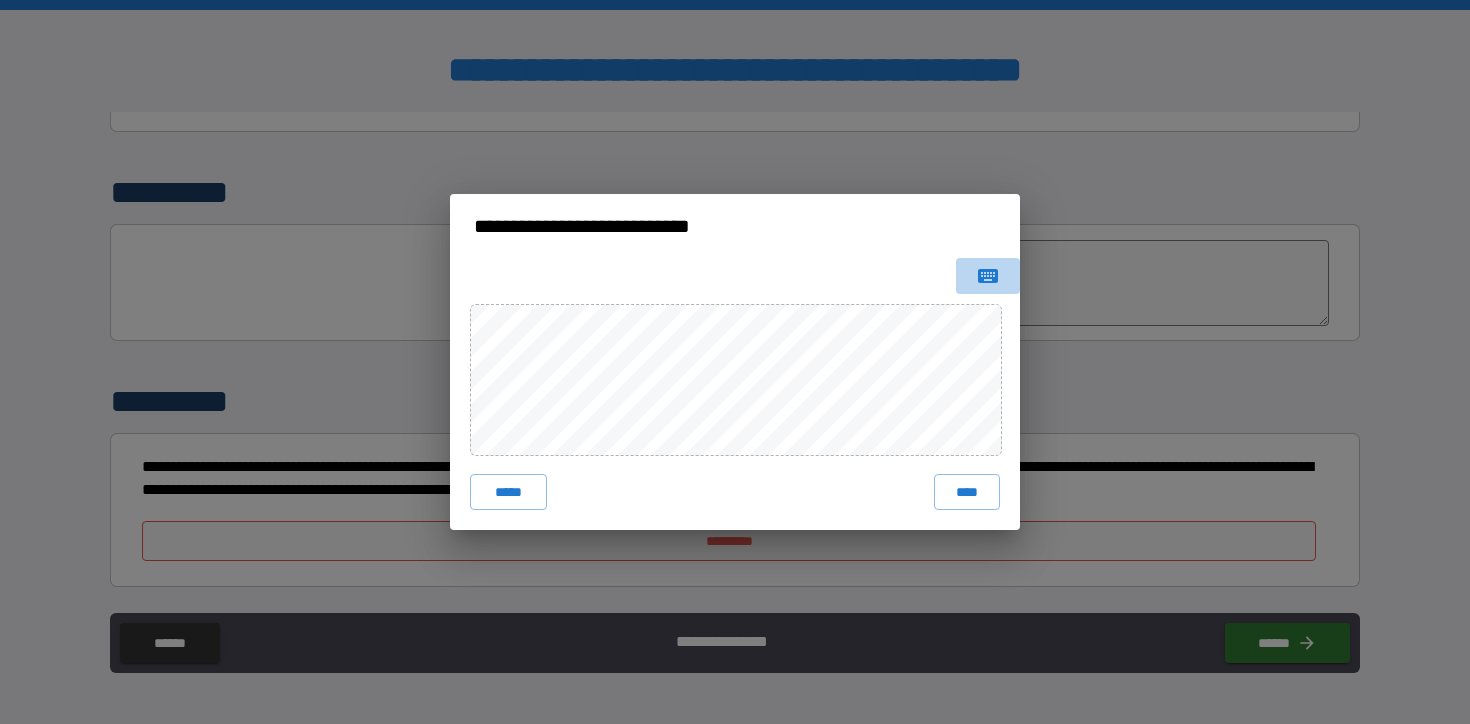 click at bounding box center [988, 276] 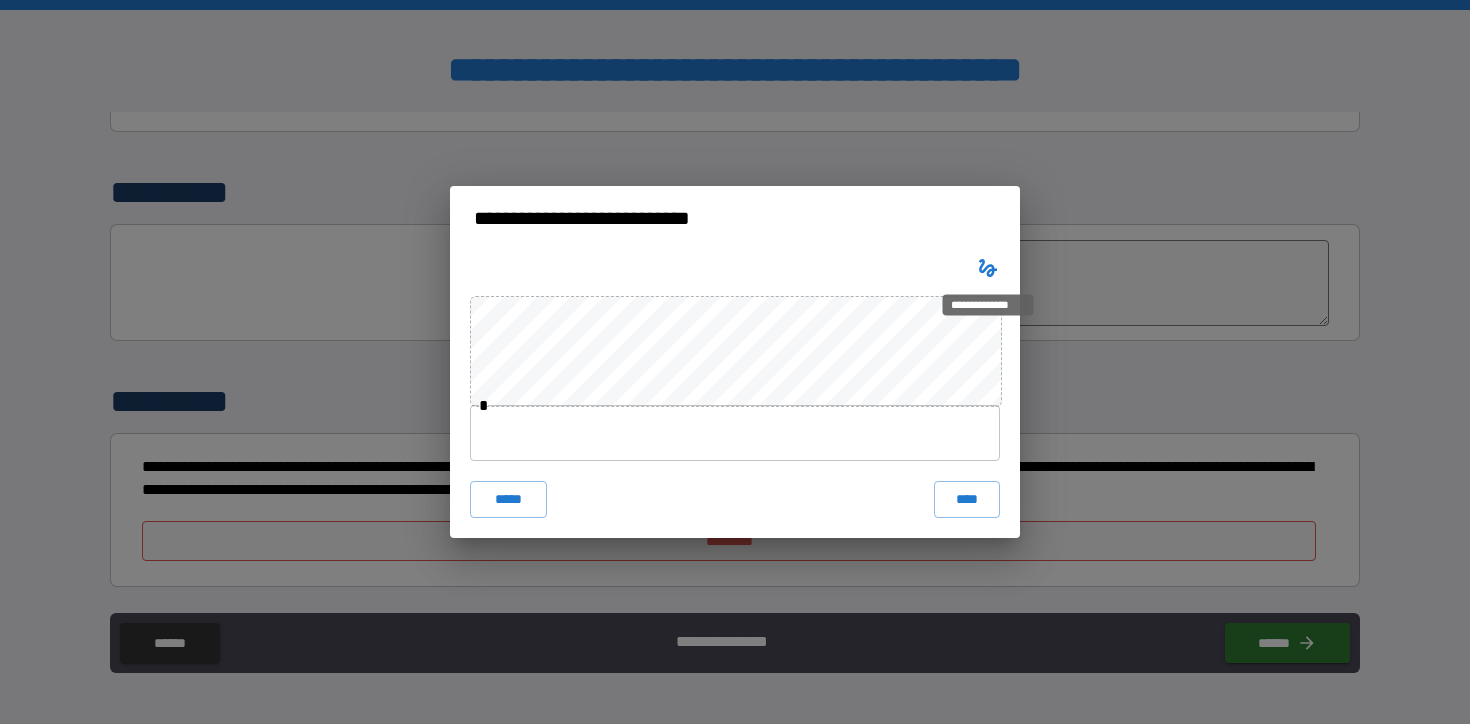 type 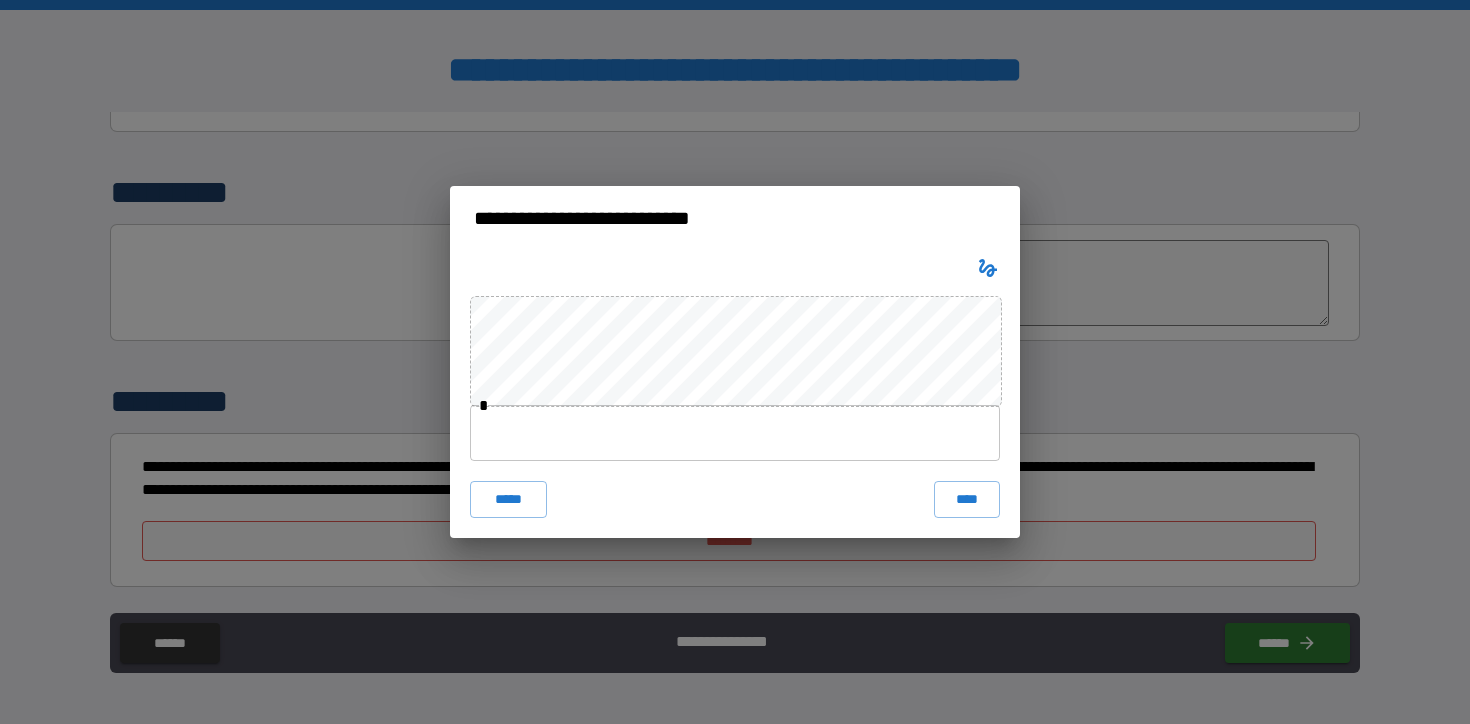 click at bounding box center (735, 433) 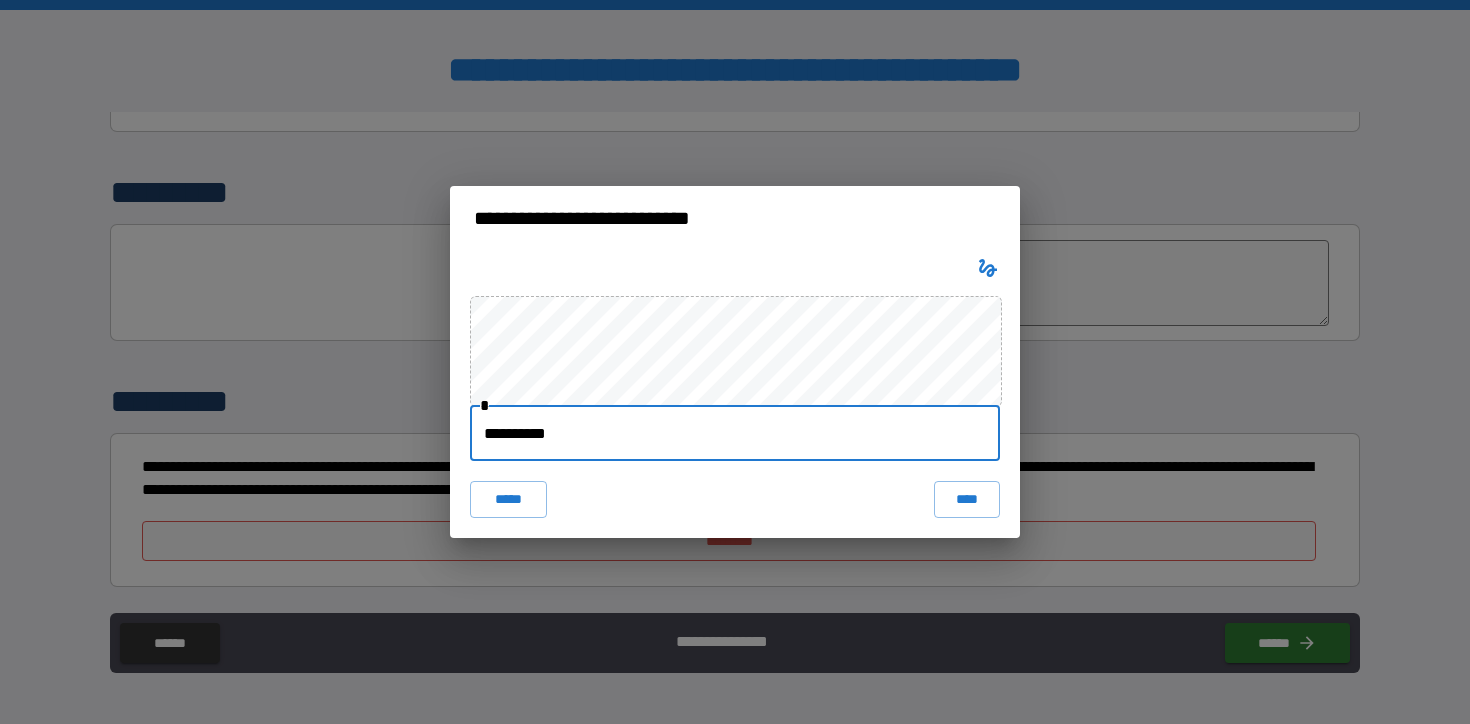 type on "**********" 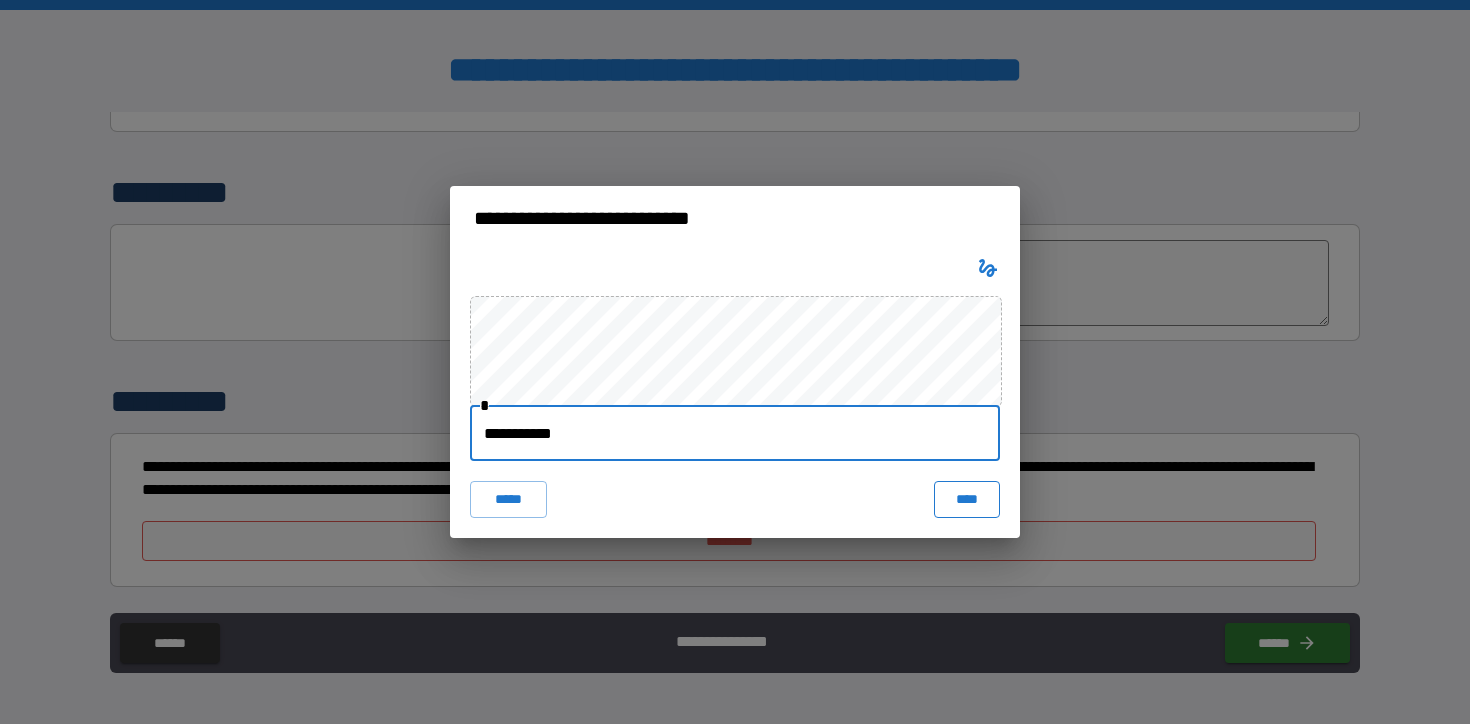 click on "****" at bounding box center (967, 499) 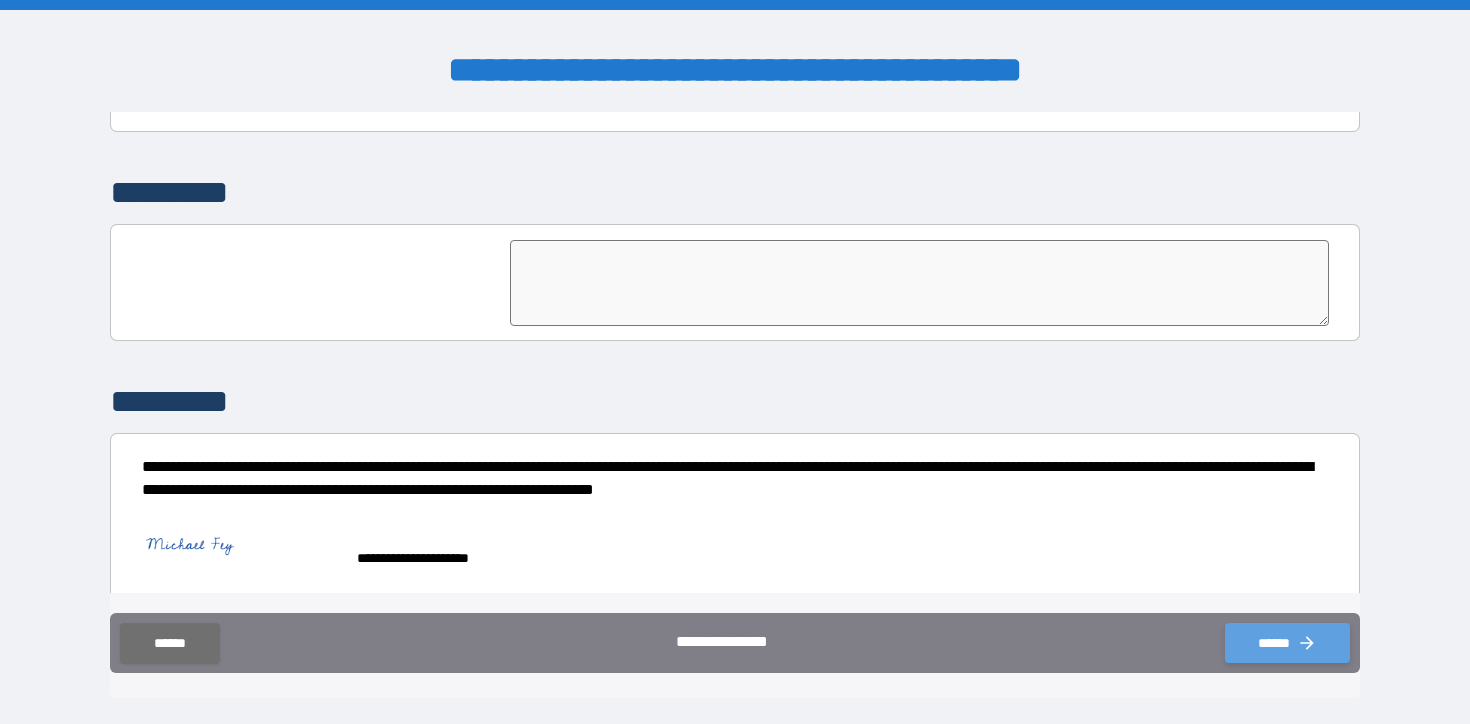 click on "******" at bounding box center (1287, 643) 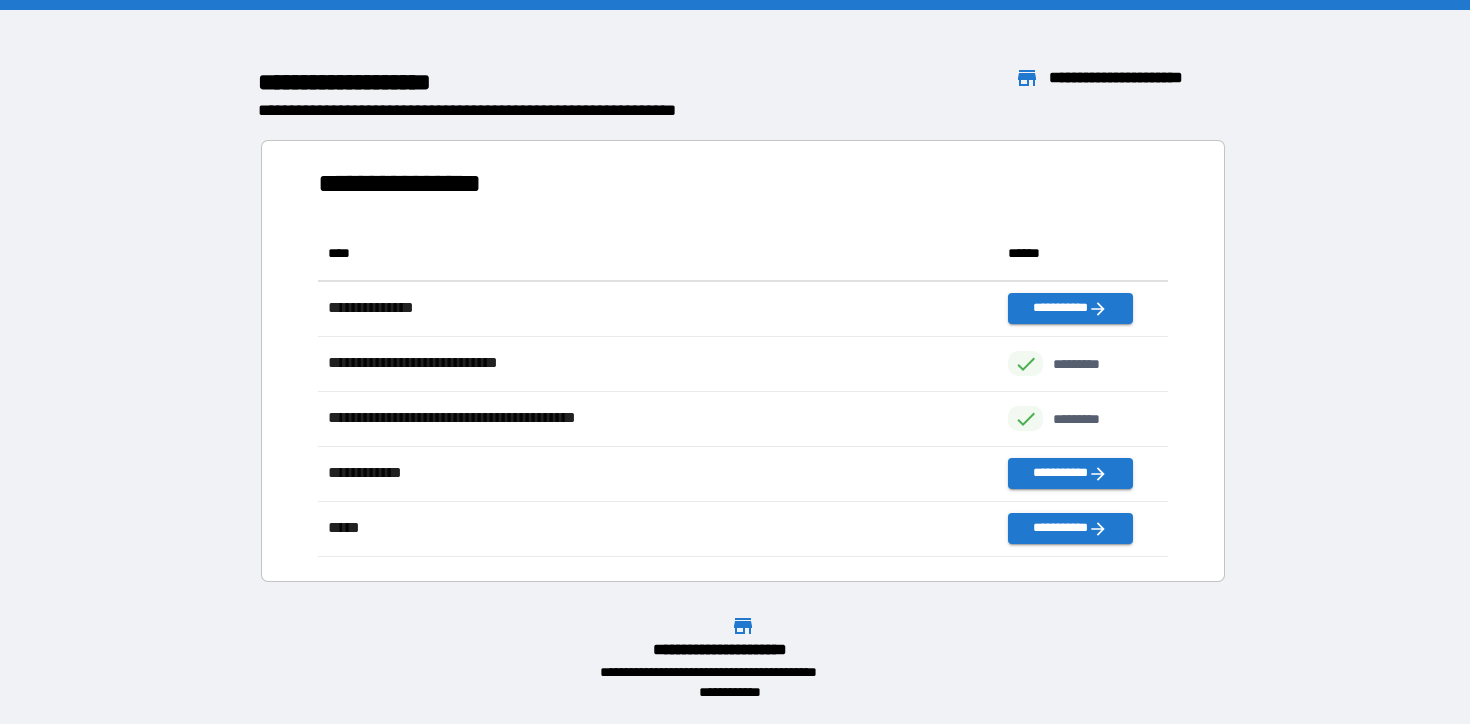 scroll, scrollTop: 1, scrollLeft: 1, axis: both 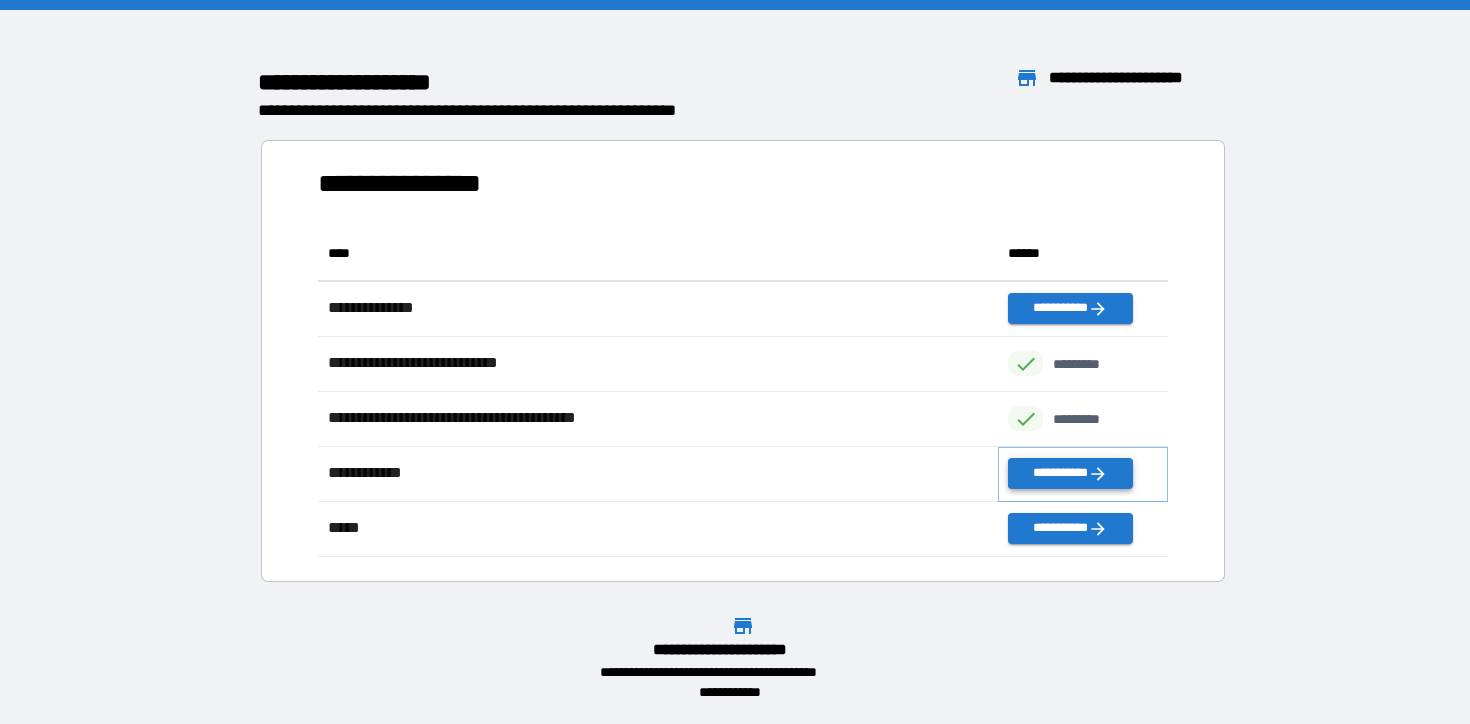 click on "**********" at bounding box center (1070, 473) 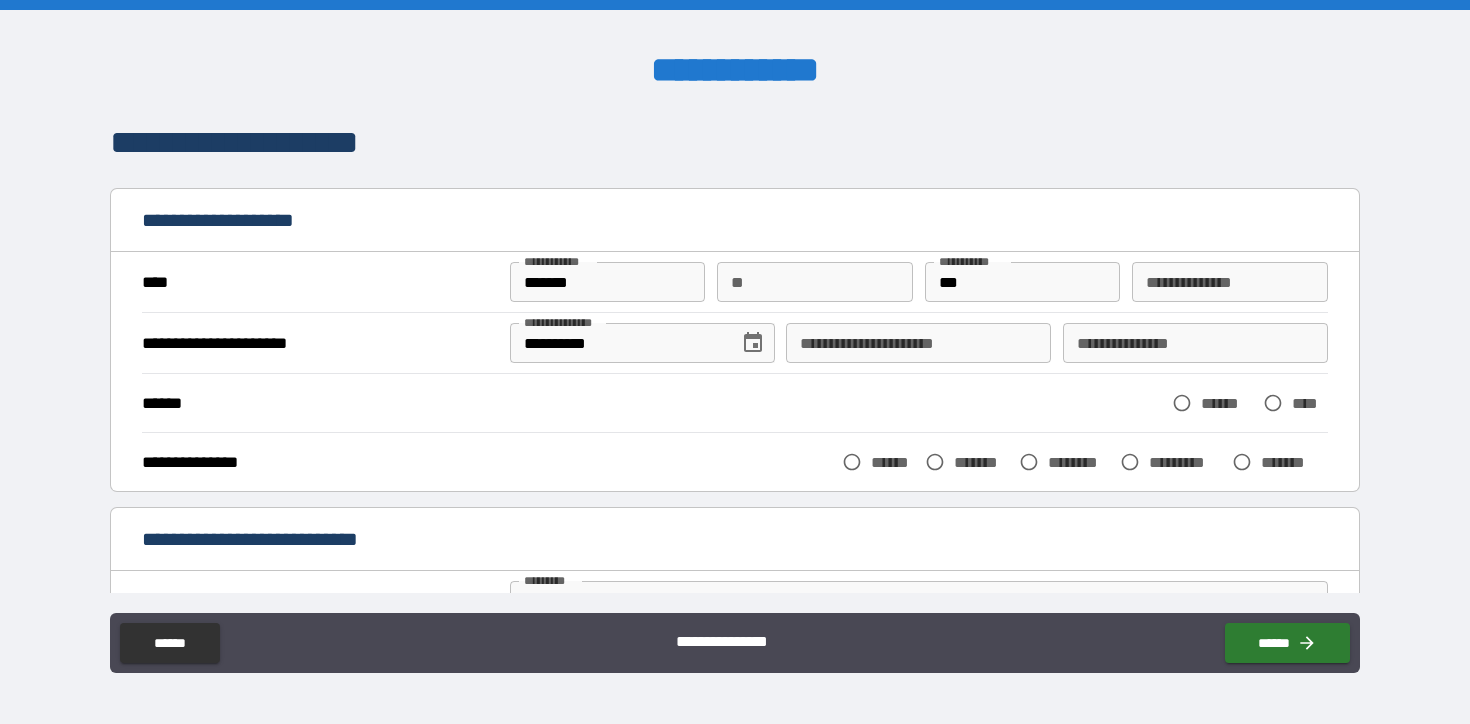 scroll, scrollTop: 13, scrollLeft: 0, axis: vertical 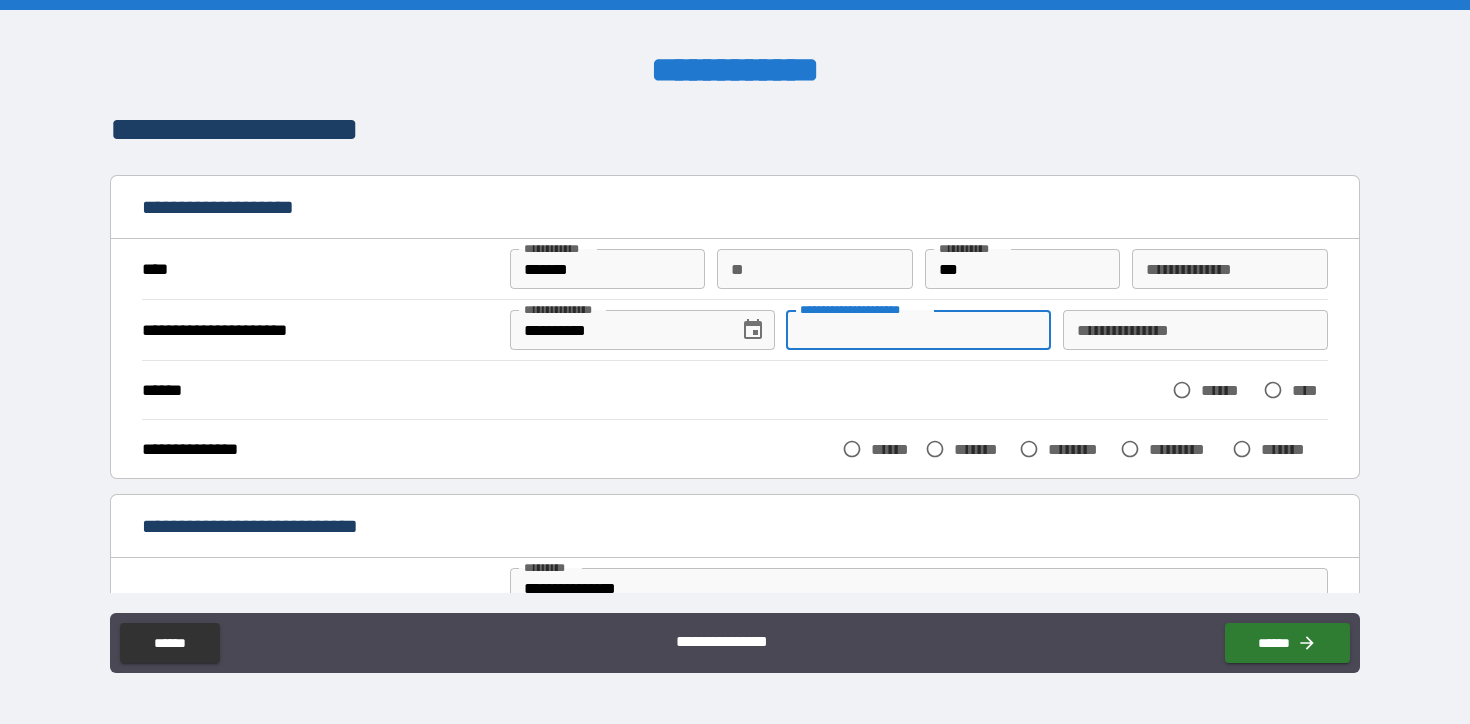 click on "**********" at bounding box center [918, 330] 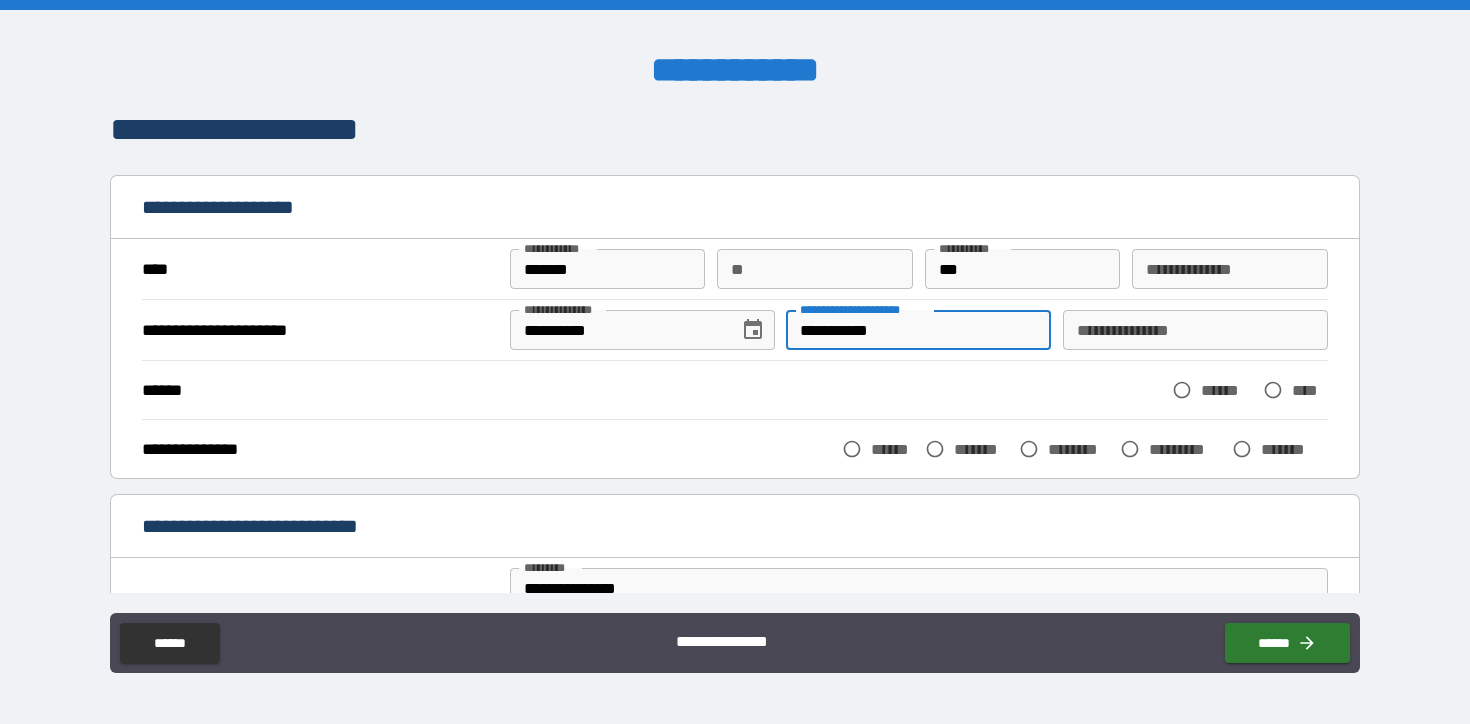 type on "**********" 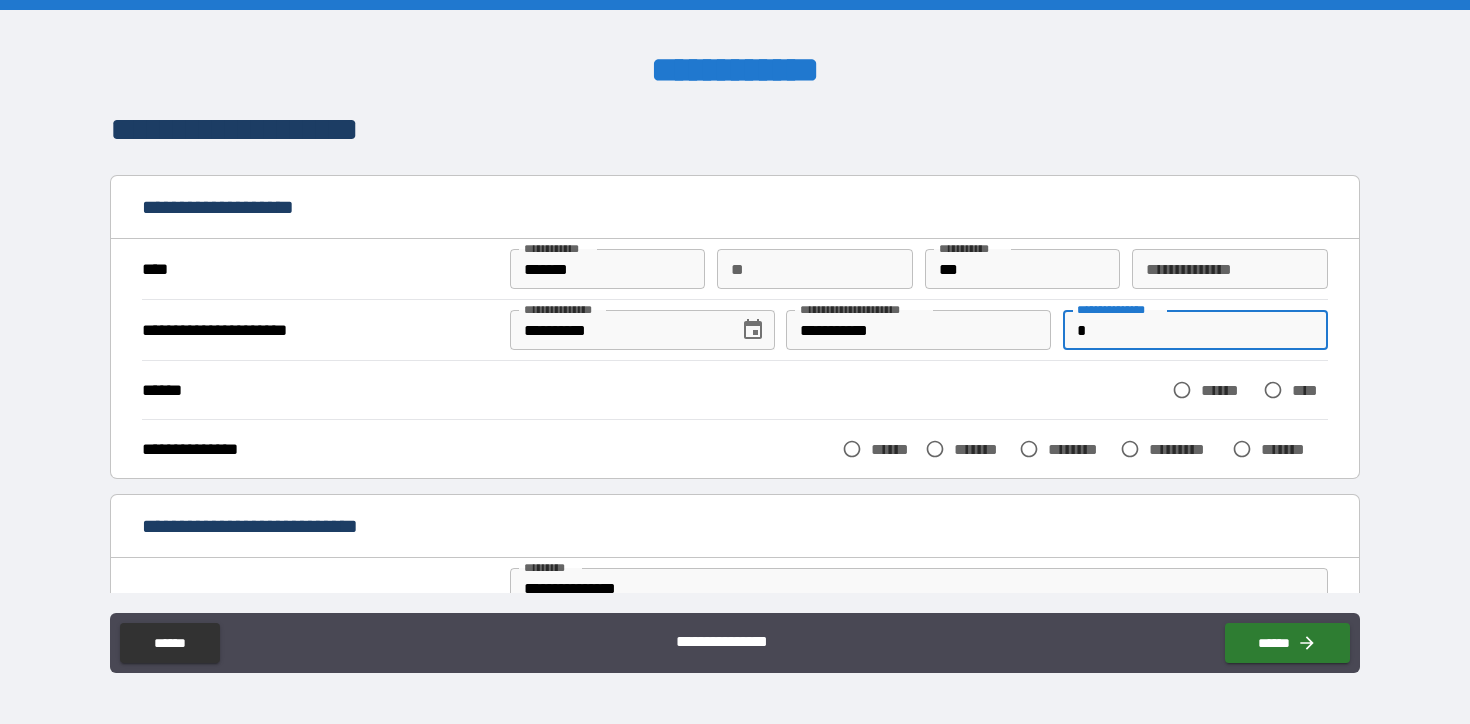 type on "*" 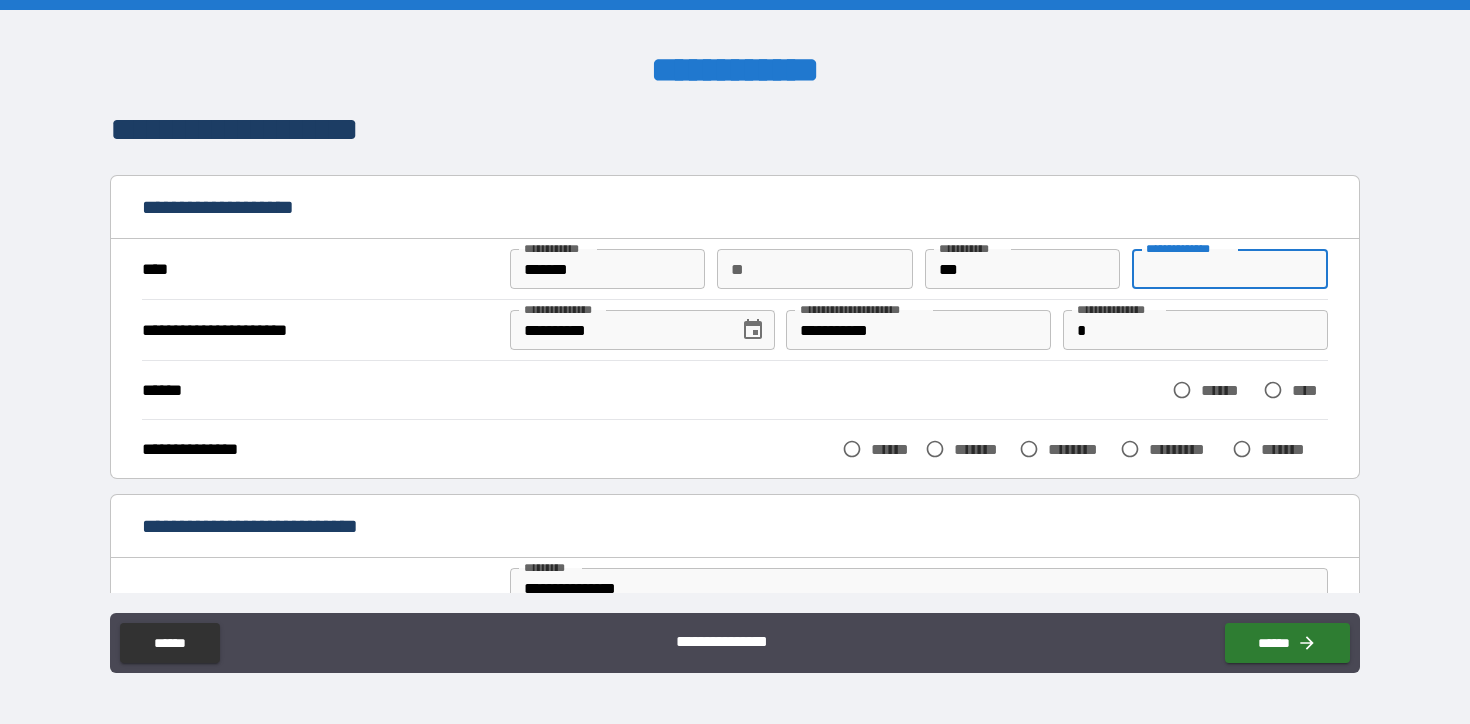 click on "**********" at bounding box center [1230, 269] 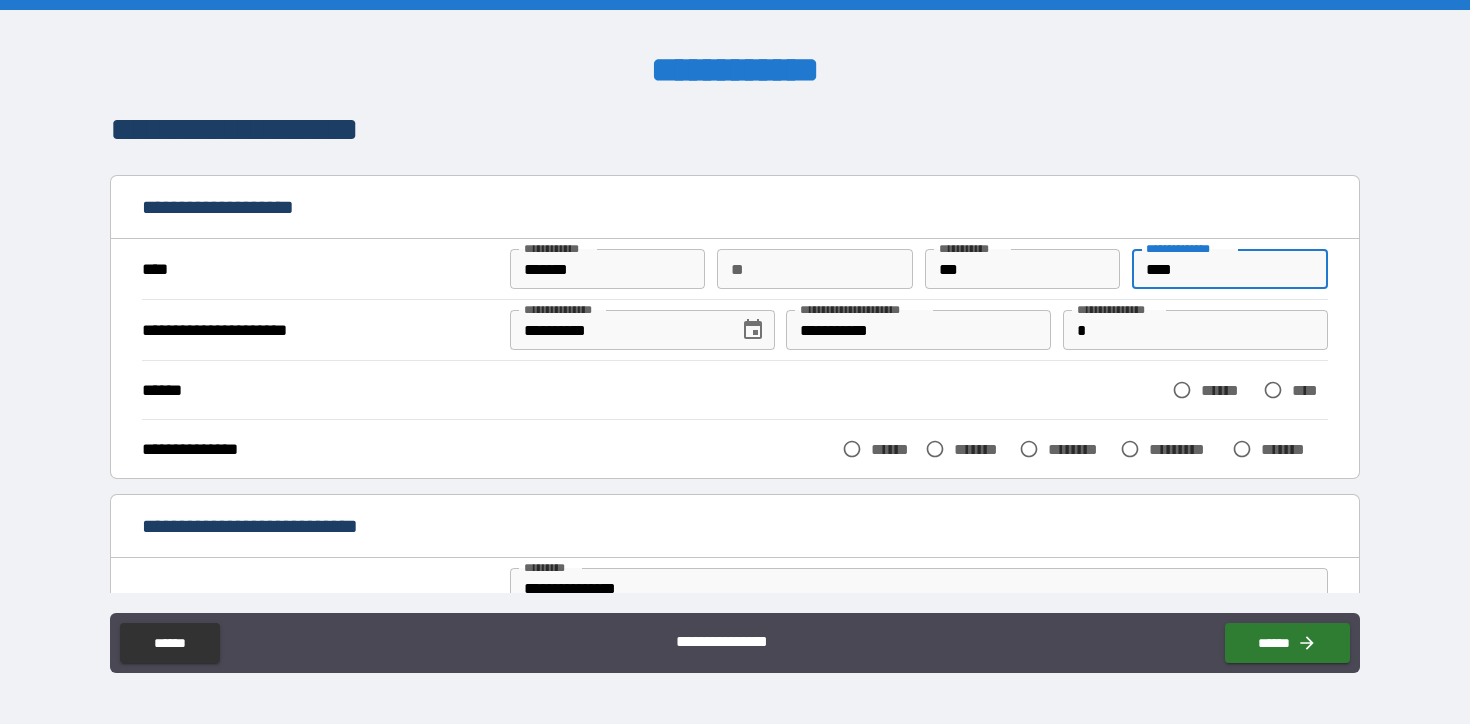 type on "****" 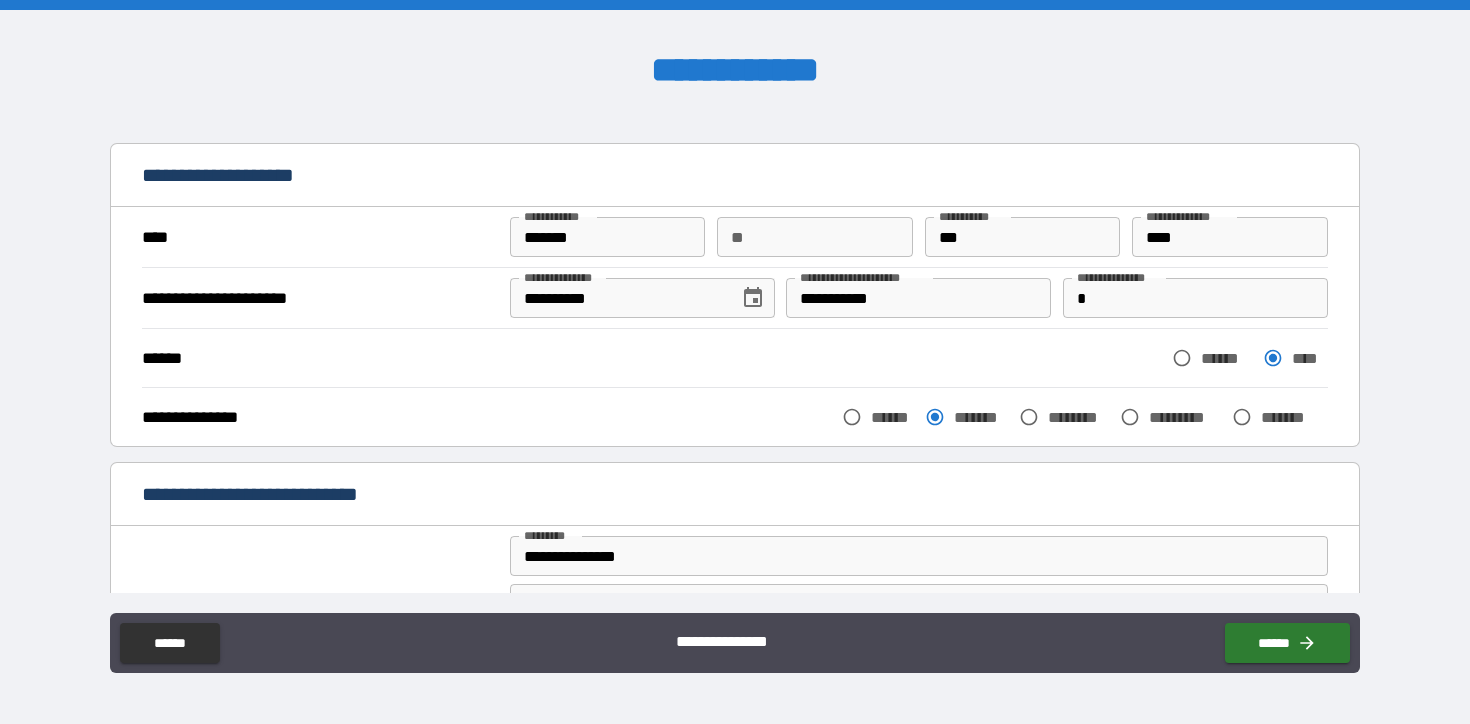 scroll, scrollTop: 0, scrollLeft: 0, axis: both 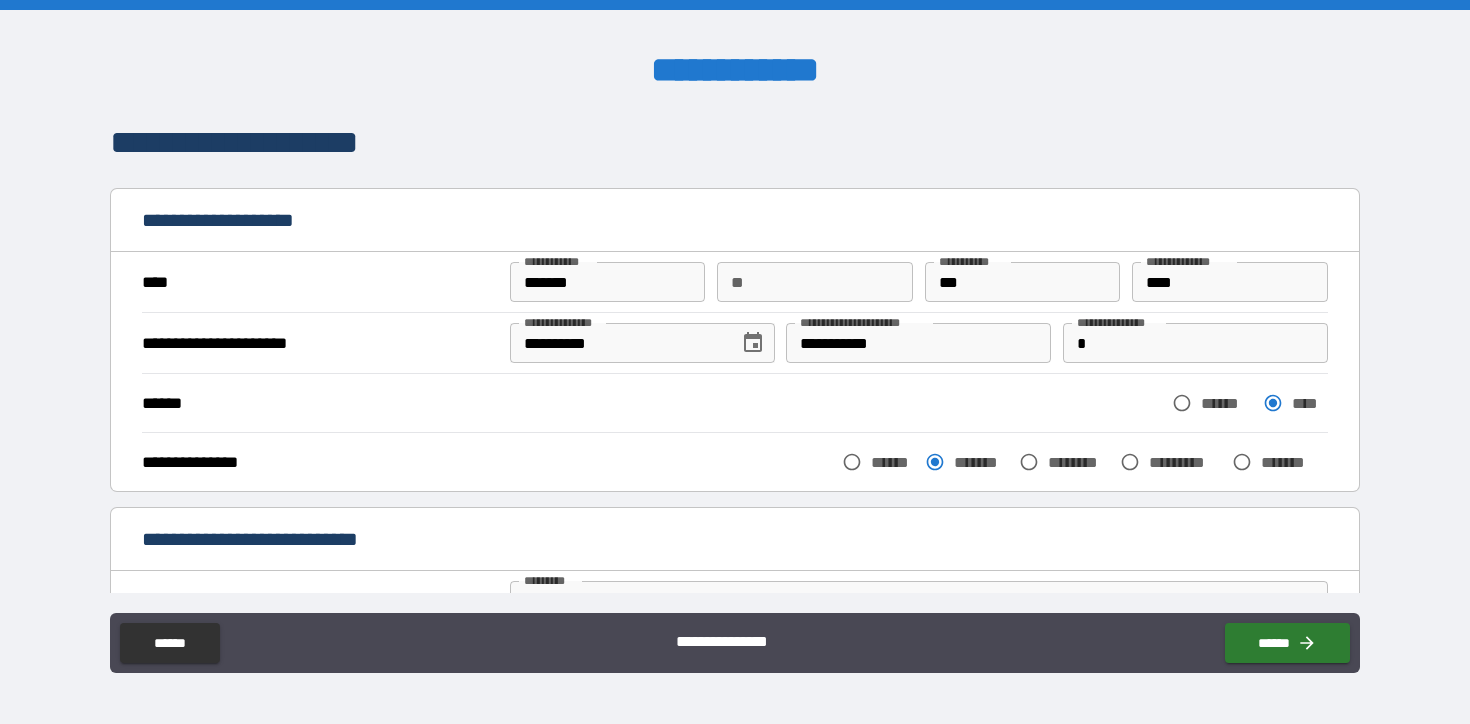 click on "*" at bounding box center (1195, 343) 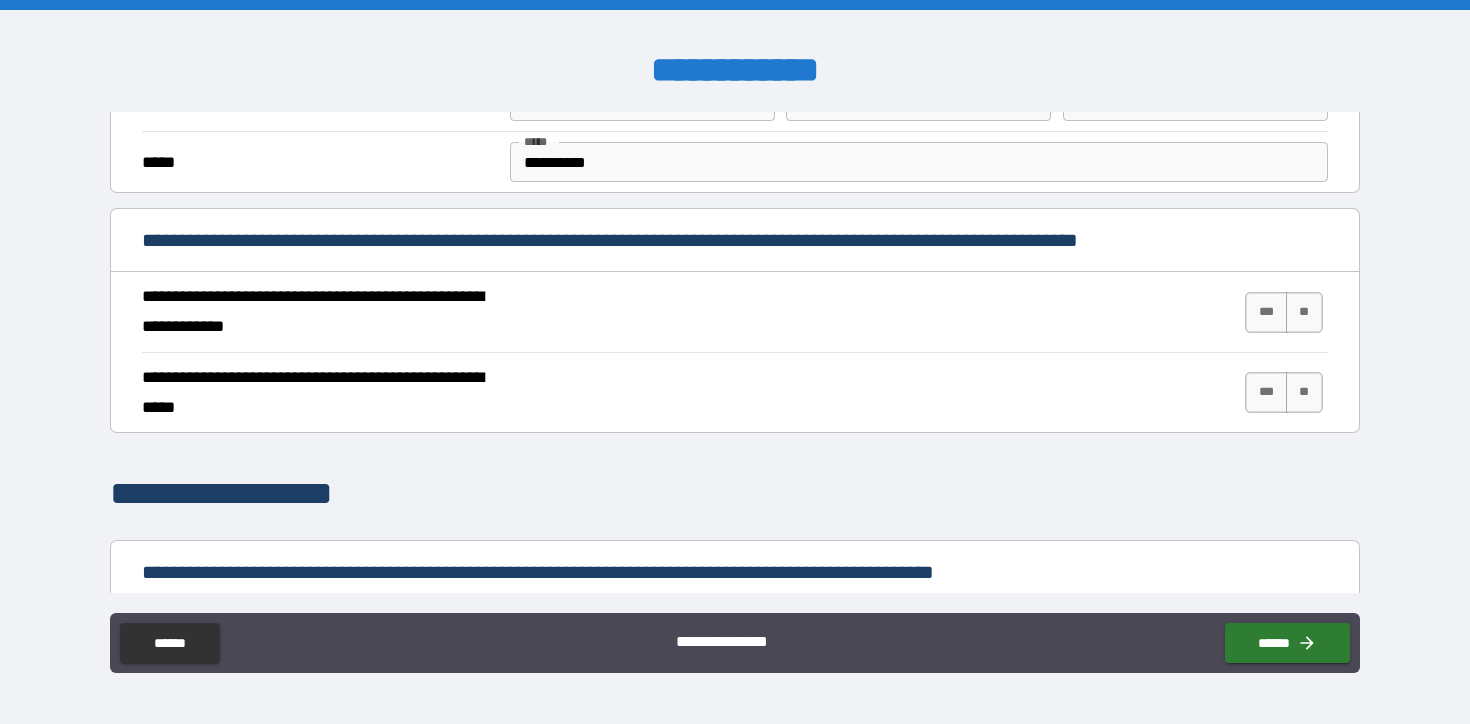 scroll, scrollTop: 749, scrollLeft: 0, axis: vertical 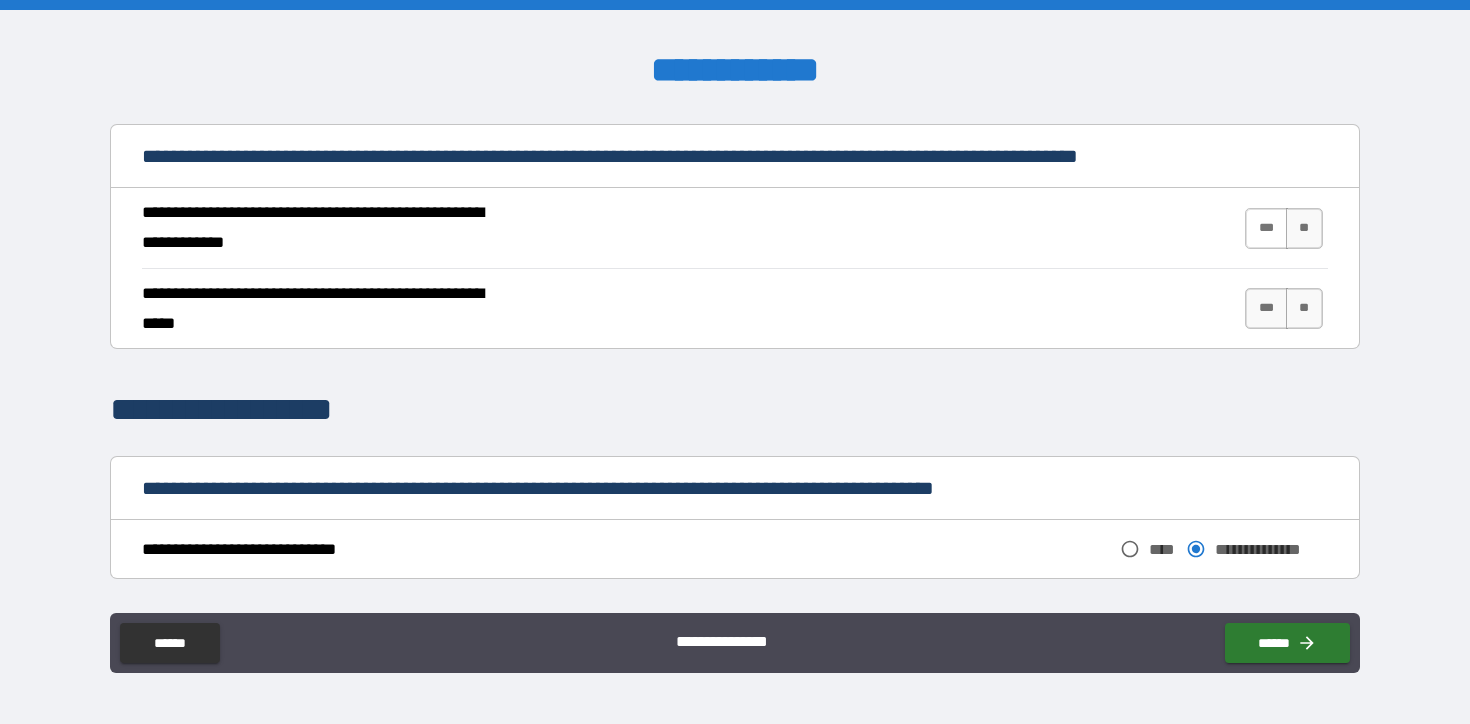 type on "**********" 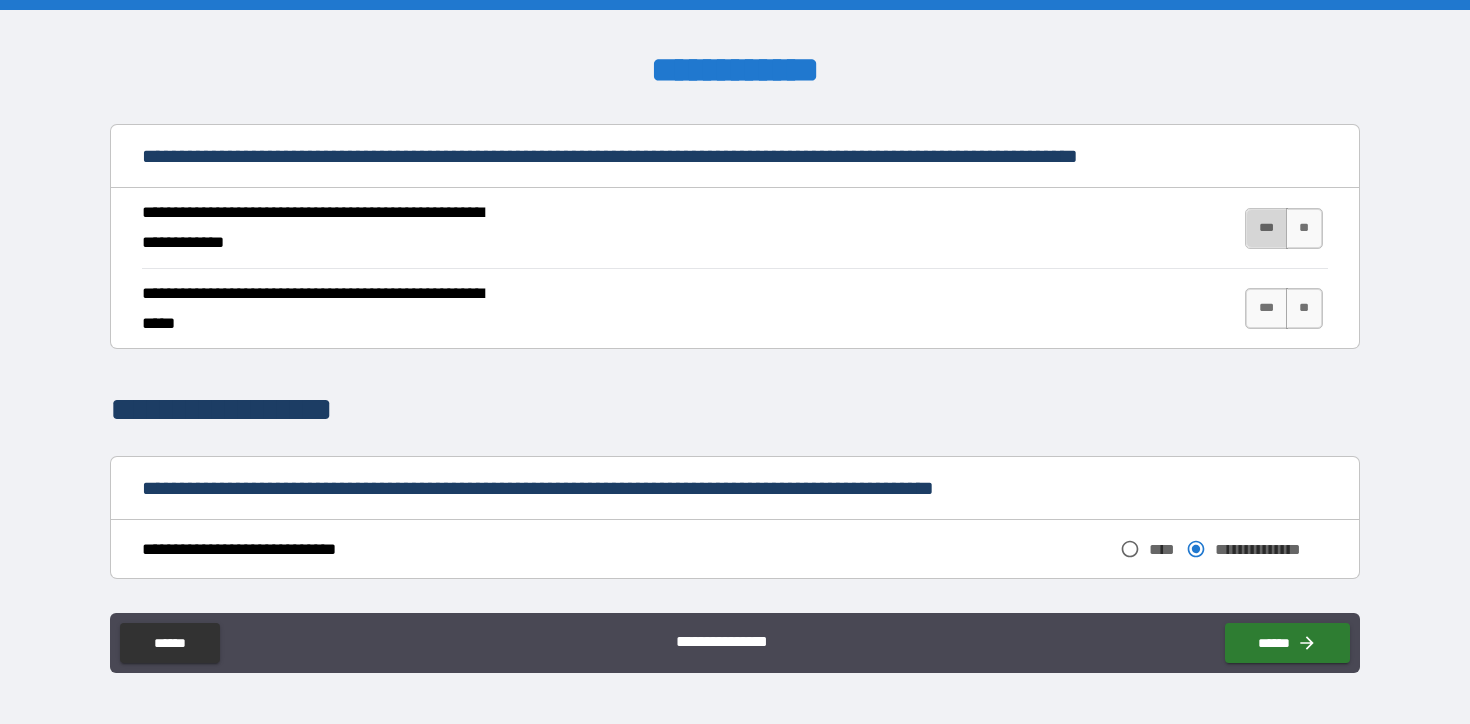 click on "***" at bounding box center (1266, 228) 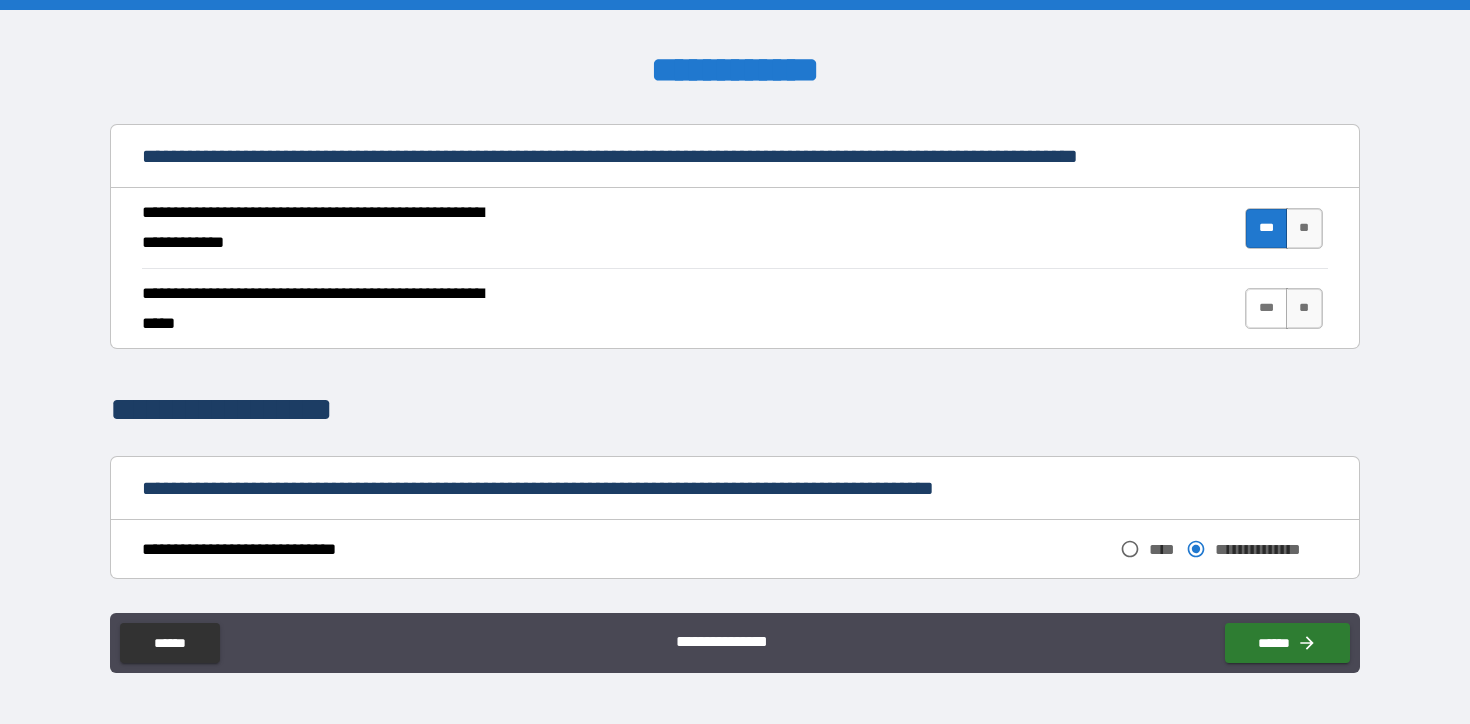 click on "***" at bounding box center (1266, 308) 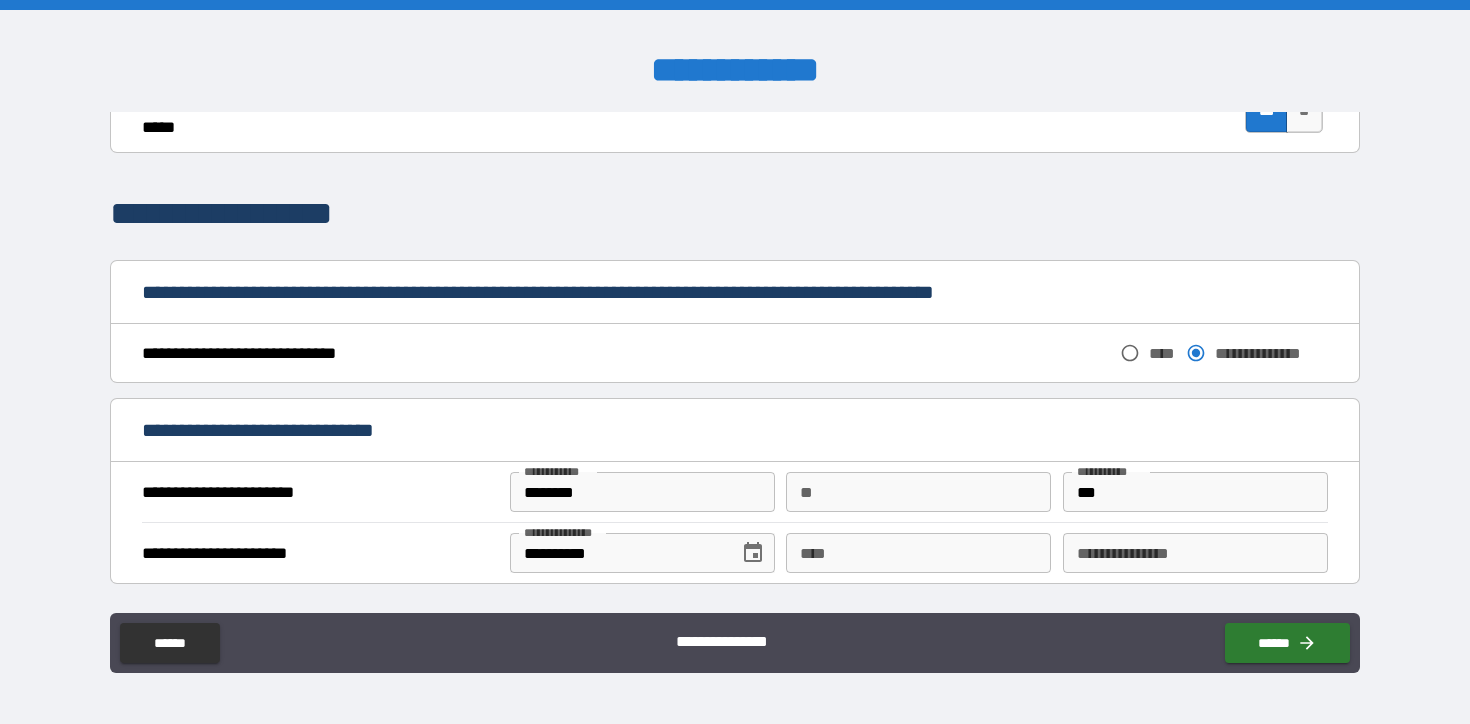 scroll, scrollTop: 966, scrollLeft: 0, axis: vertical 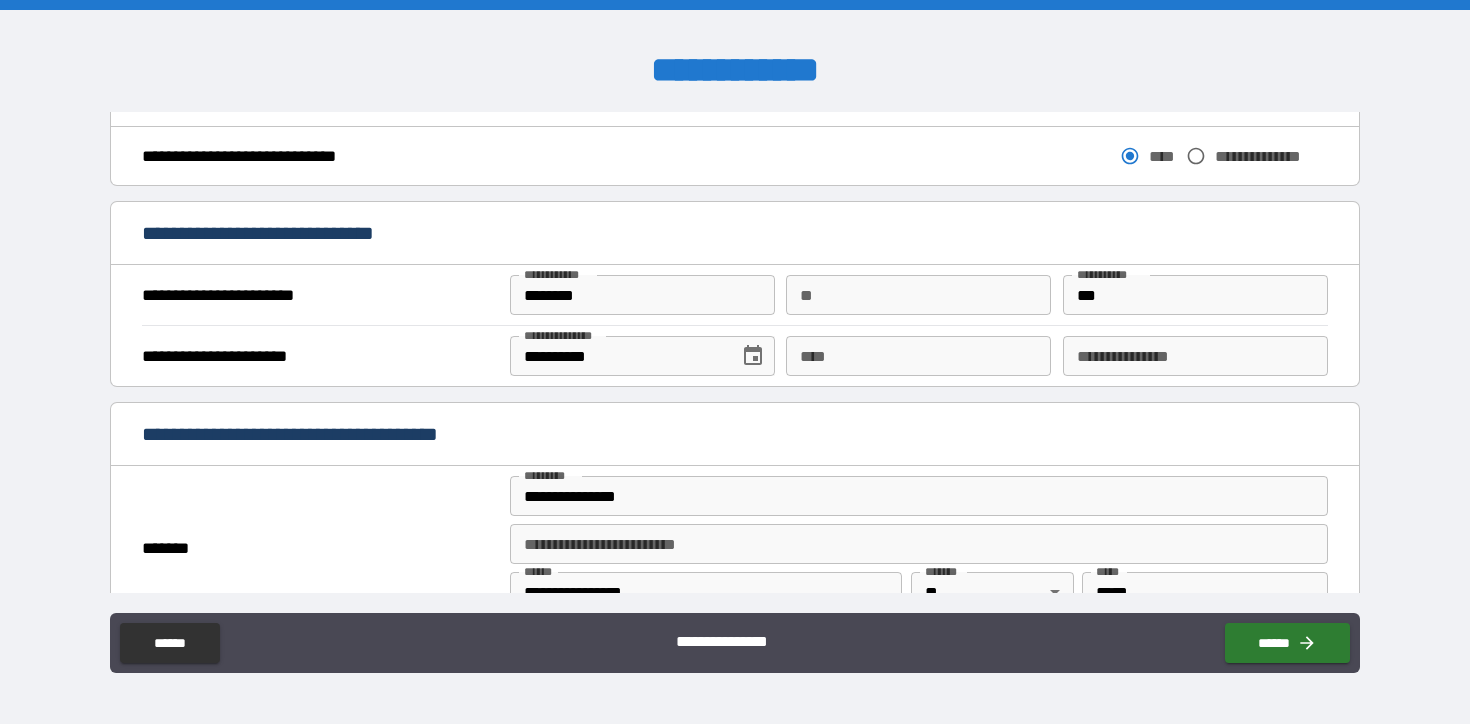 click on "****" at bounding box center [918, 356] 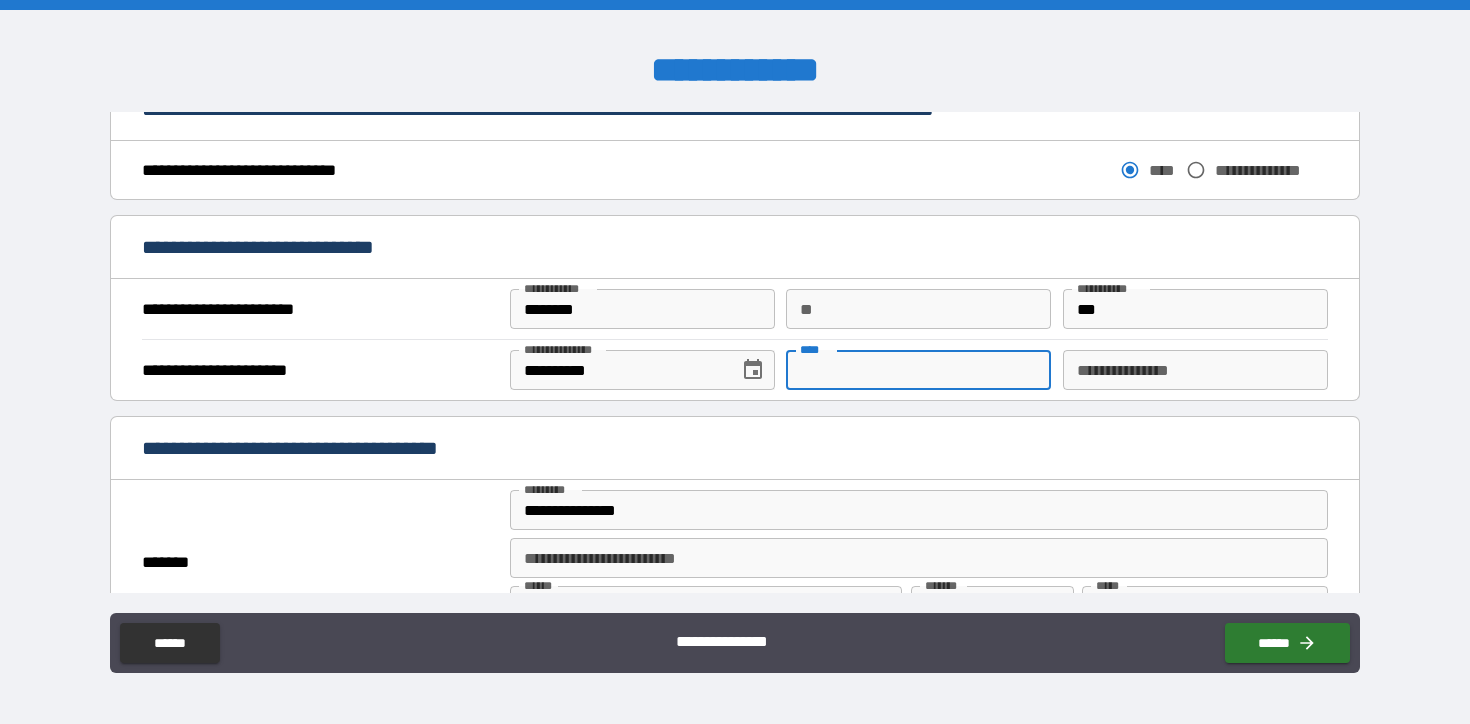scroll, scrollTop: 980, scrollLeft: 0, axis: vertical 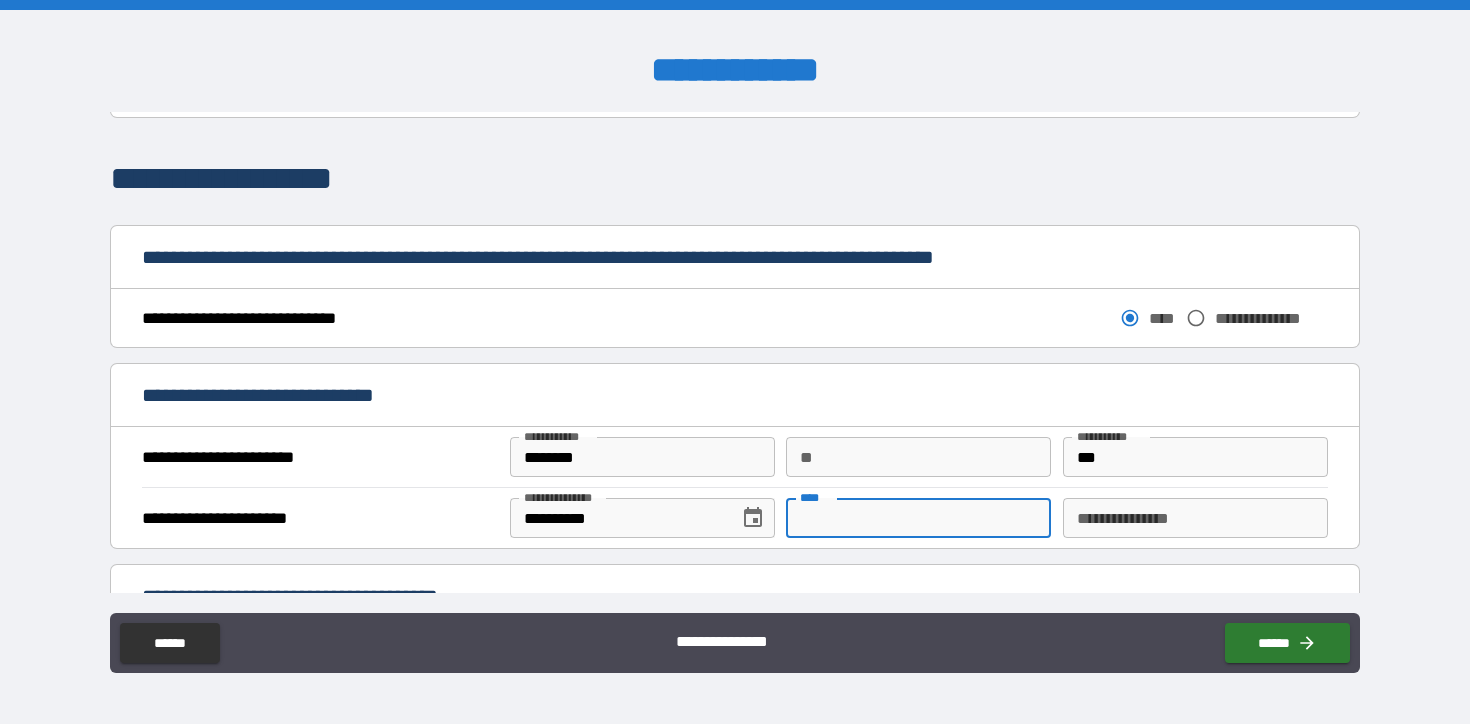click on "********" at bounding box center (642, 457) 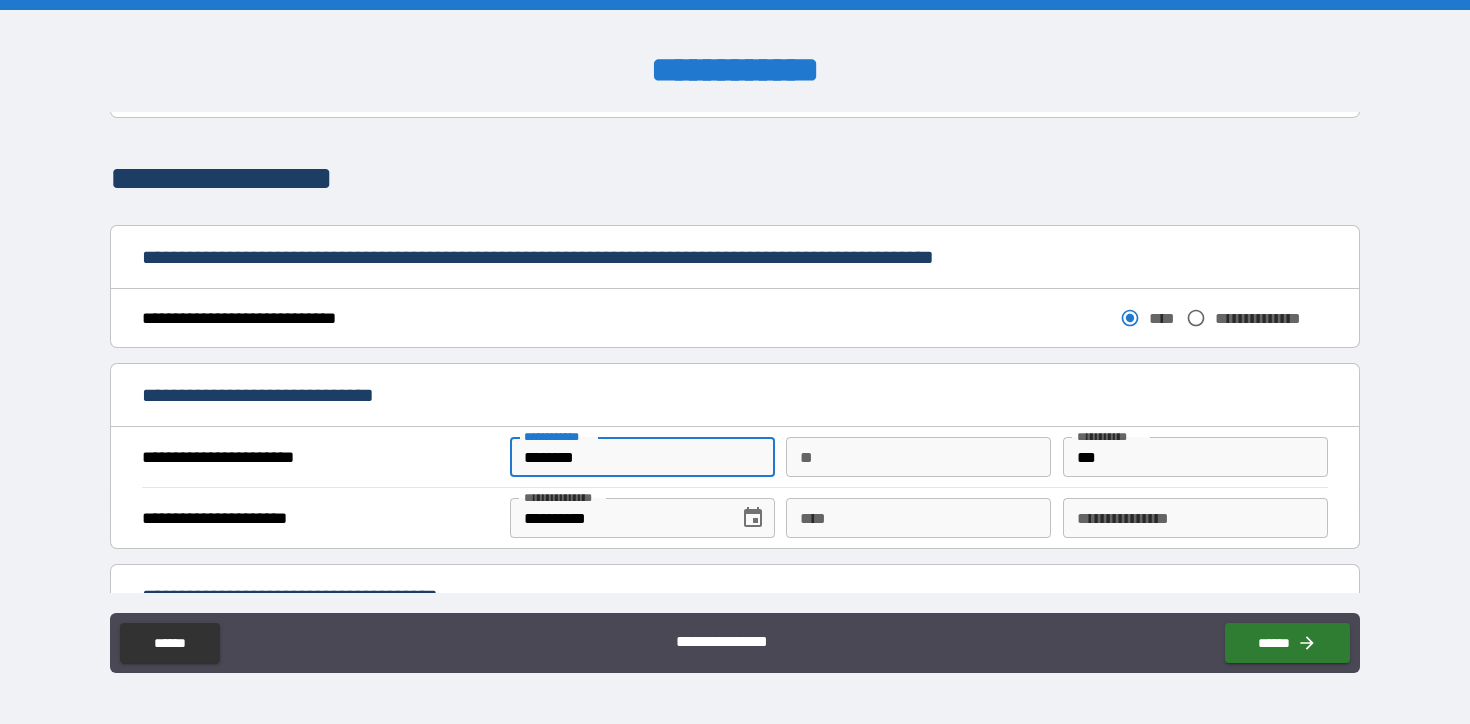 click on "********" at bounding box center [642, 457] 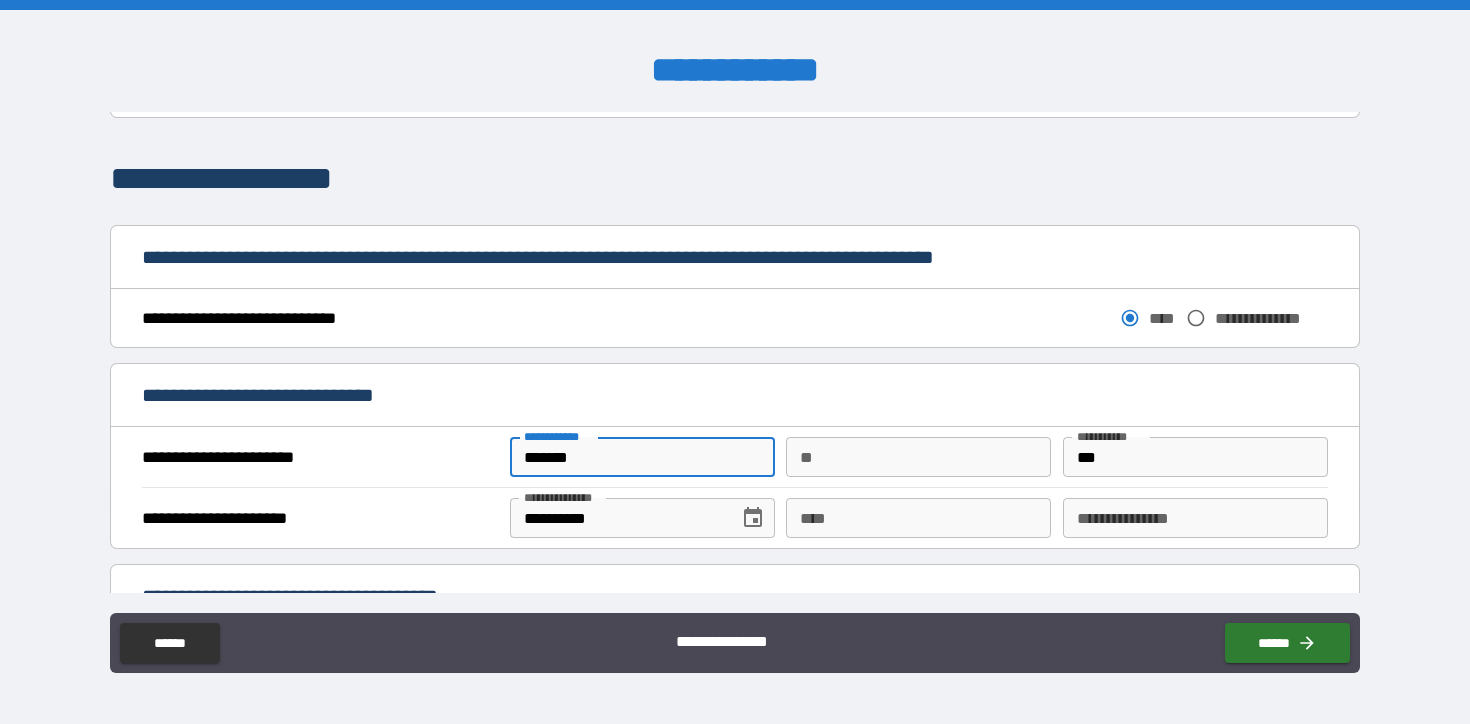 type on "*******" 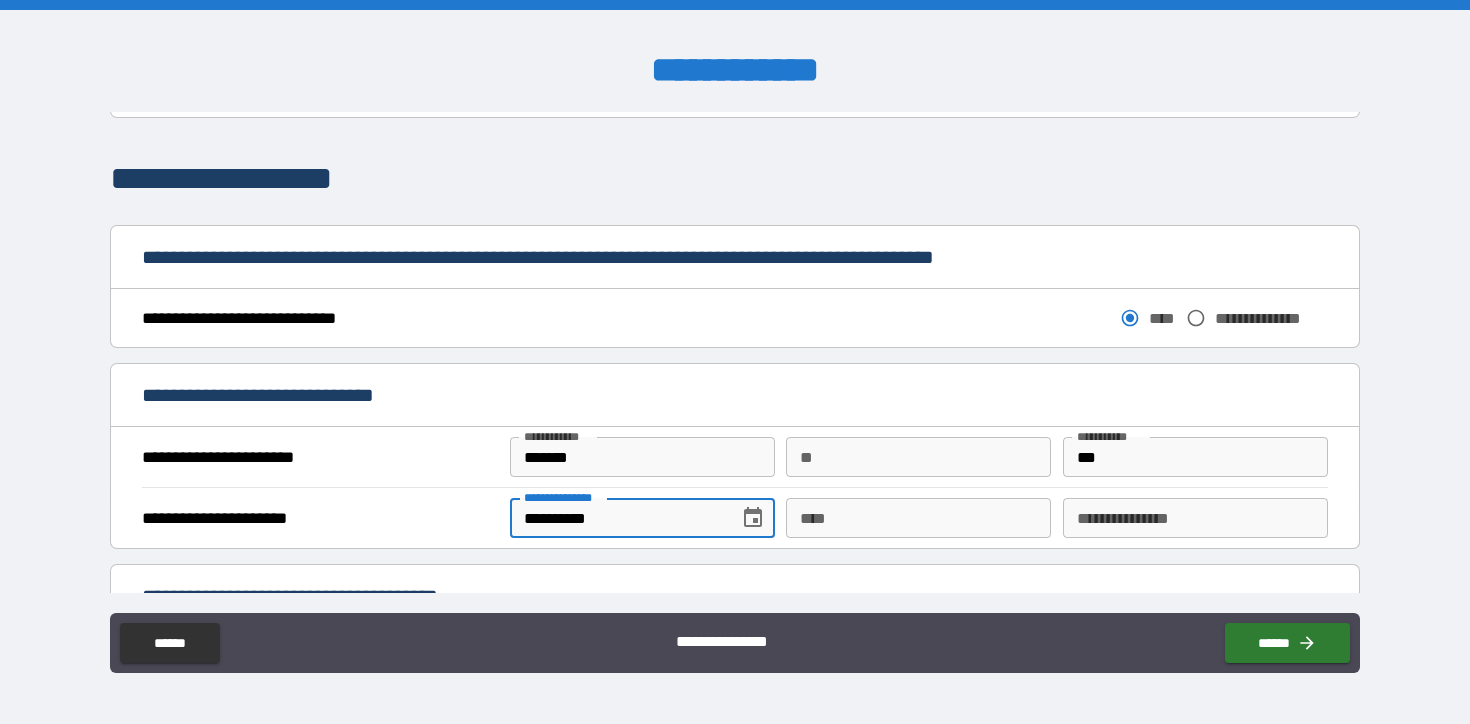 type on "**********" 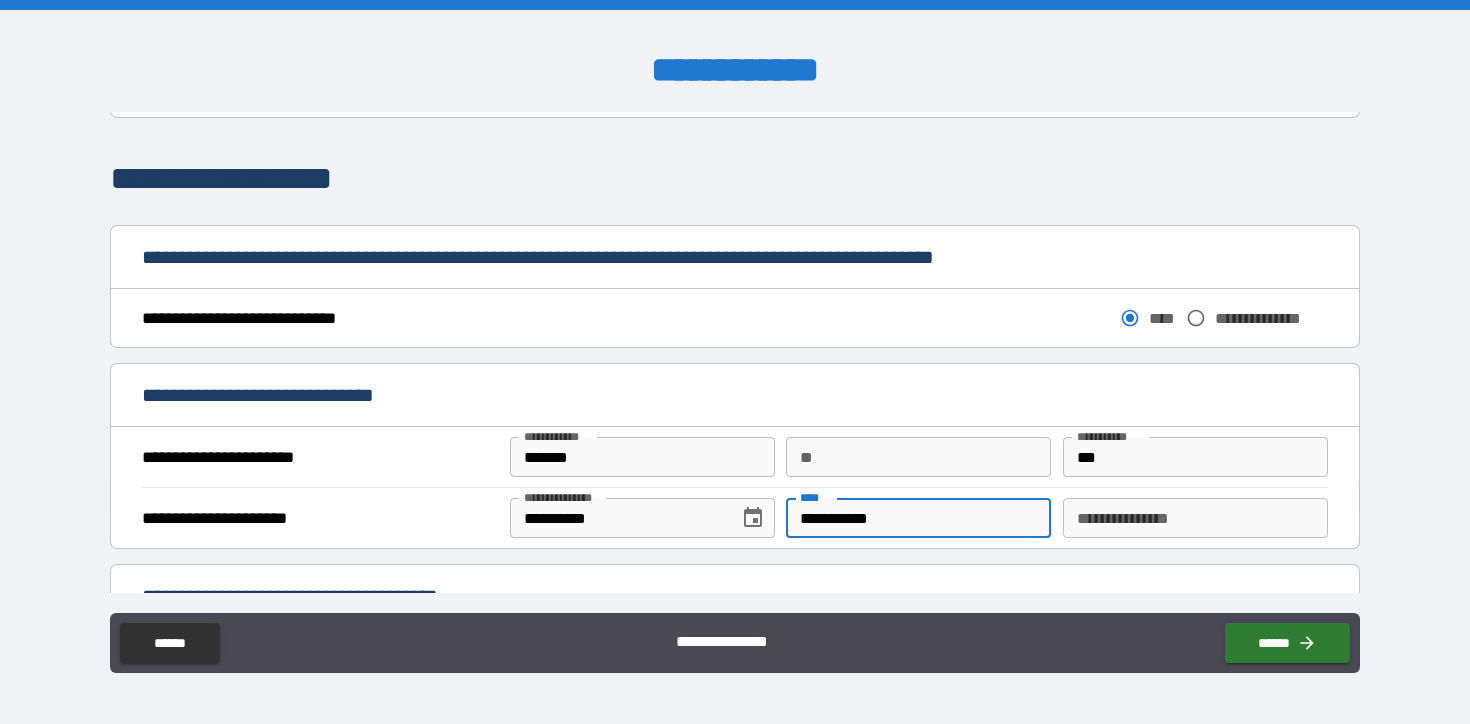 type on "**********" 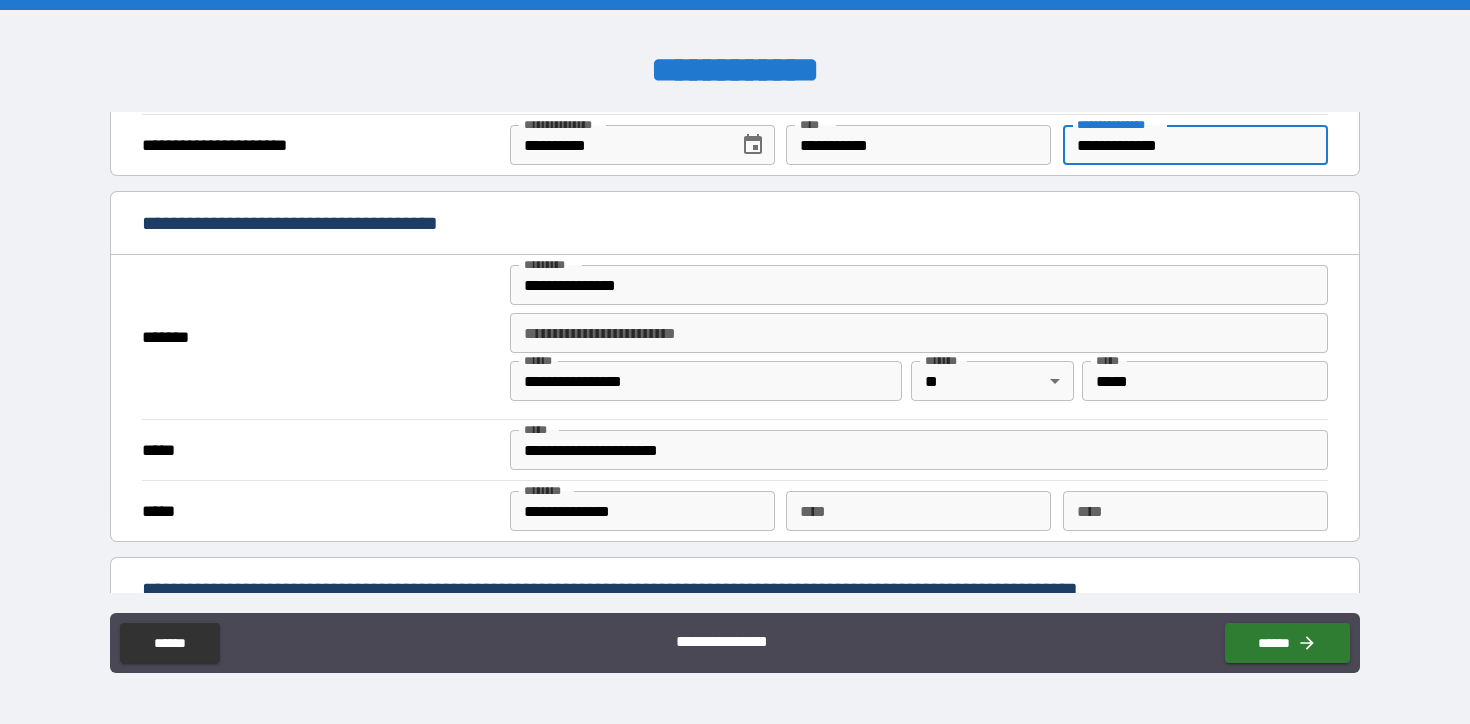 scroll, scrollTop: 1336, scrollLeft: 0, axis: vertical 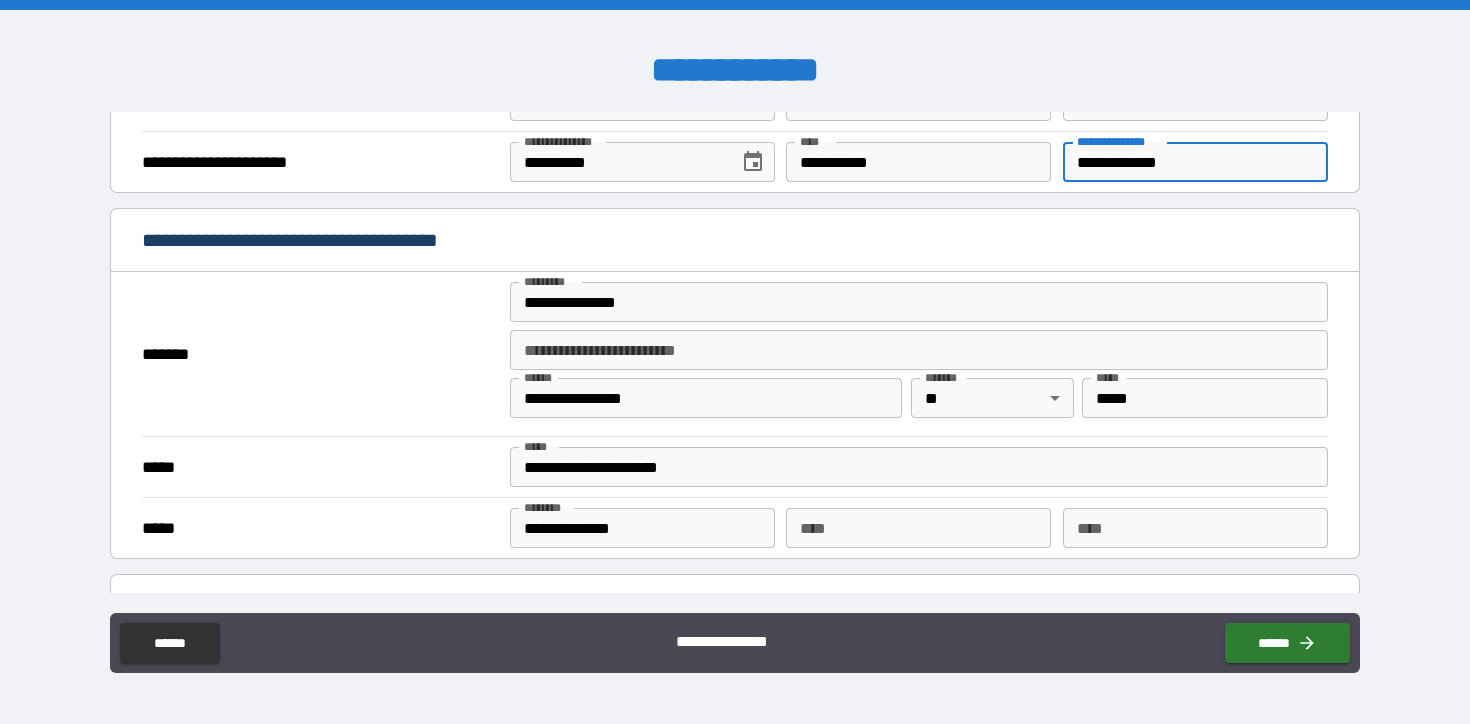 type on "**********" 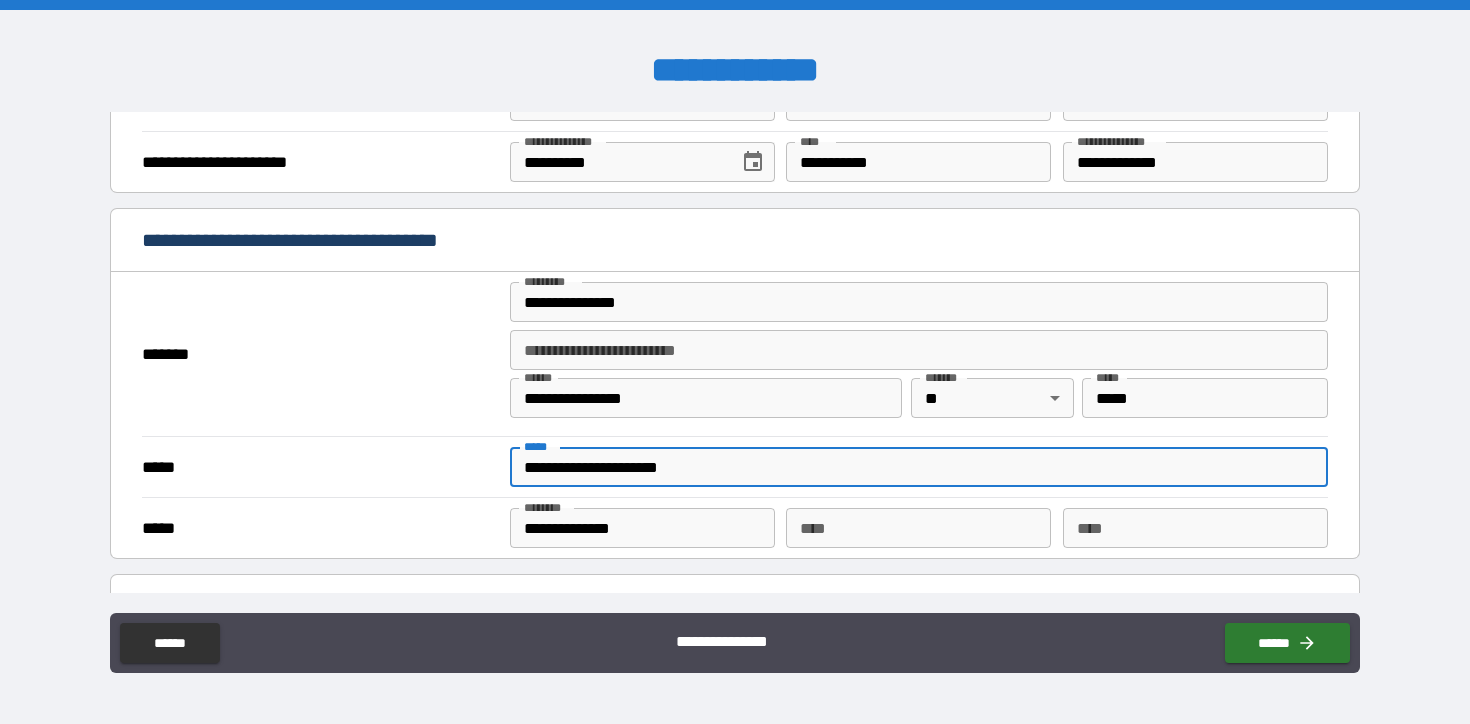 click on "**********" at bounding box center (919, 467) 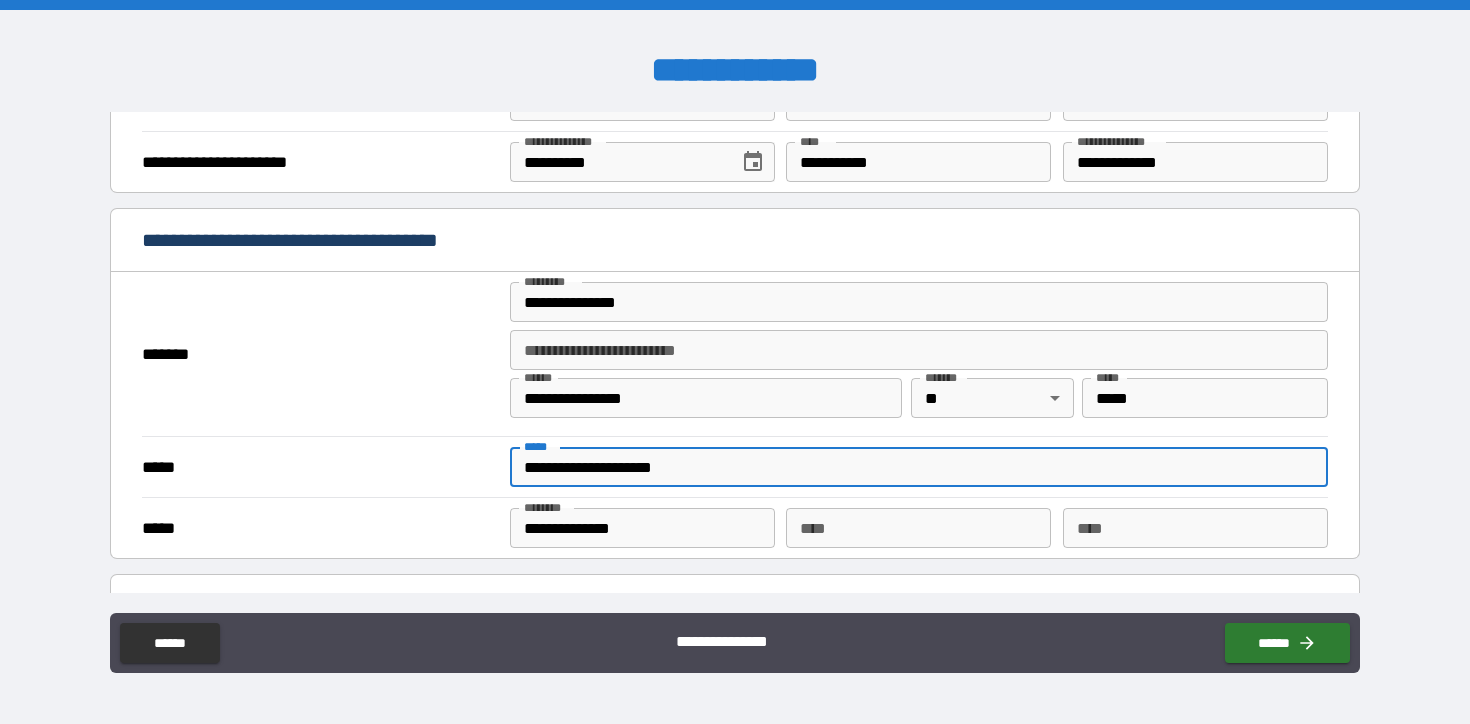 type on "**********" 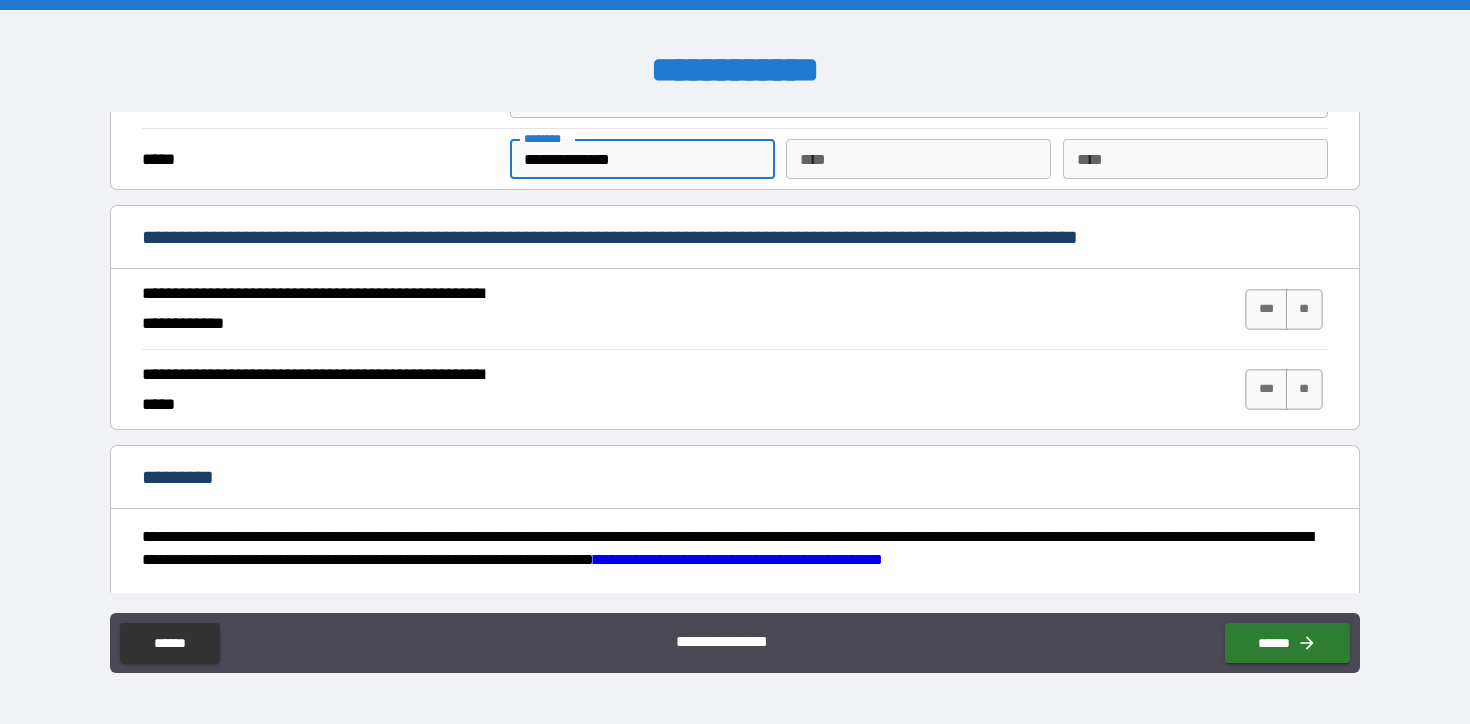 scroll, scrollTop: 1710, scrollLeft: 0, axis: vertical 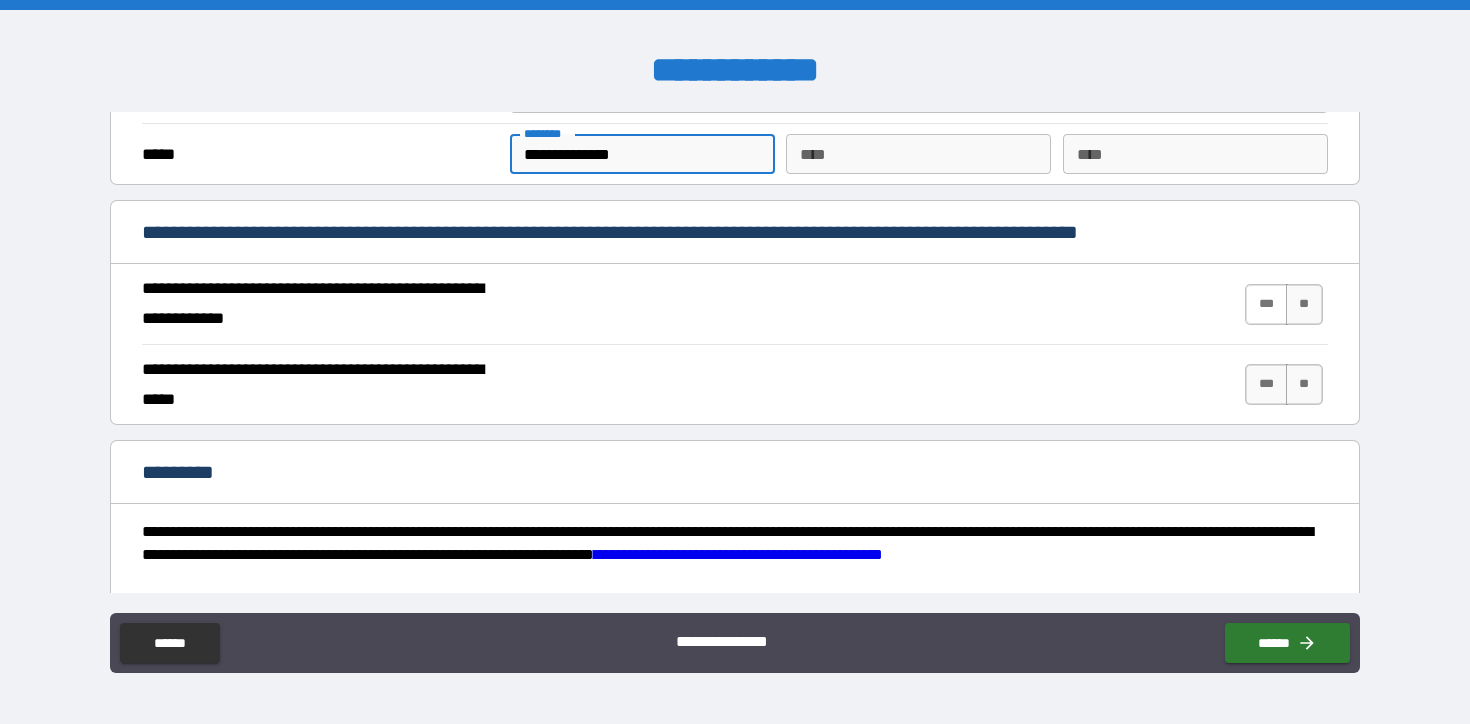 type on "**********" 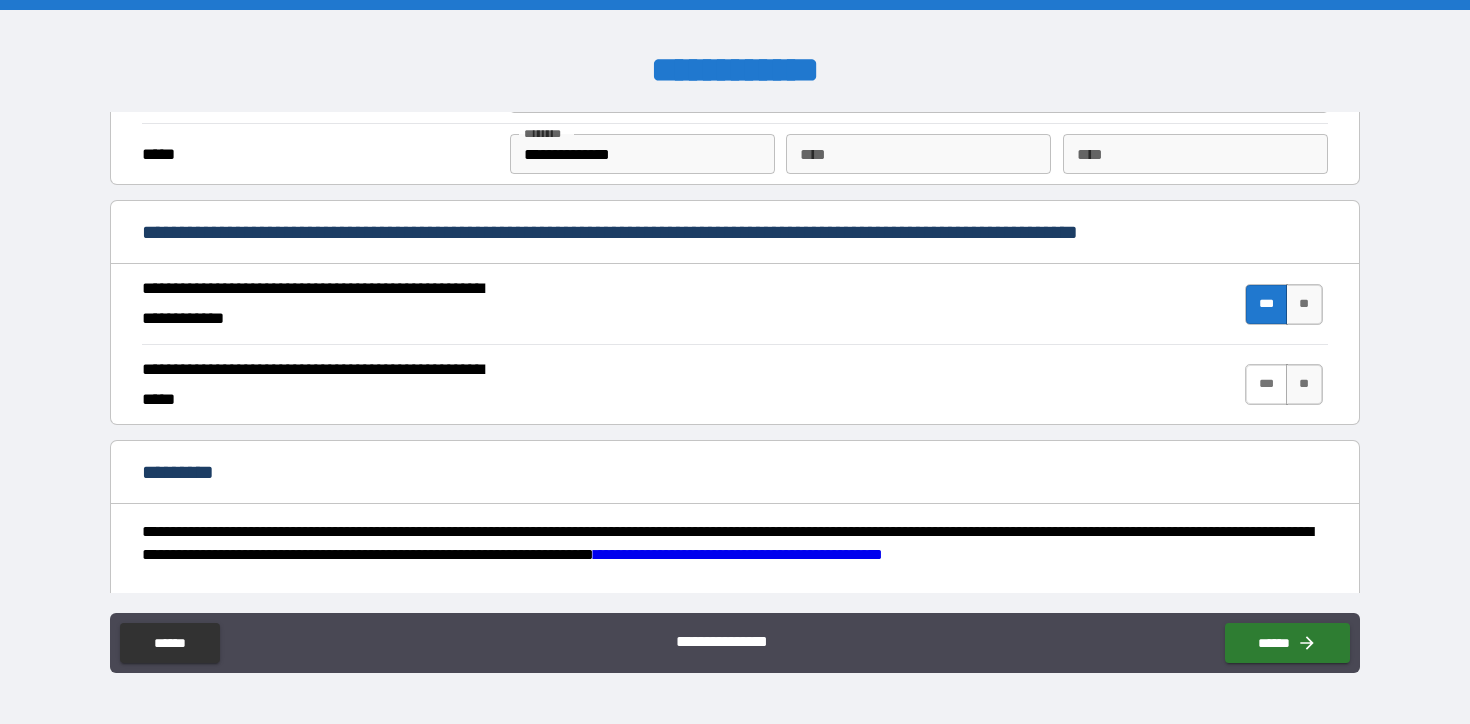click on "***" at bounding box center (1266, 384) 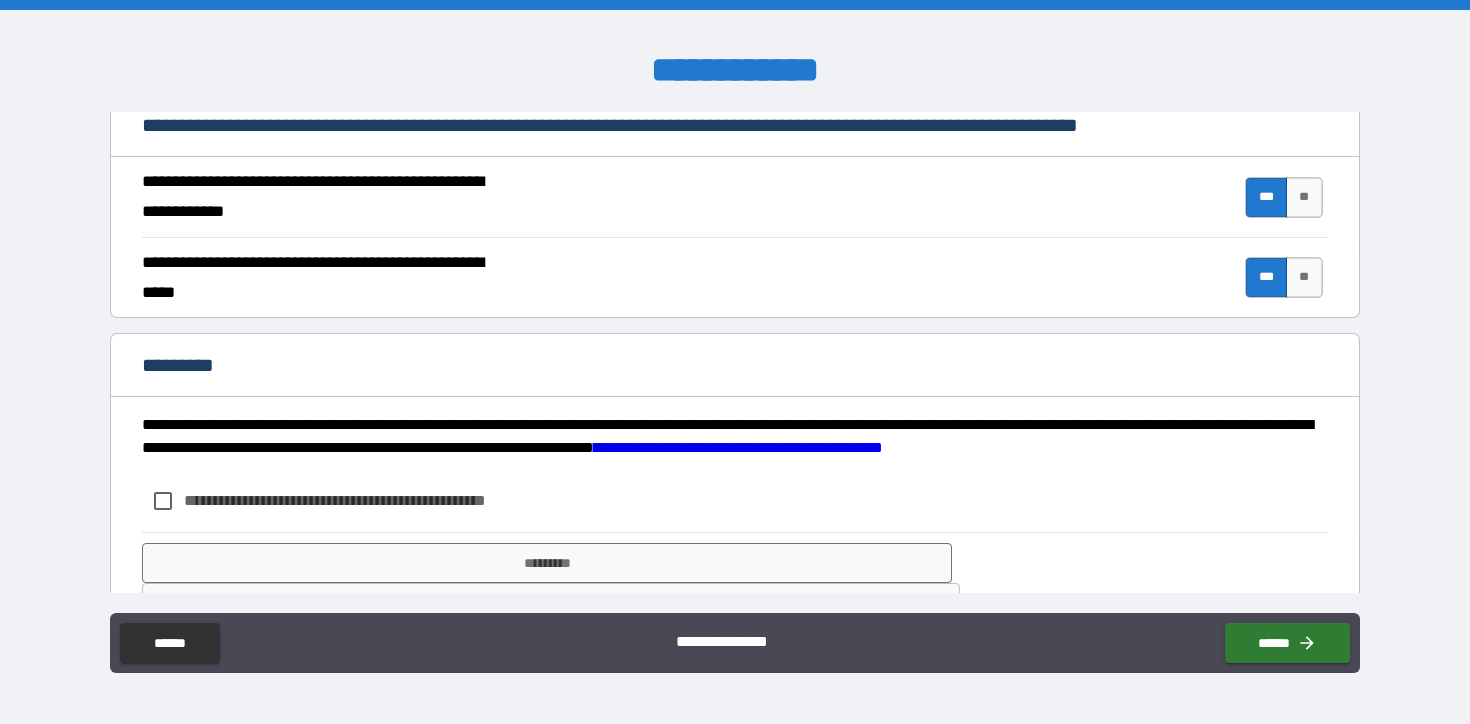 scroll, scrollTop: 1878, scrollLeft: 0, axis: vertical 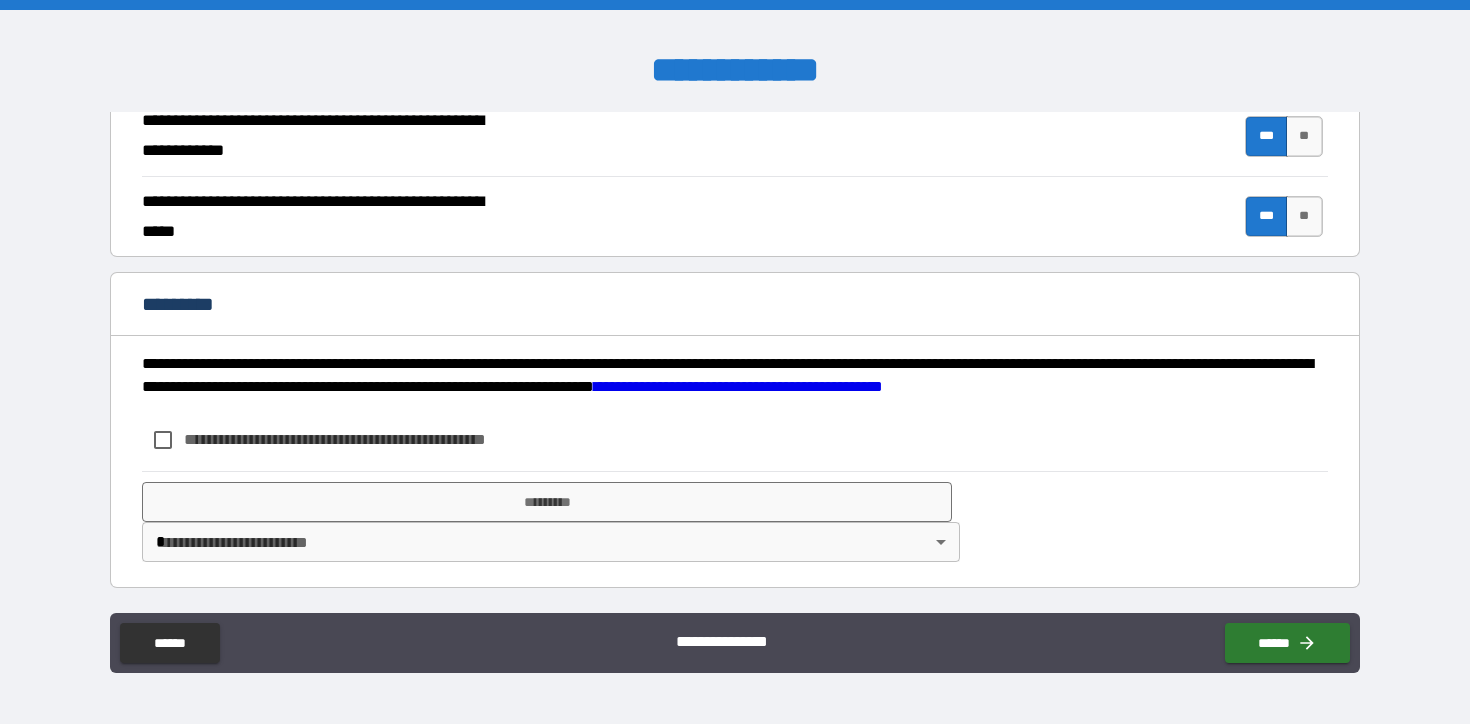click on "**********" at bounding box center (368, 439) 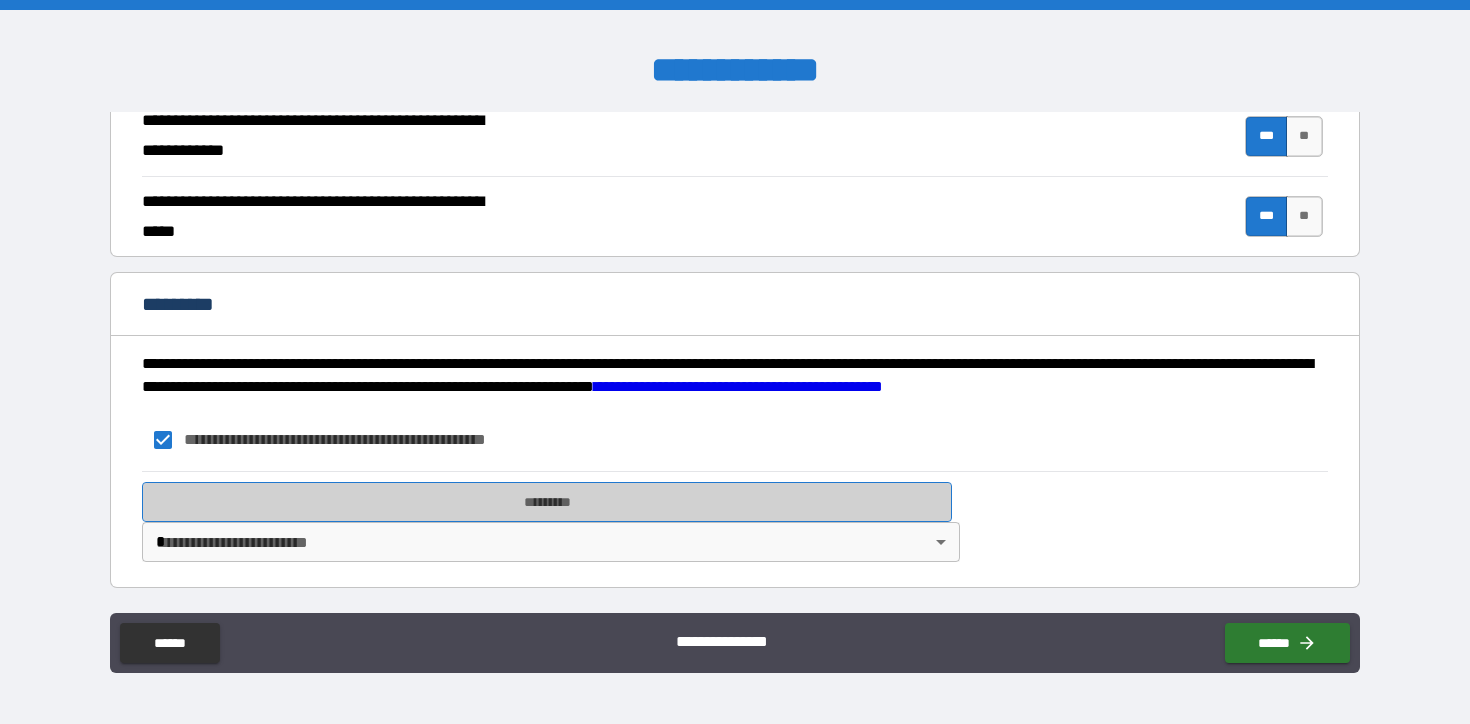 click on "*********" at bounding box center [547, 502] 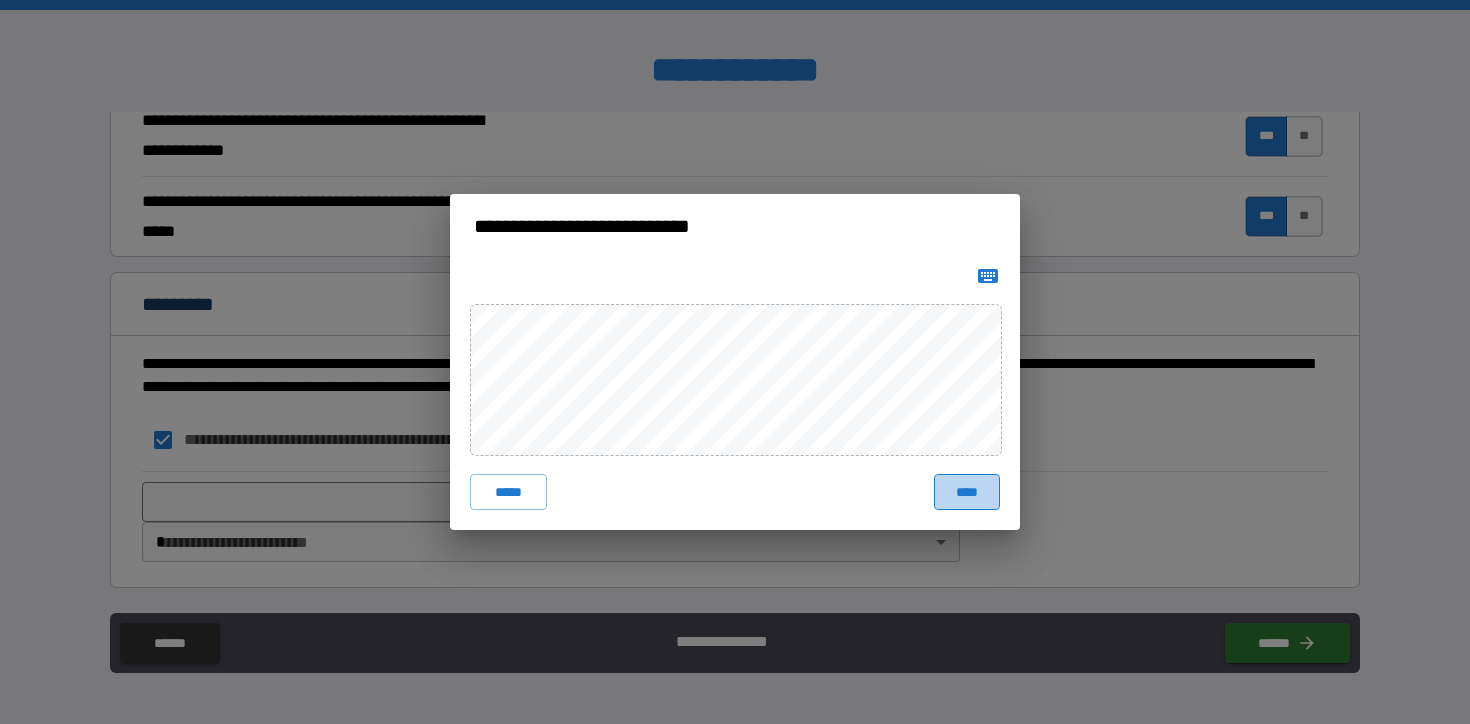 click on "****" at bounding box center [967, 492] 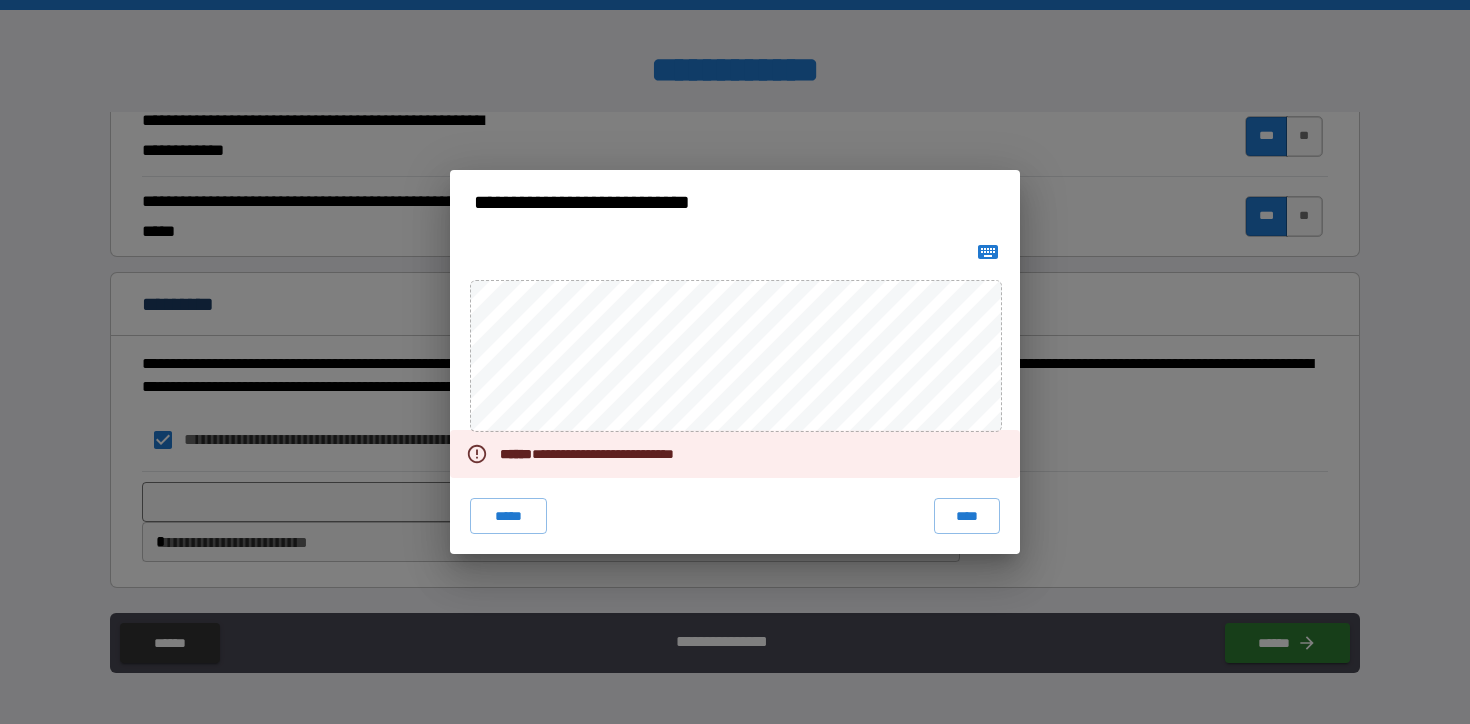 click 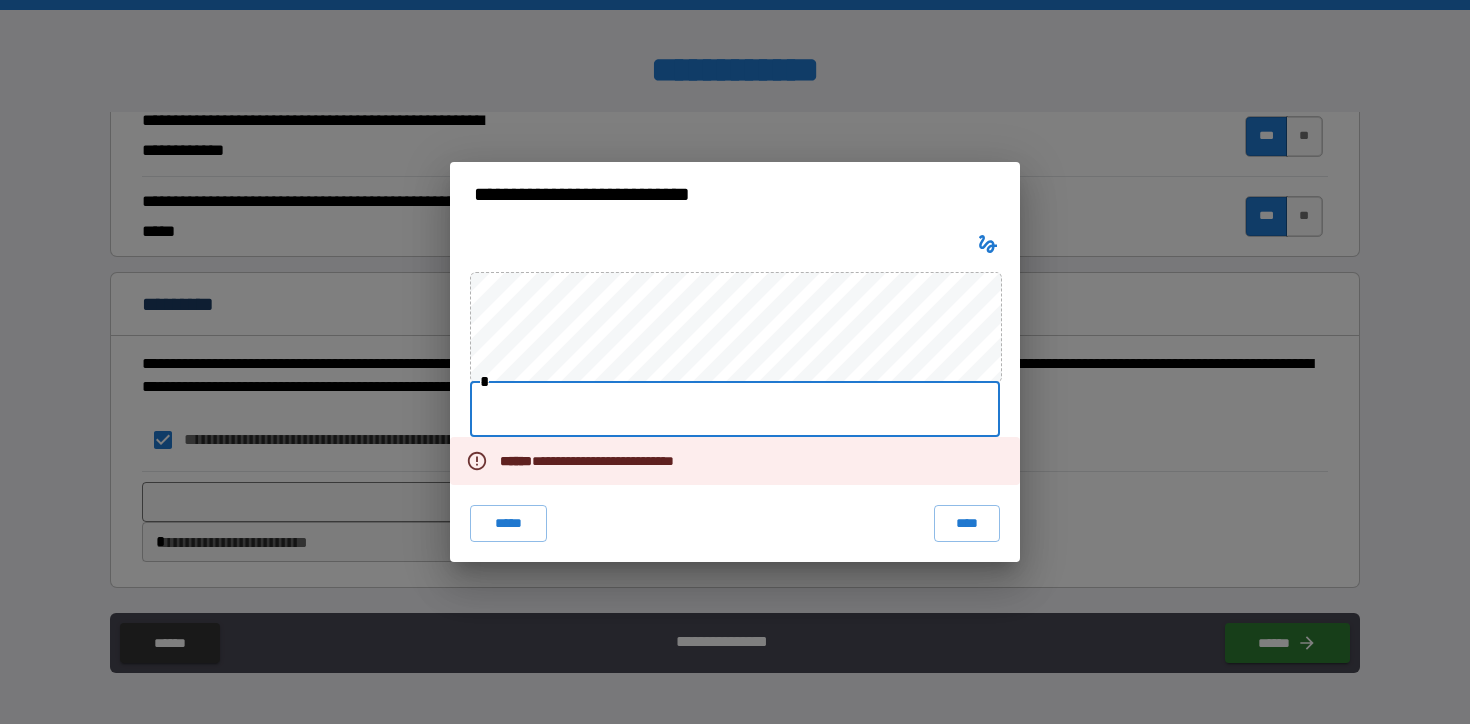 click at bounding box center [735, 409] 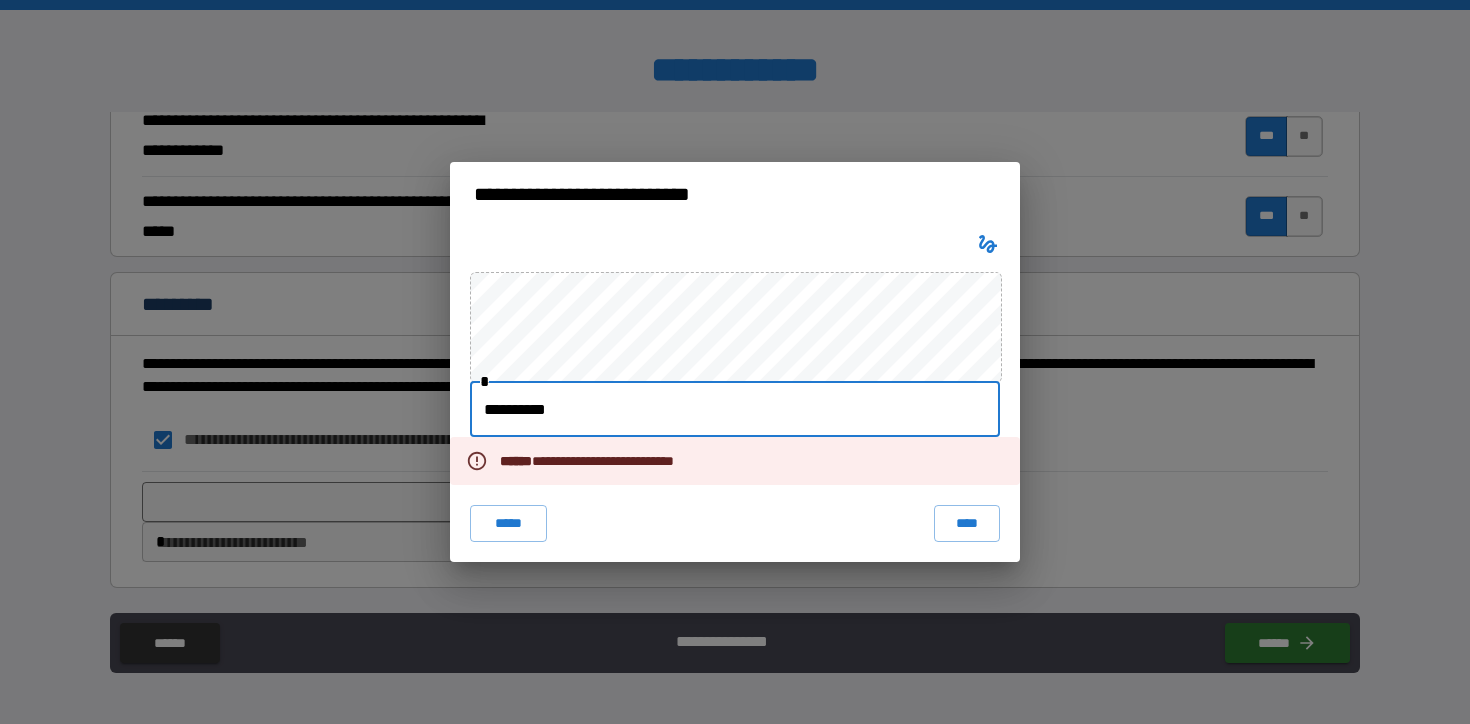 type on "**********" 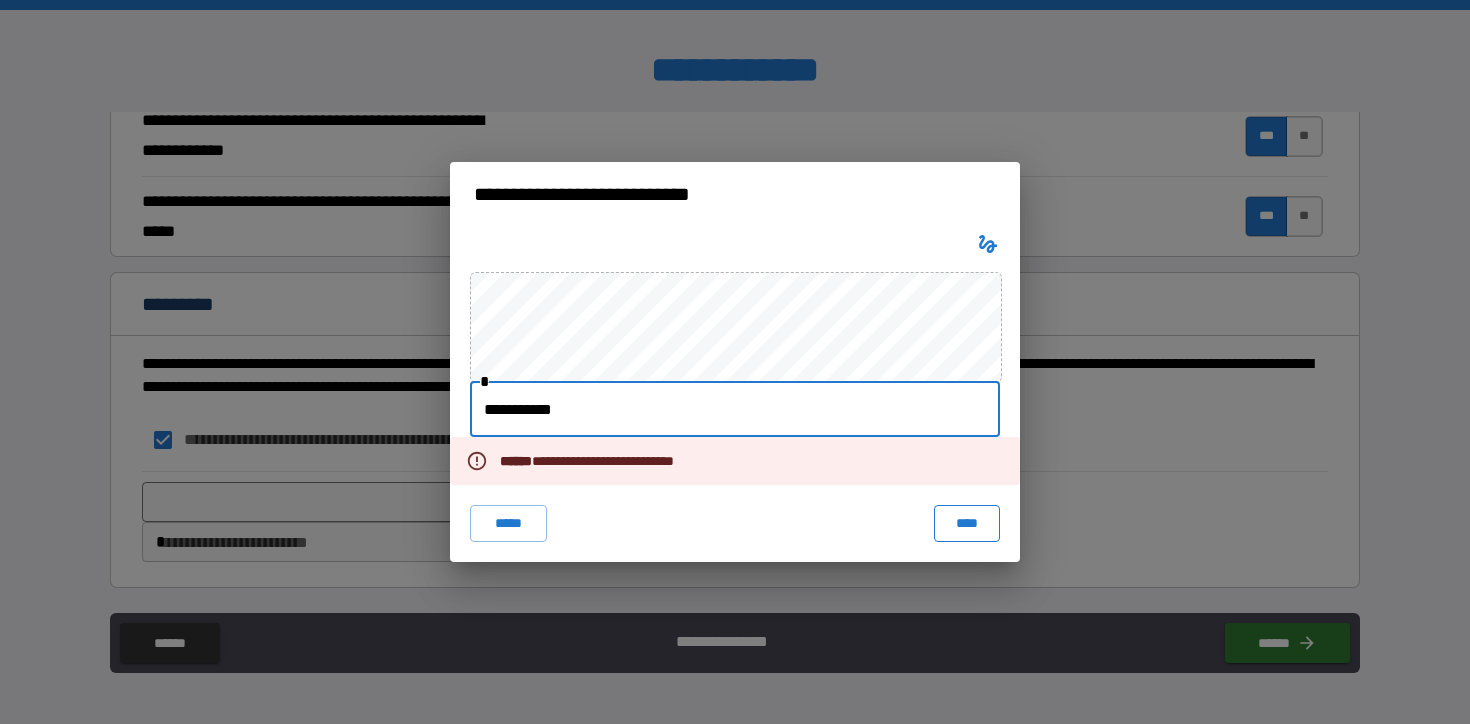 click on "****" at bounding box center [967, 523] 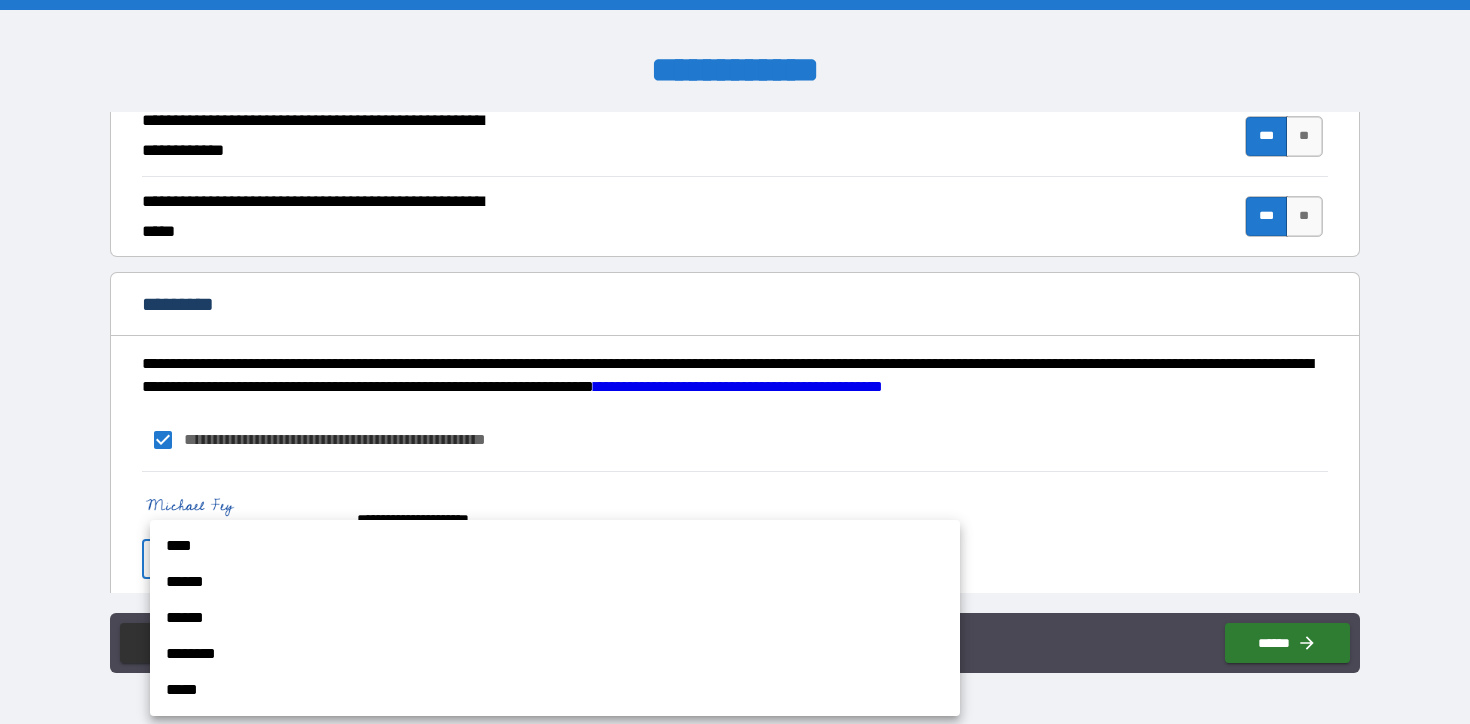 click on "**********" at bounding box center [735, 362] 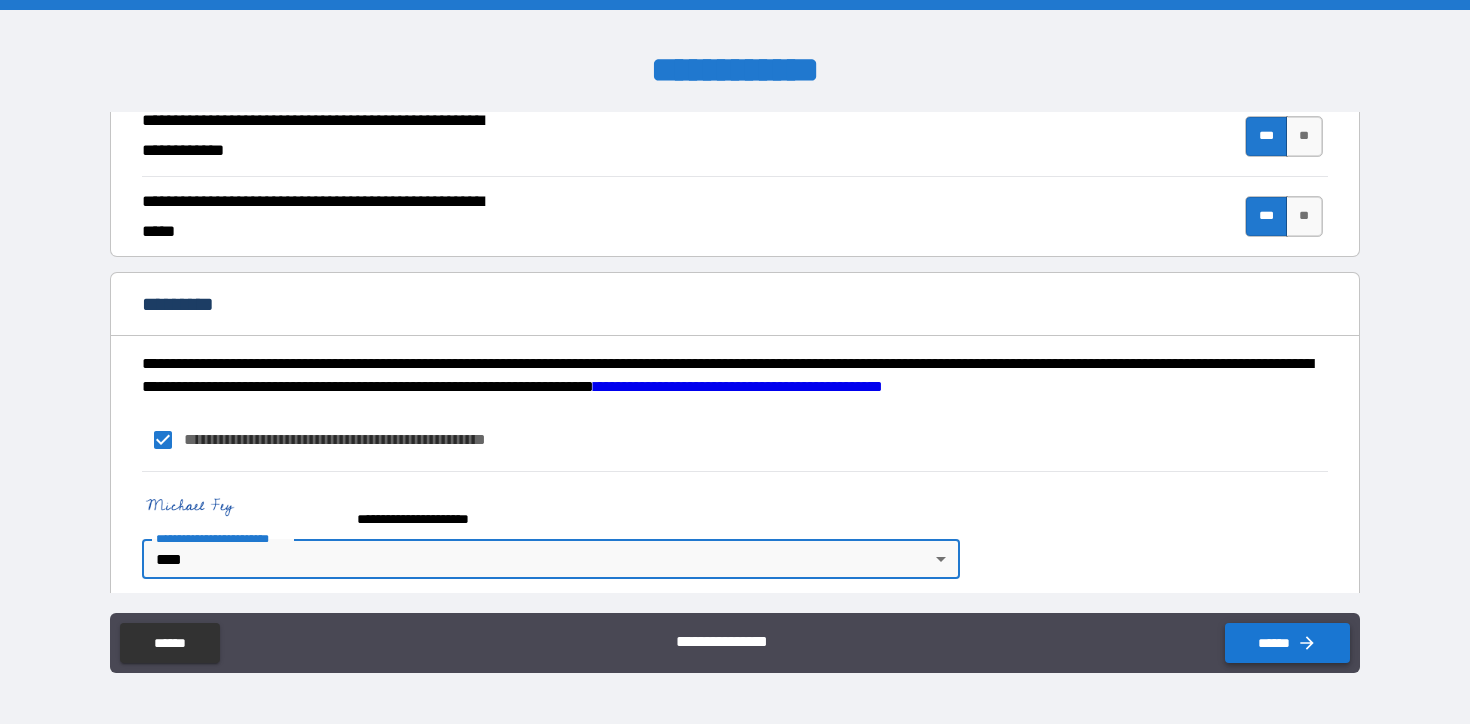 click on "******" at bounding box center (1287, 643) 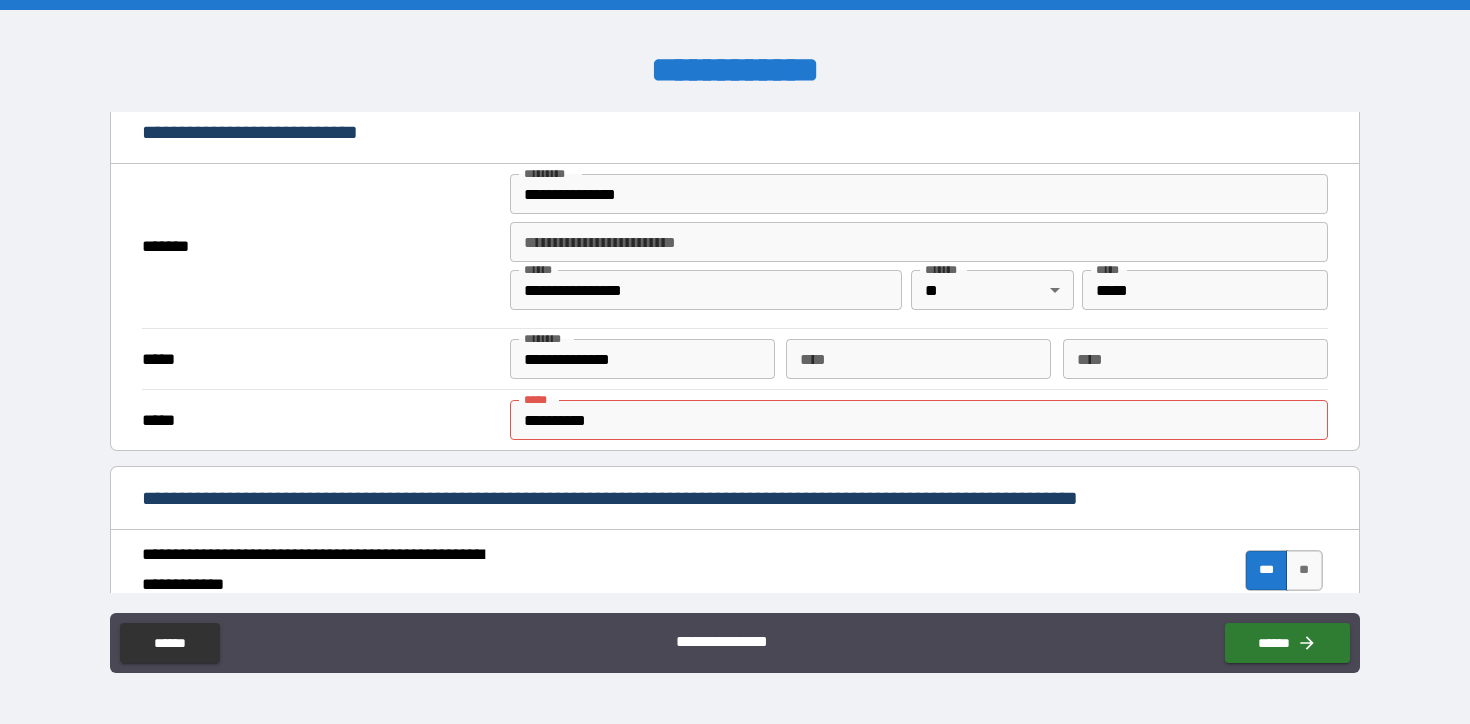 scroll, scrollTop: 381, scrollLeft: 0, axis: vertical 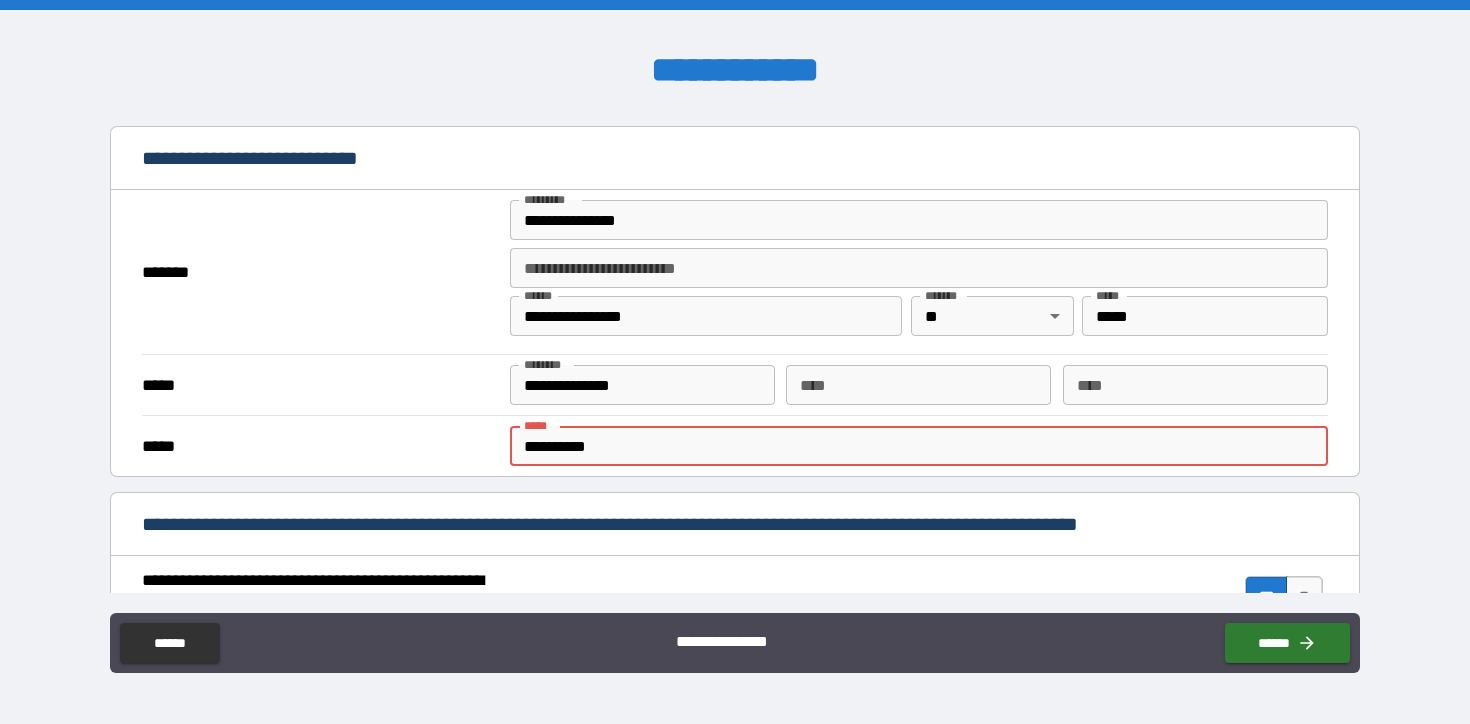 click on "**********" at bounding box center [919, 446] 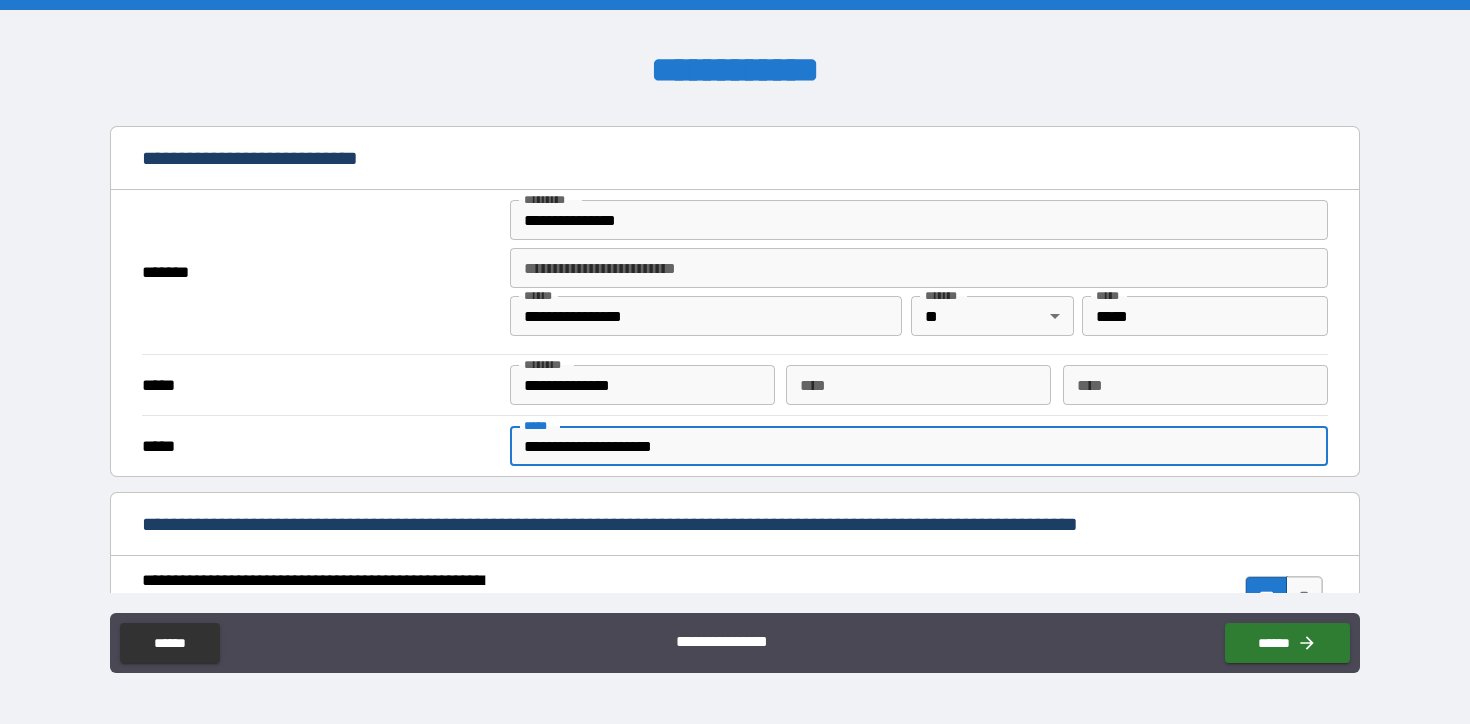 type on "**********" 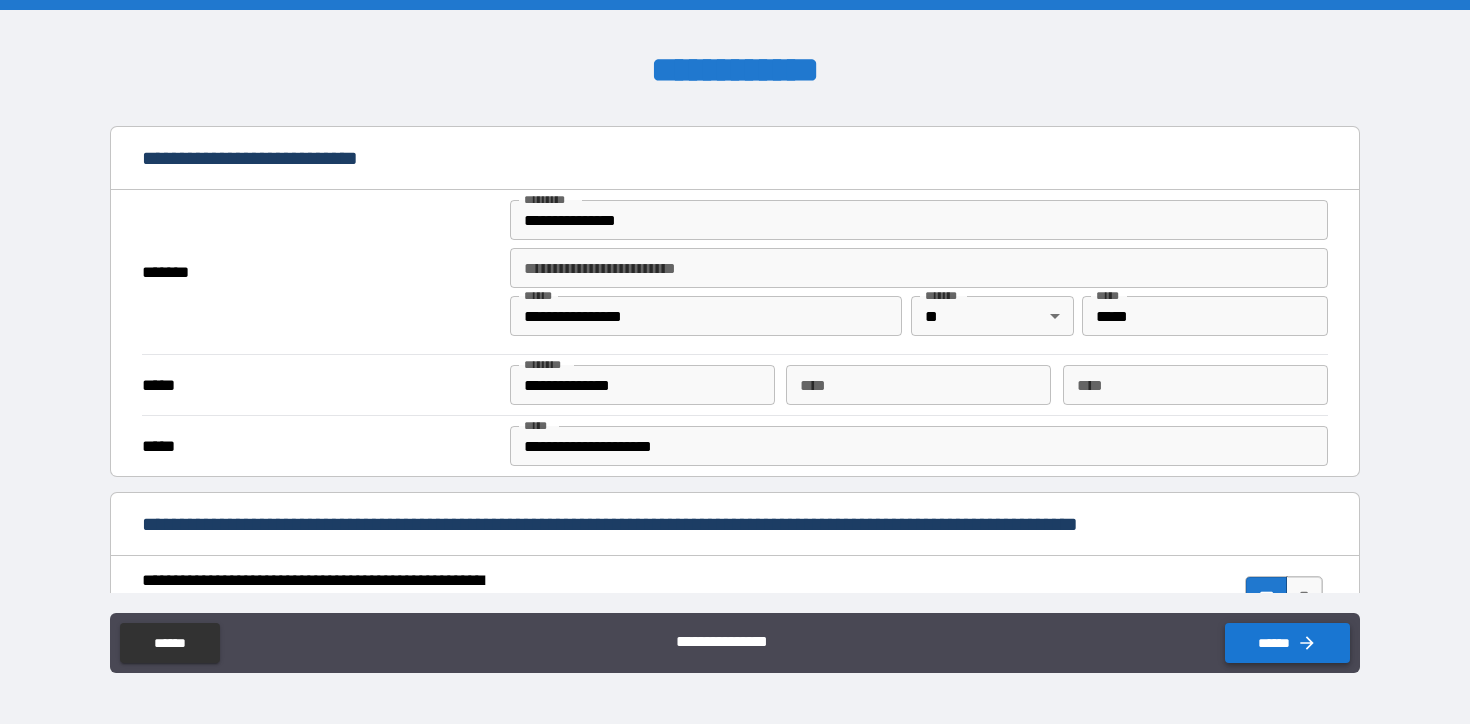 click on "******" at bounding box center (1287, 643) 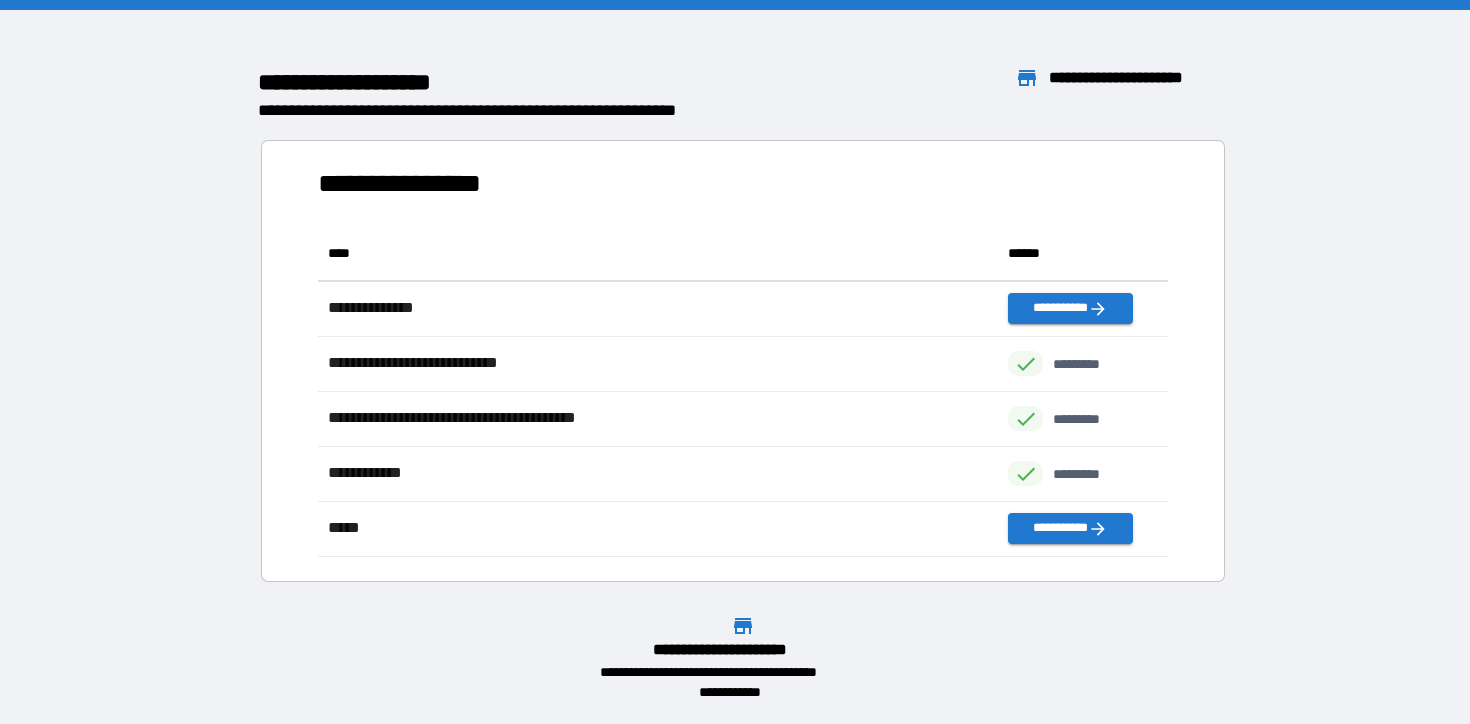 scroll, scrollTop: 1, scrollLeft: 1, axis: both 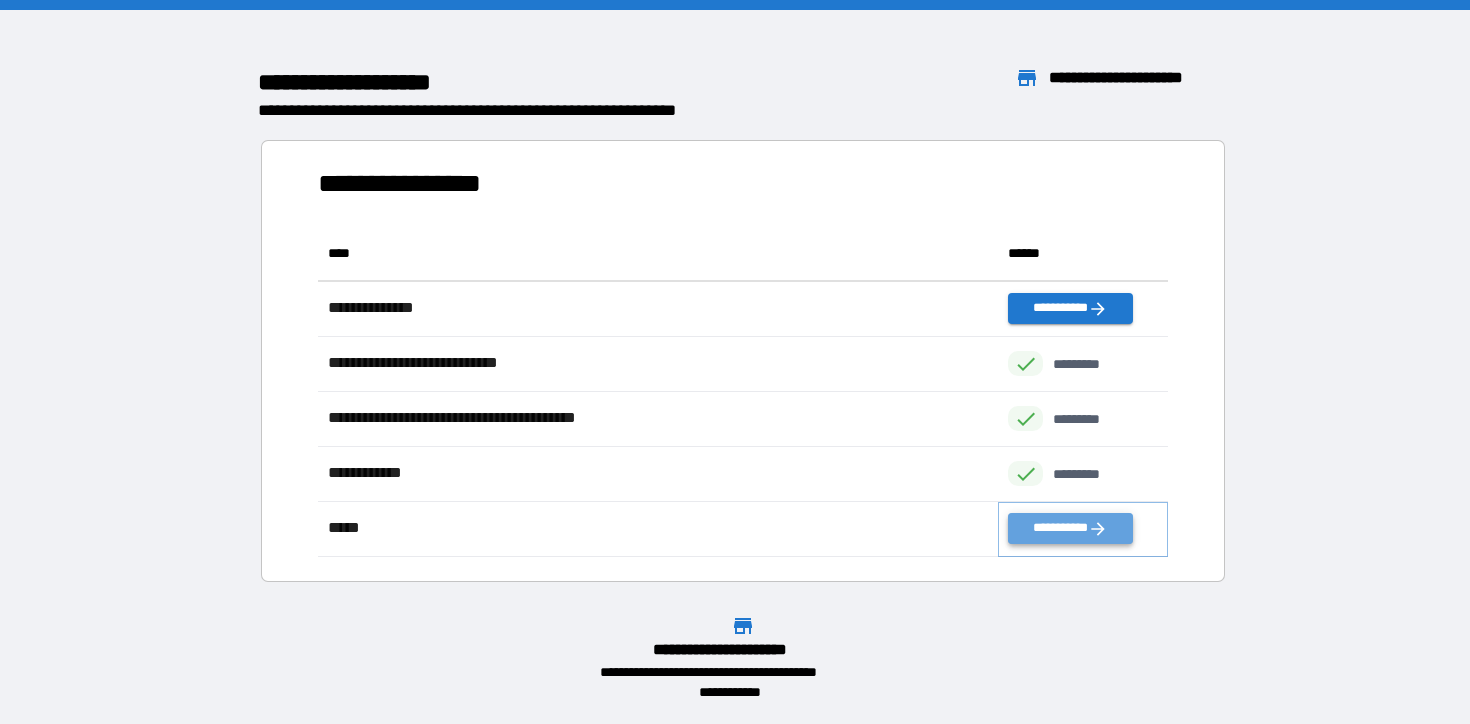 click on "**********" at bounding box center (1070, 528) 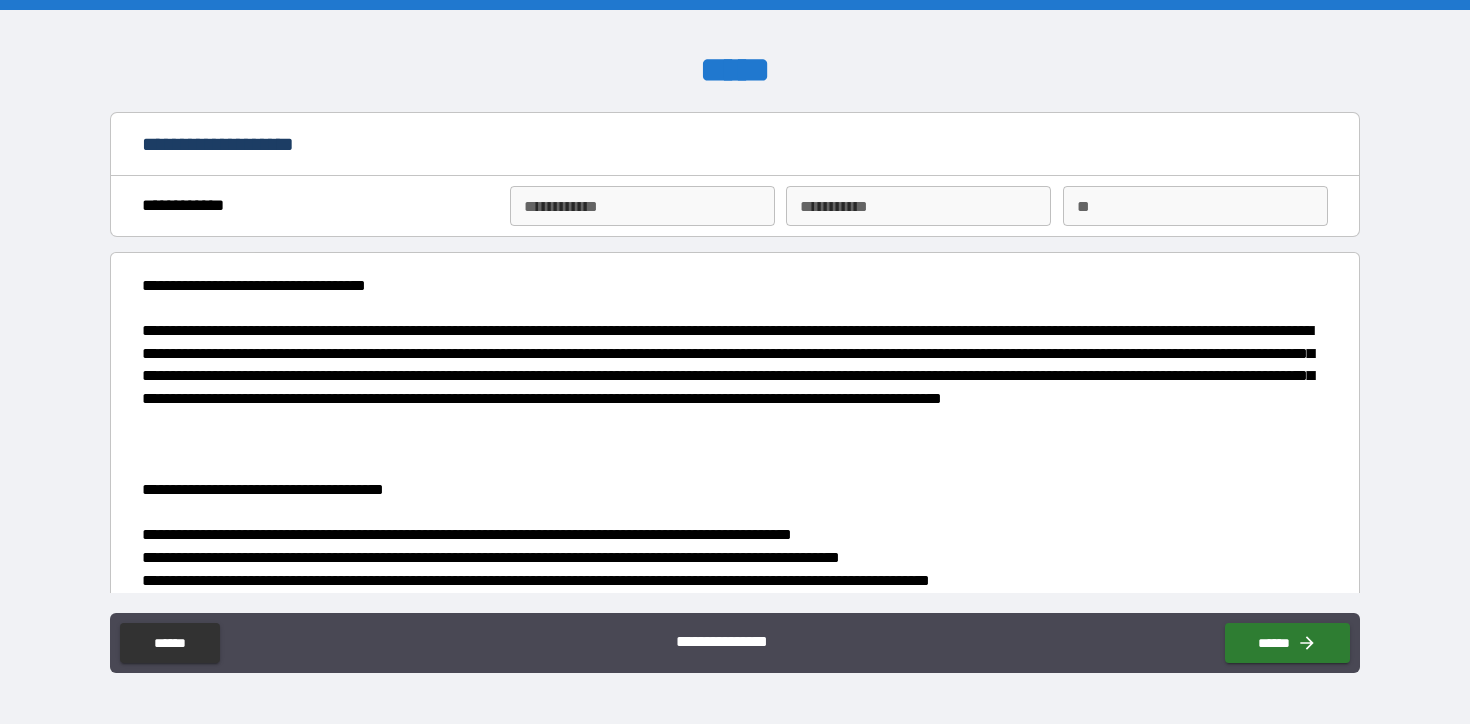 scroll, scrollTop: 39, scrollLeft: 0, axis: vertical 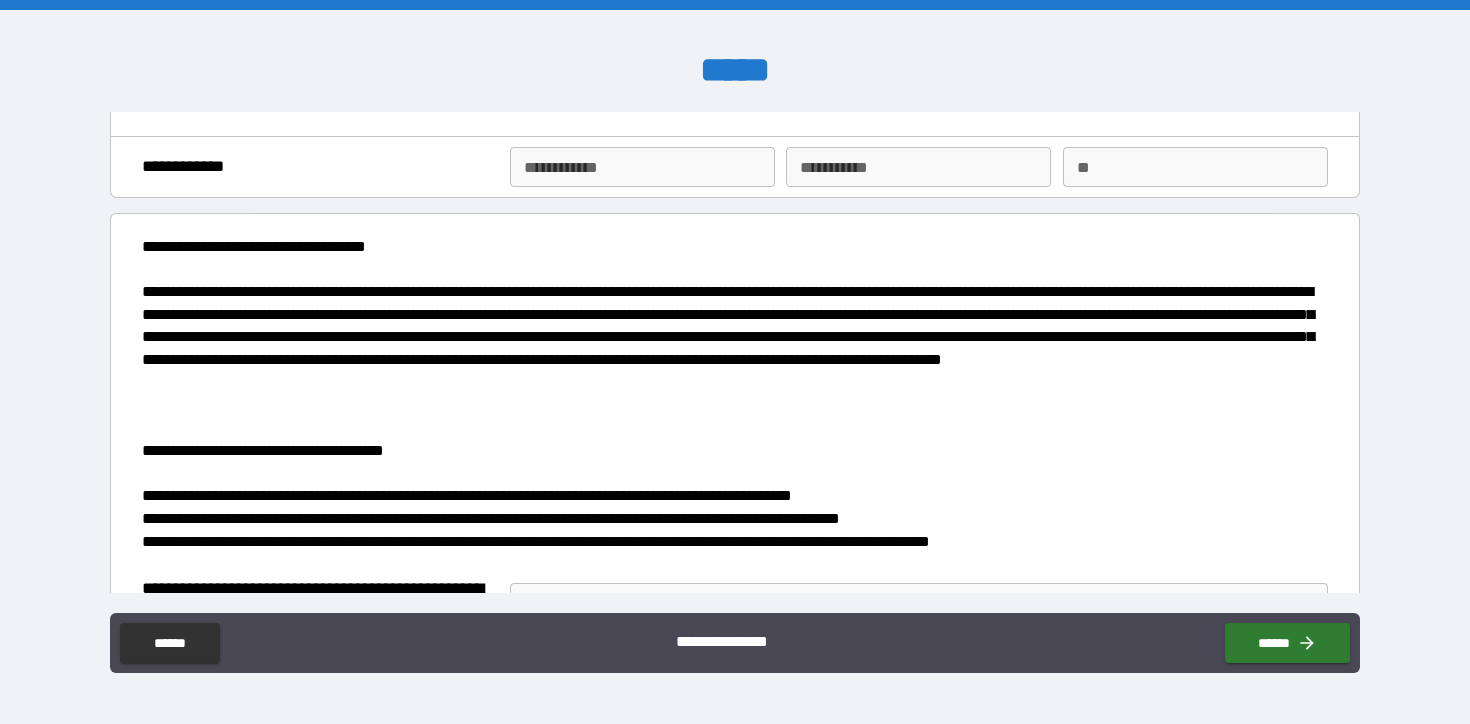 click on "**********" at bounding box center (734, 172) 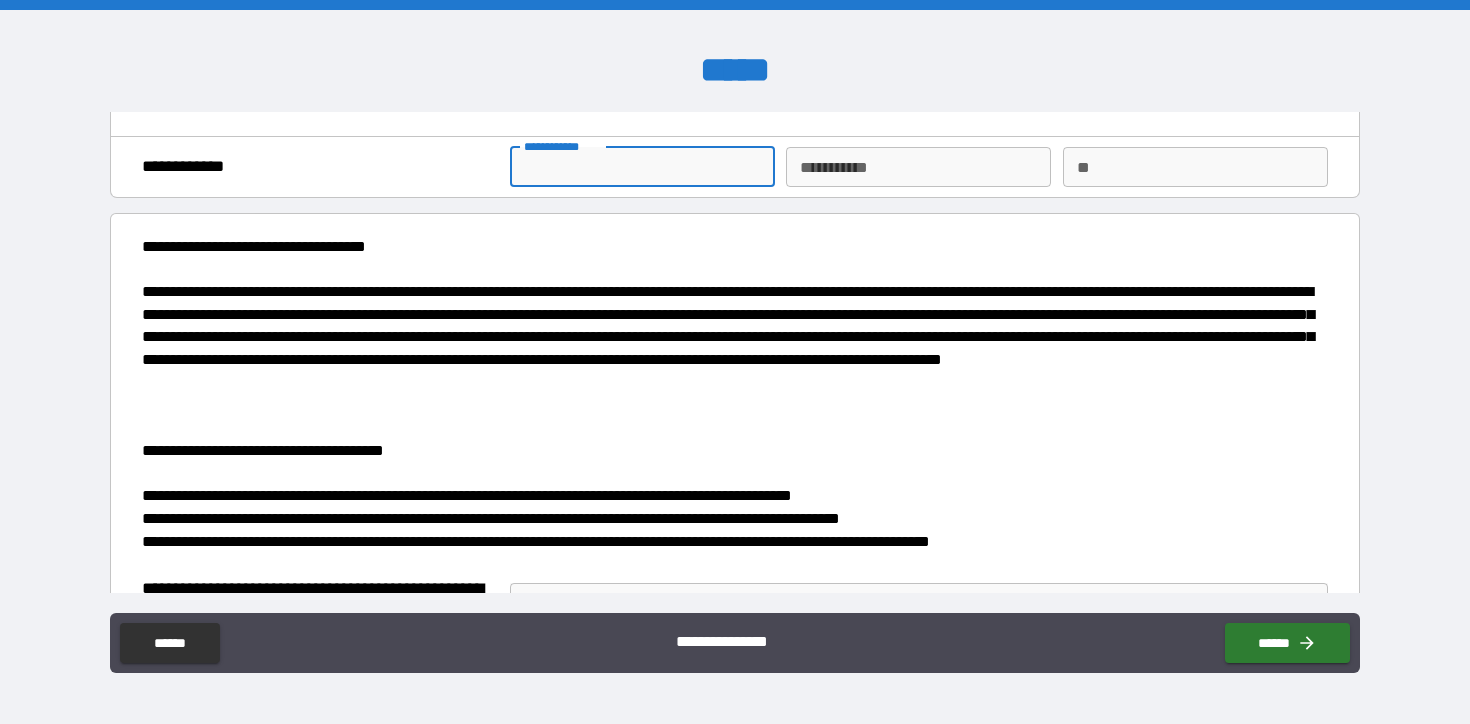 click on "**********" at bounding box center [642, 167] 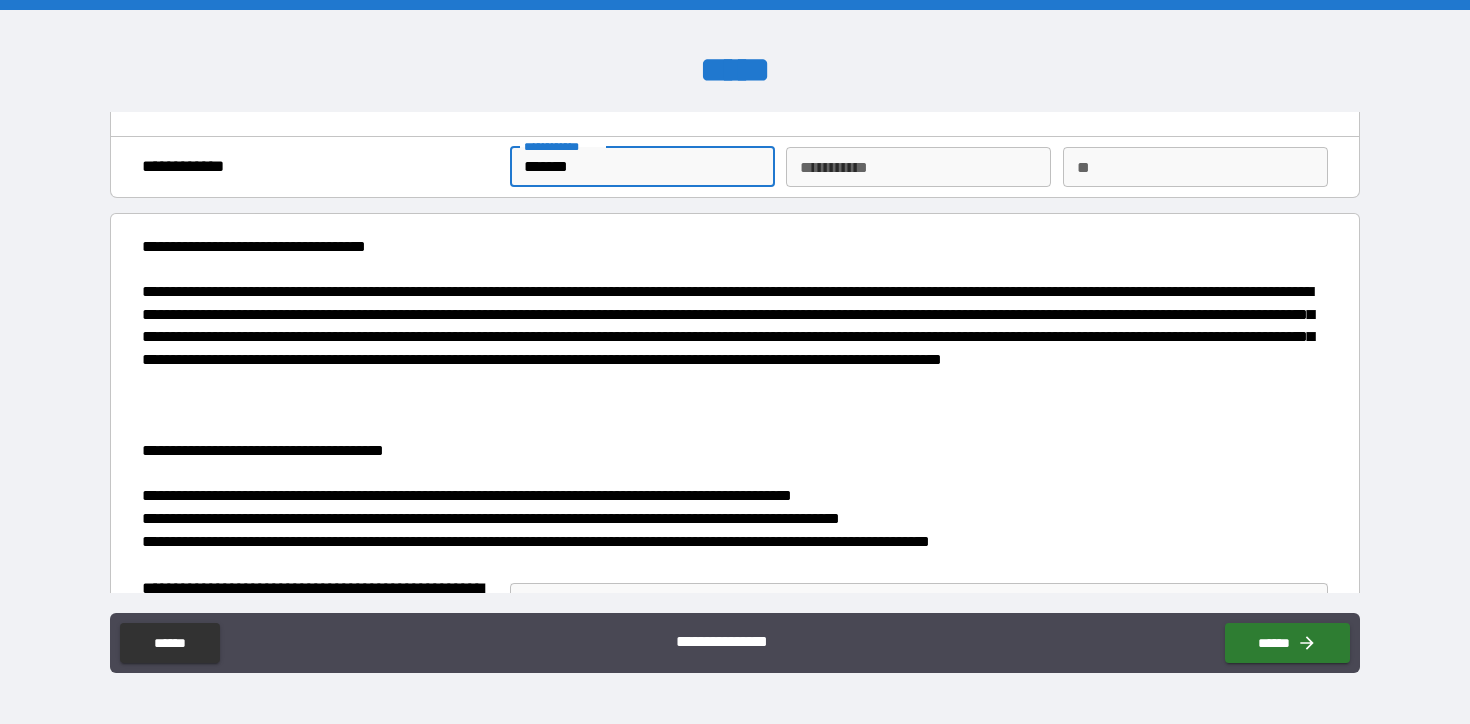 type on "*******" 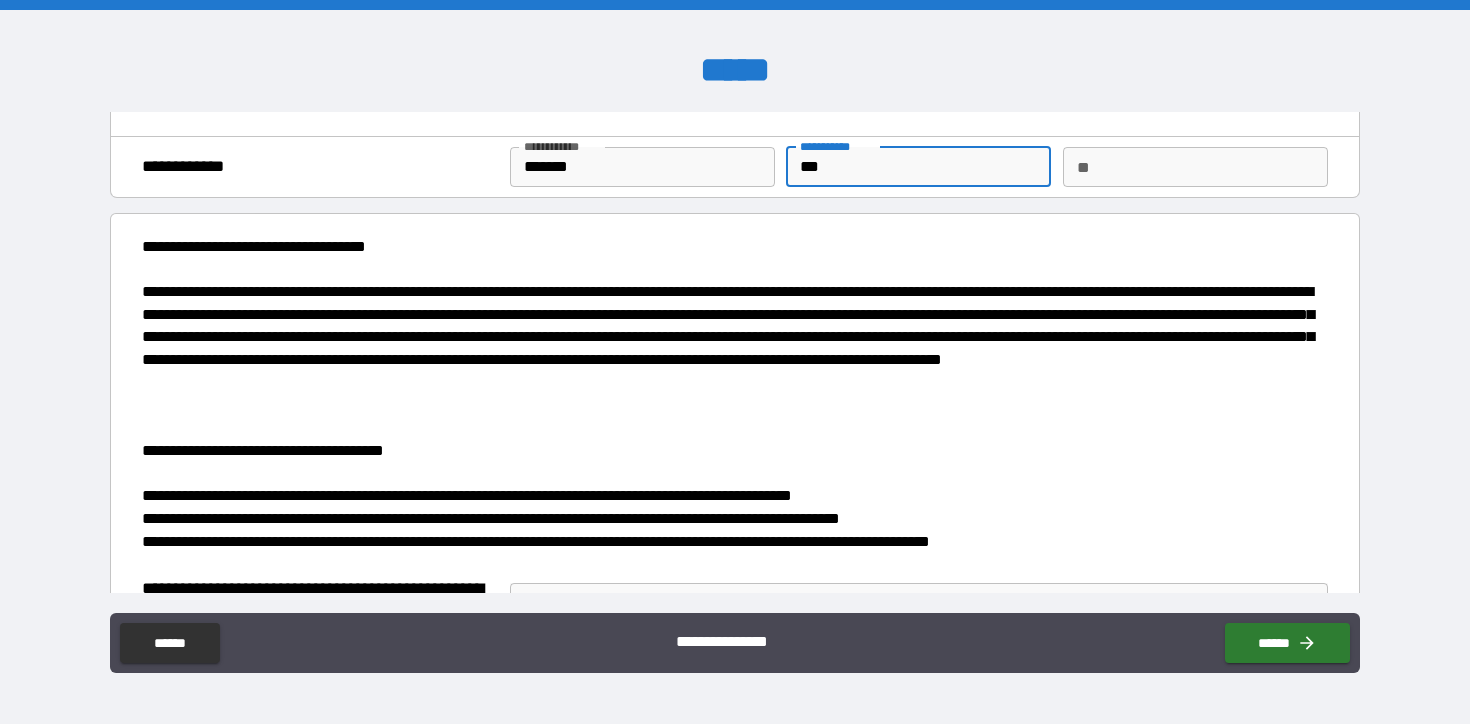 type on "***" 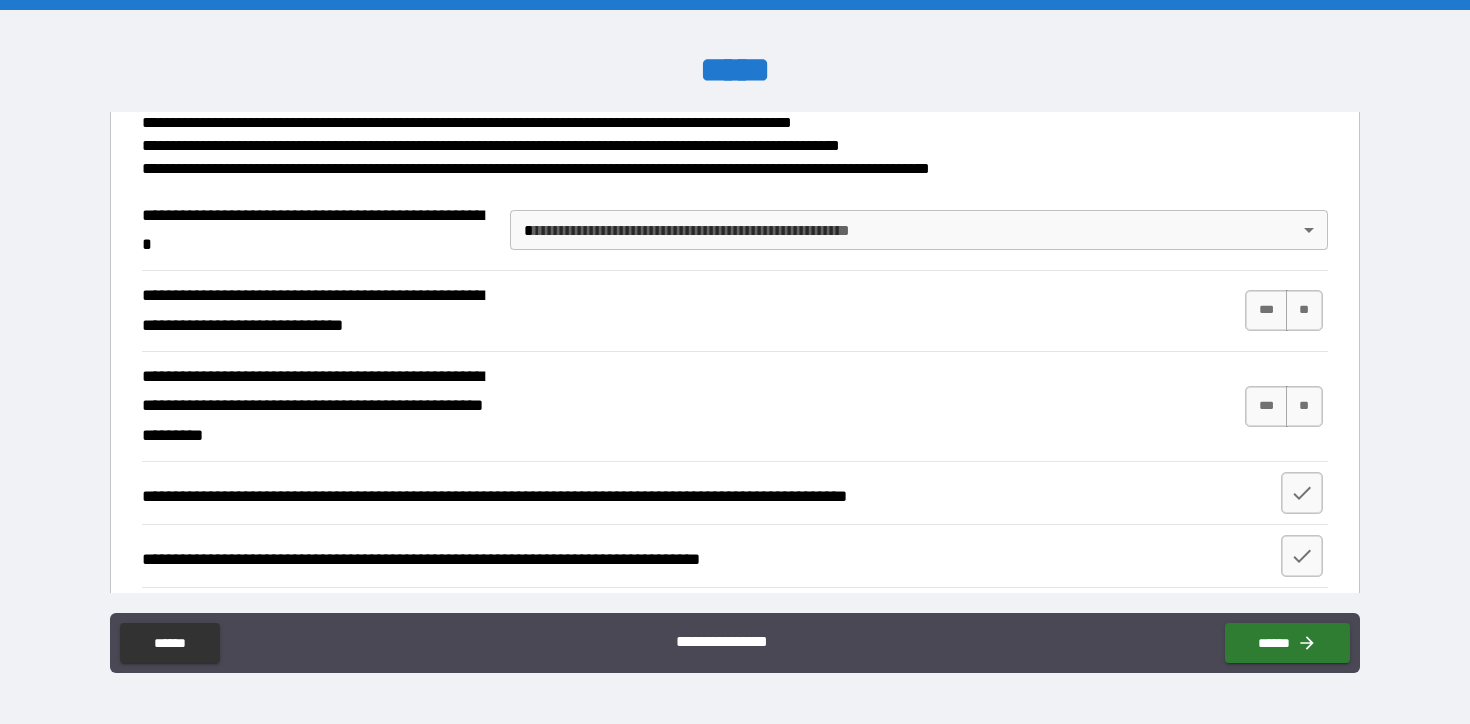 scroll, scrollTop: 420, scrollLeft: 0, axis: vertical 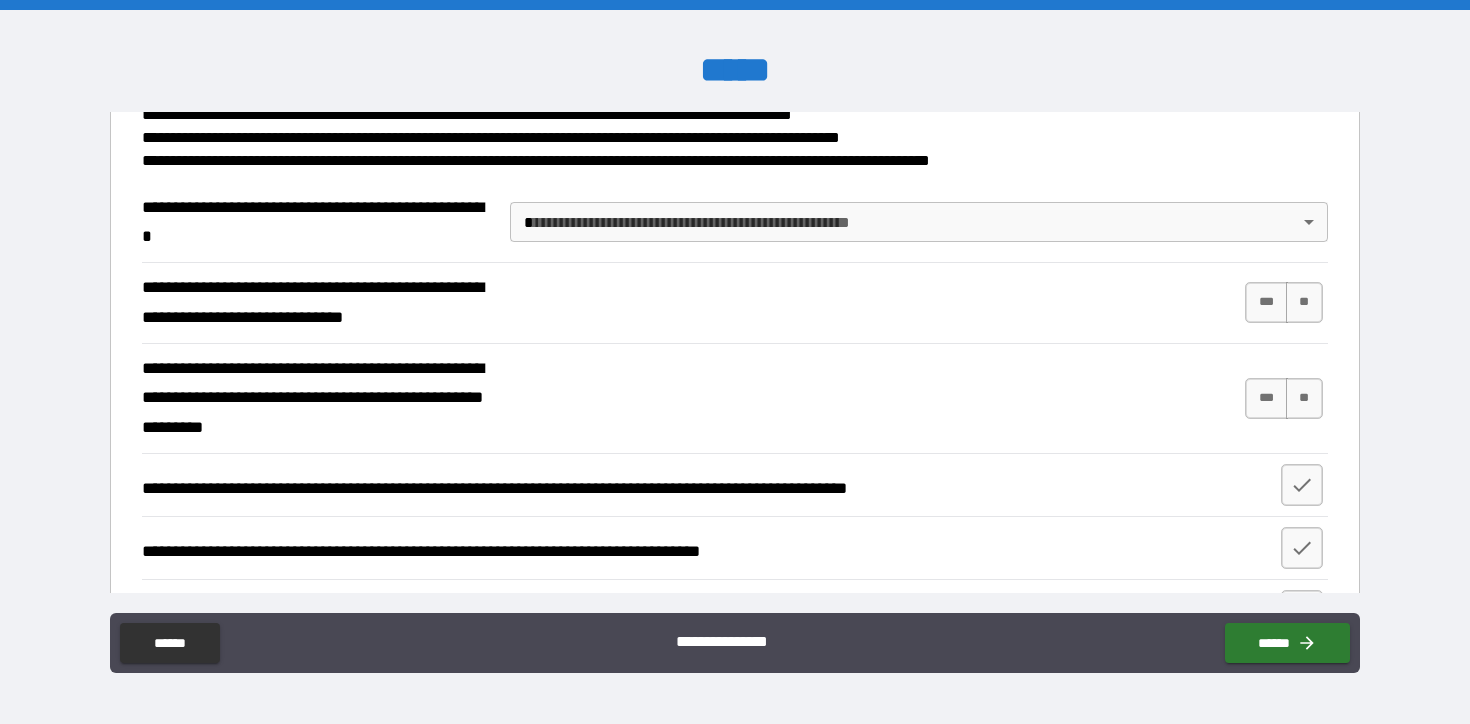 type on "*****" 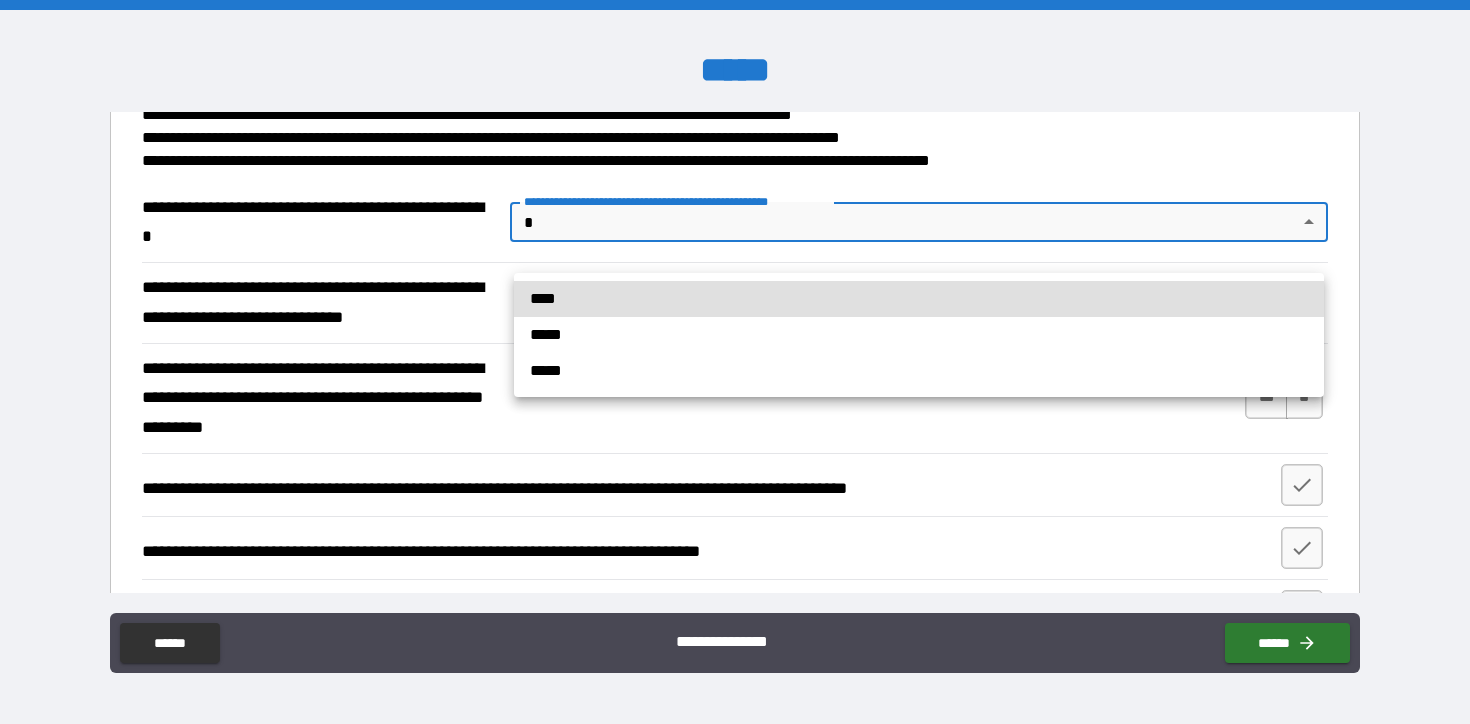 click on "**********" at bounding box center (735, 362) 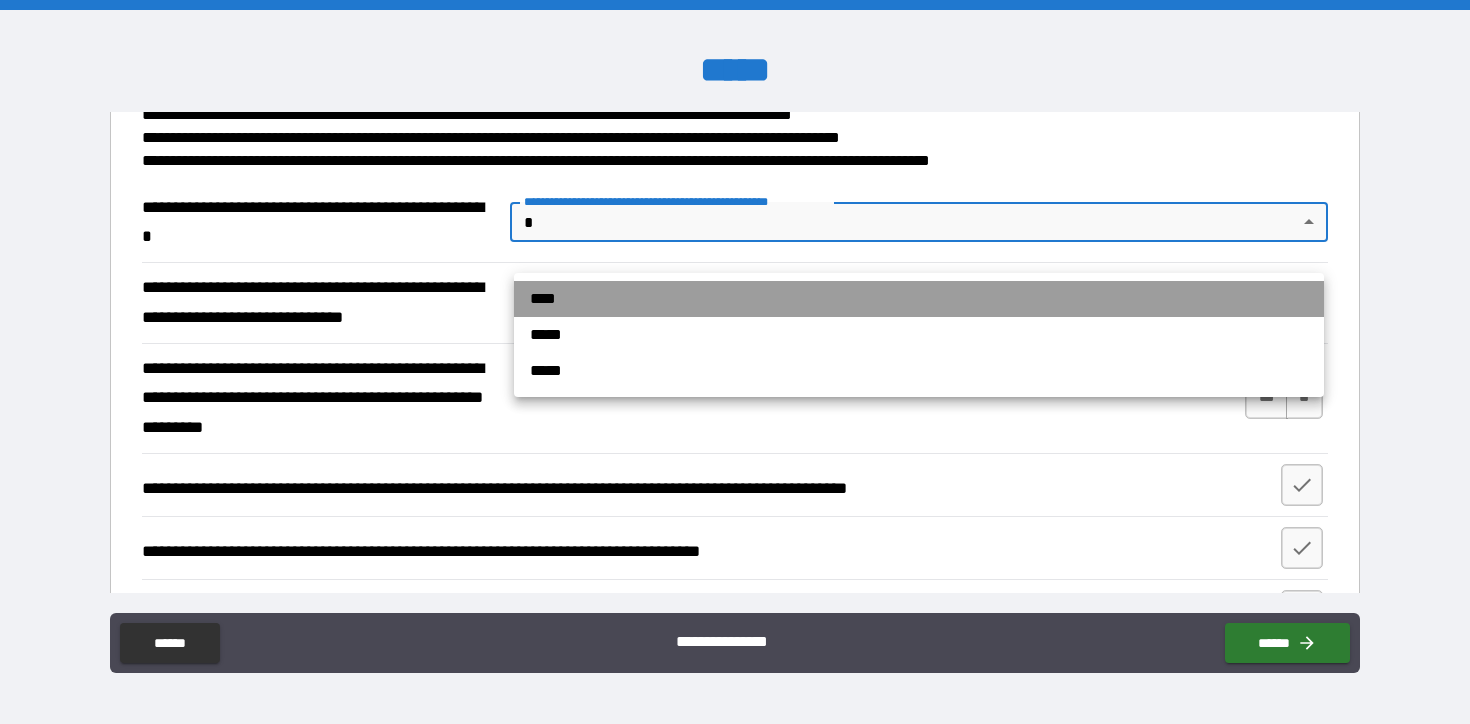click on "****" at bounding box center [919, 299] 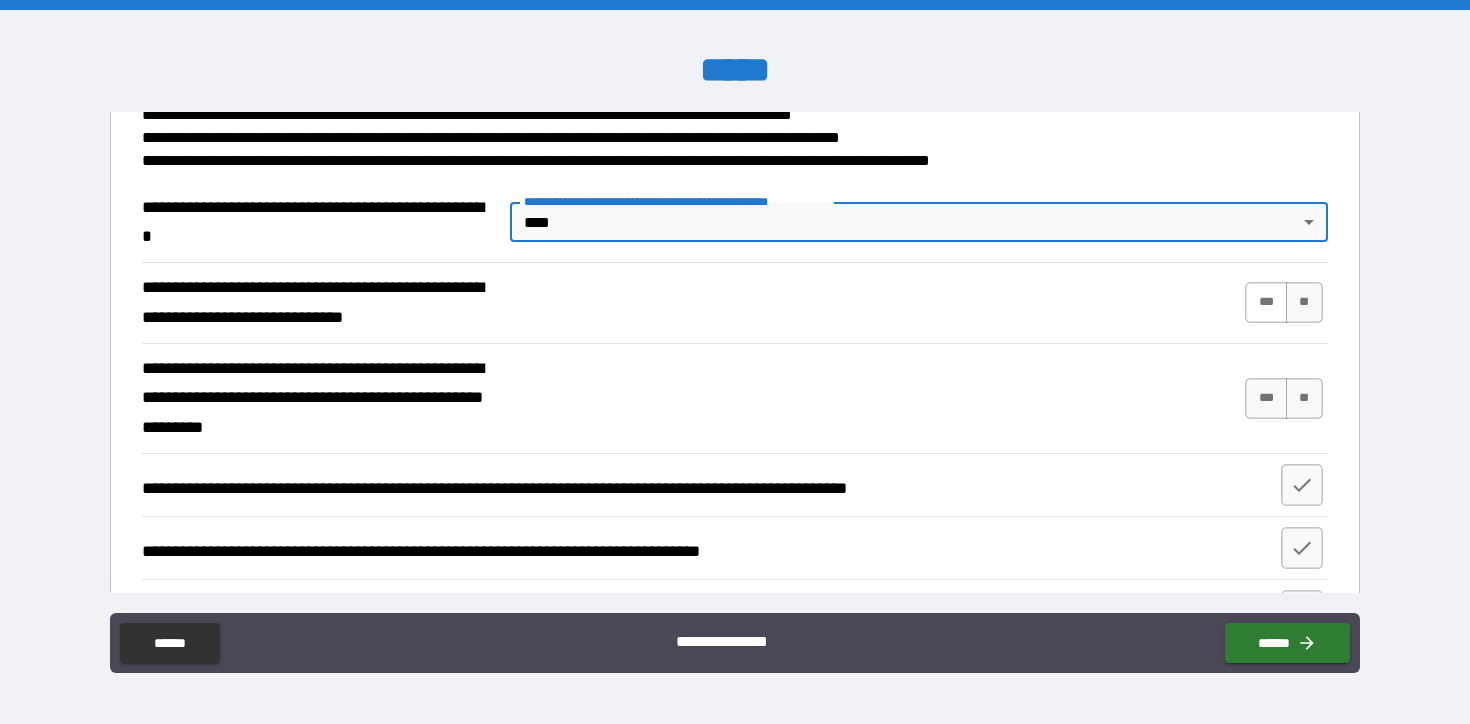 click on "***" at bounding box center (1266, 302) 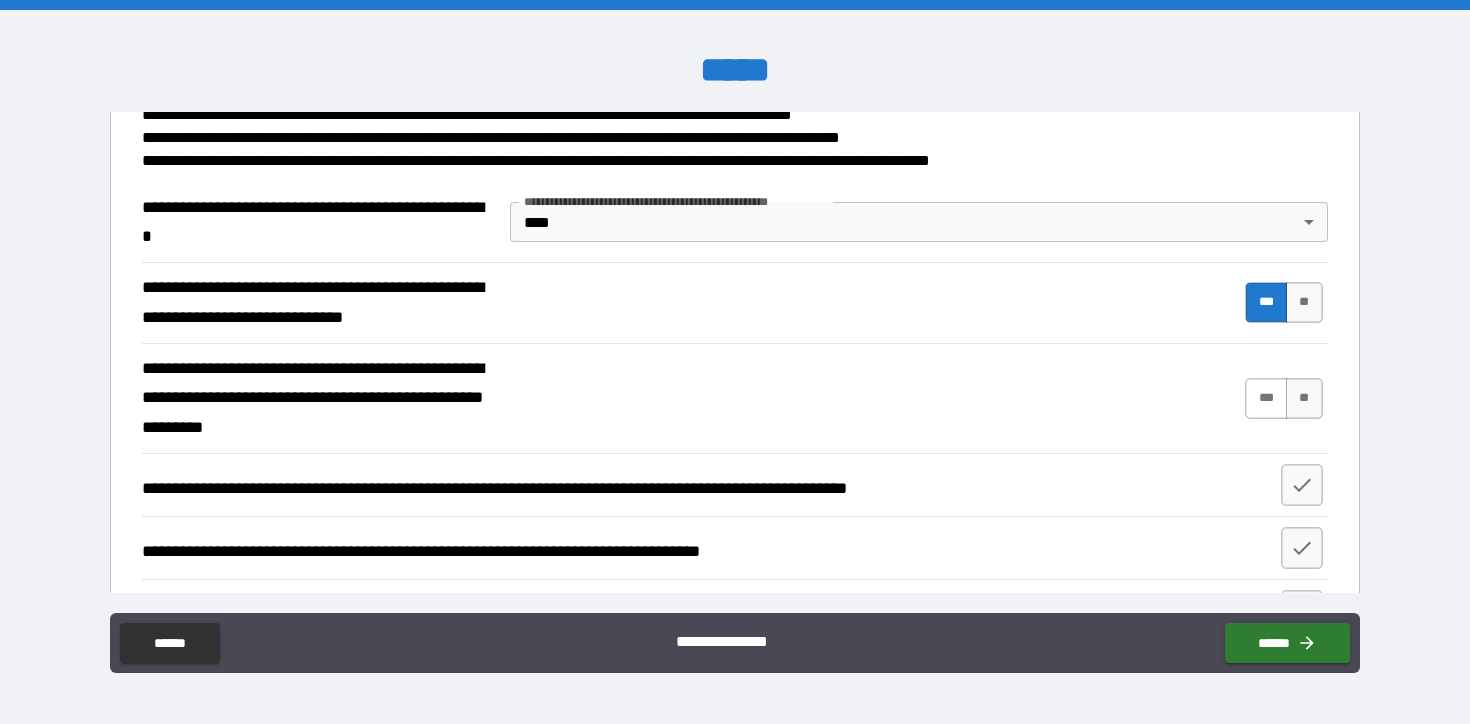 click on "***" at bounding box center [1266, 398] 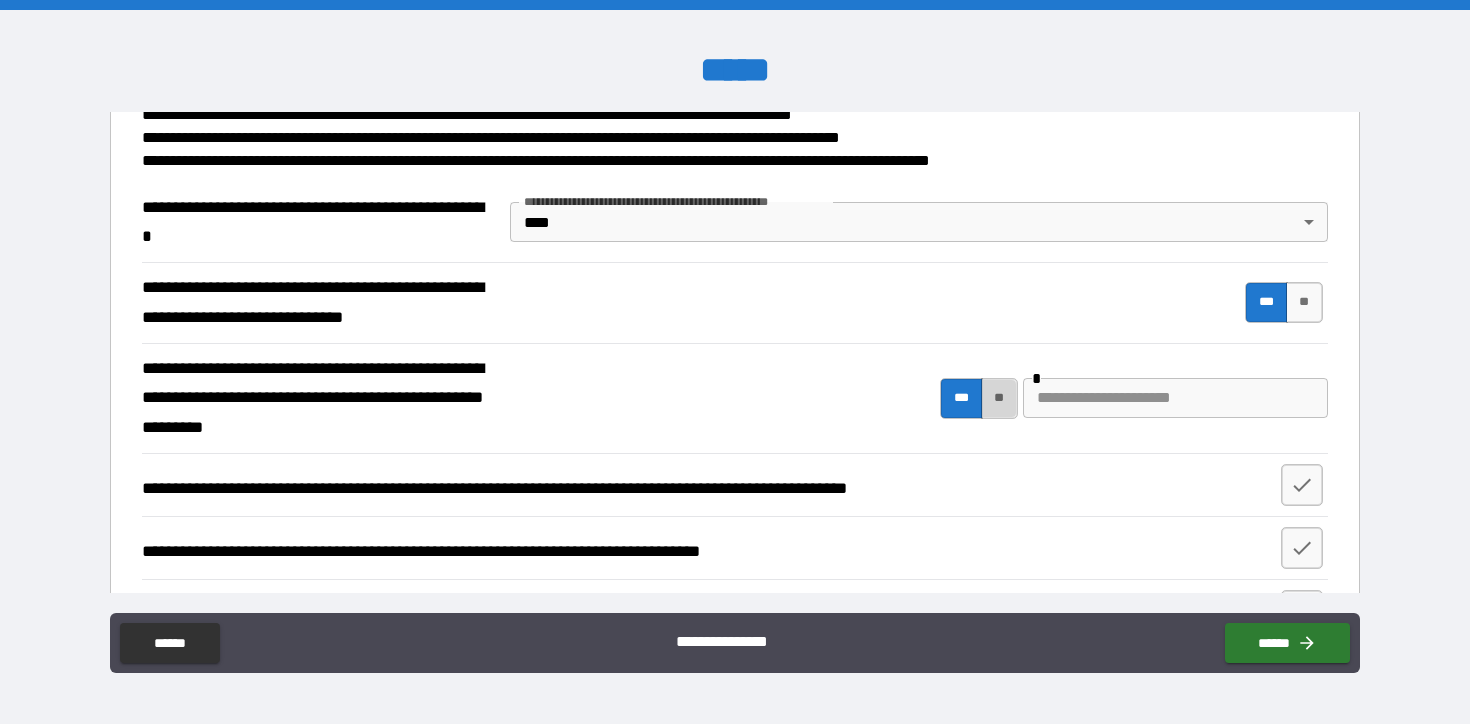 click on "**" at bounding box center [999, 398] 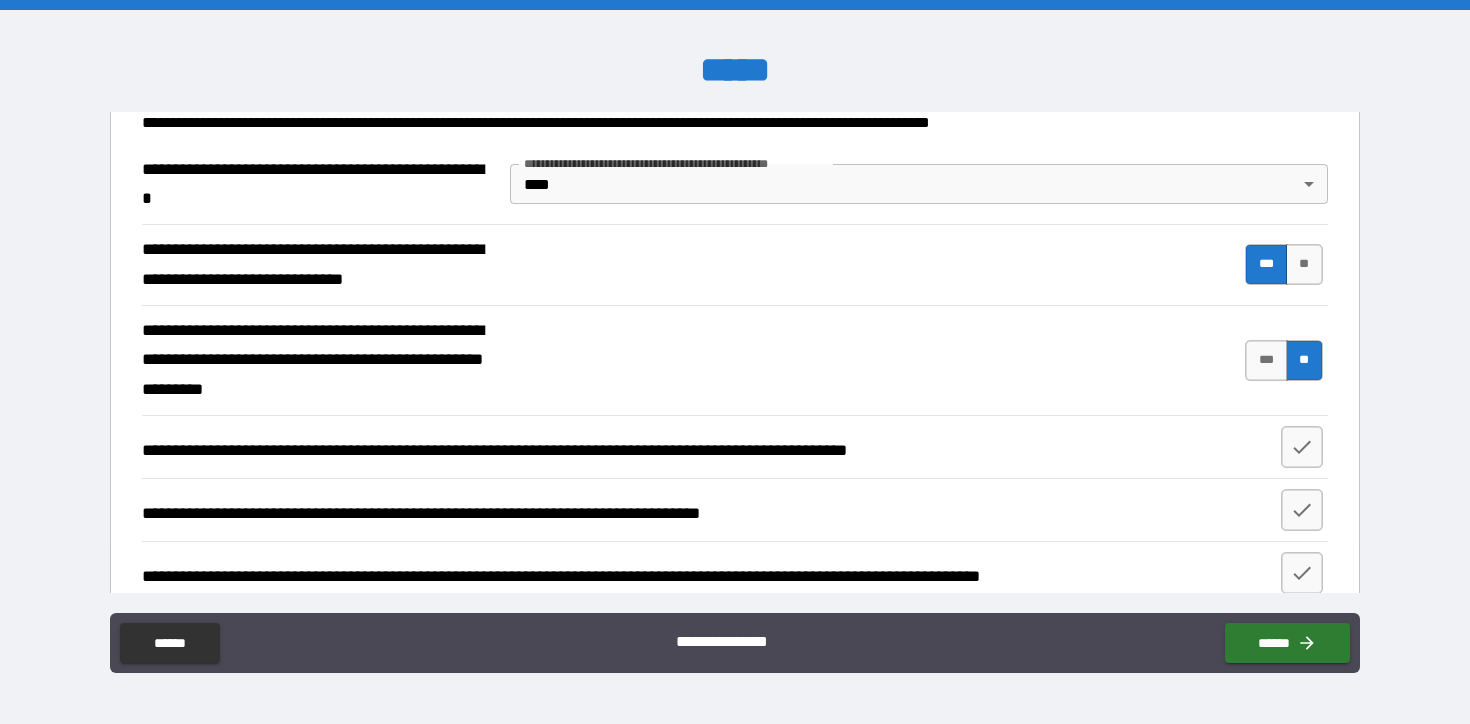 scroll, scrollTop: 596, scrollLeft: 0, axis: vertical 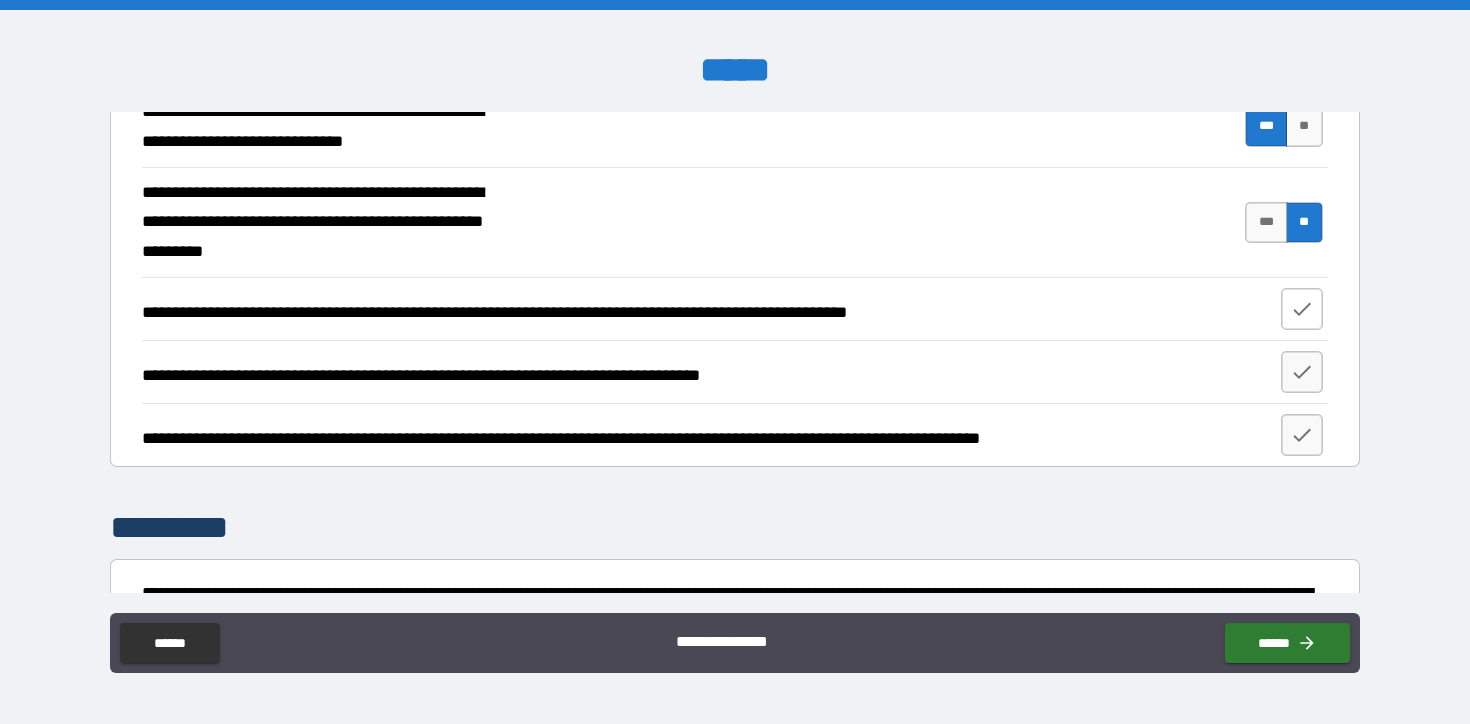 click 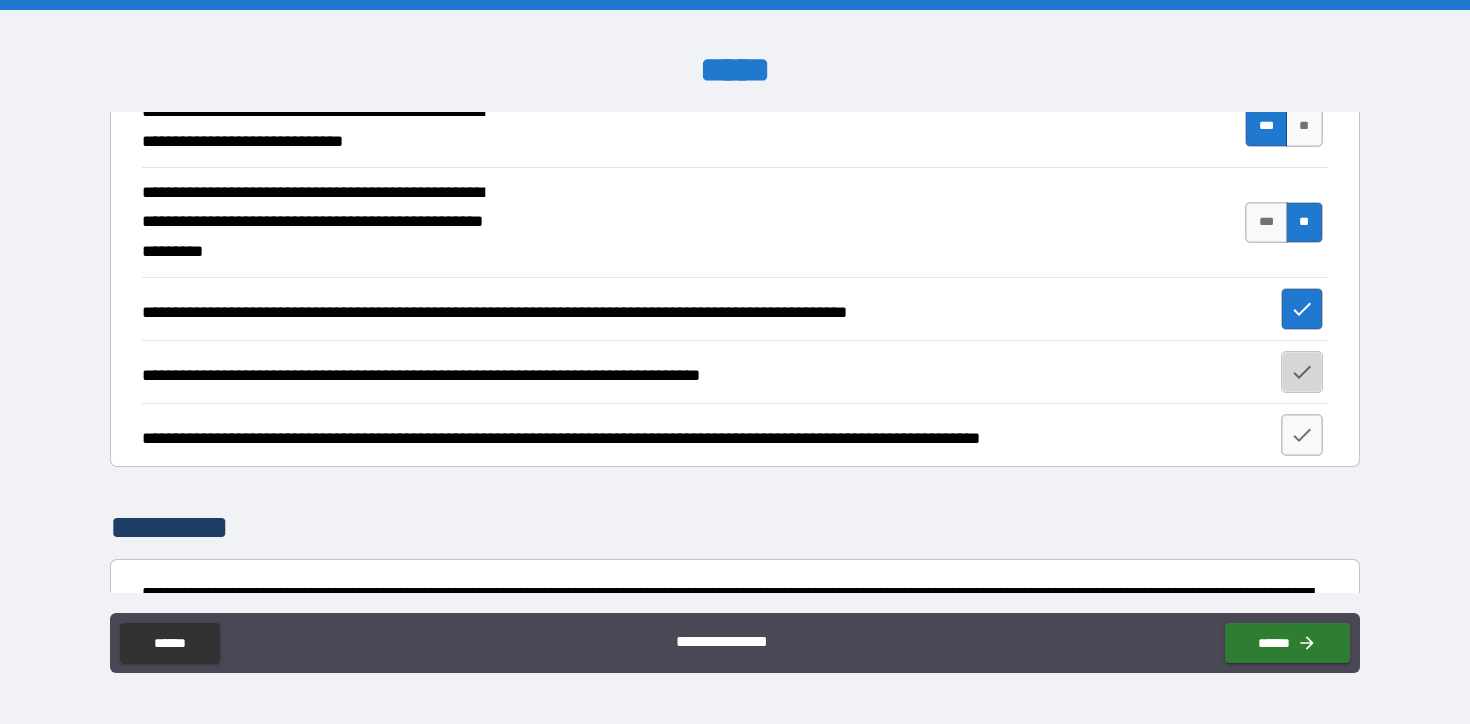 click 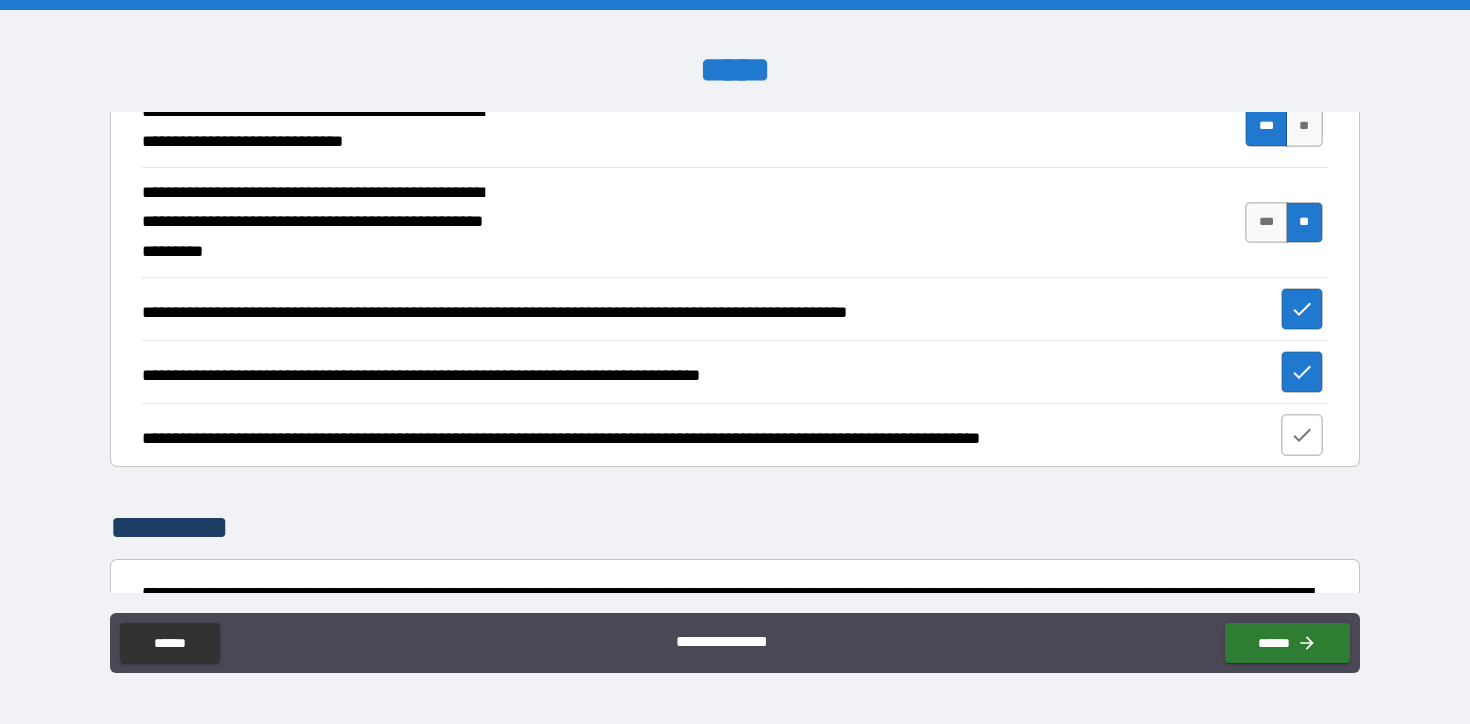 click 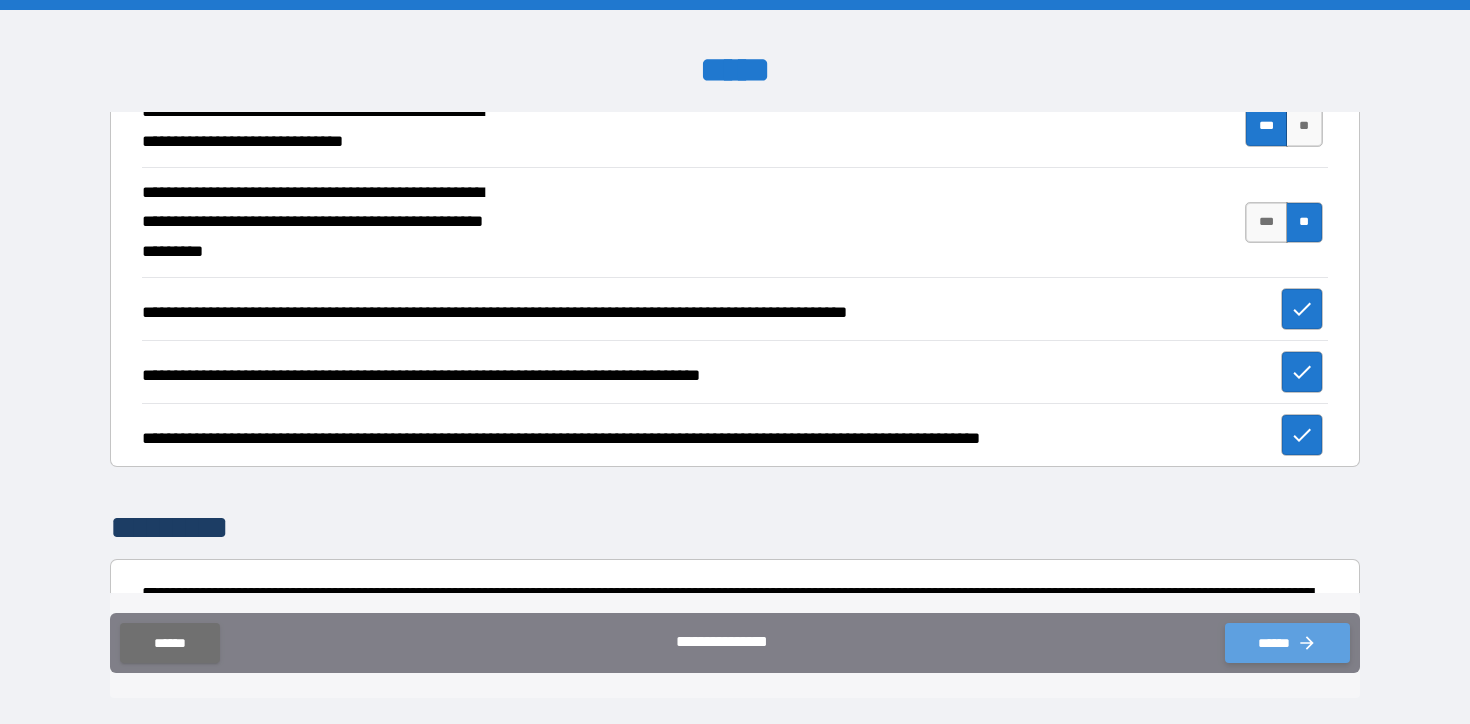 click on "******" at bounding box center (1287, 643) 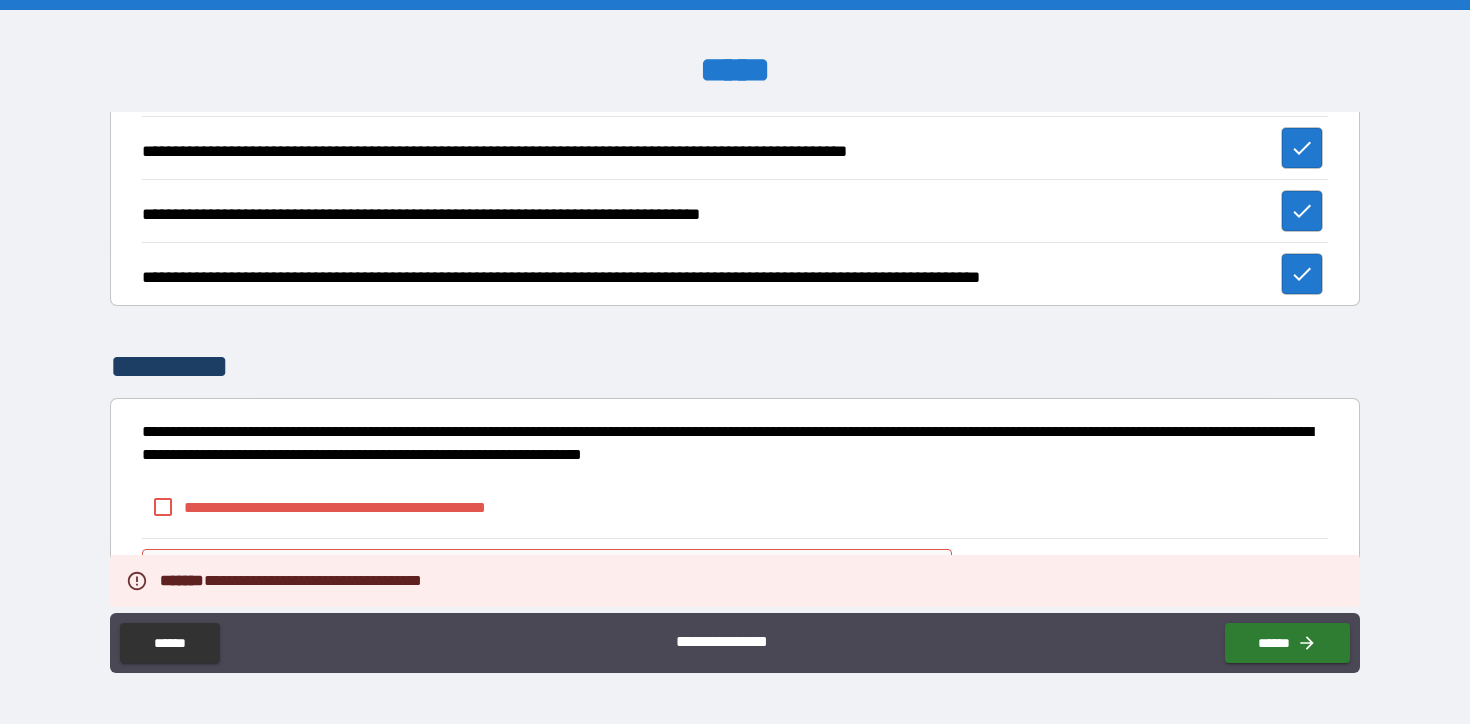 scroll, scrollTop: 847, scrollLeft: 0, axis: vertical 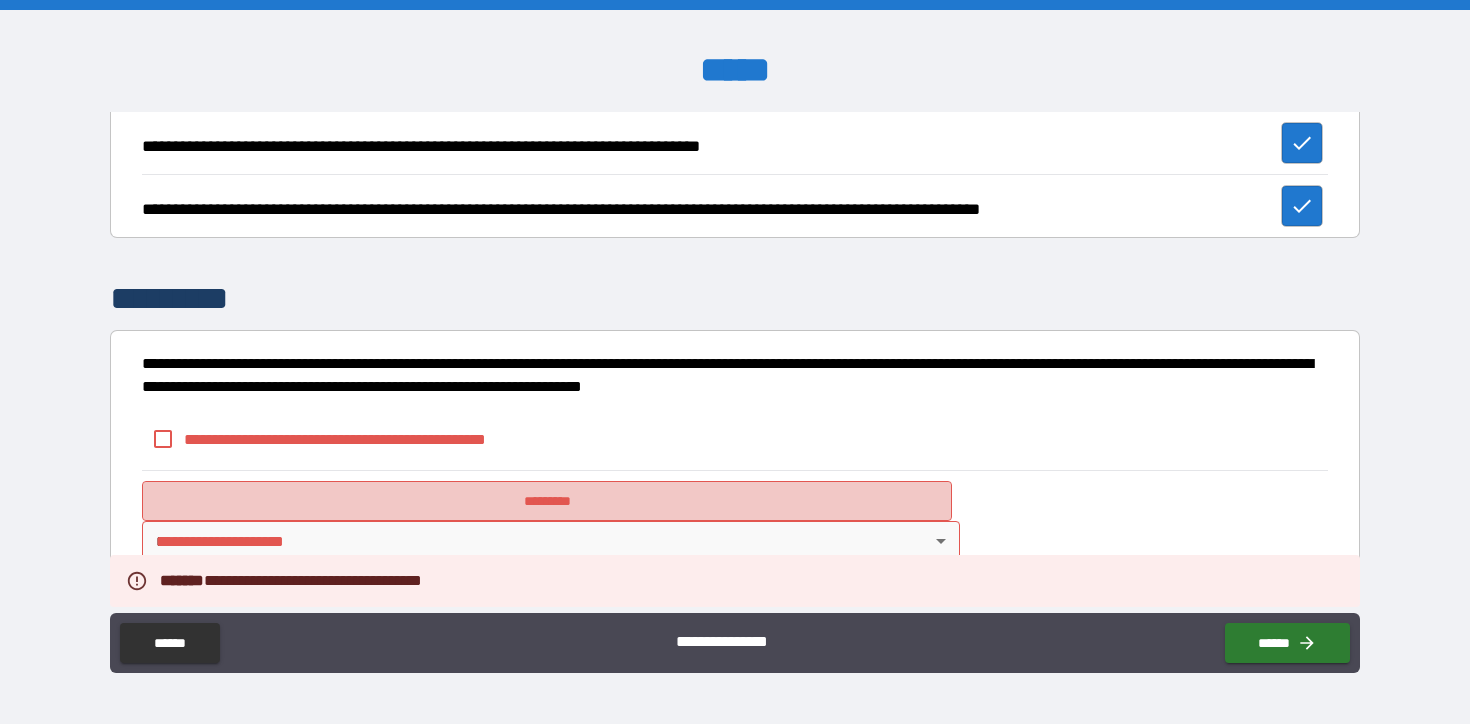 click on "*********" at bounding box center (547, 501) 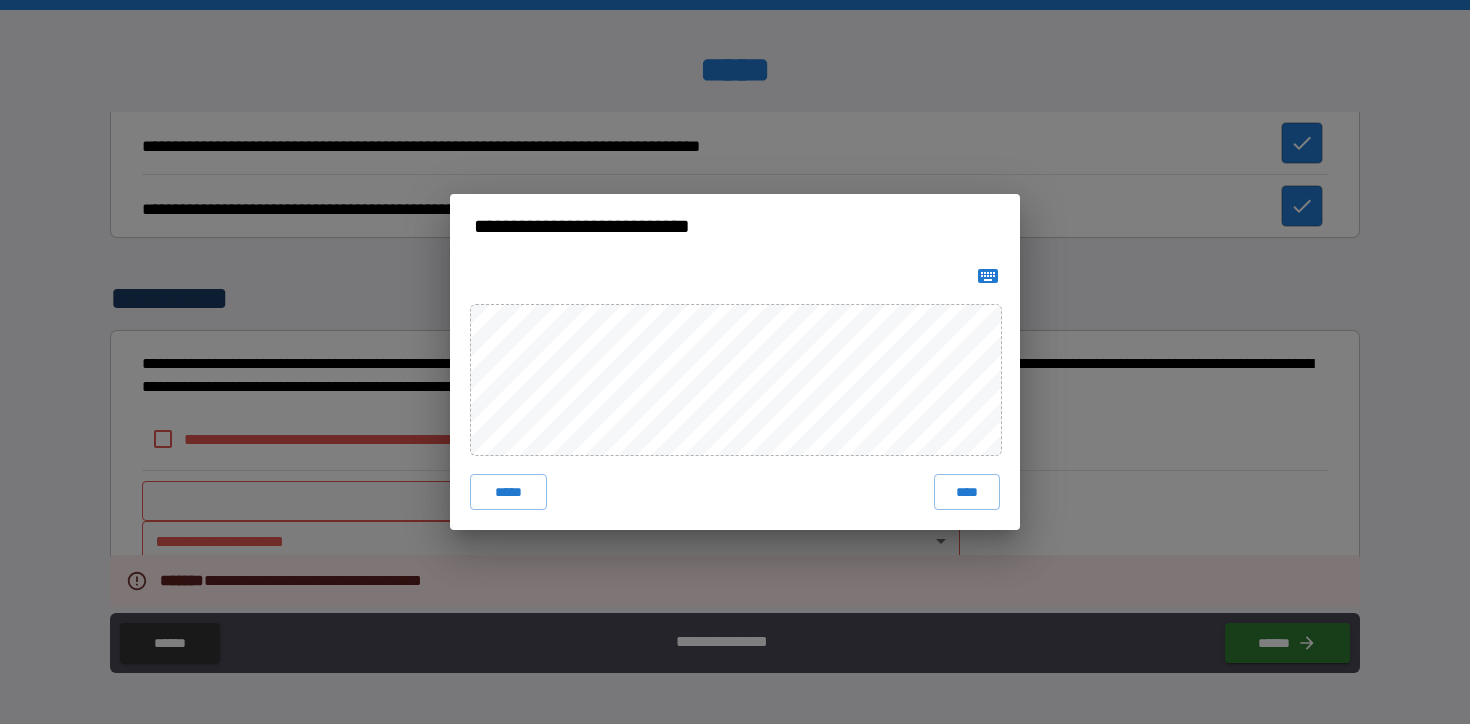 click on "**********" at bounding box center (735, 362) 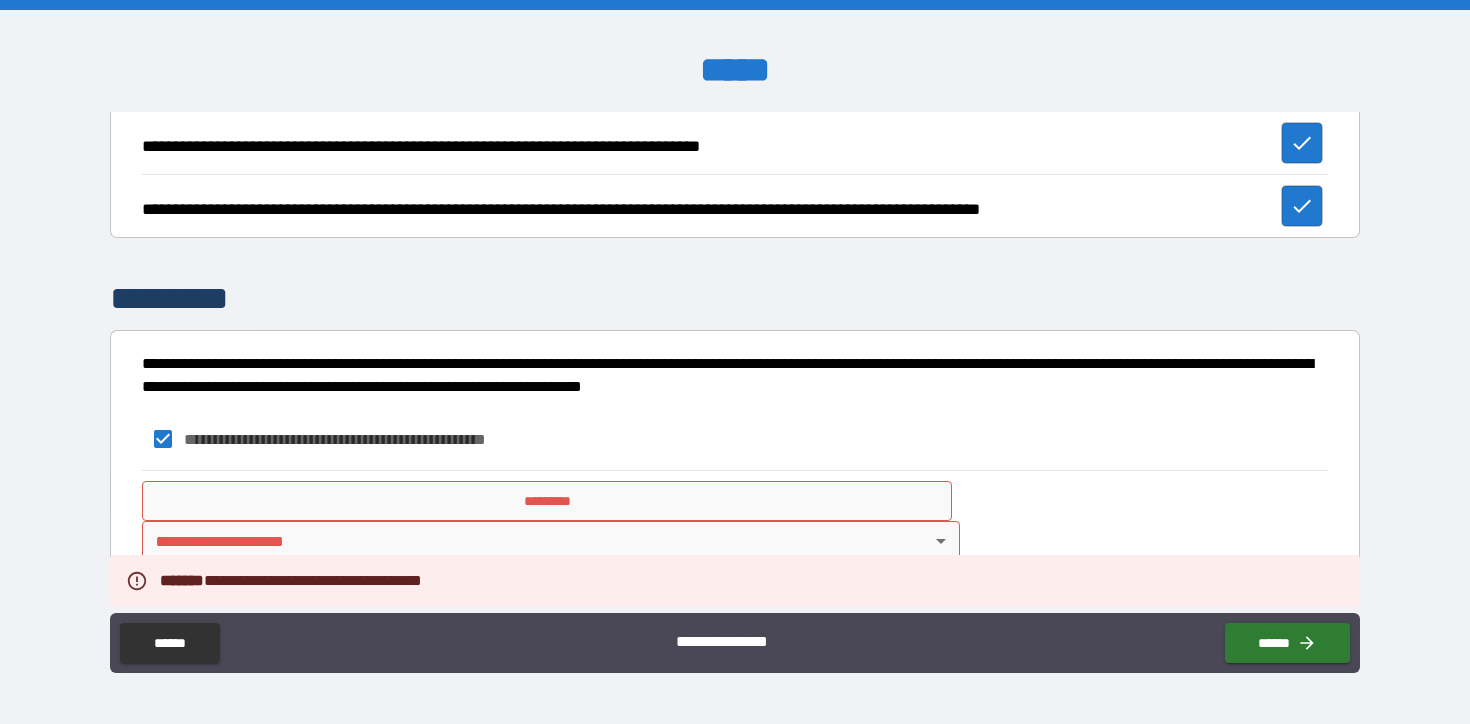 click on "*********" at bounding box center [547, 501] 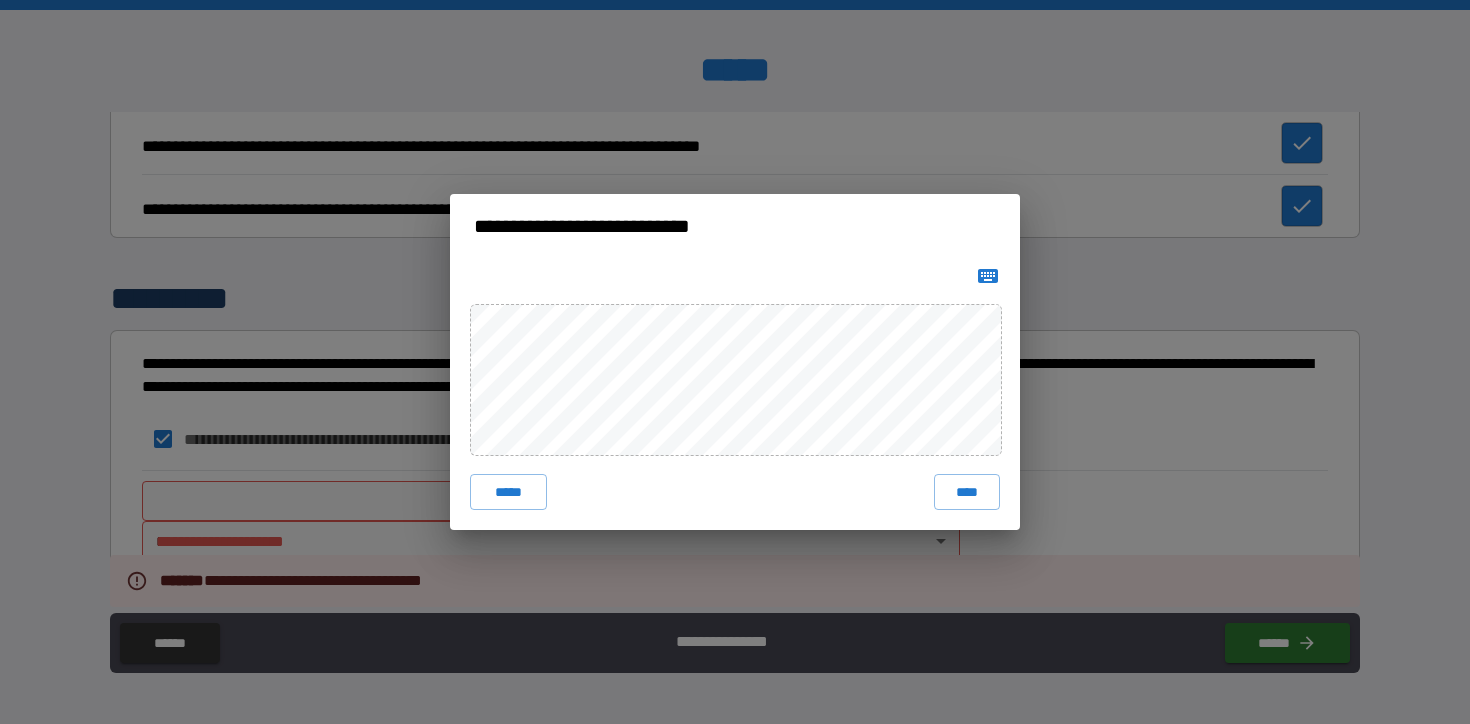 click 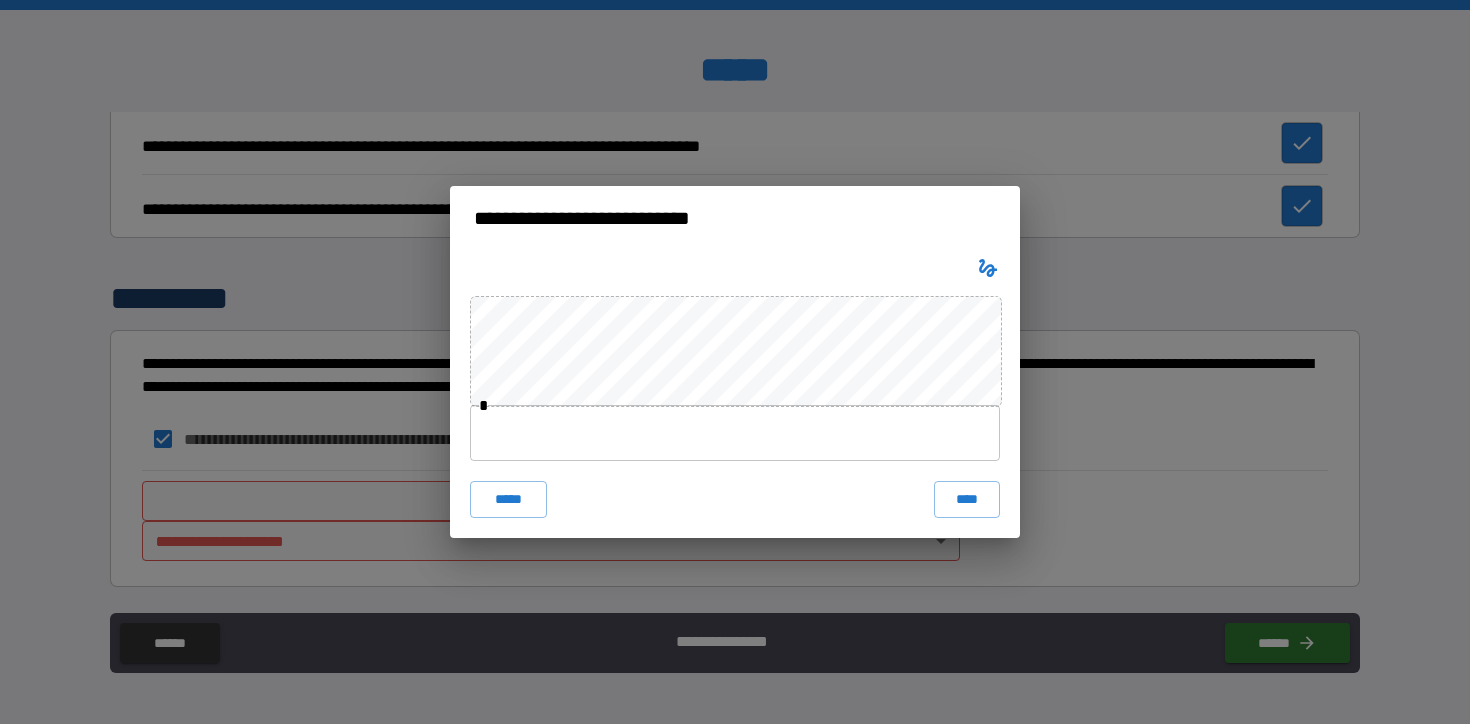click at bounding box center [735, 433] 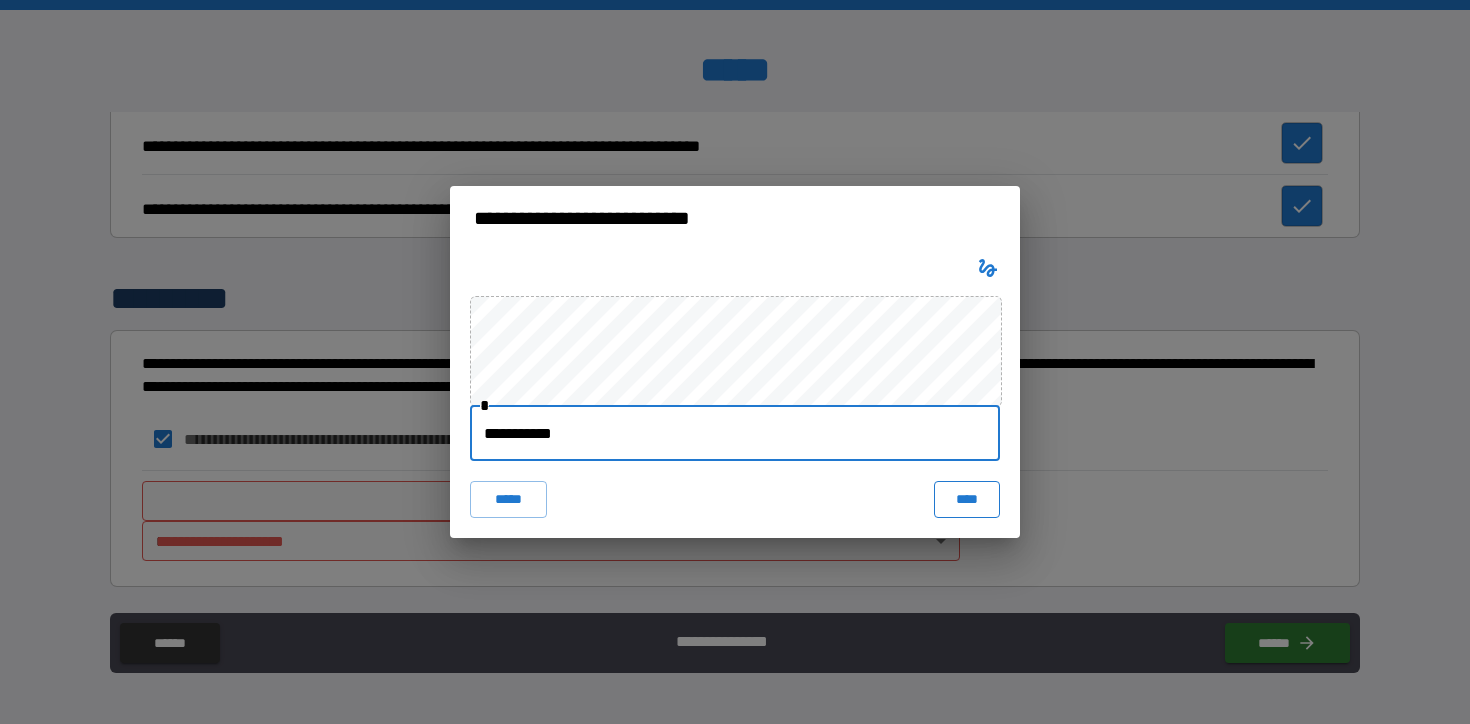 type on "**********" 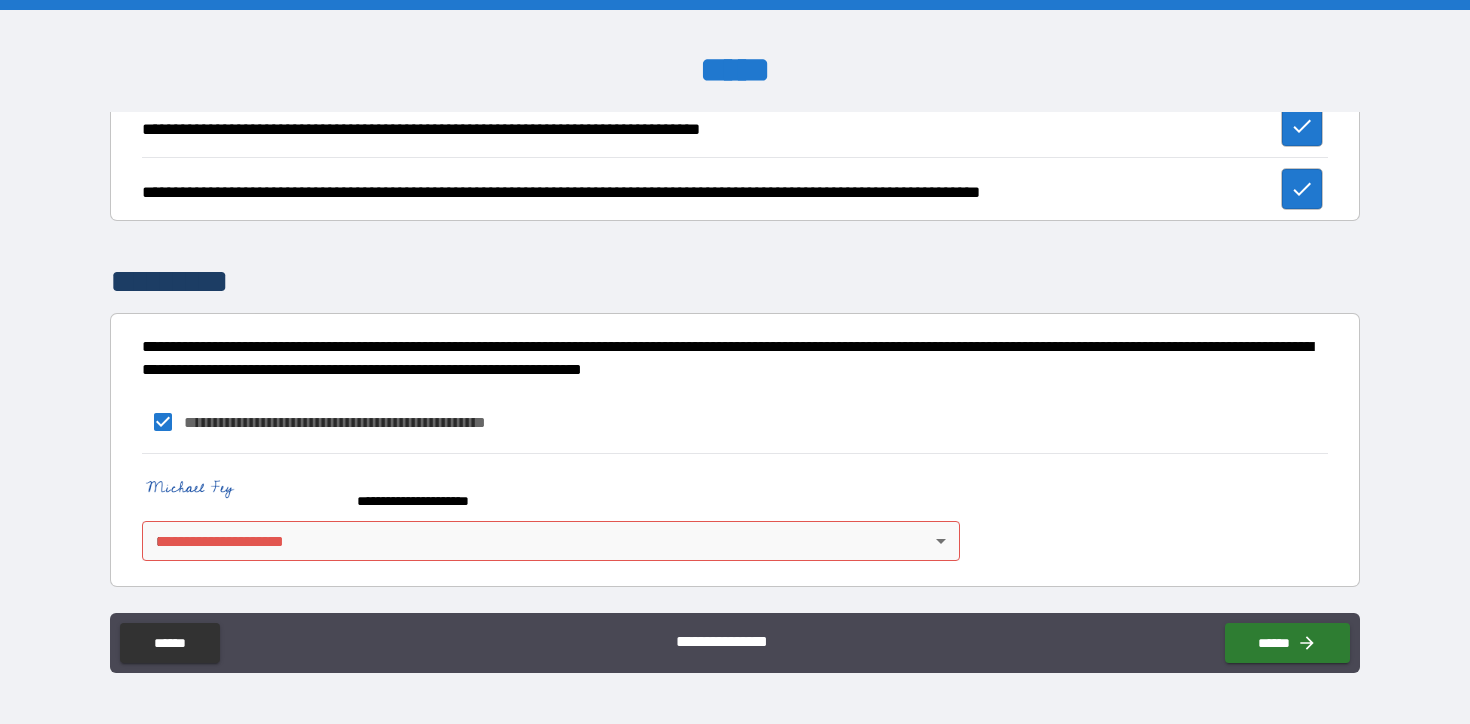 scroll, scrollTop: 864, scrollLeft: 0, axis: vertical 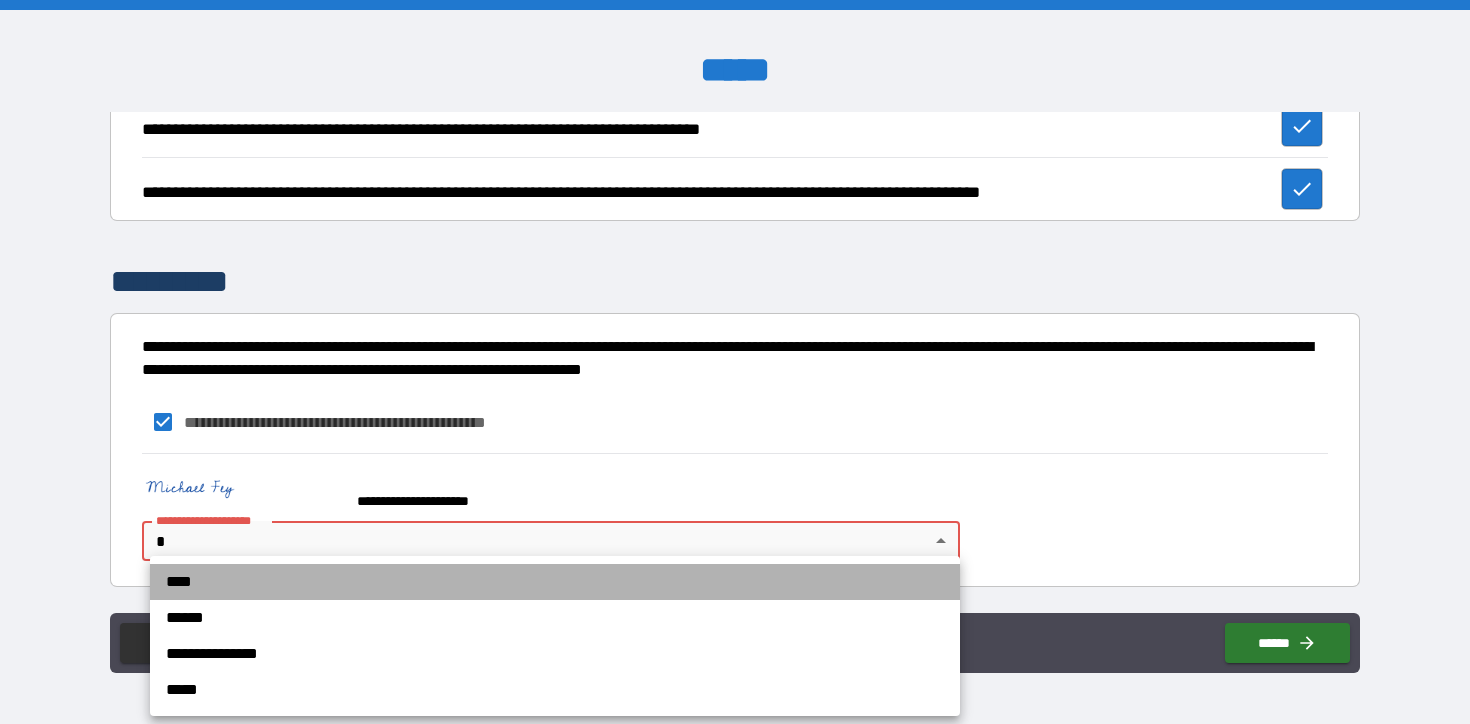 click on "****" at bounding box center (555, 582) 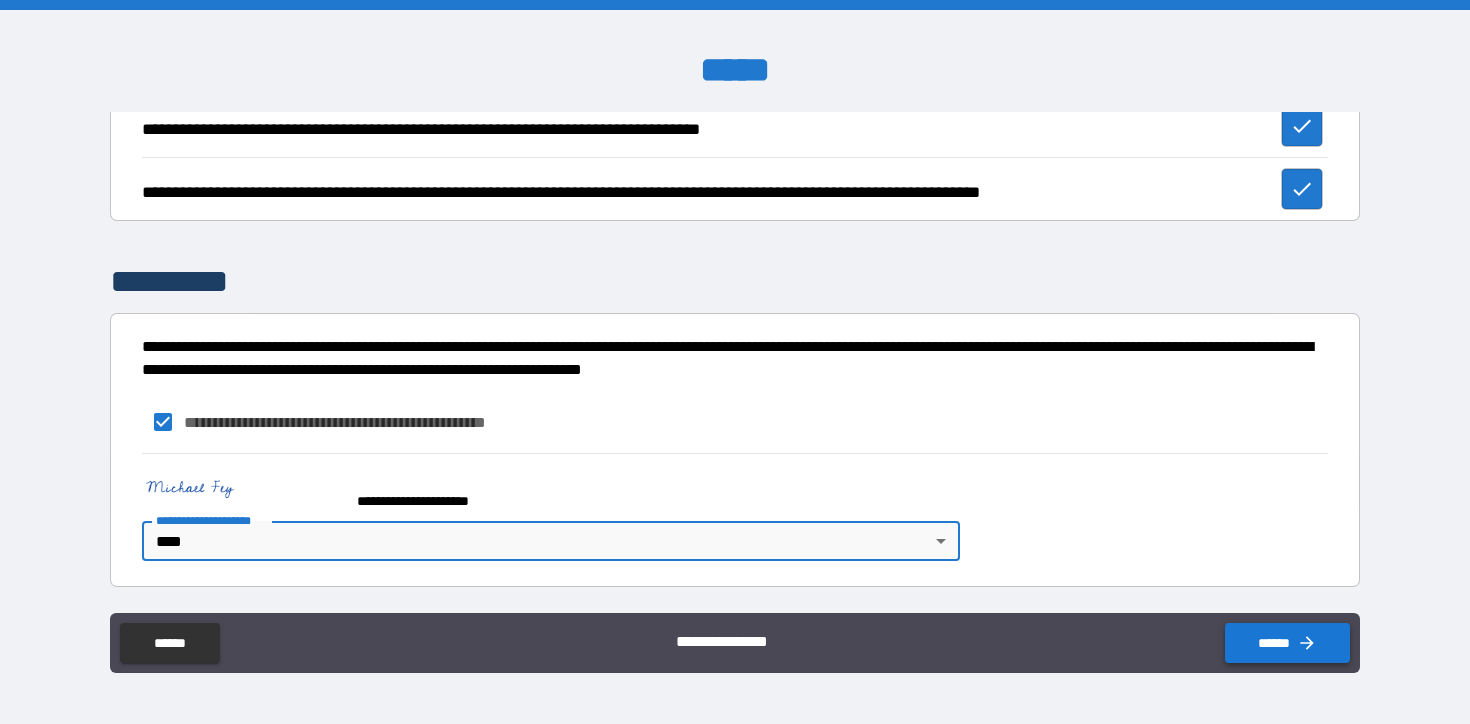 click on "******" at bounding box center [1287, 643] 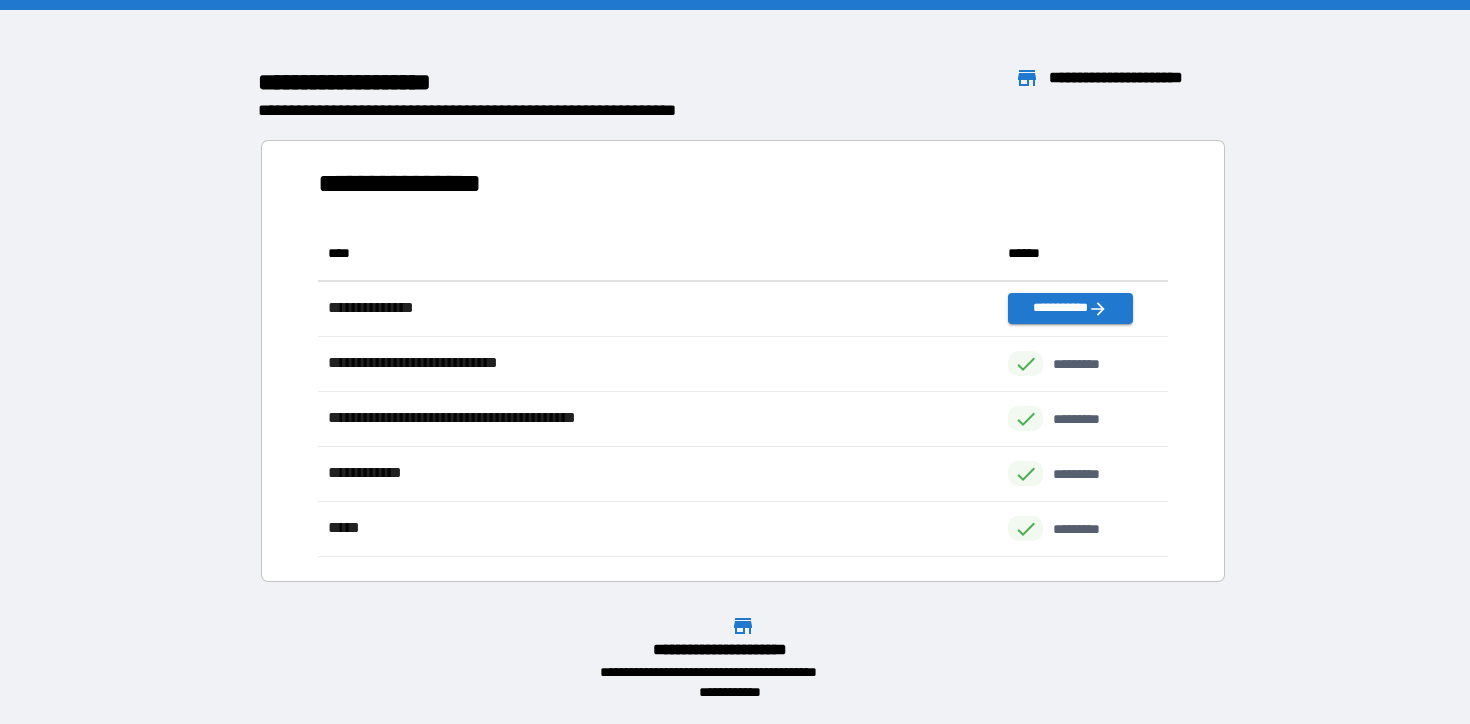 scroll, scrollTop: 1, scrollLeft: 1, axis: both 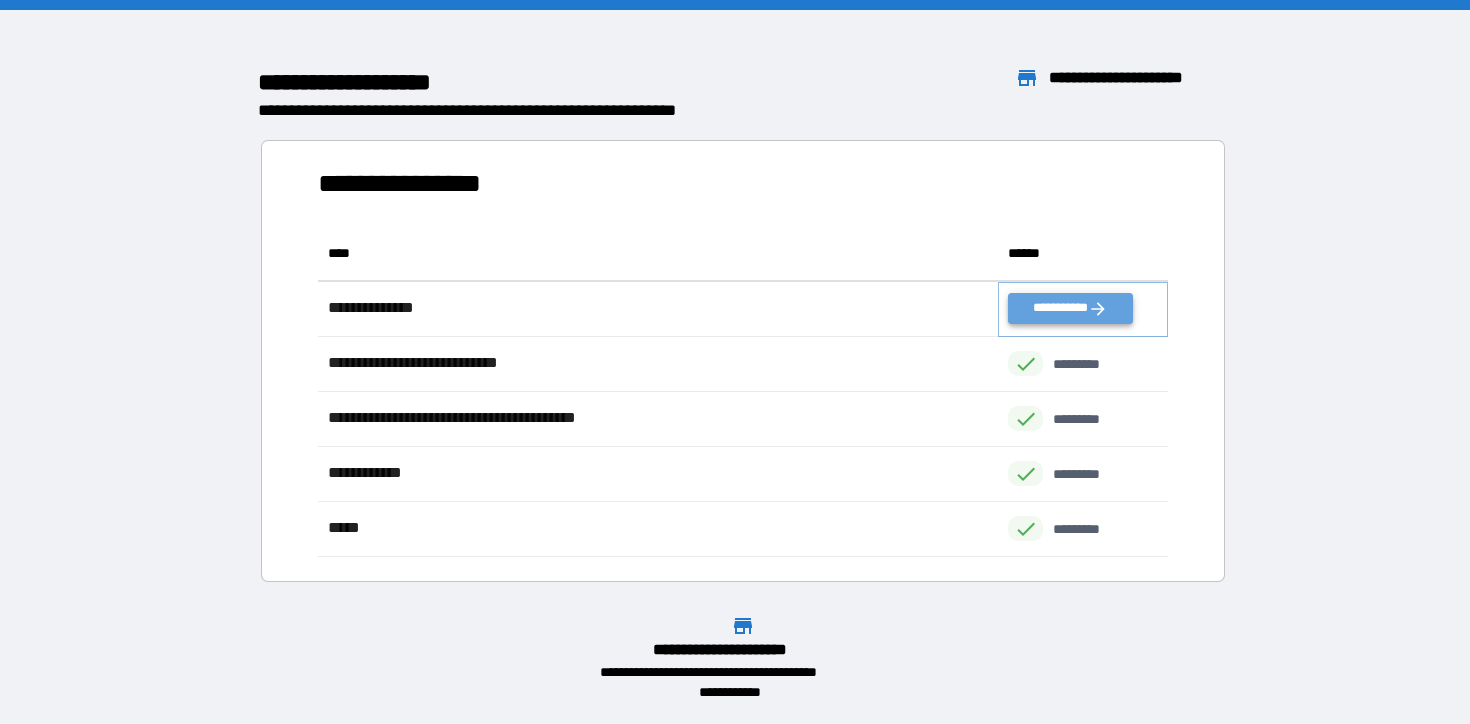 click on "**********" at bounding box center (1070, 308) 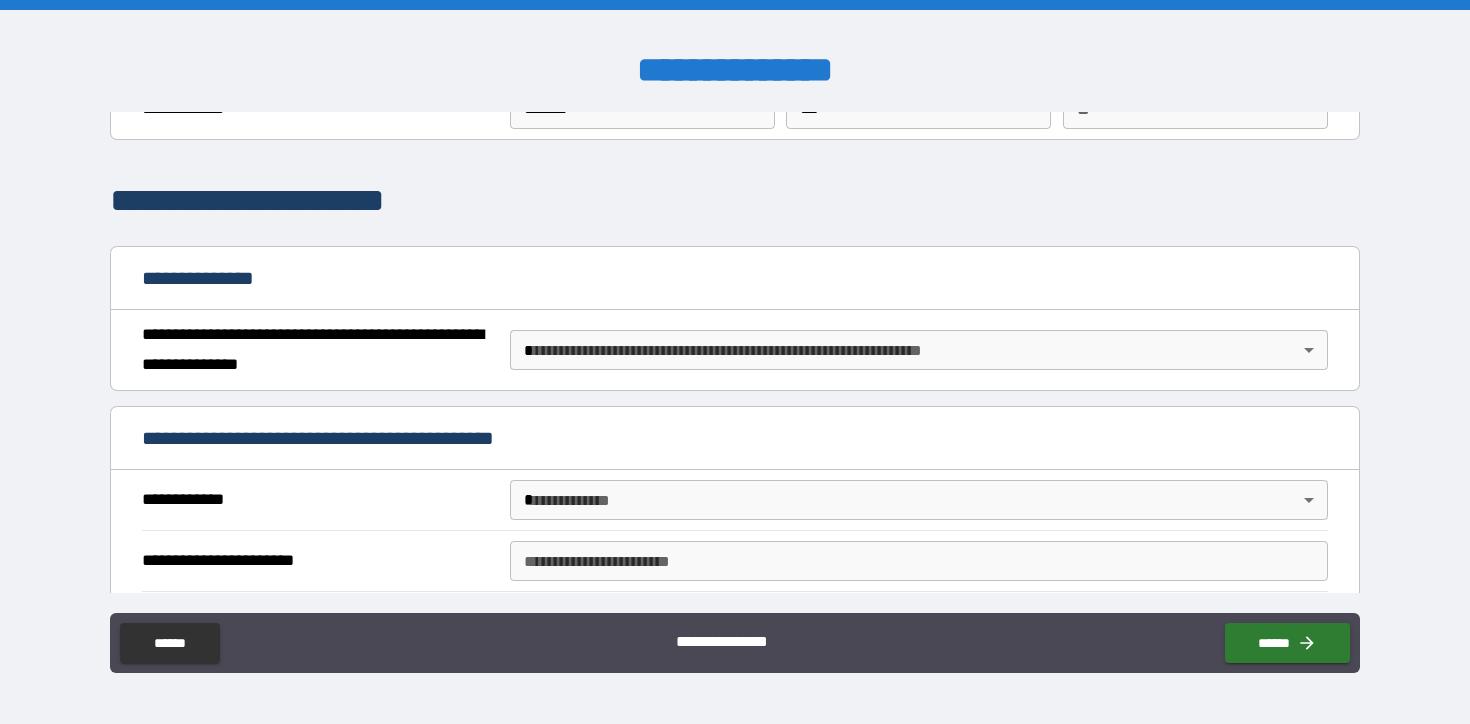 scroll, scrollTop: 110, scrollLeft: 0, axis: vertical 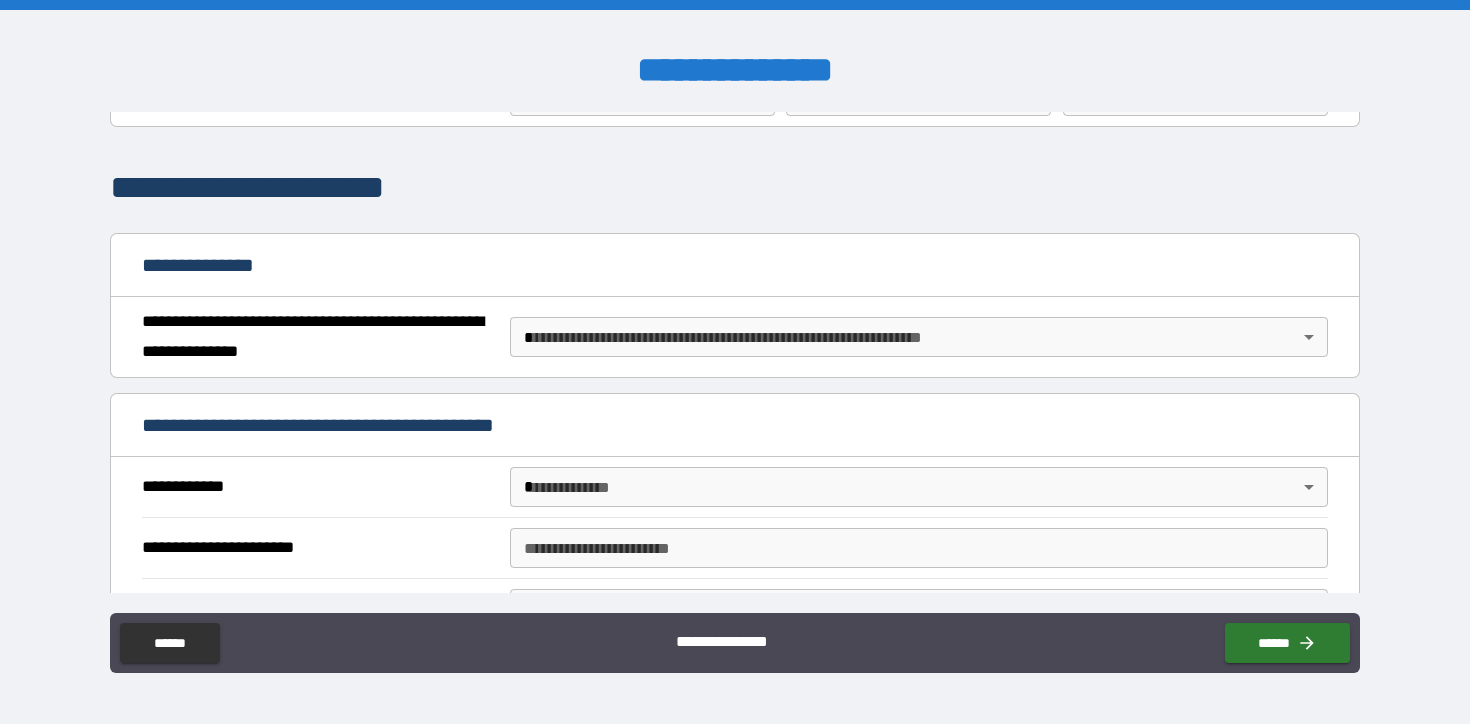 click on "**********" at bounding box center (735, 362) 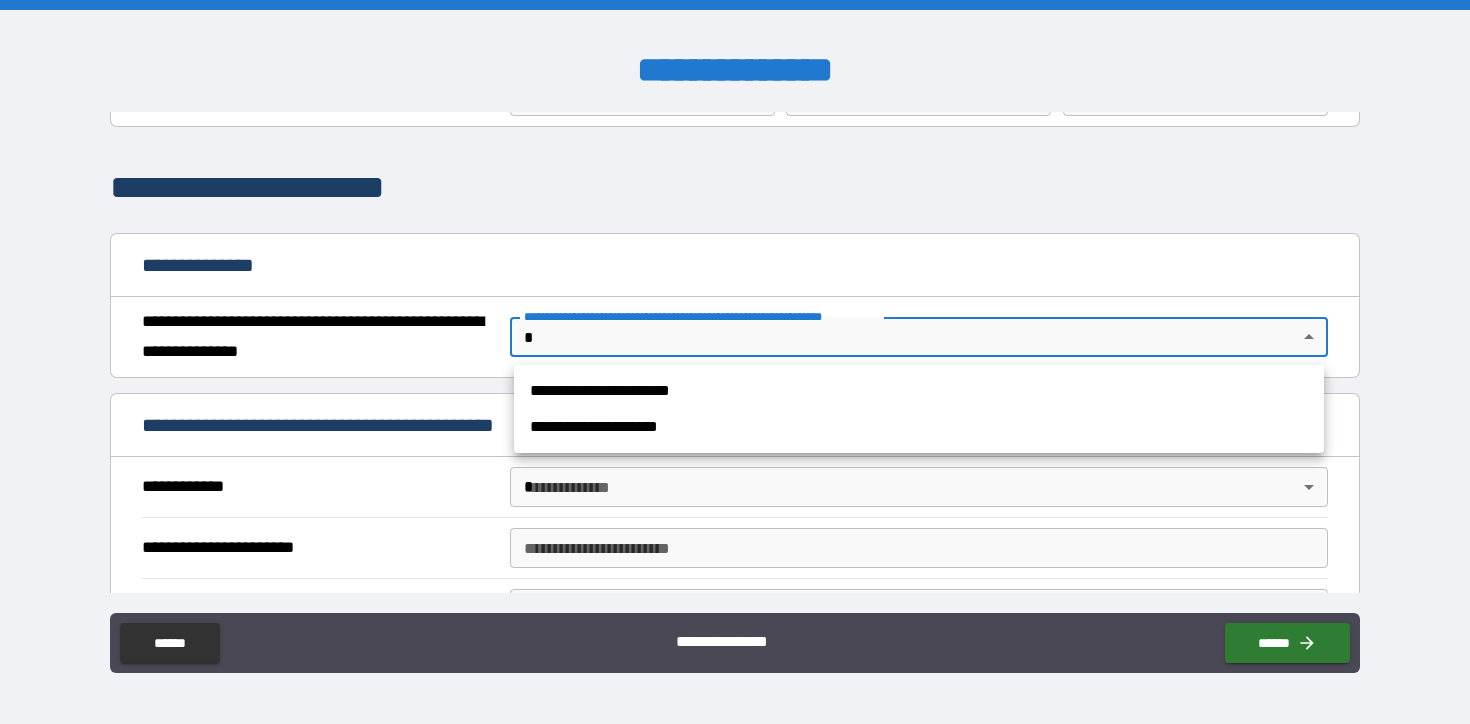 click on "**********" at bounding box center [919, 391] 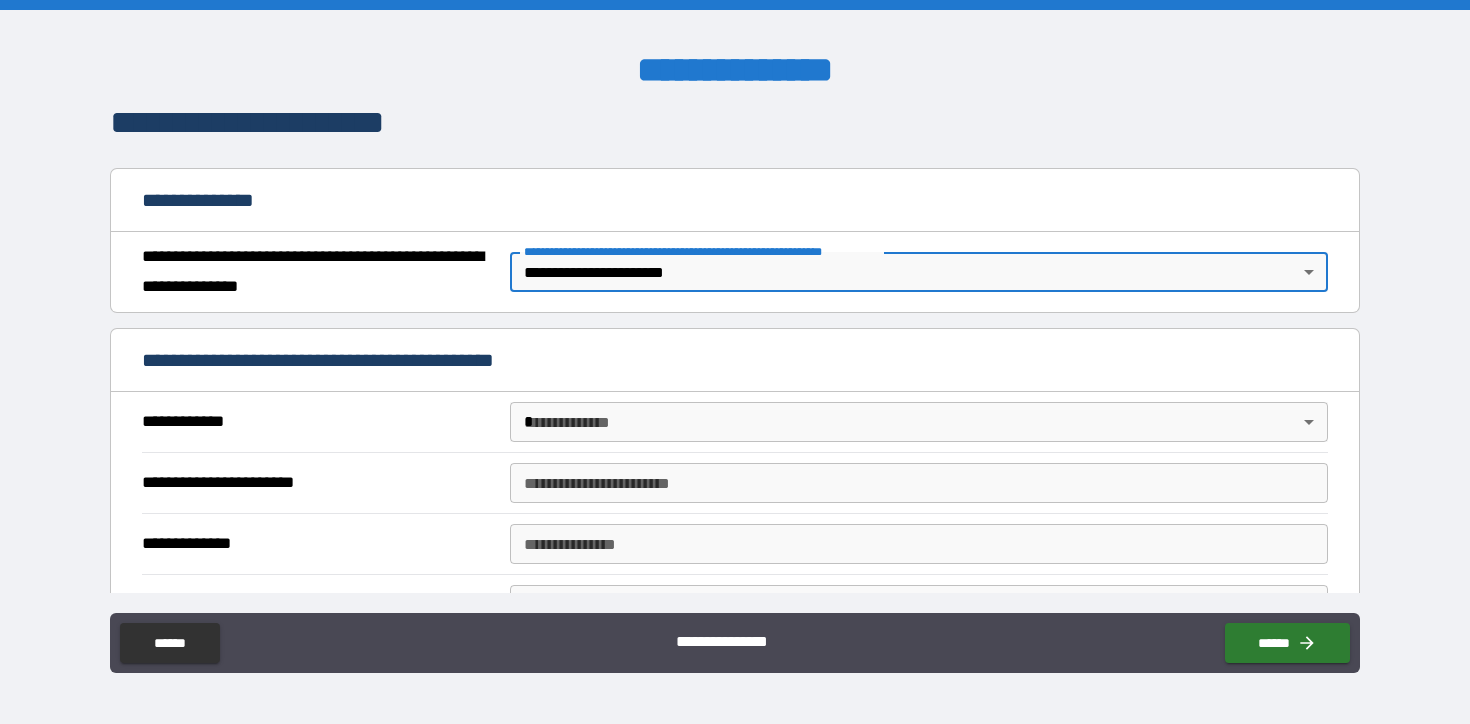 scroll, scrollTop: 272, scrollLeft: 0, axis: vertical 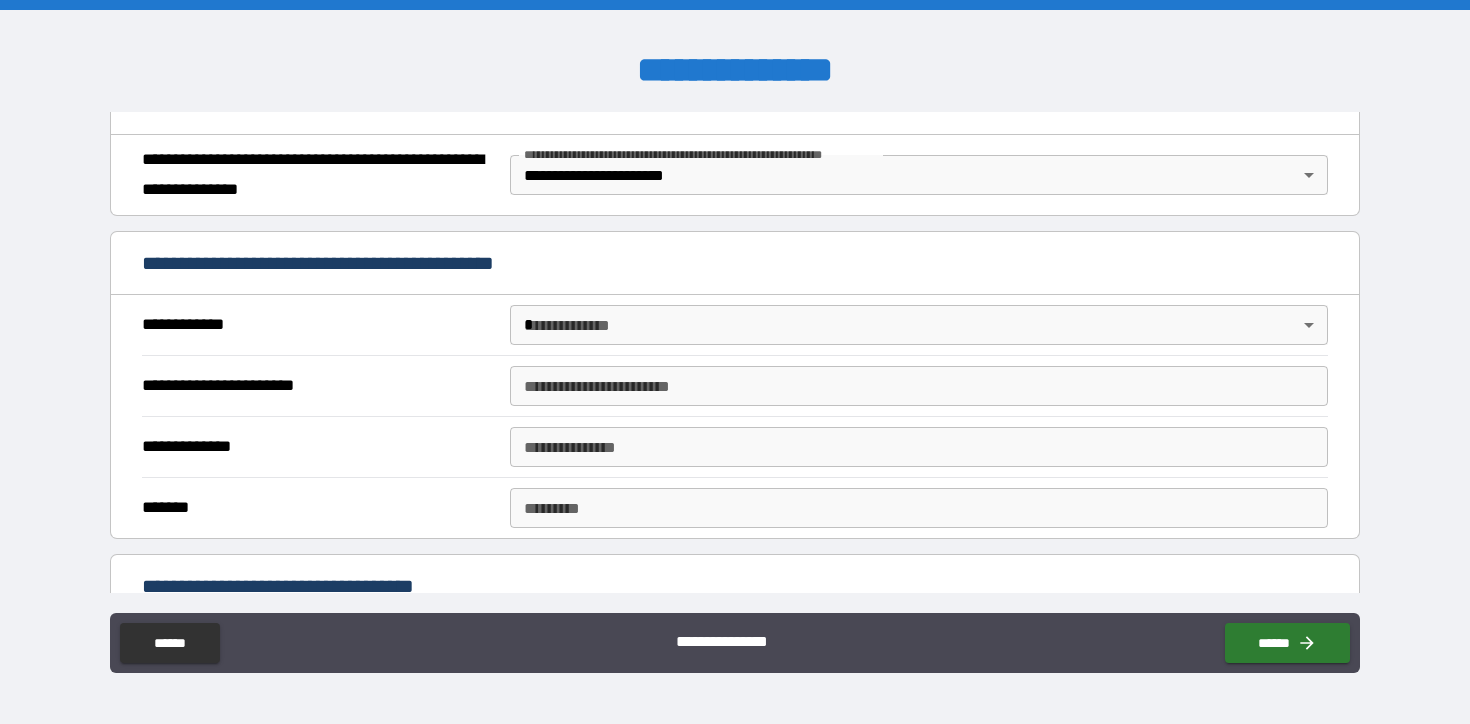 click on "**********" at bounding box center [734, 330] 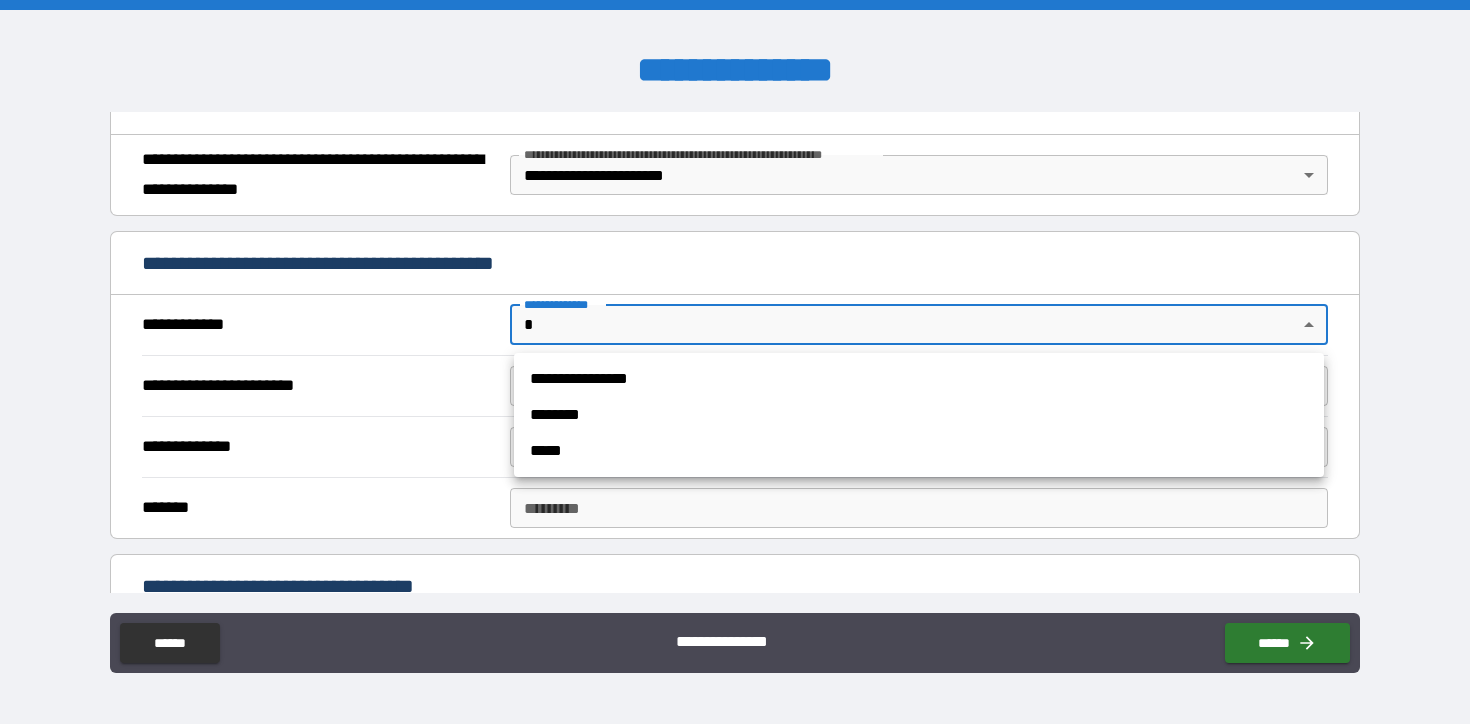 click on "**********" at bounding box center [919, 379] 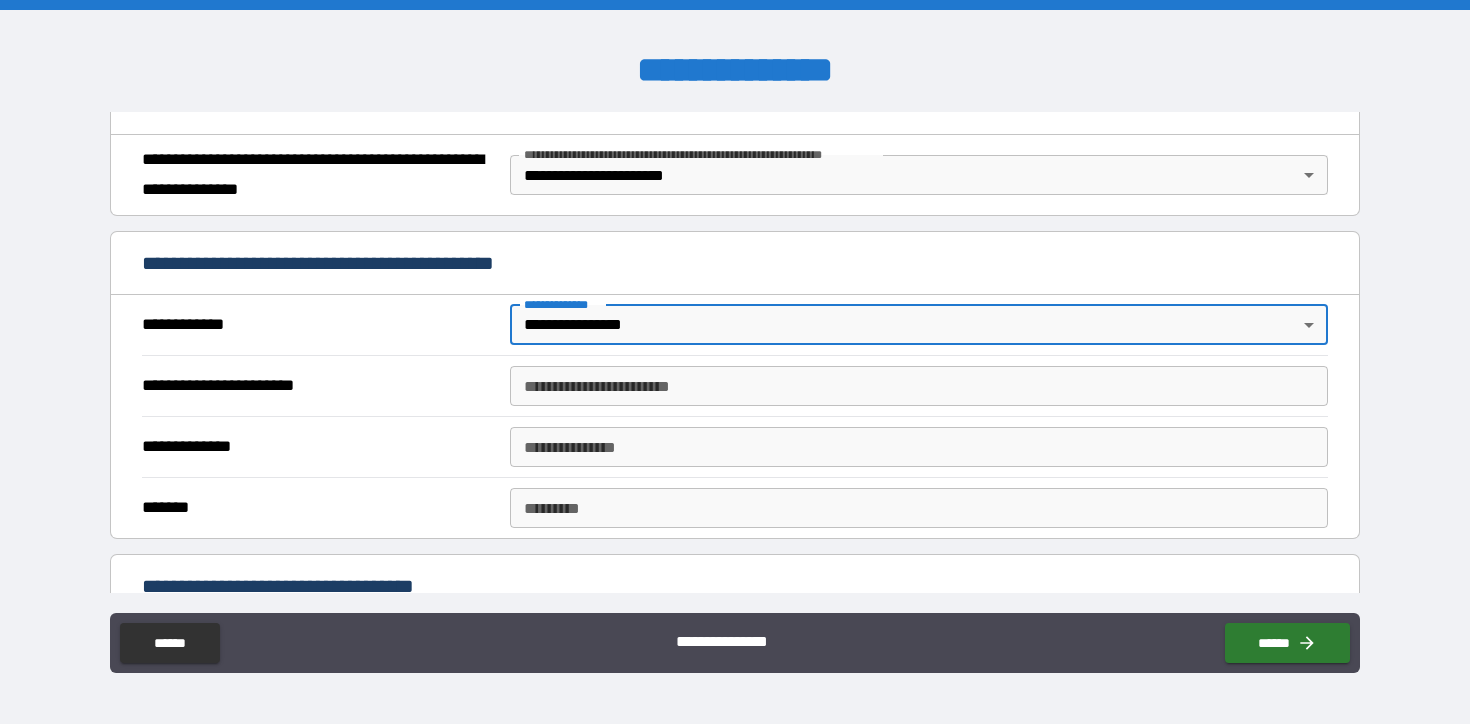 click on "**********" at bounding box center (919, 386) 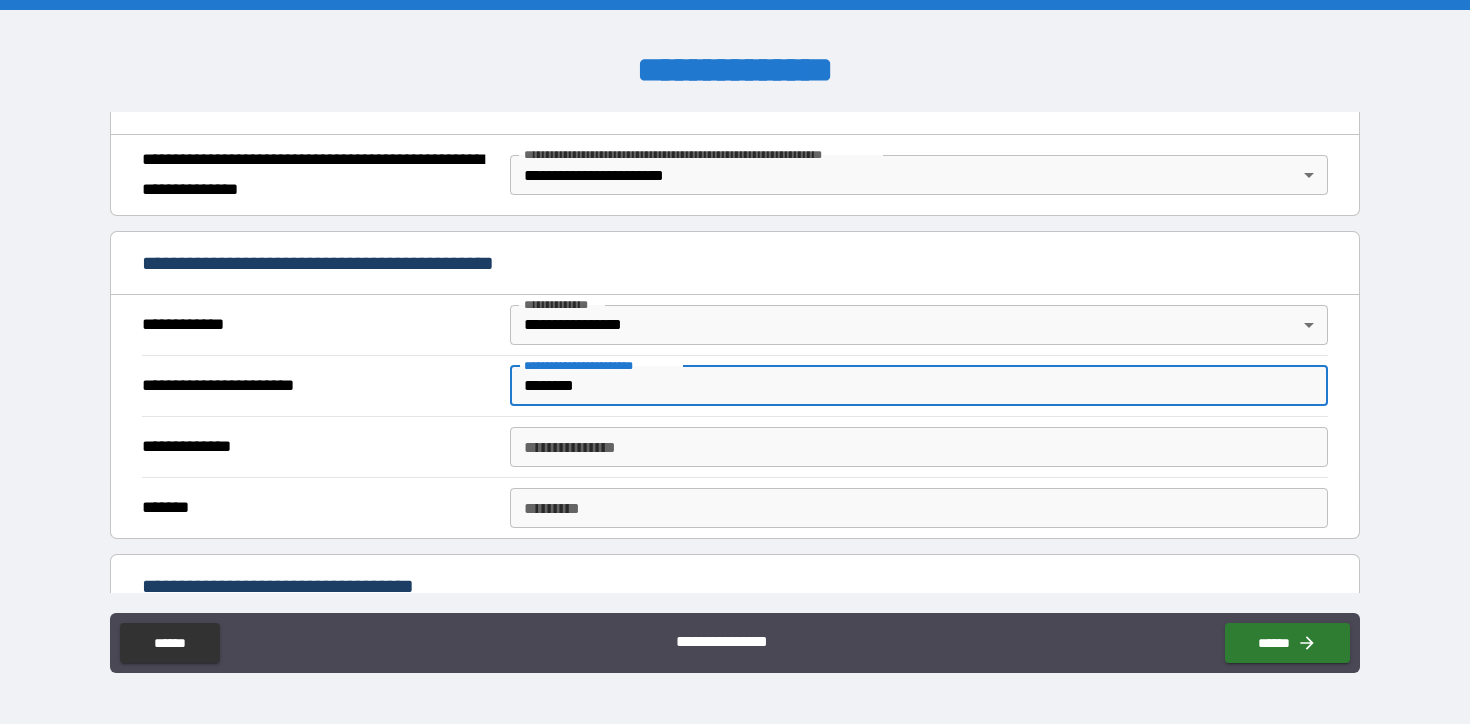 type on "********" 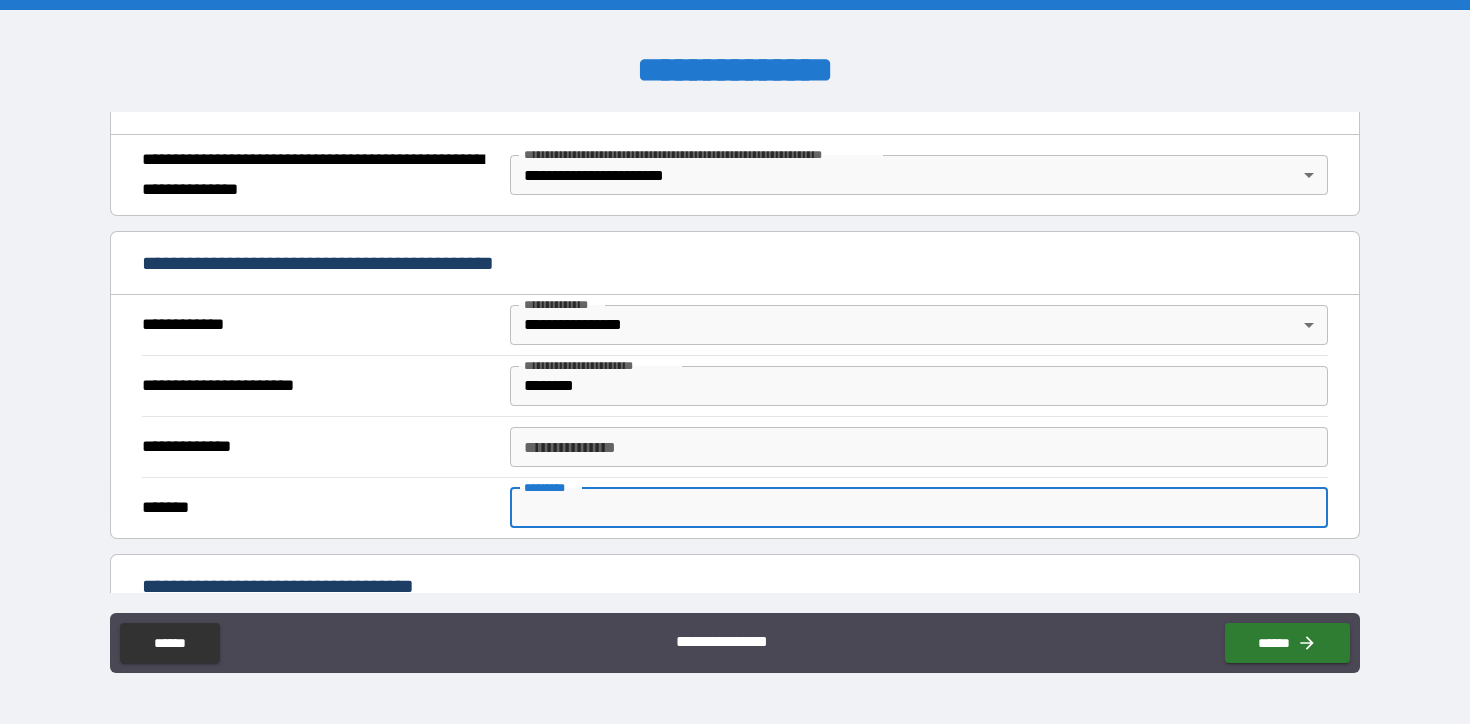 click on "*******   *" at bounding box center (919, 508) 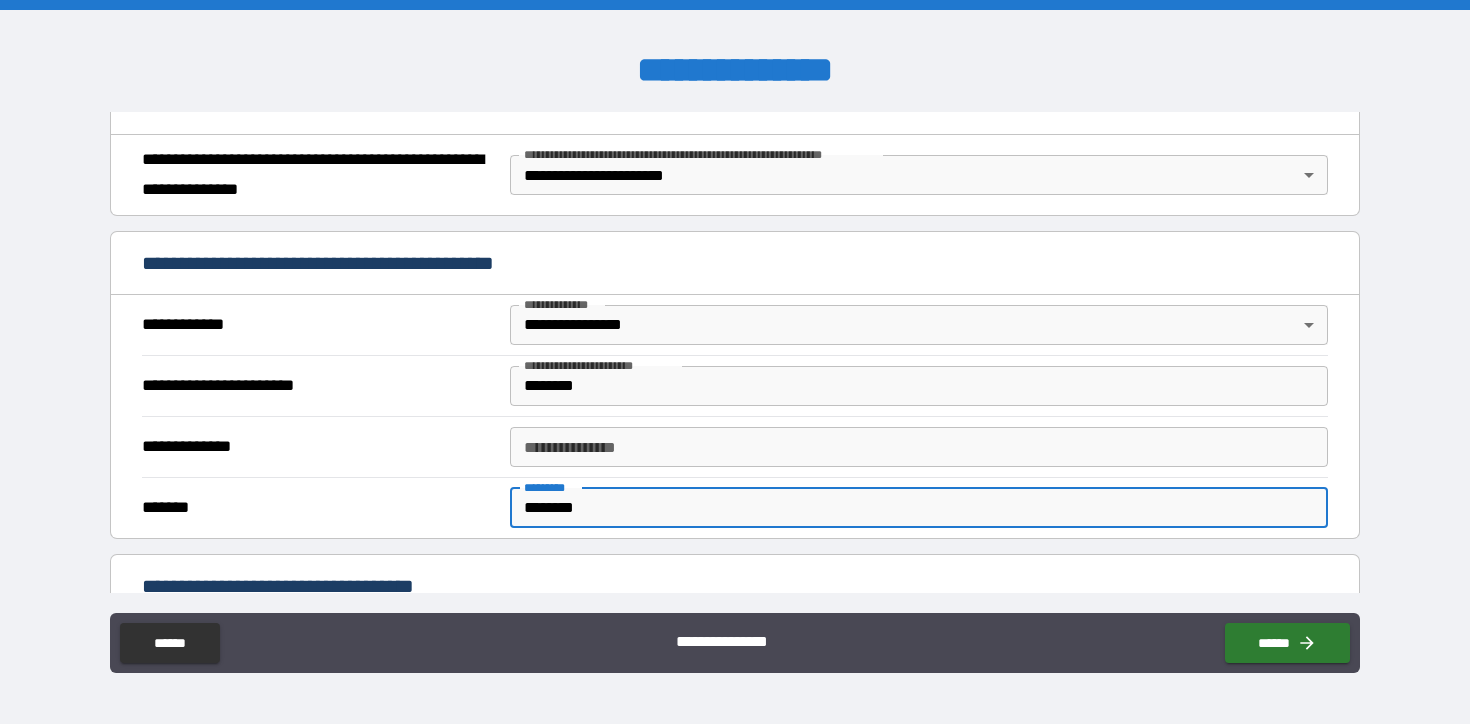 type on "********" 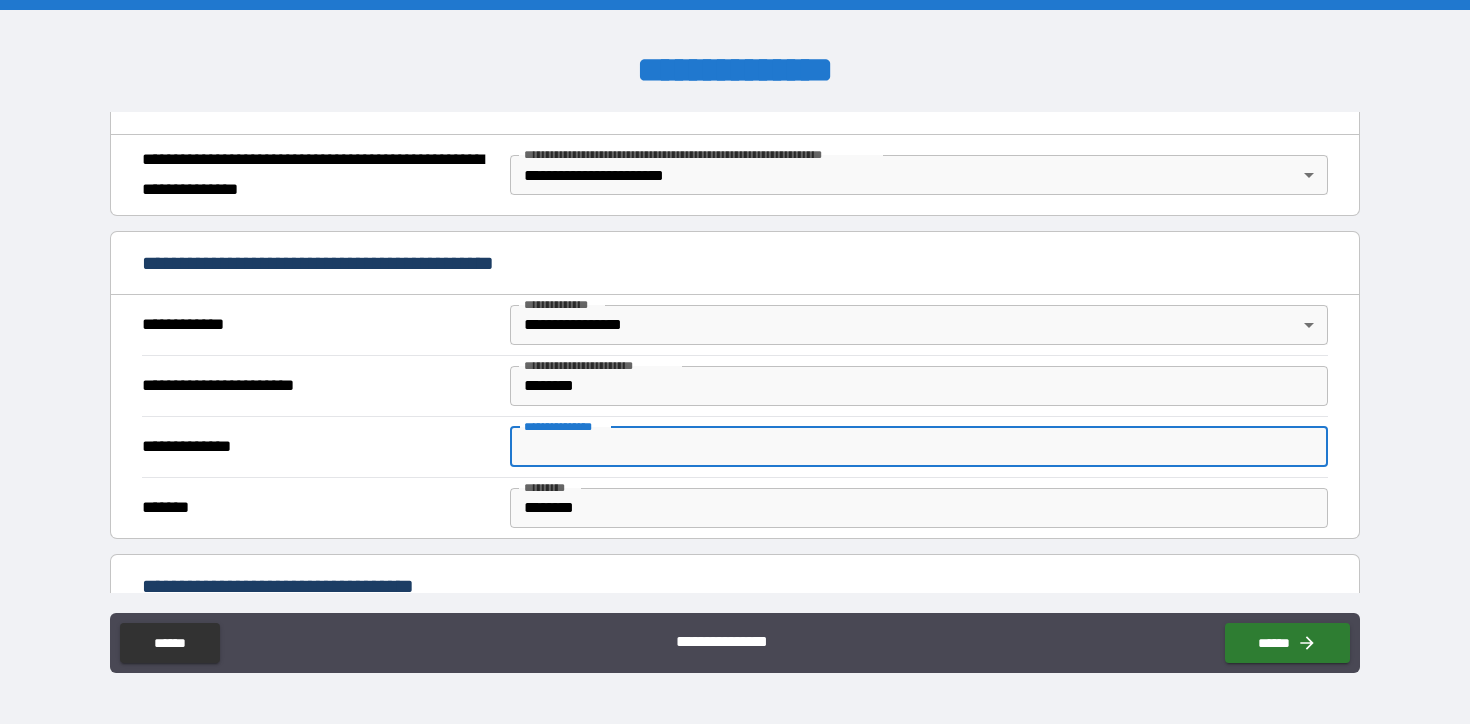 click on "**********" at bounding box center (919, 447) 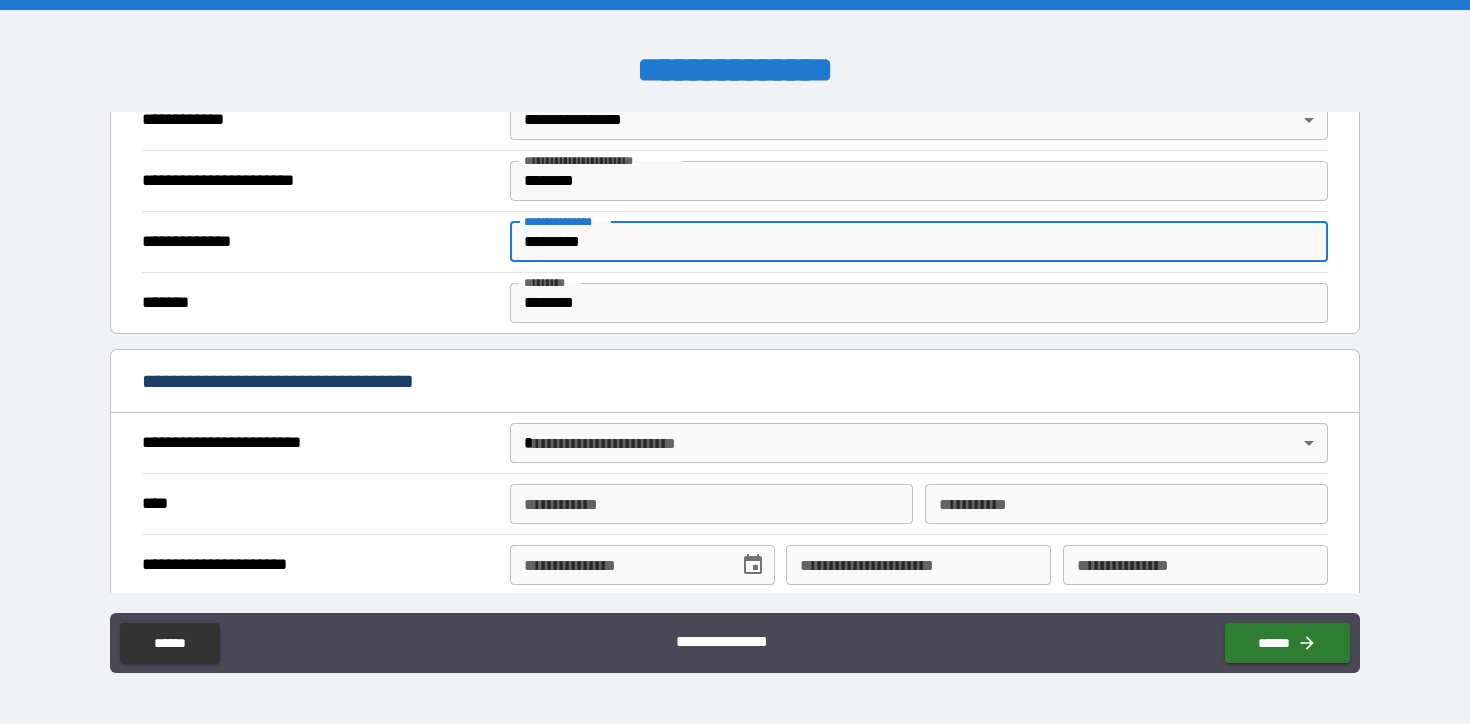 scroll, scrollTop: 482, scrollLeft: 0, axis: vertical 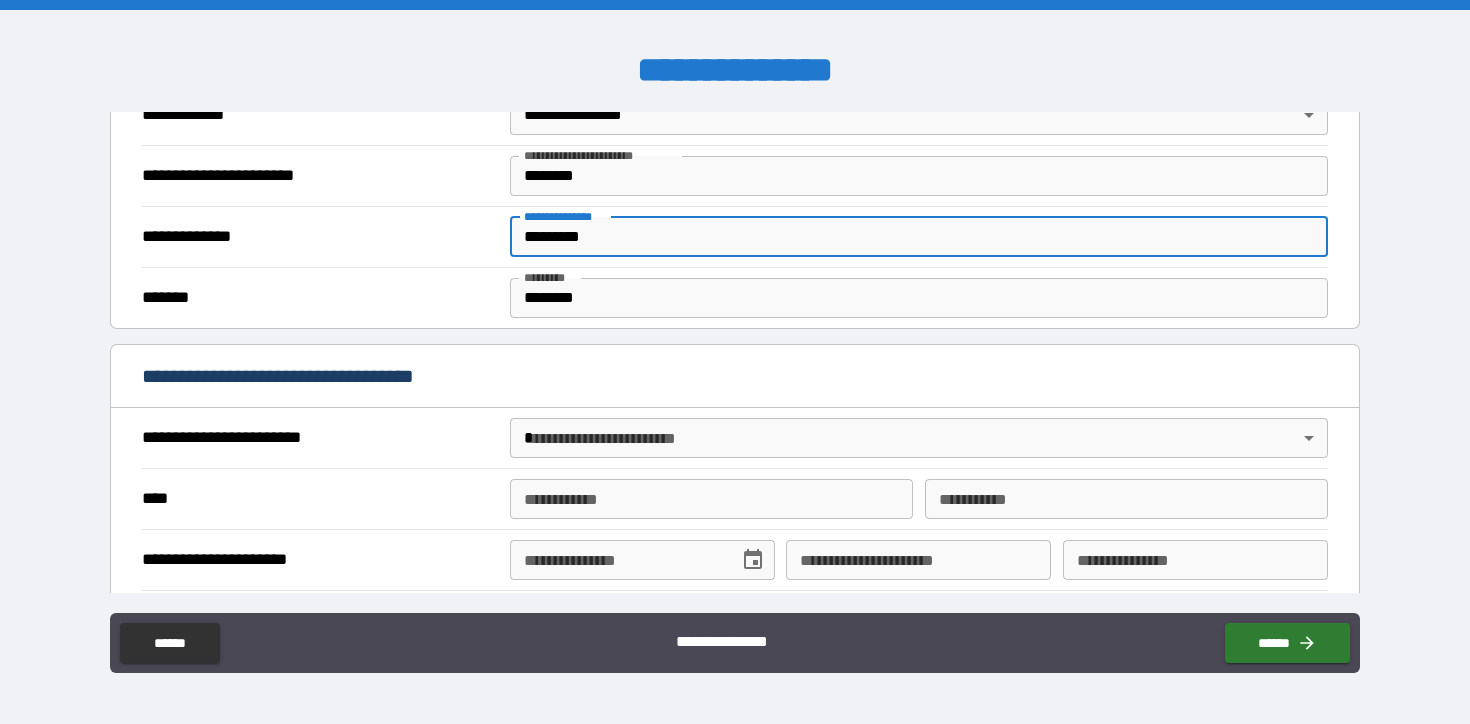 type on "*********" 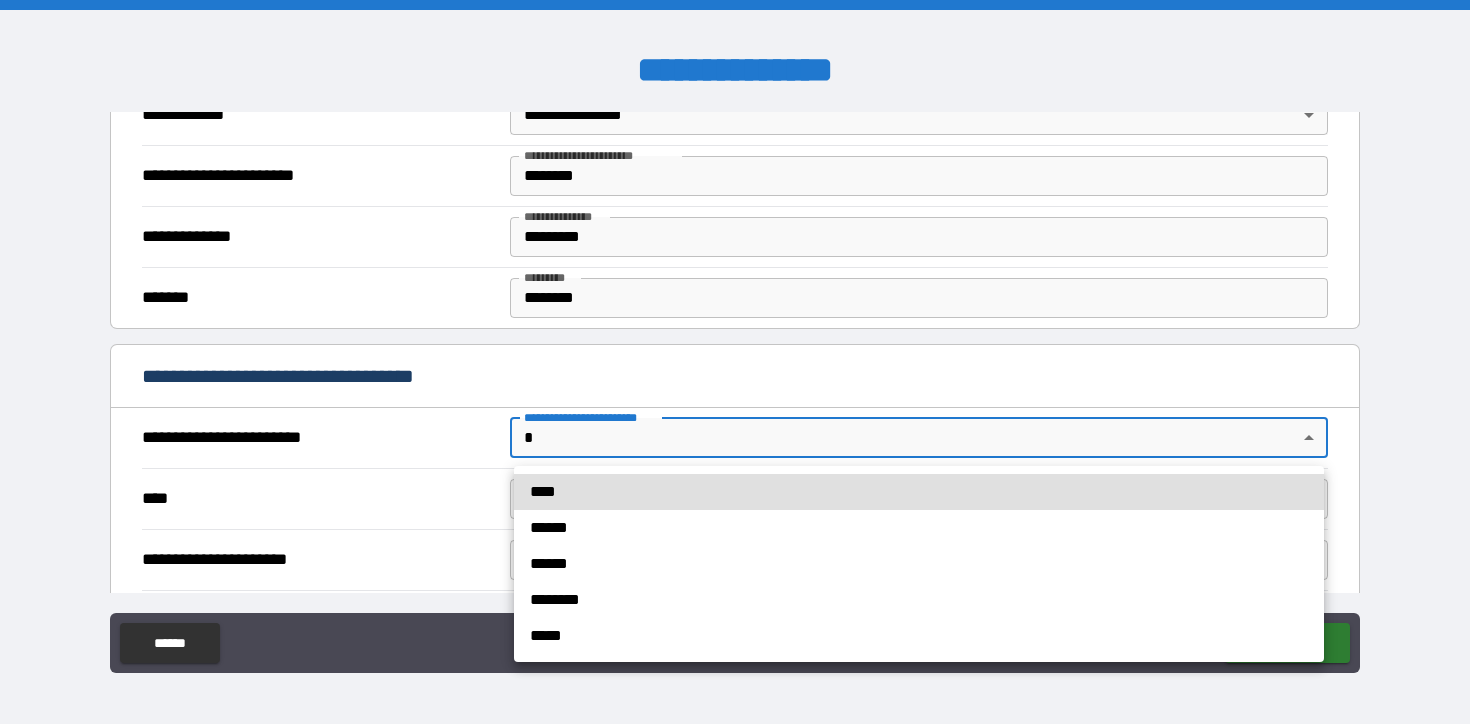 click on "****" at bounding box center [919, 492] 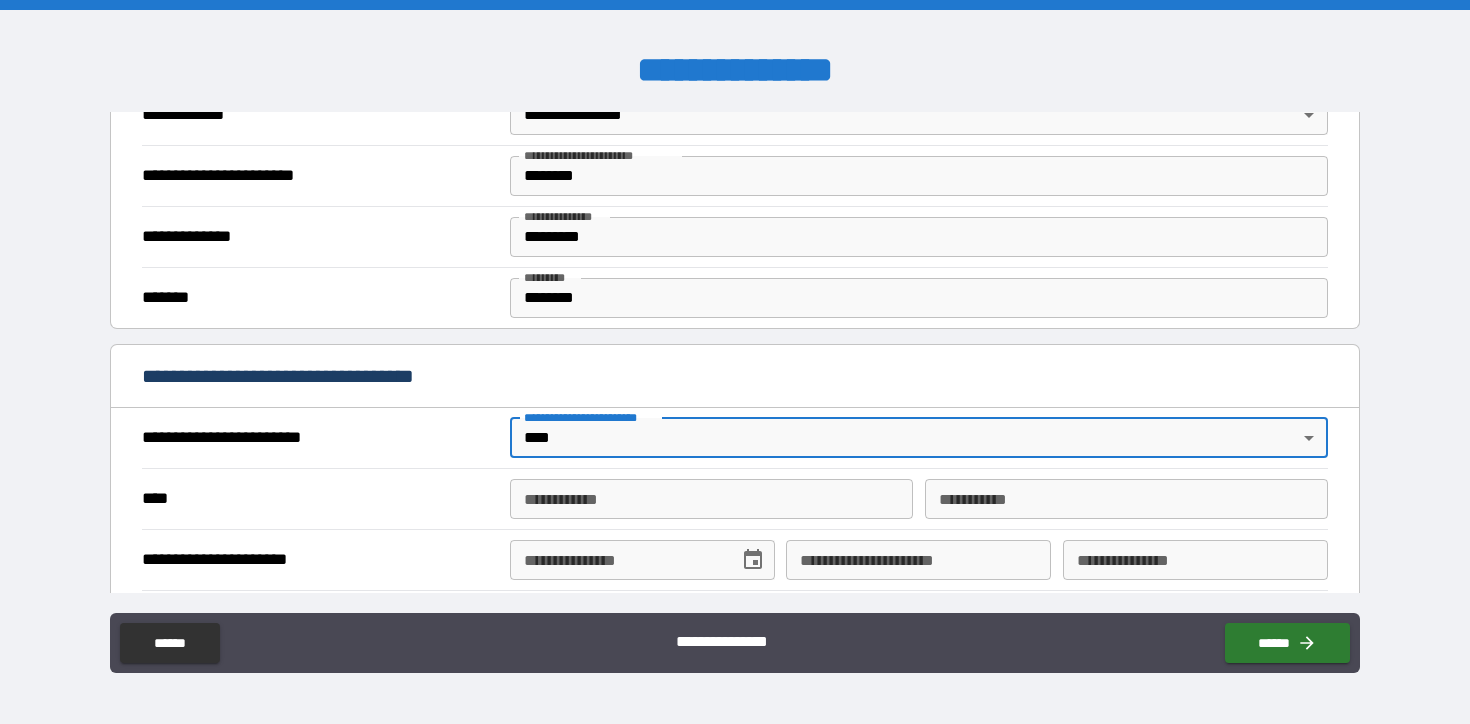 click on "**********" at bounding box center [711, 499] 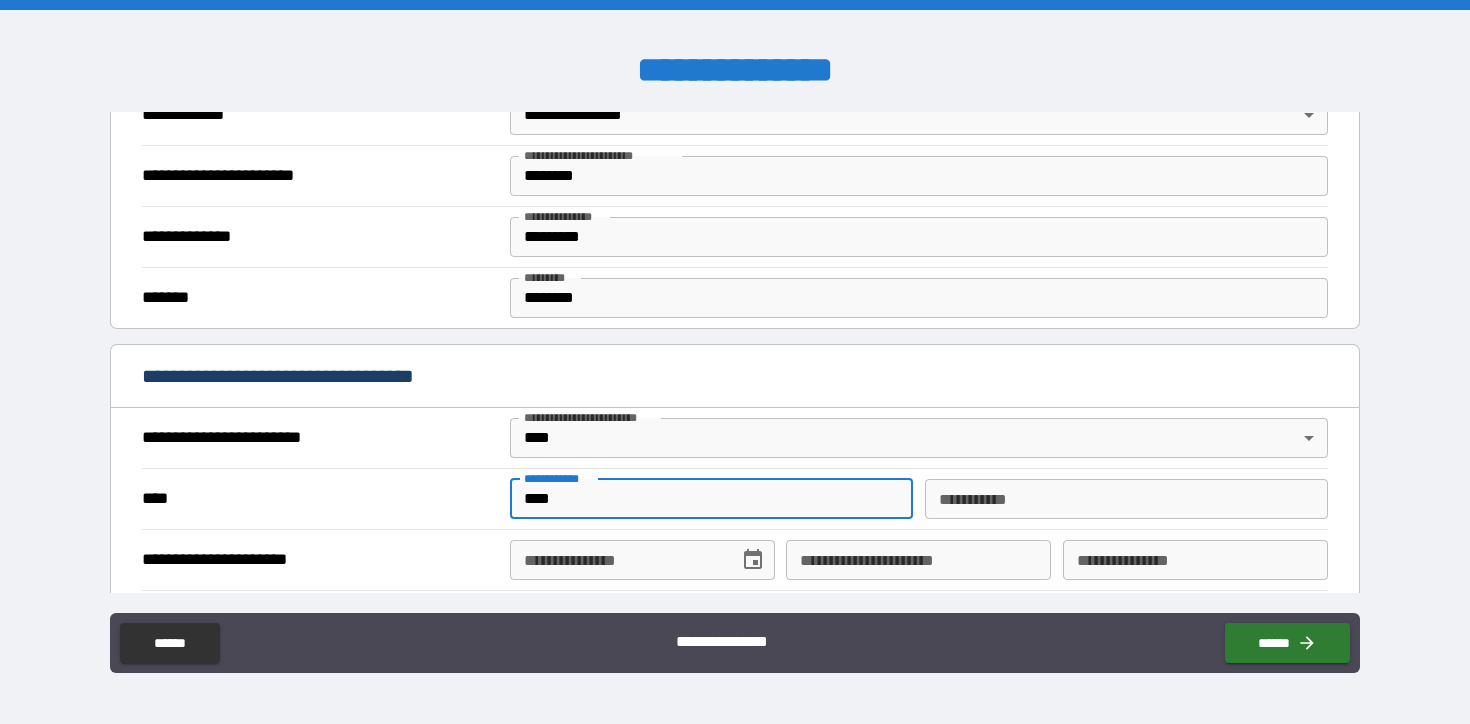 type on "*******" 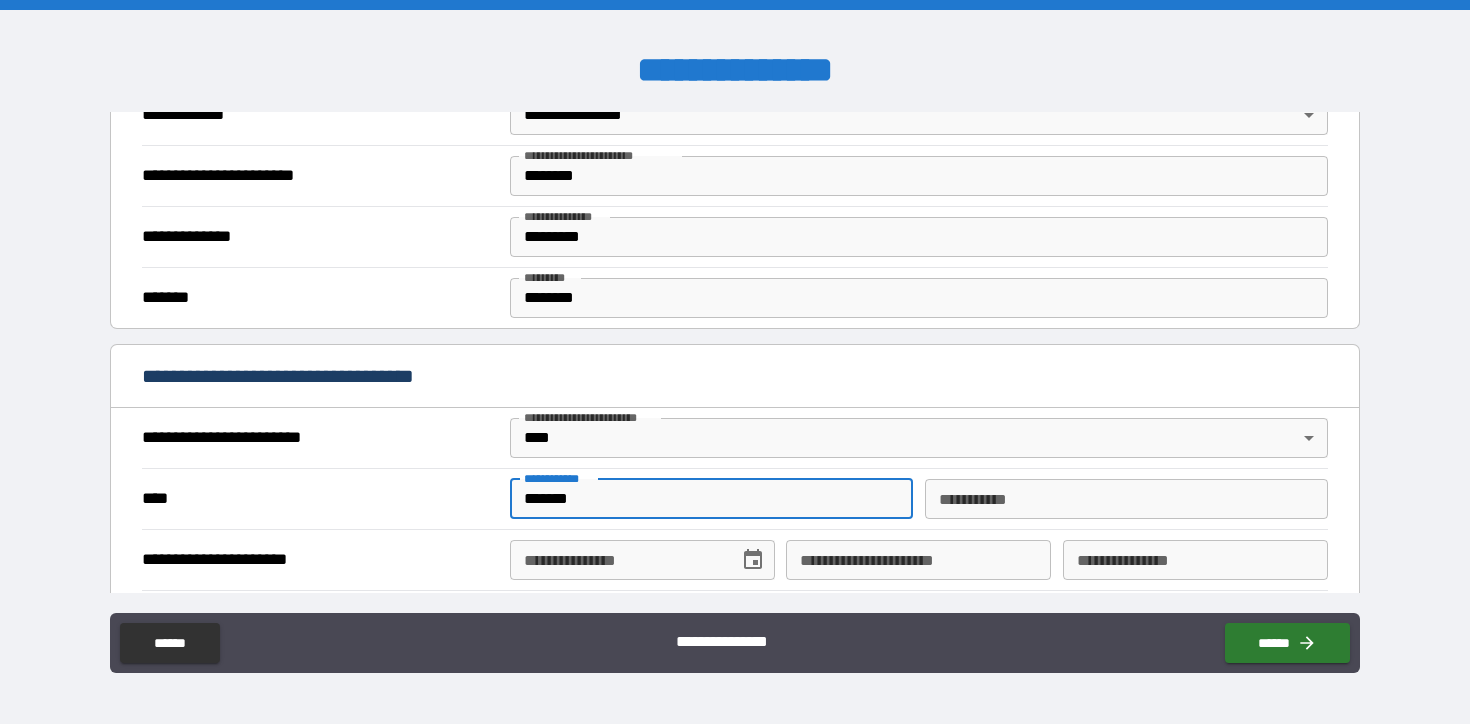 type on "***" 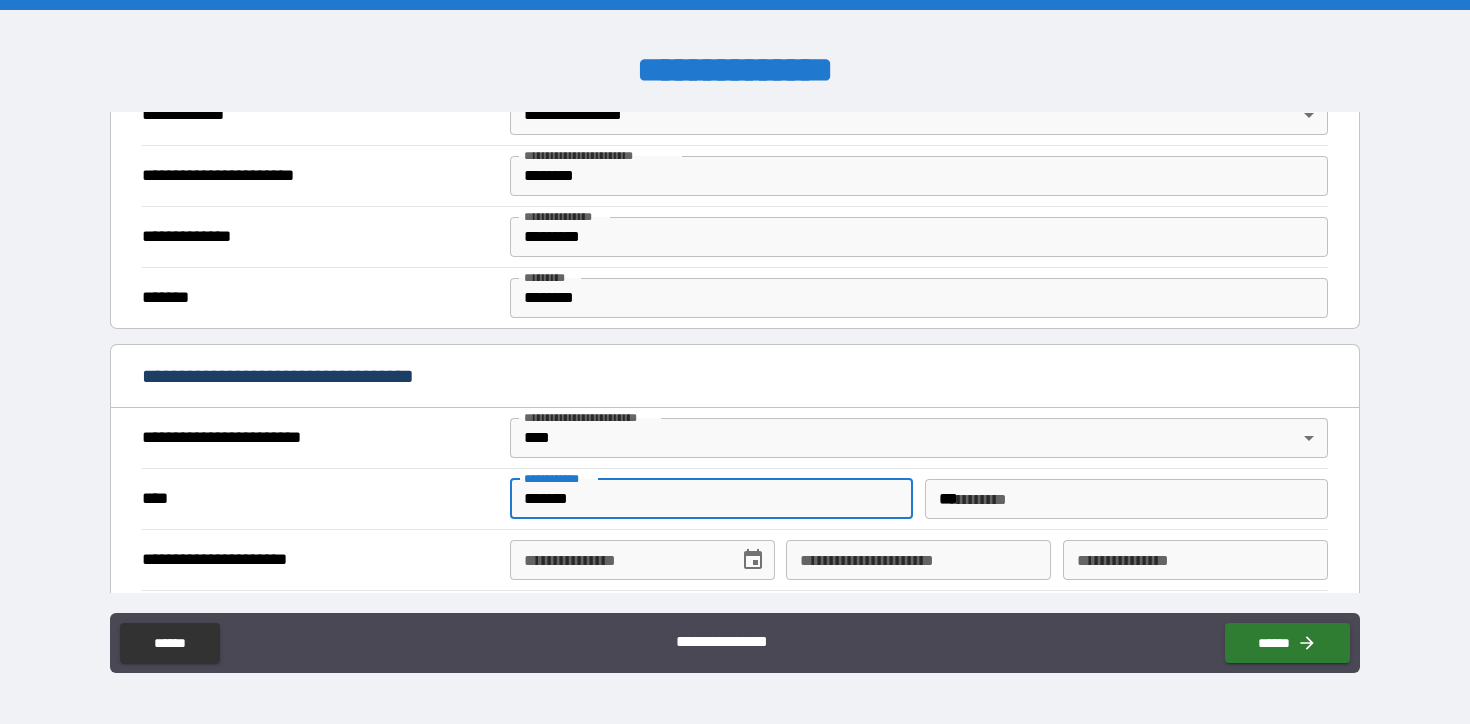 type on "**********" 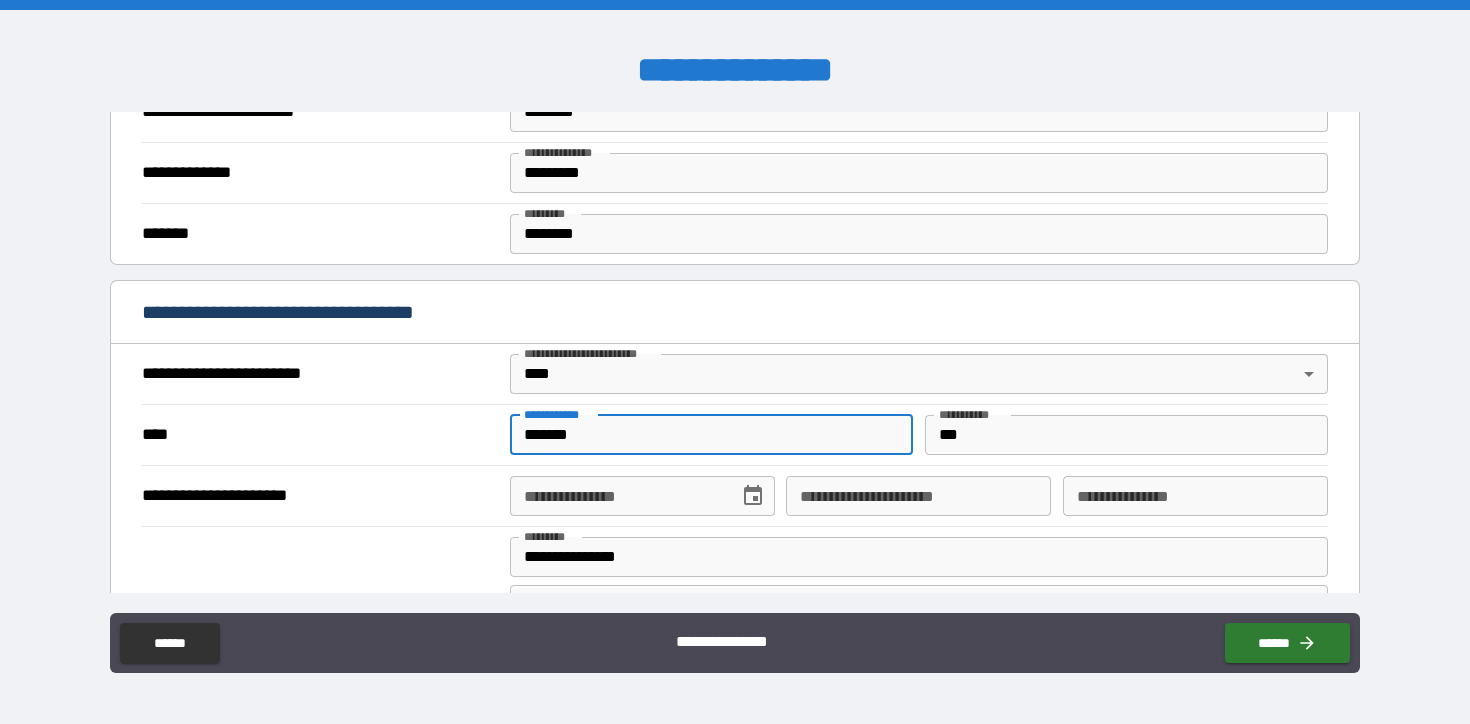 scroll, scrollTop: 604, scrollLeft: 0, axis: vertical 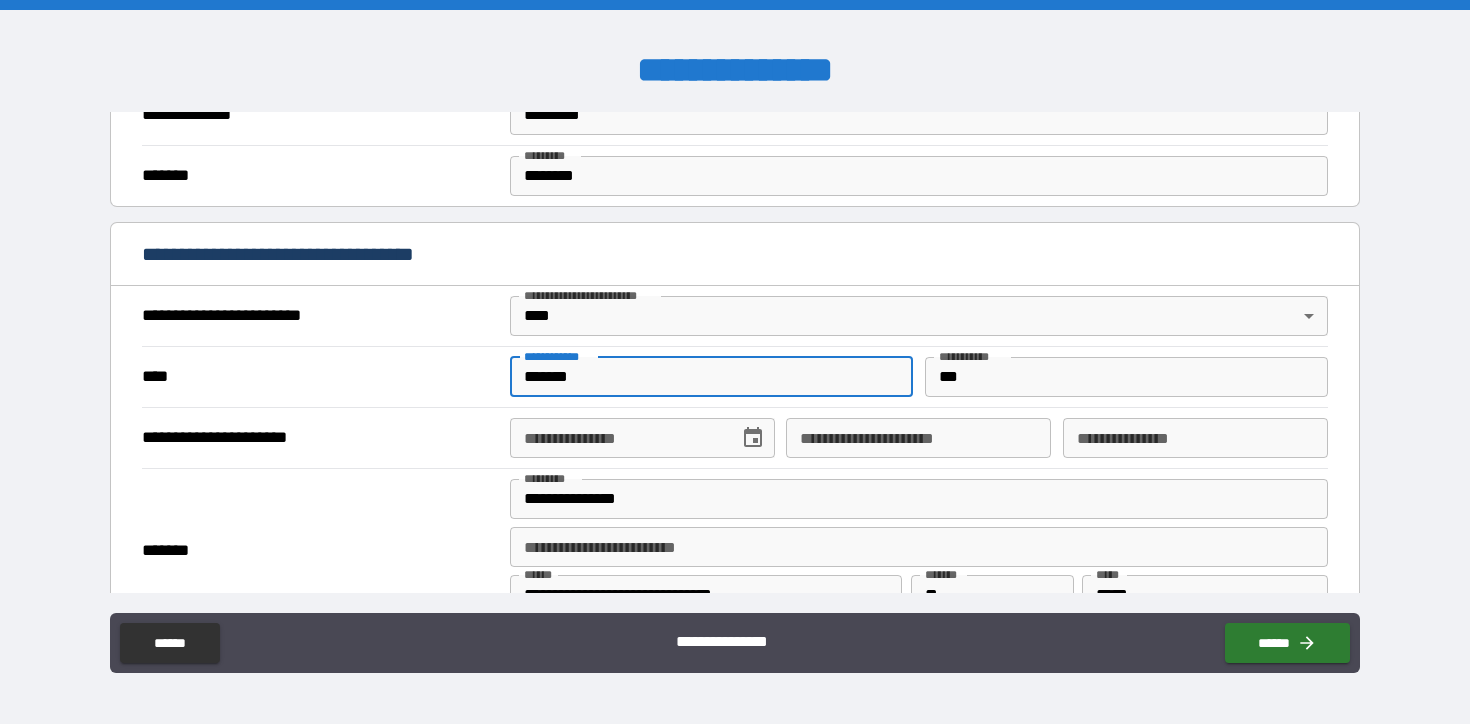 click on "**********" at bounding box center [617, 438] 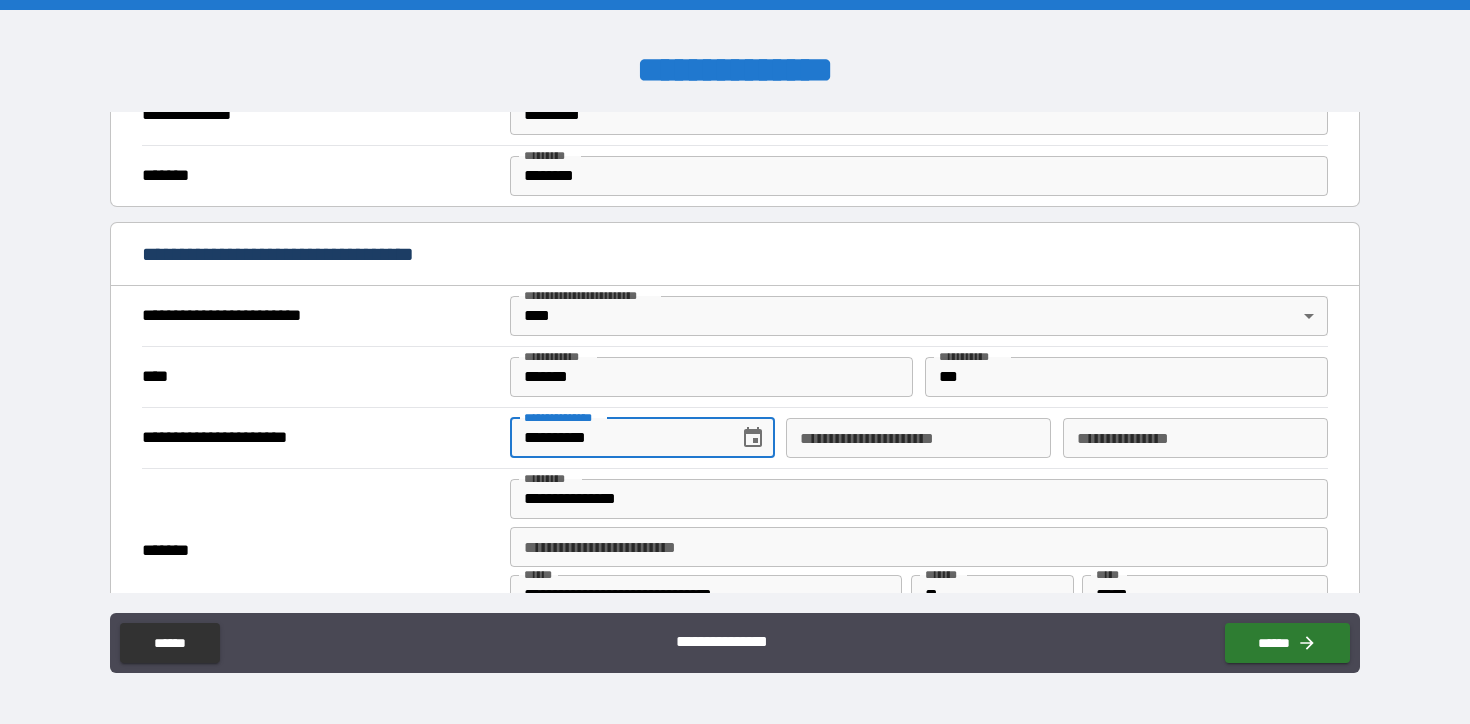 type on "**********" 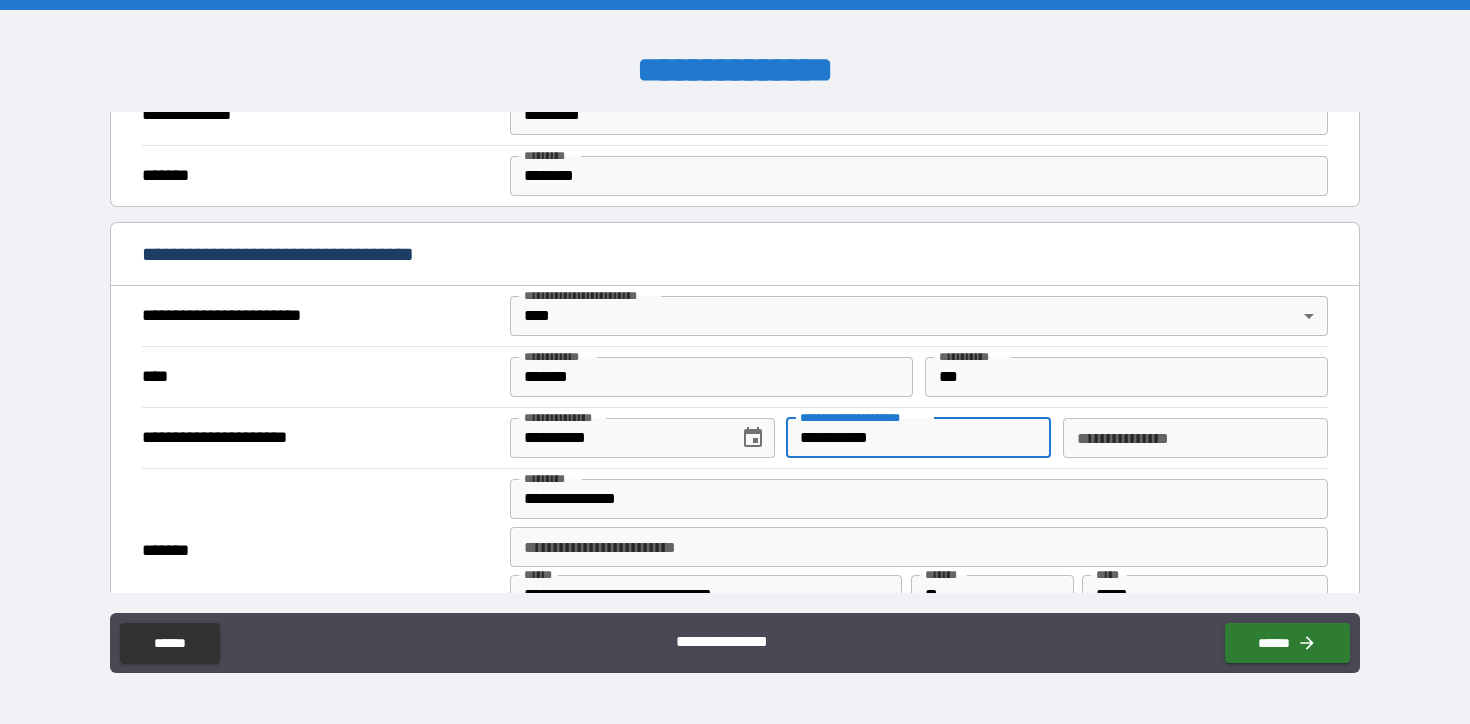 type on "**********" 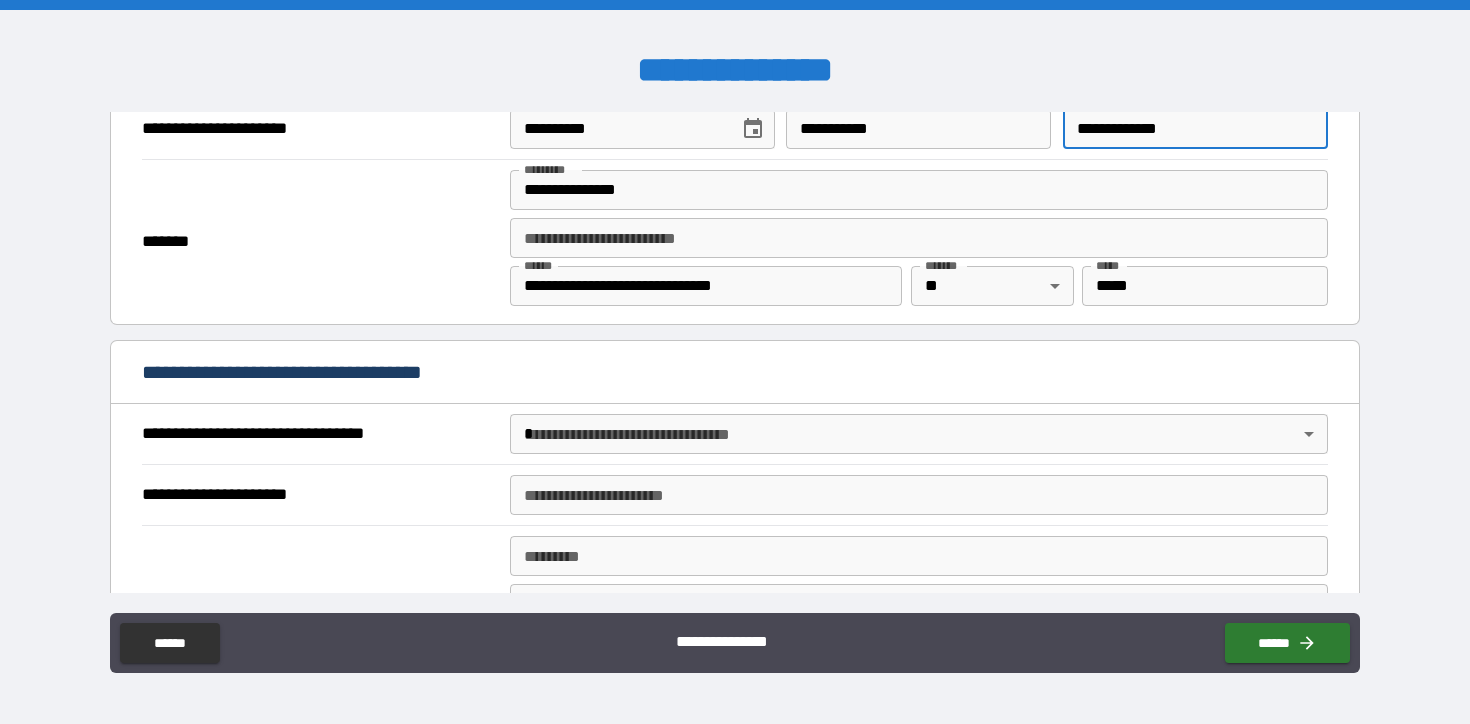 scroll, scrollTop: 960, scrollLeft: 0, axis: vertical 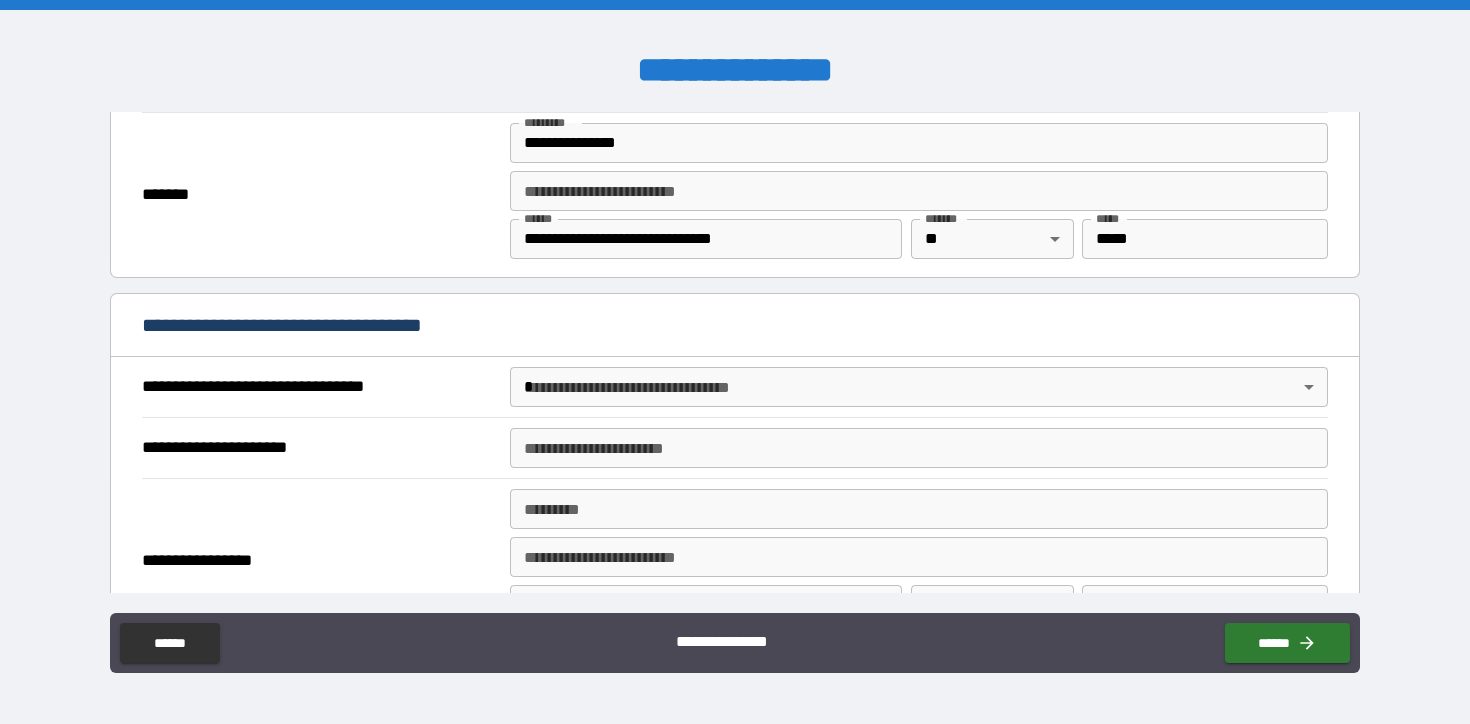 type on "**********" 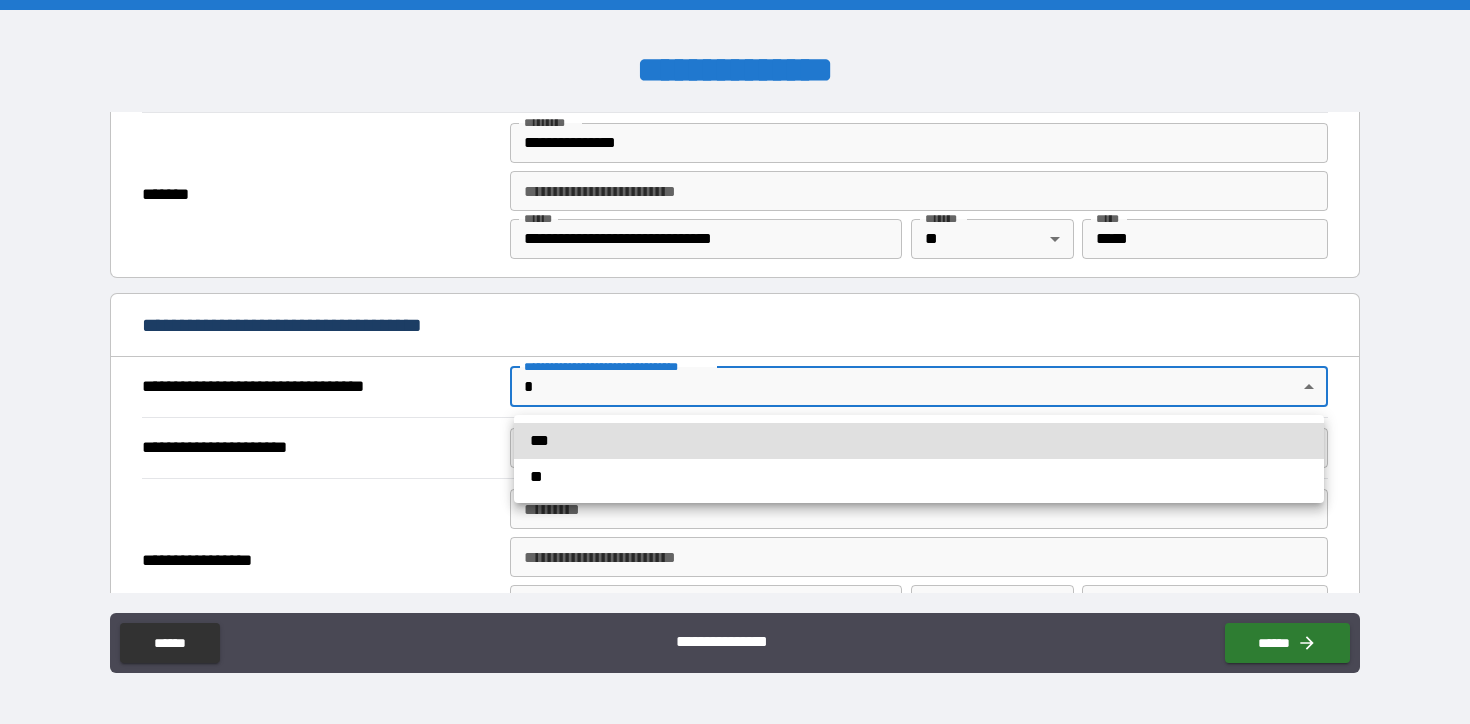 click on "**********" at bounding box center (735, 362) 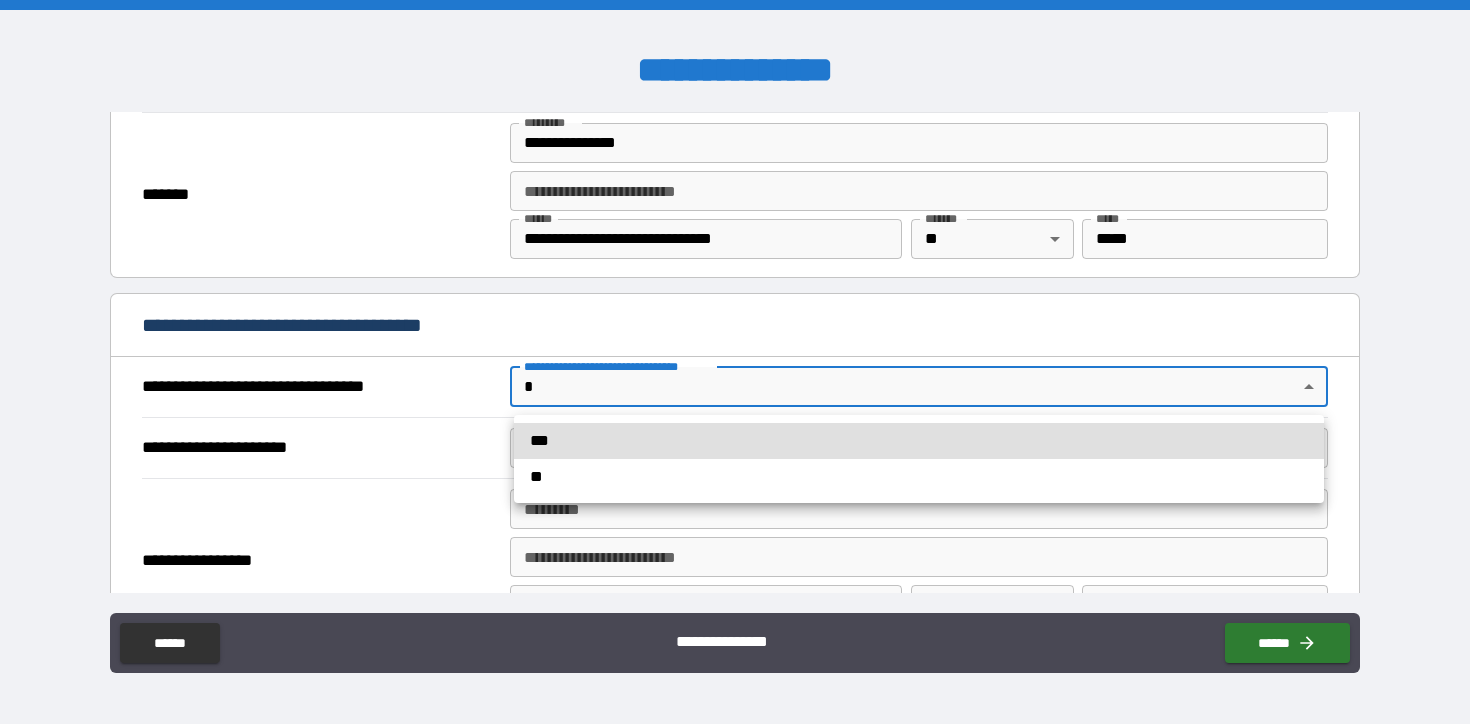 click on "***" at bounding box center (919, 441) 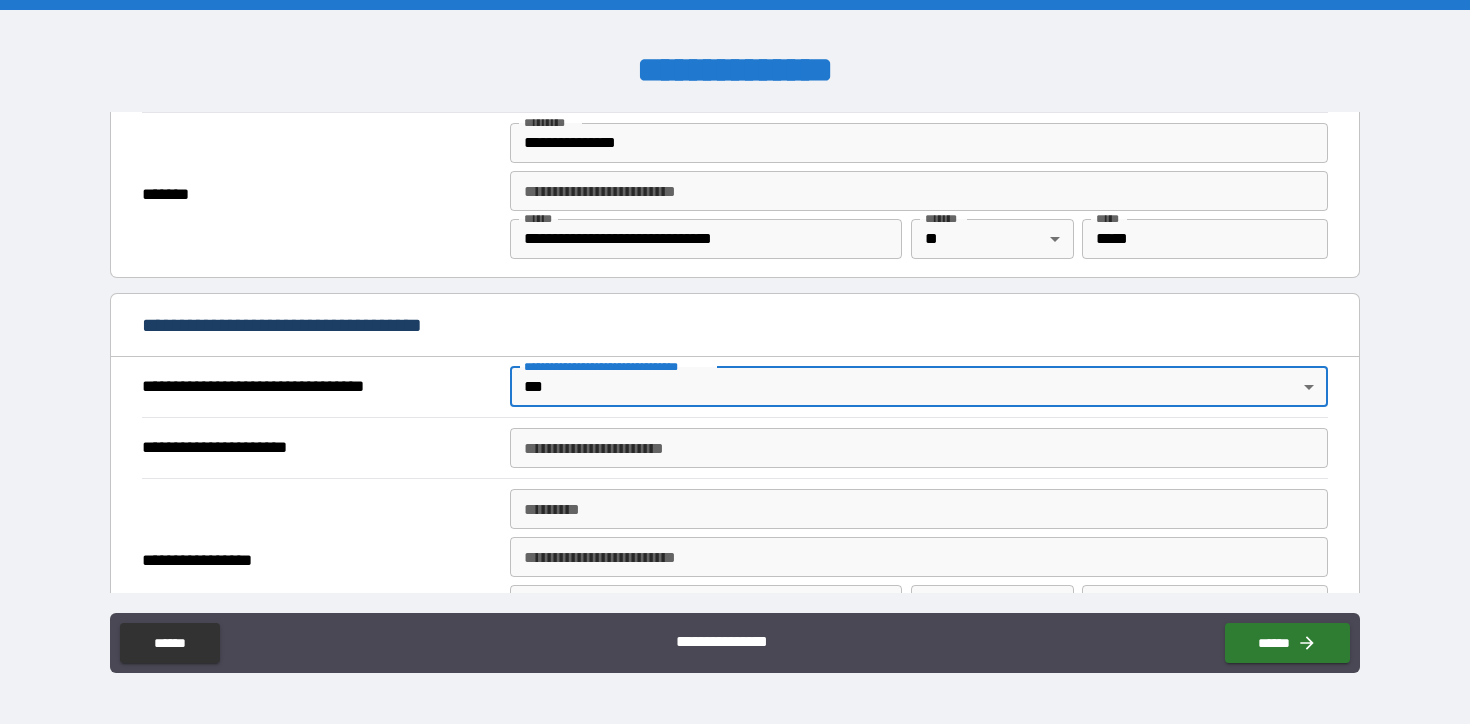 click on "**********" at bounding box center [919, 448] 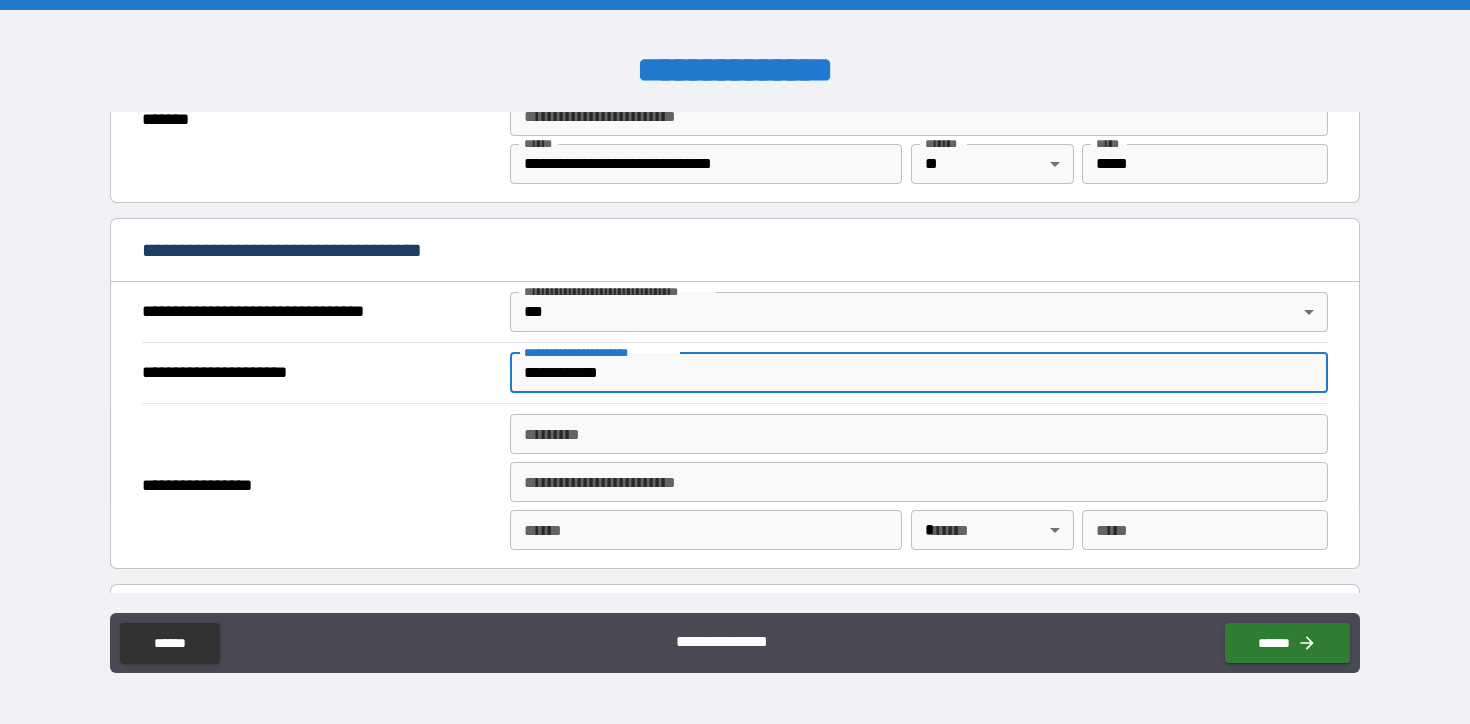 scroll, scrollTop: 1091, scrollLeft: 0, axis: vertical 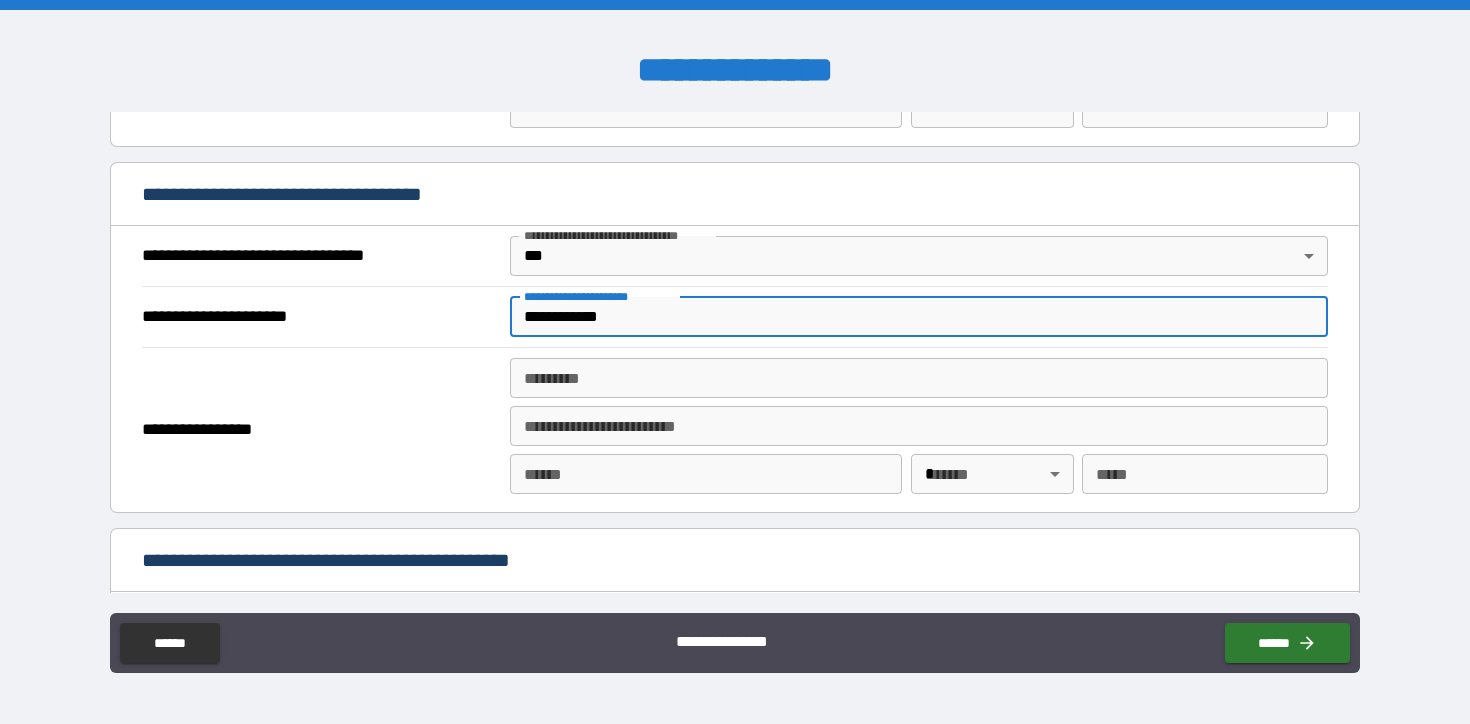 type on "**********" 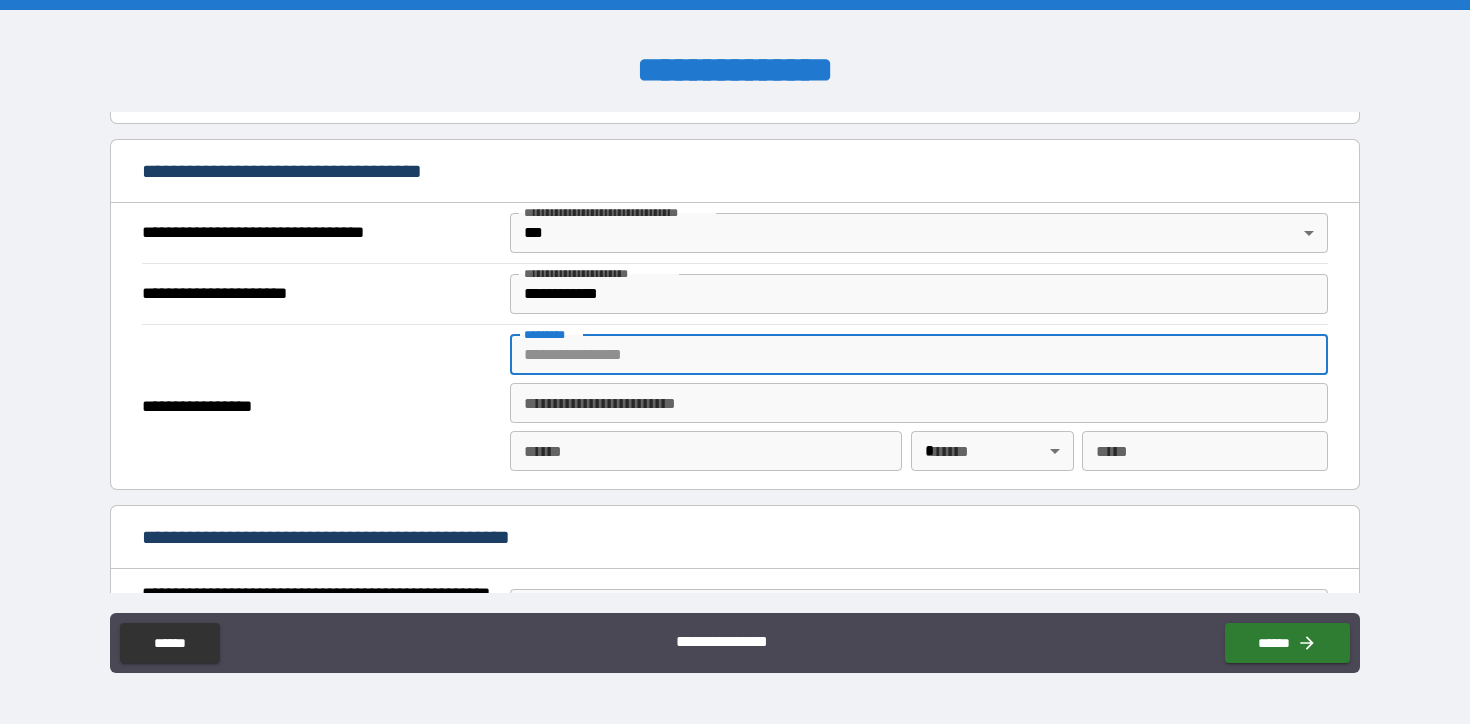 scroll, scrollTop: 1119, scrollLeft: 0, axis: vertical 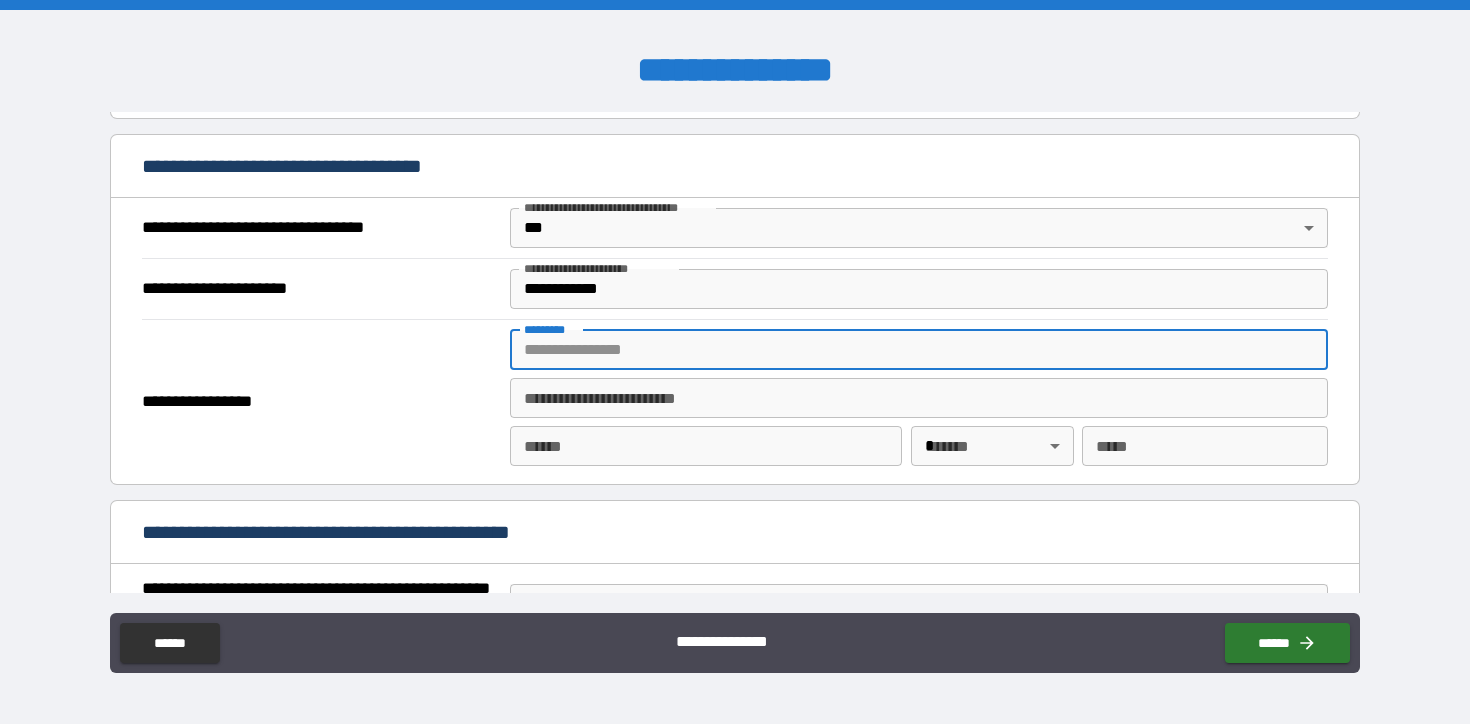 paste on "**********" 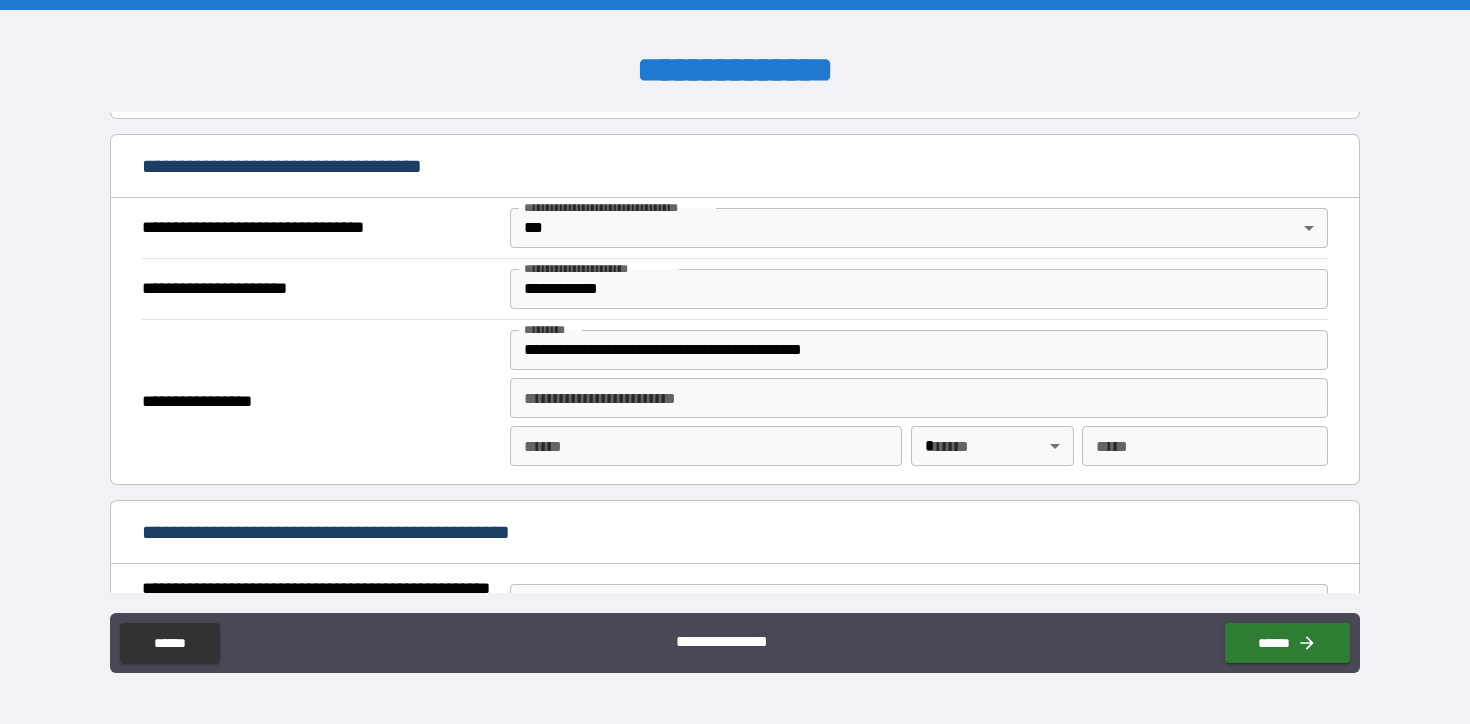 type on "**********" 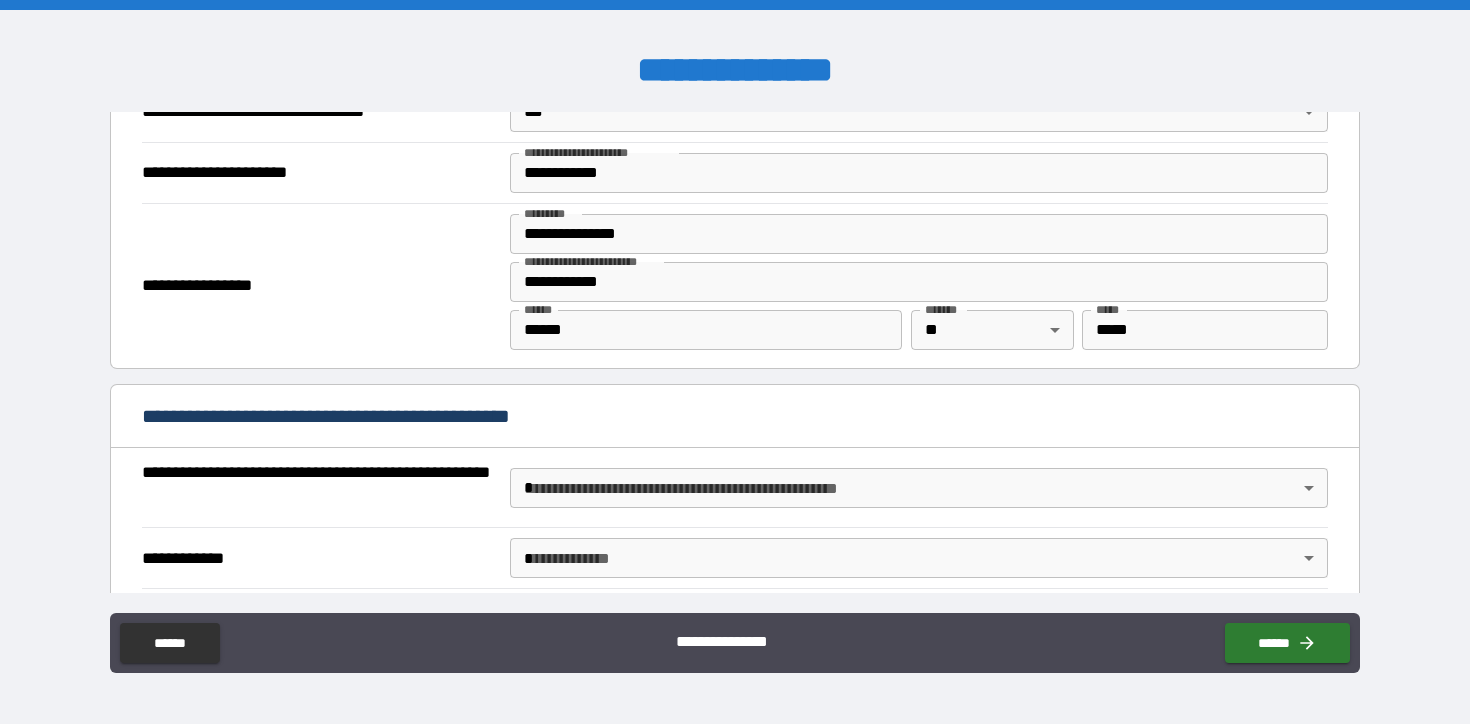 scroll, scrollTop: 1362, scrollLeft: 0, axis: vertical 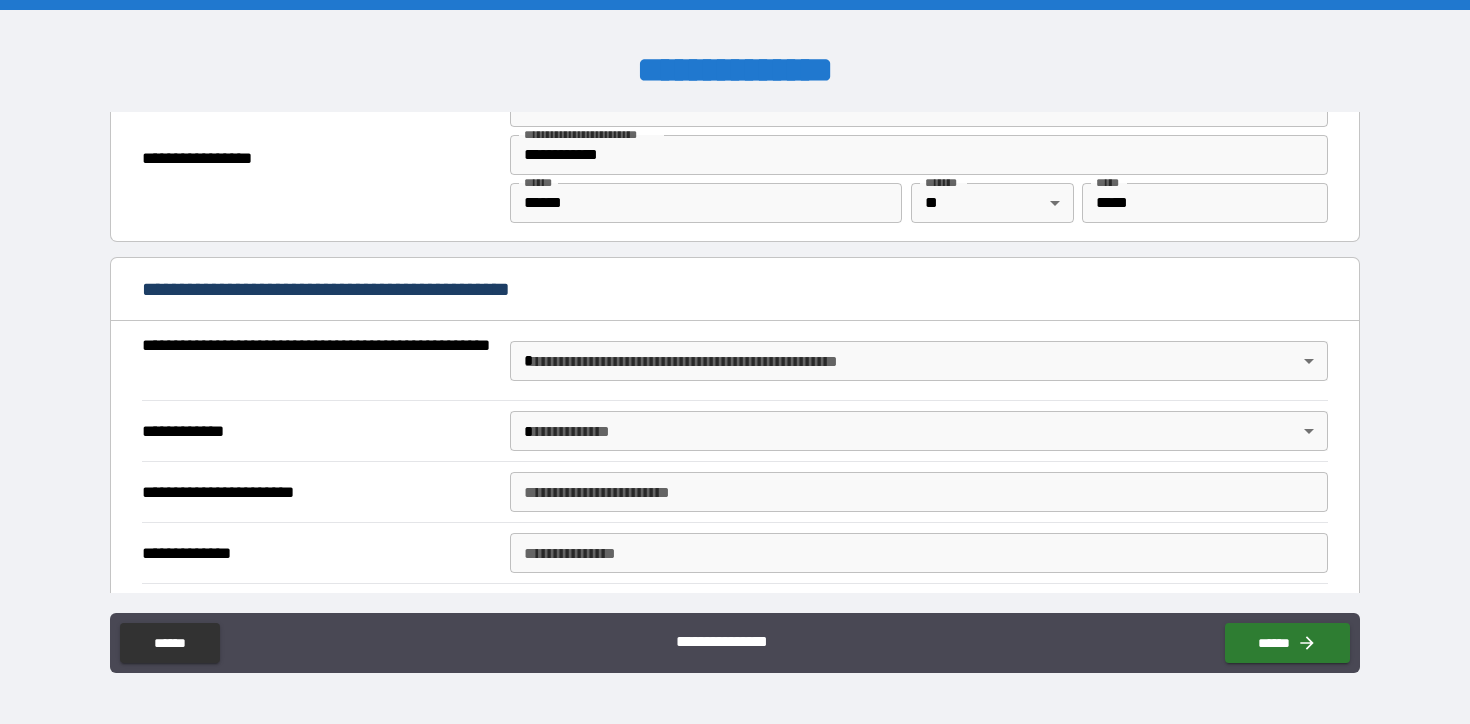 click on "**********" at bounding box center [735, 362] 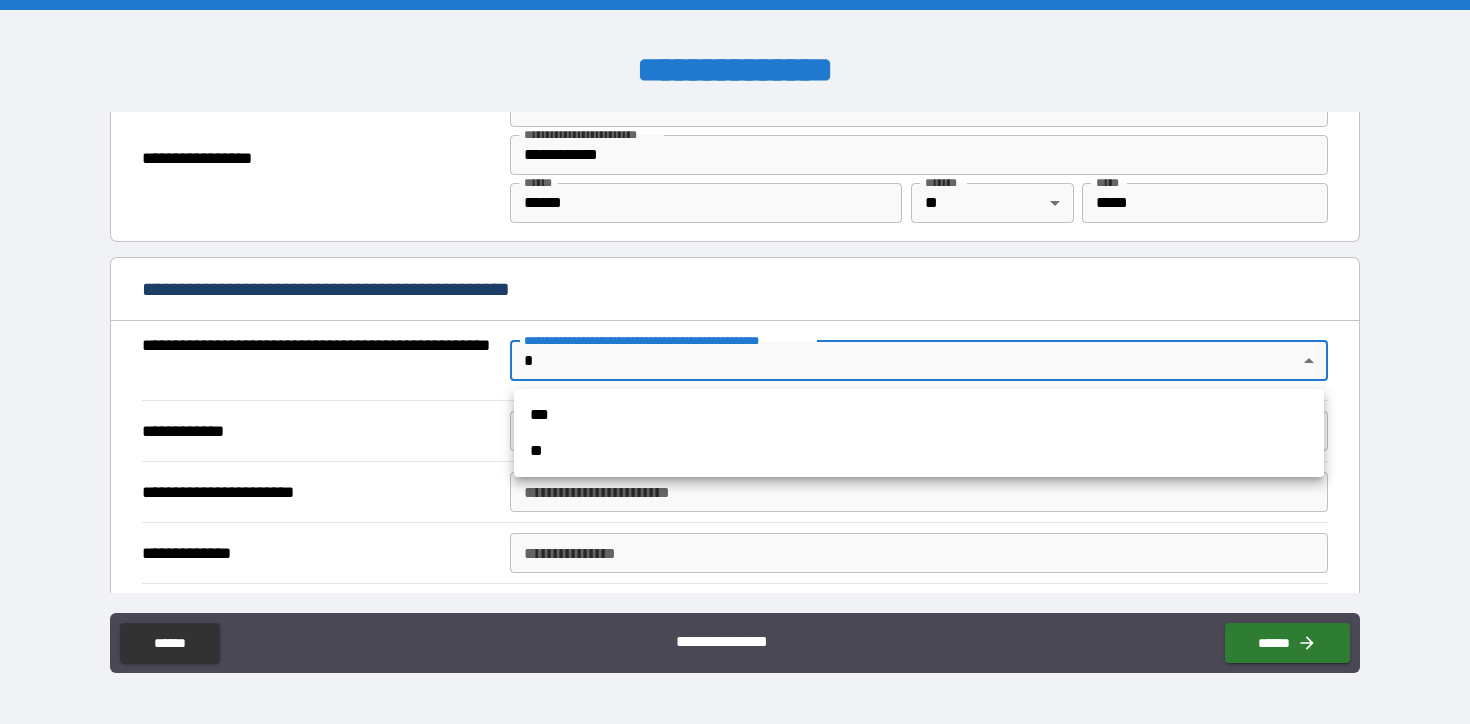 click on "**" at bounding box center (919, 451) 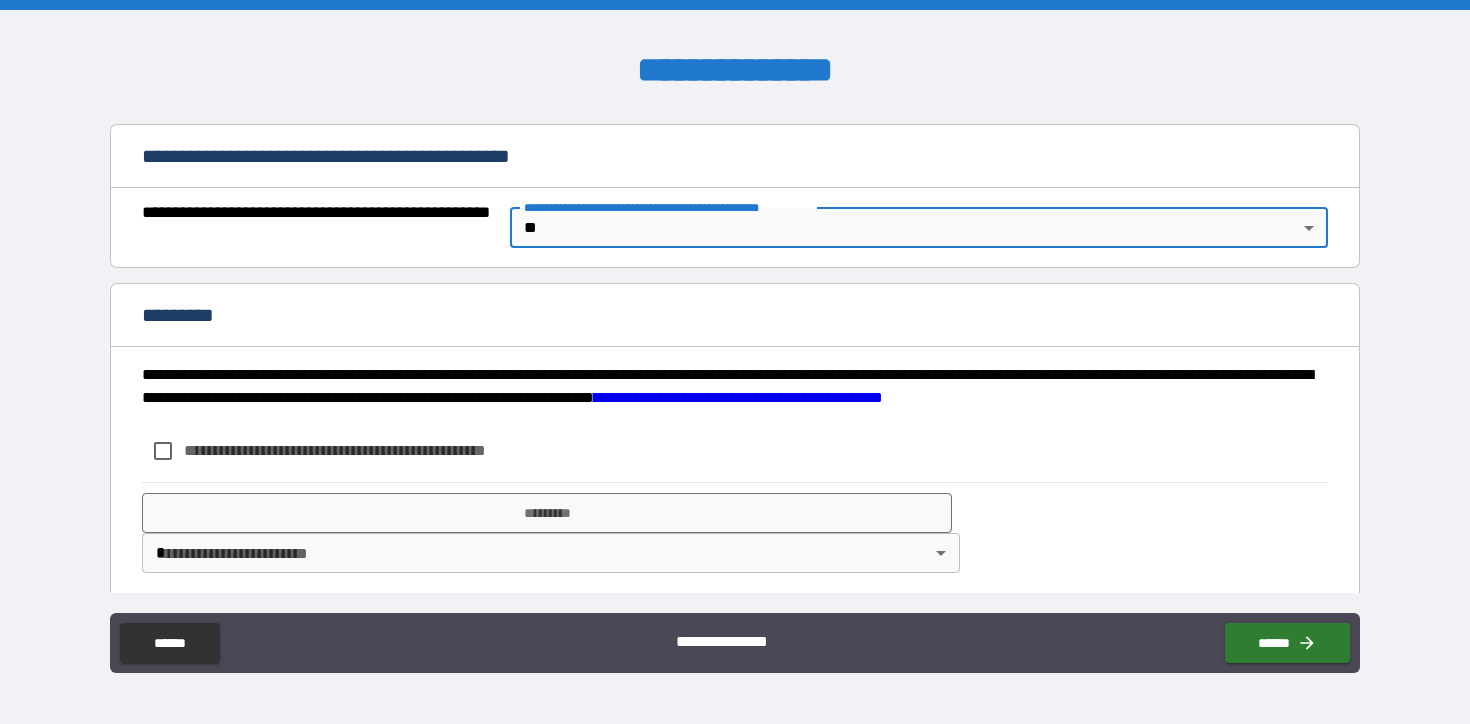 scroll, scrollTop: 1506, scrollLeft: 0, axis: vertical 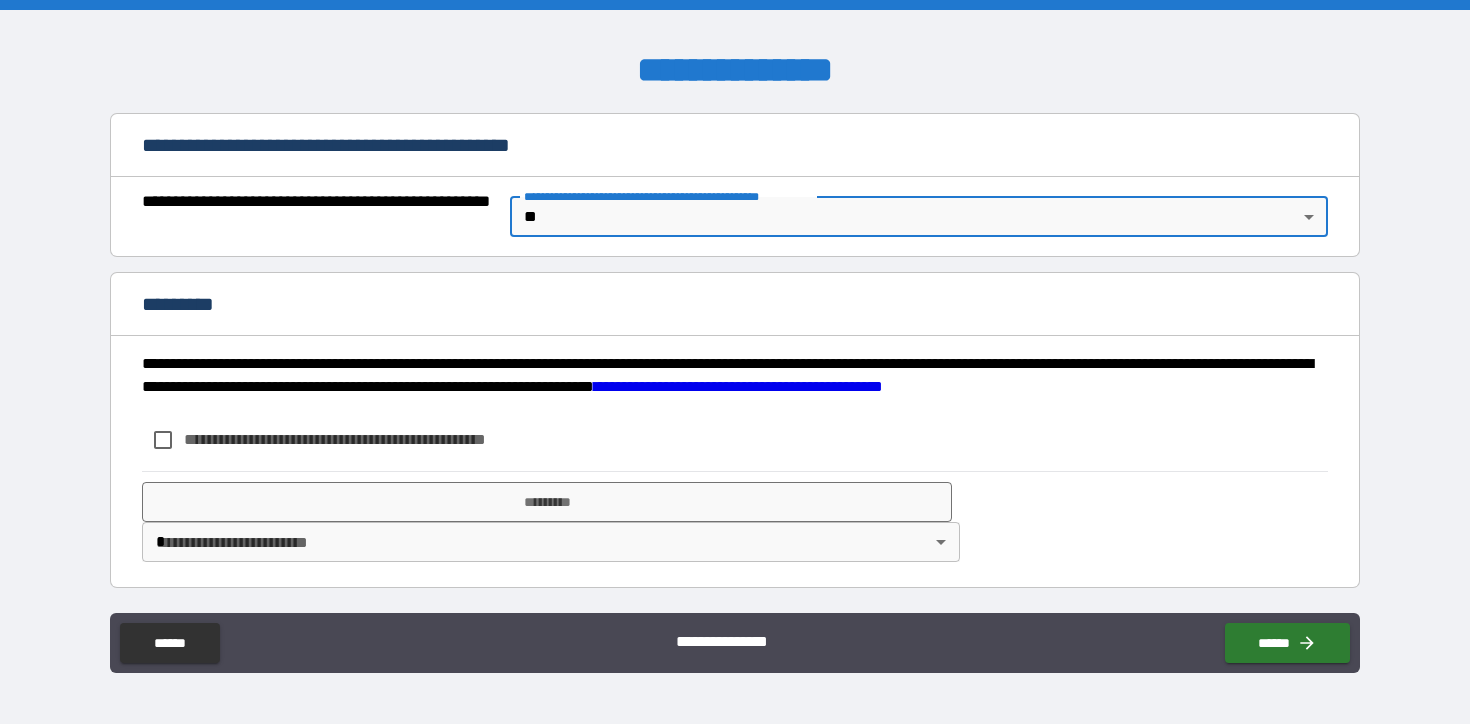 click on "**********" at bounding box center (368, 439) 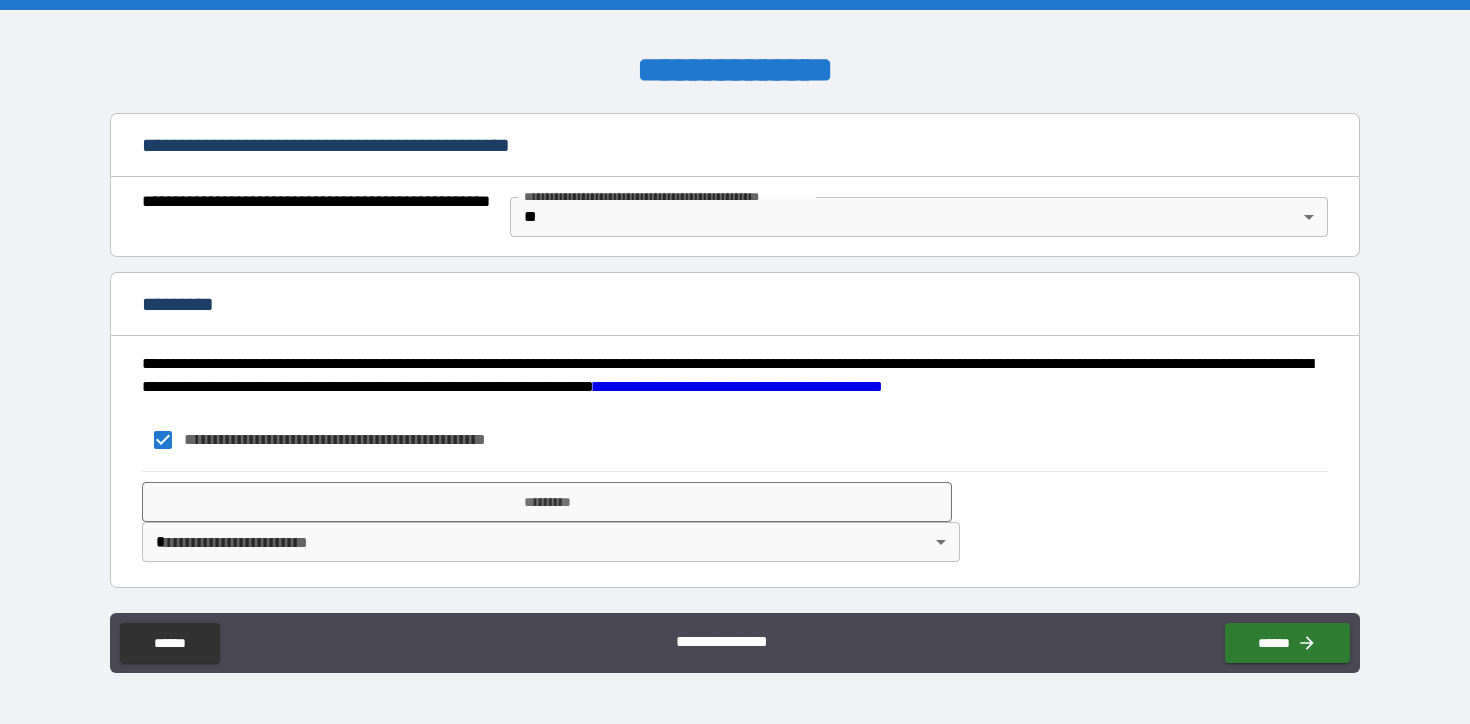 click on "**********" at bounding box center (735, 362) 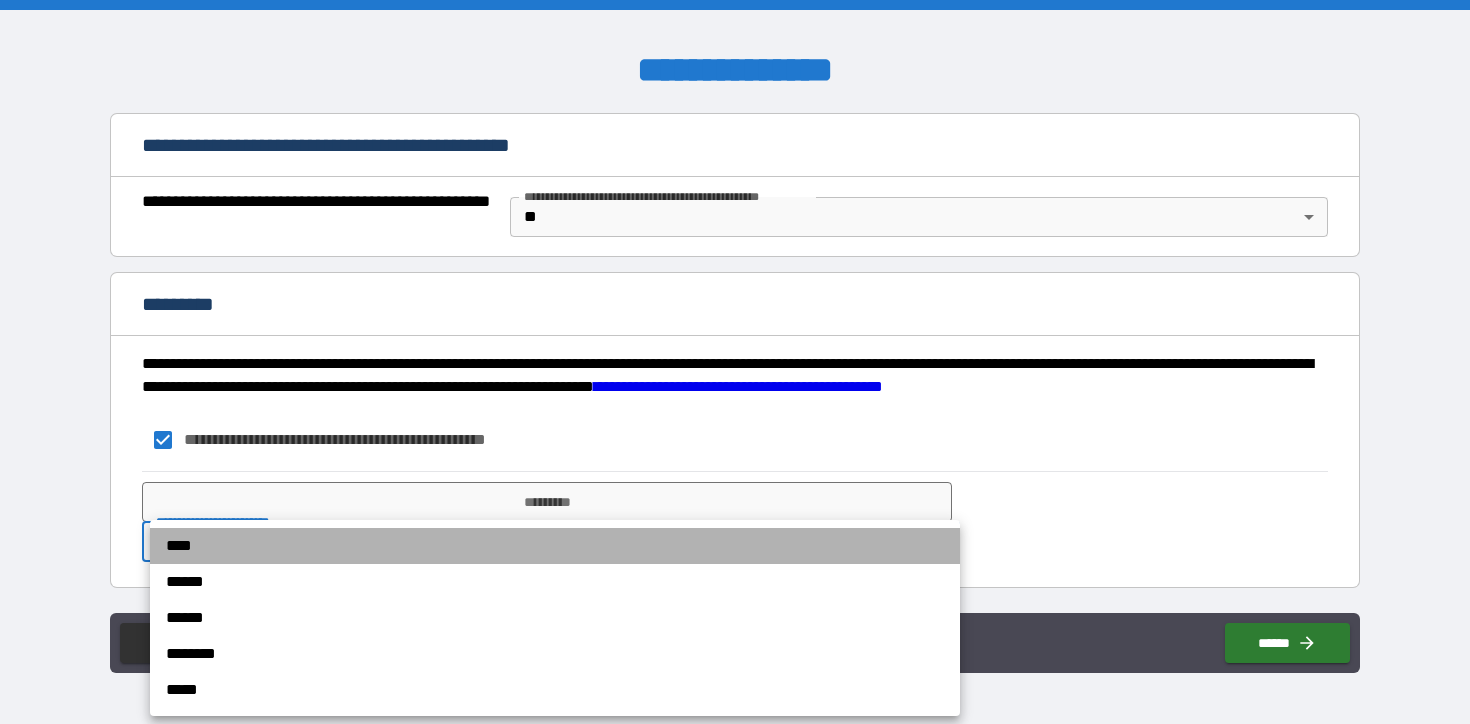 click on "****" at bounding box center (555, 546) 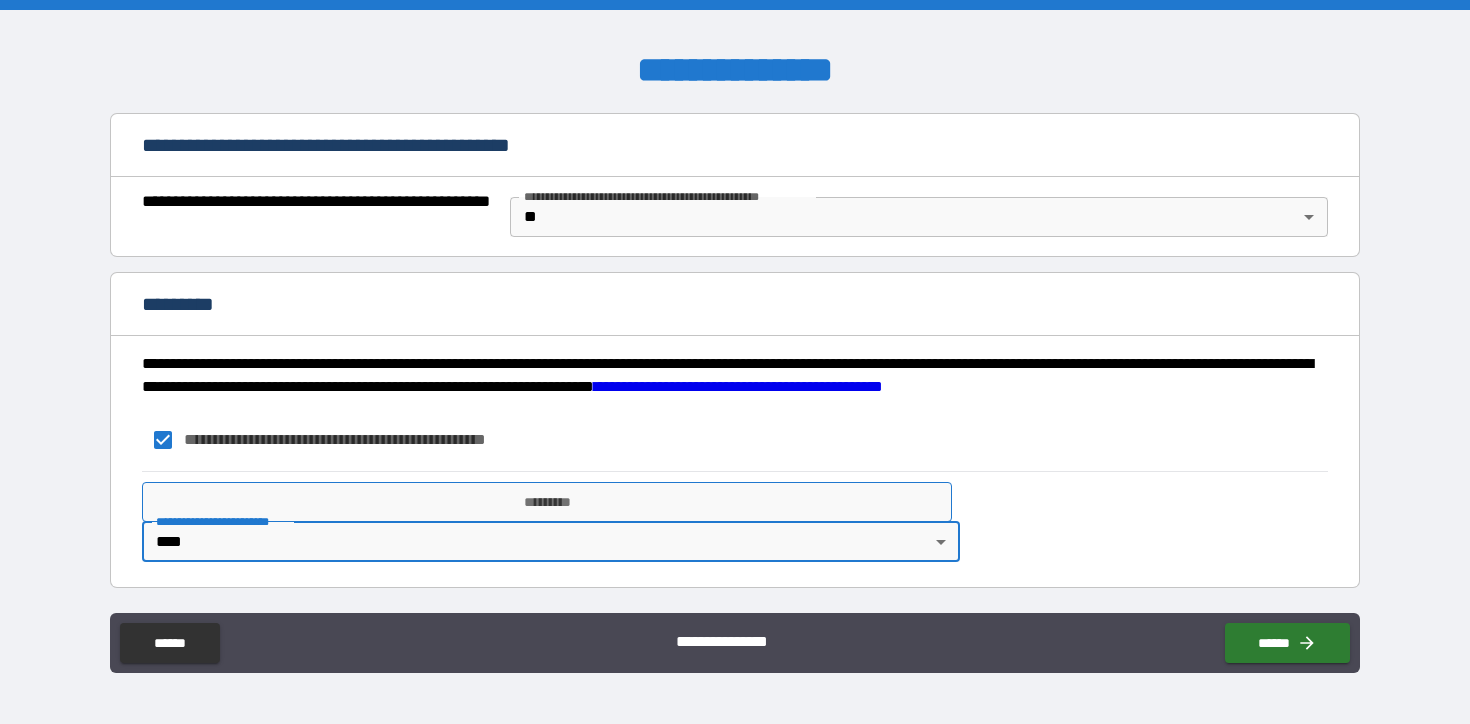 click on "*********" at bounding box center [547, 502] 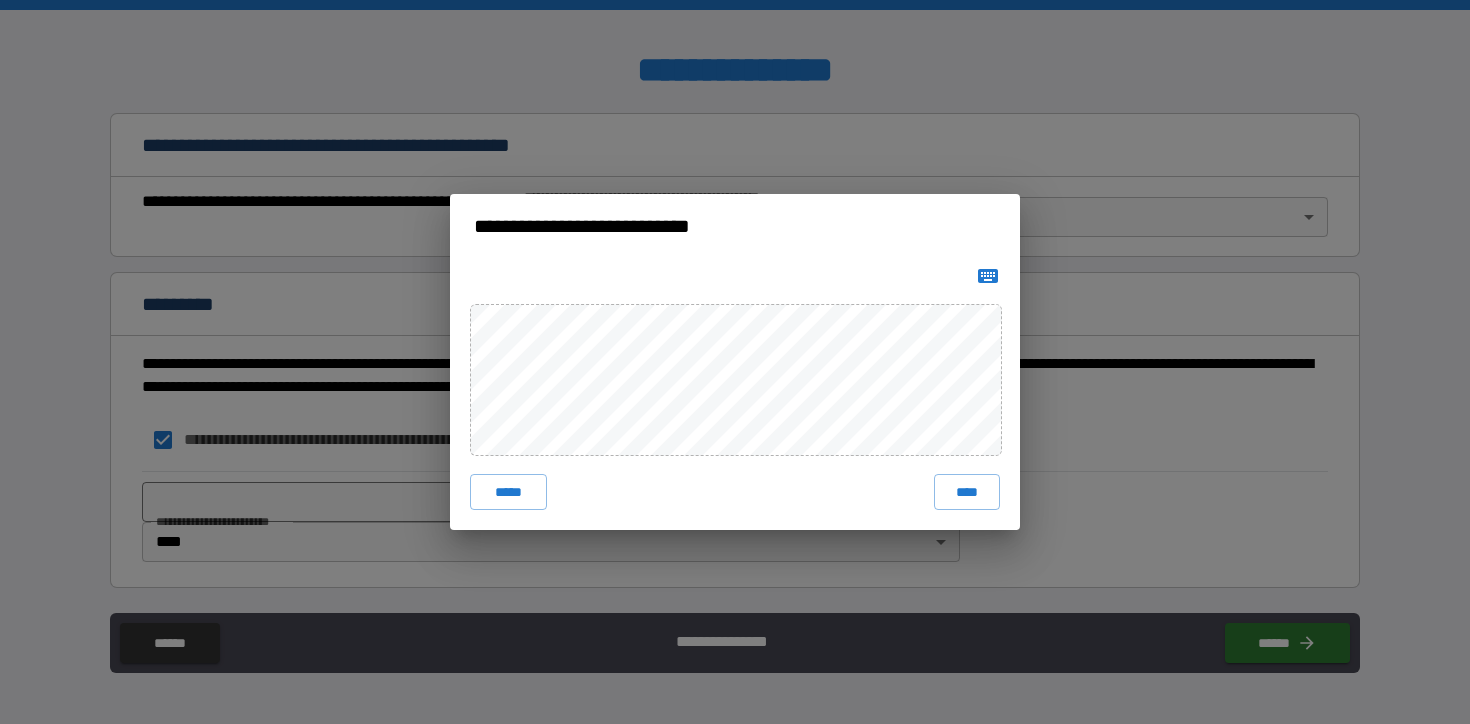 click 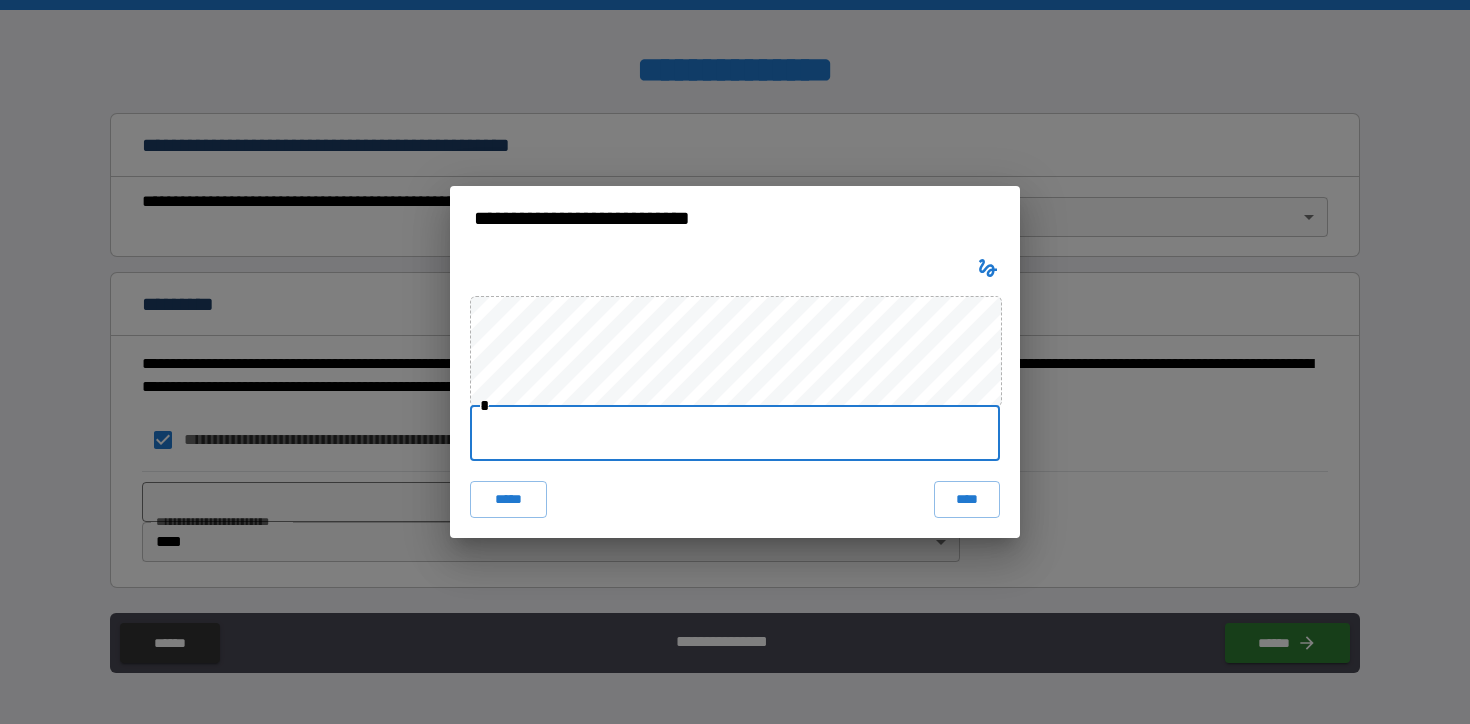 click at bounding box center (735, 433) 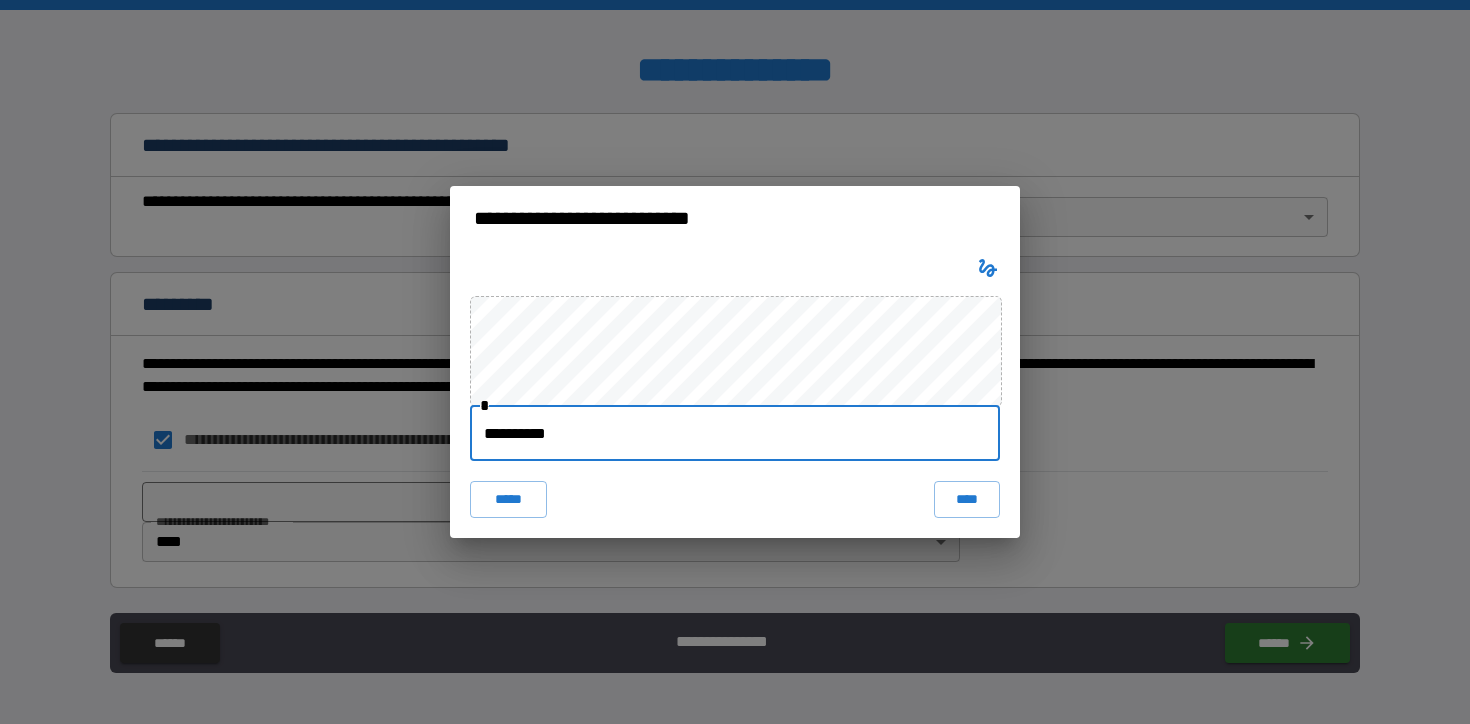 type on "**********" 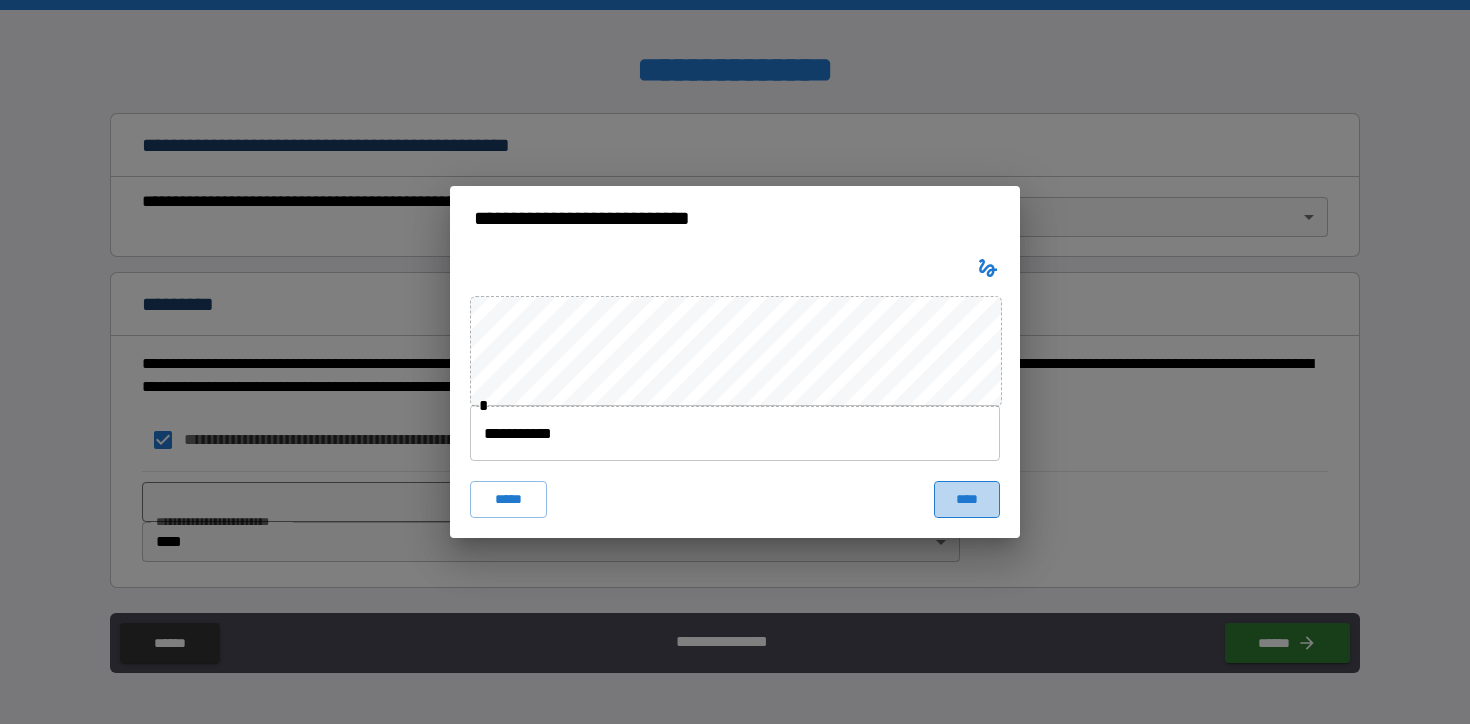 click on "****" at bounding box center (967, 499) 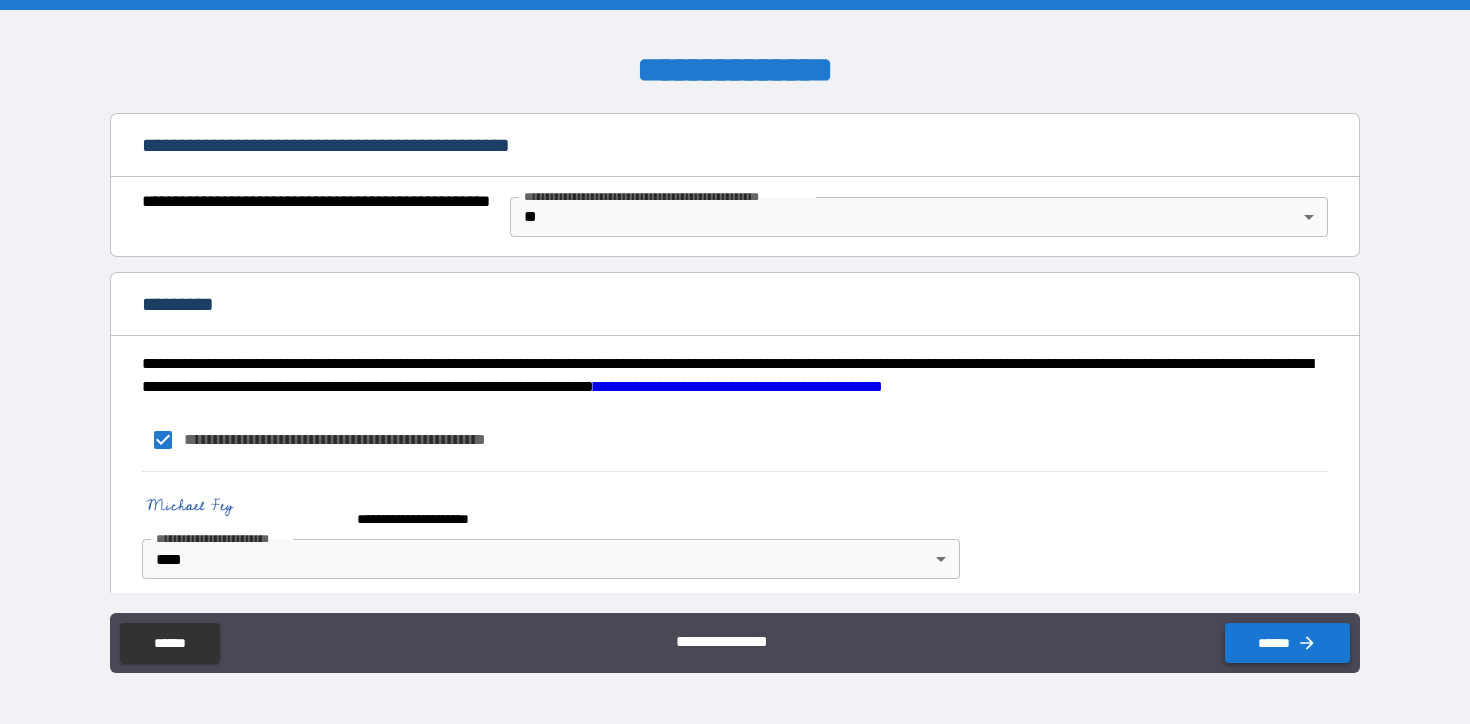 click on "******" at bounding box center (1287, 643) 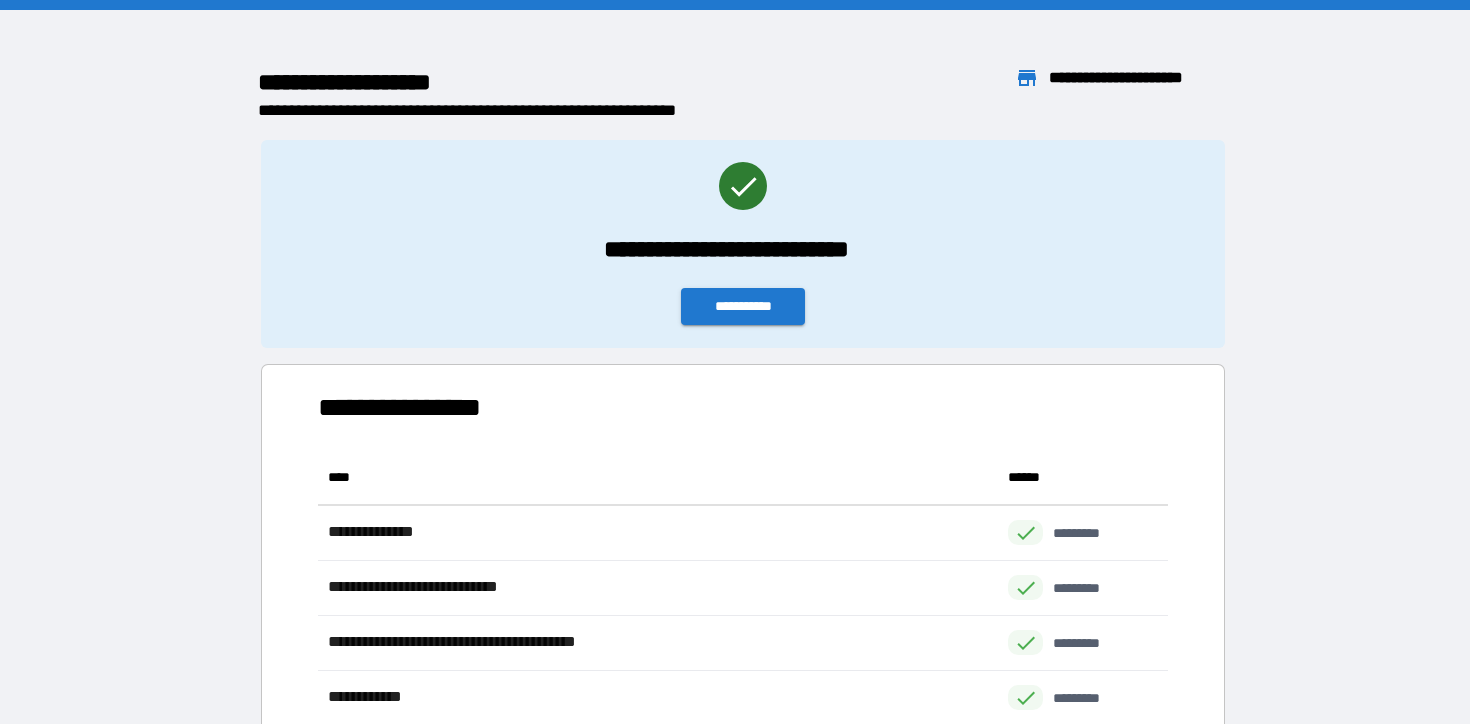 scroll, scrollTop: 1, scrollLeft: 1, axis: both 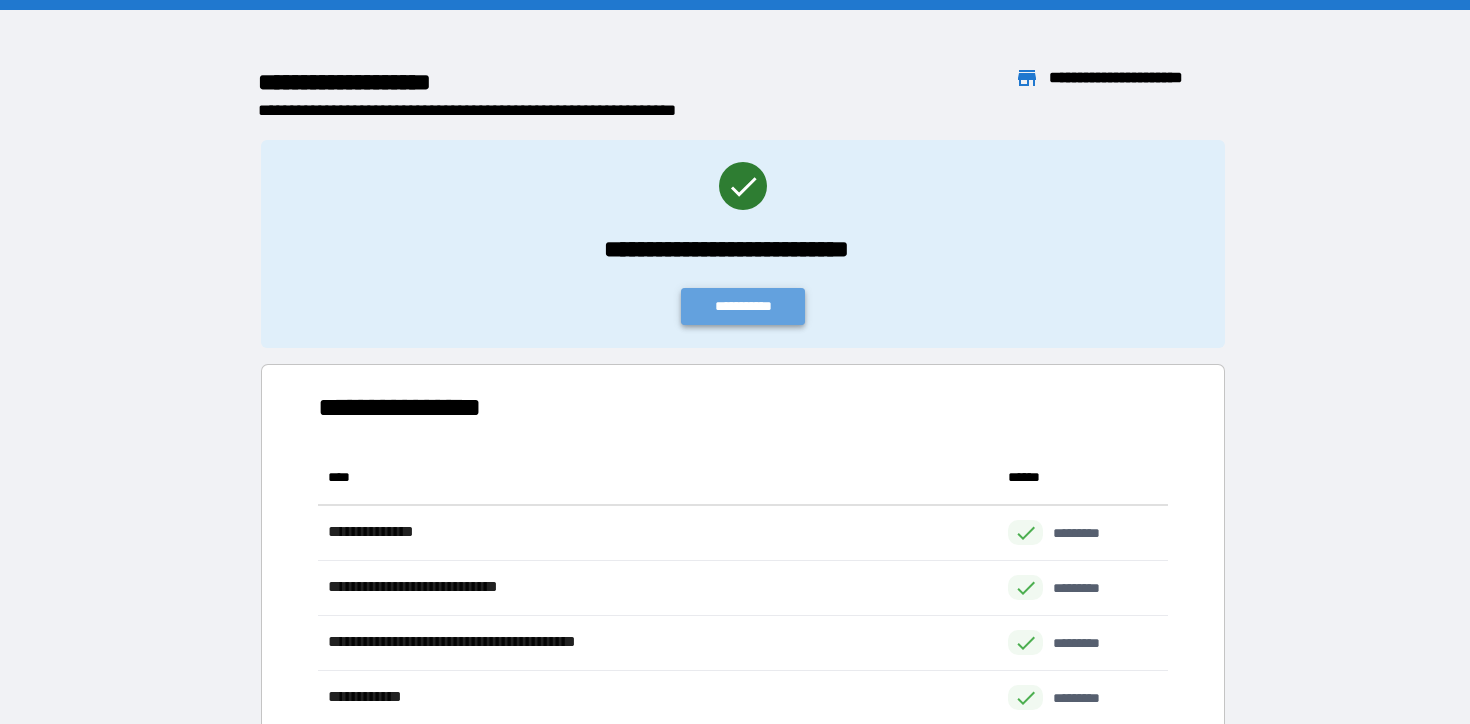 click on "**********" at bounding box center (743, 306) 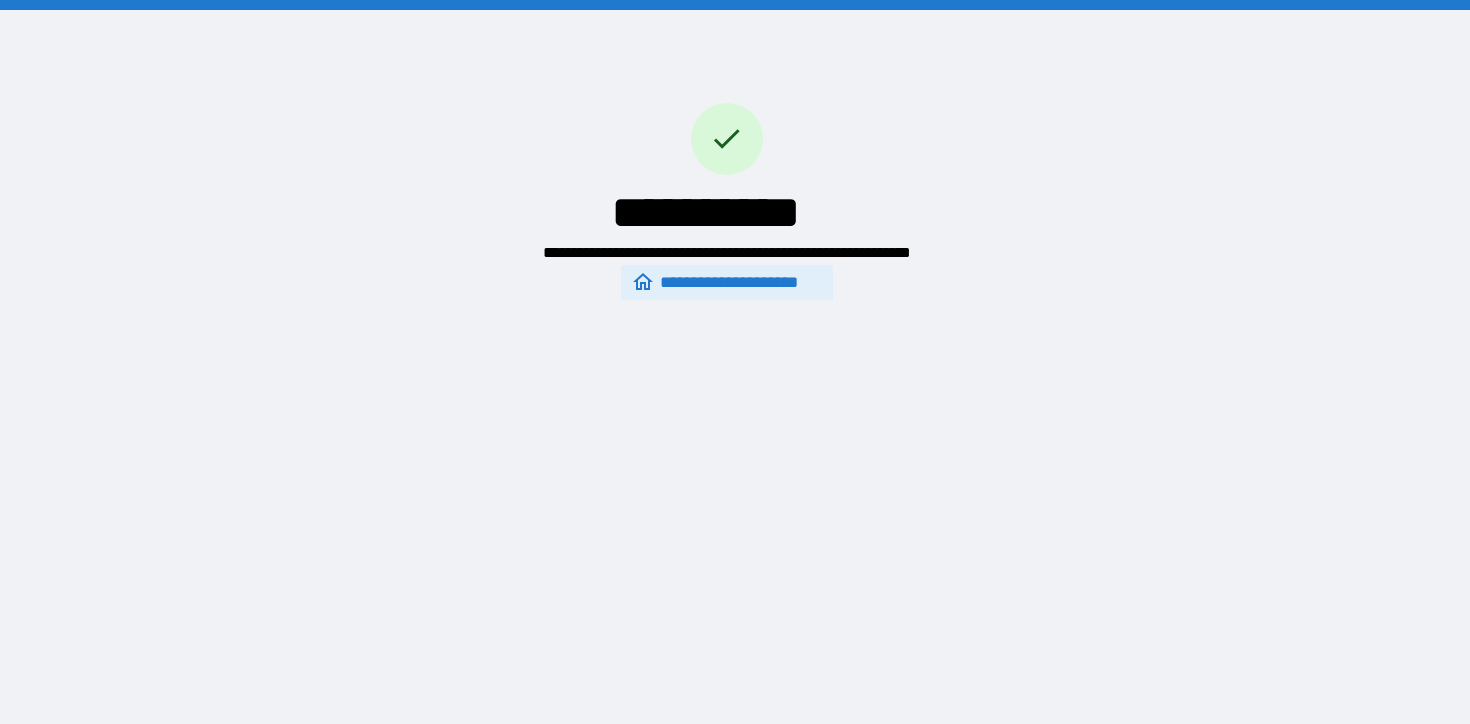 click on "**********" at bounding box center [727, 147] 